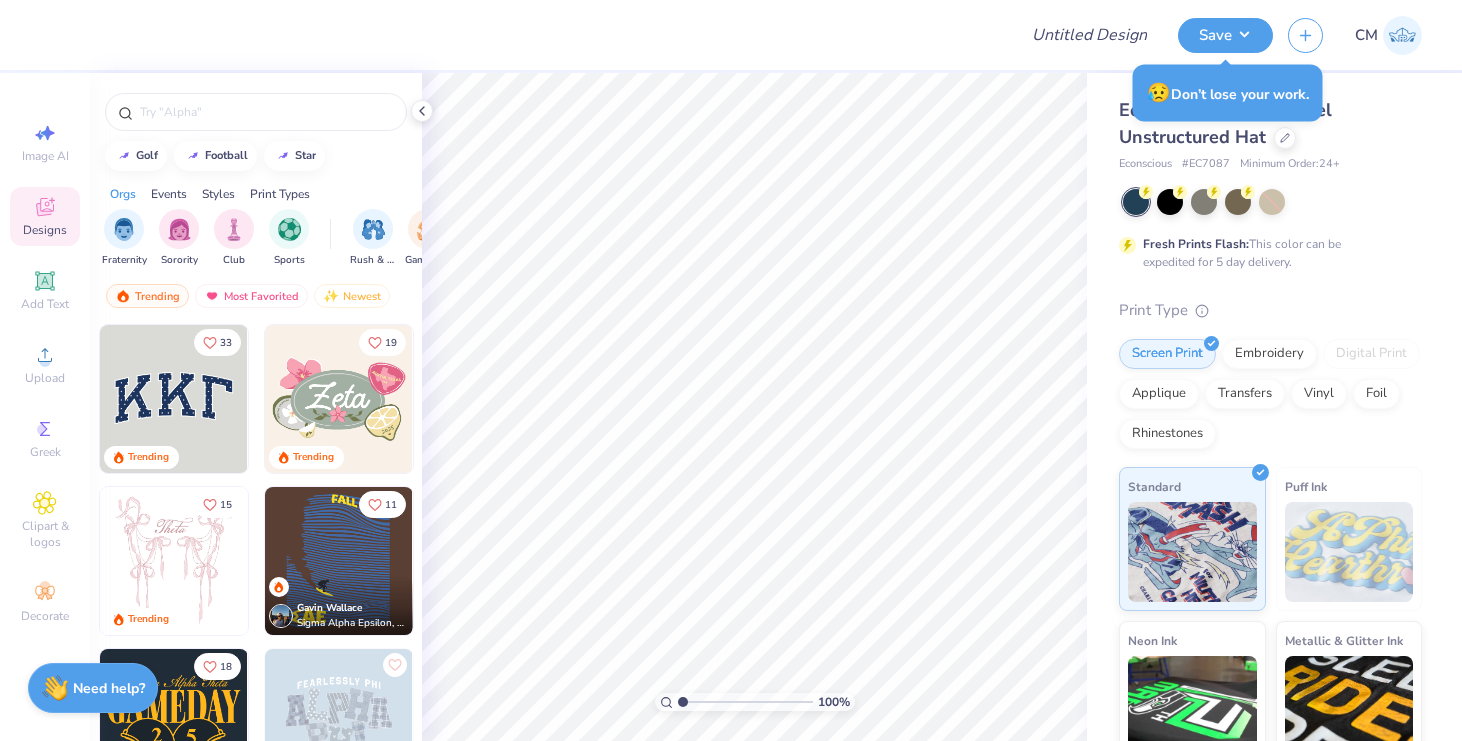 scroll, scrollTop: 0, scrollLeft: 0, axis: both 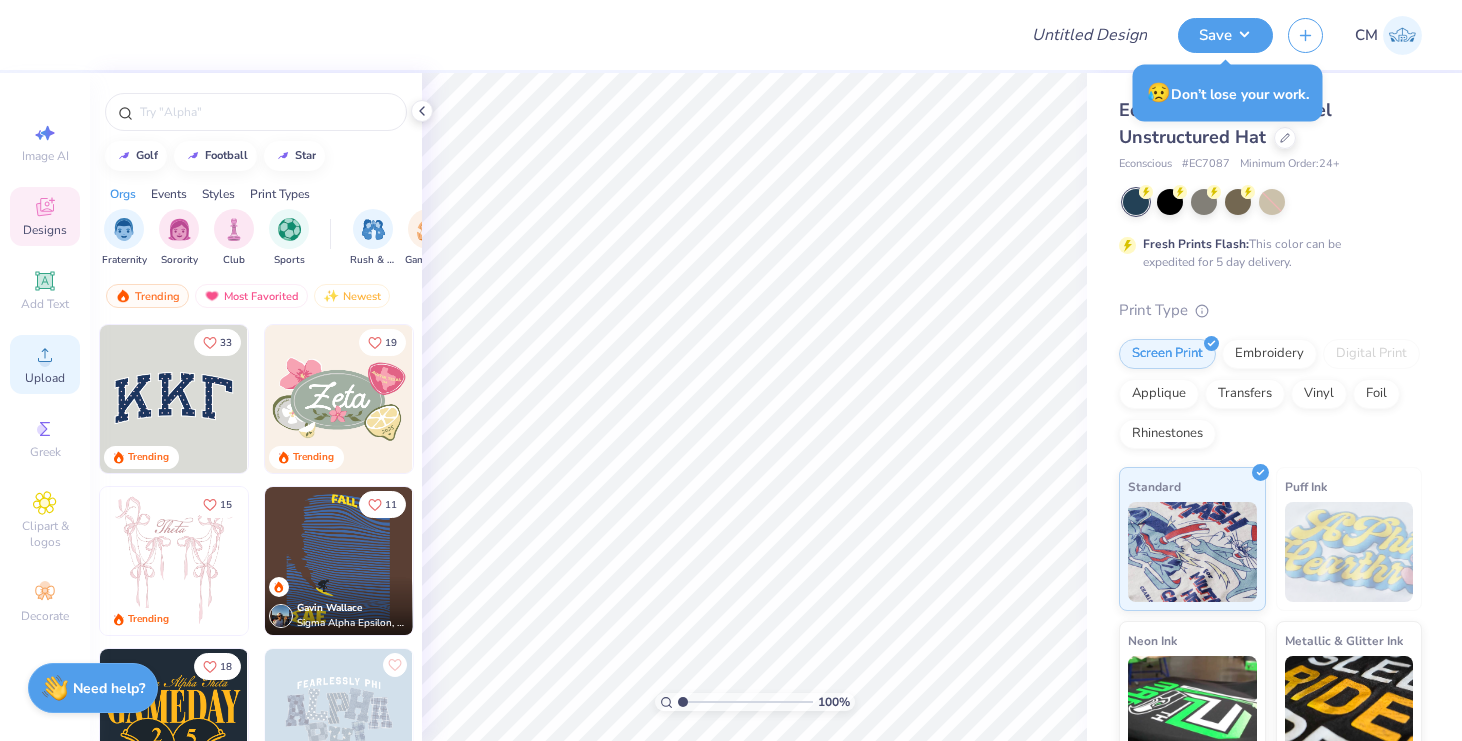 click on "Upload" at bounding box center (45, 364) 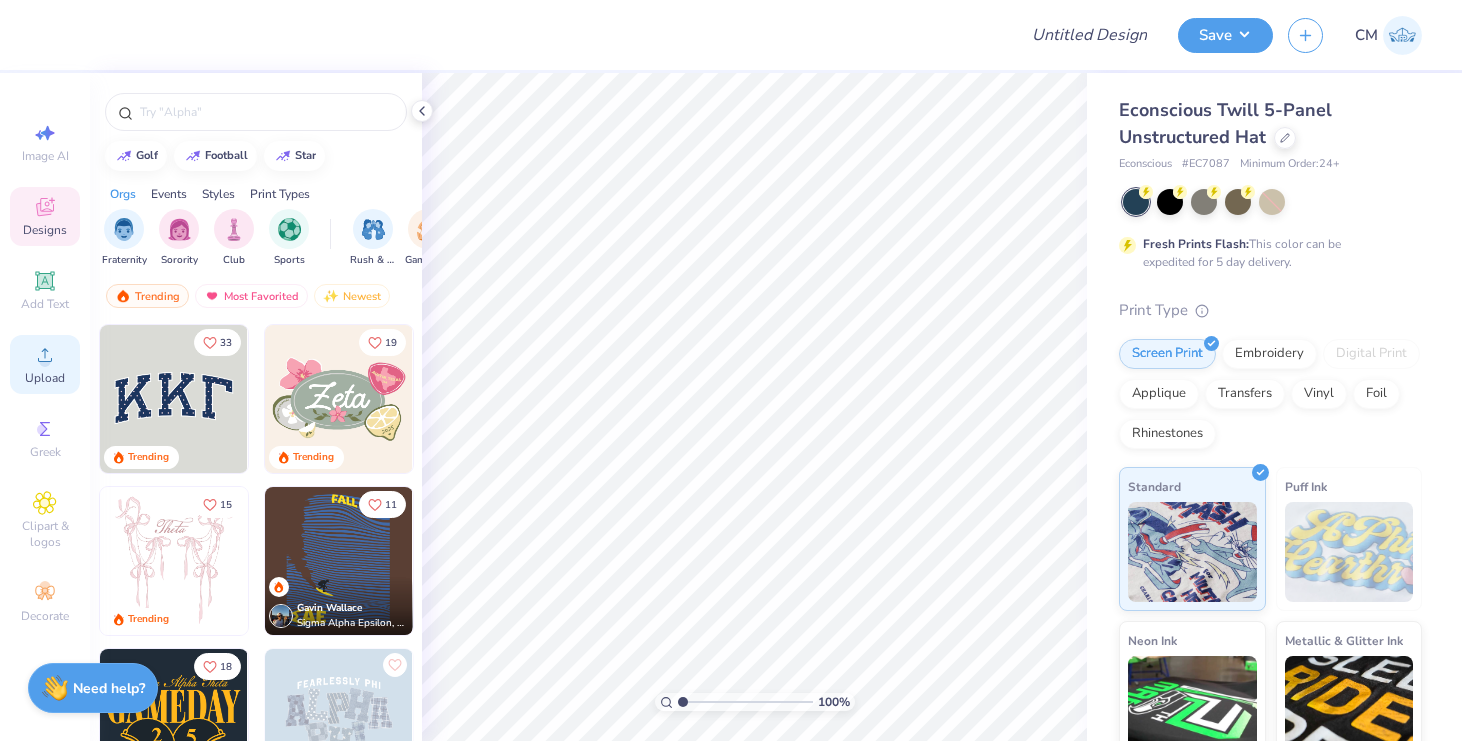click on "Upload" at bounding box center [45, 364] 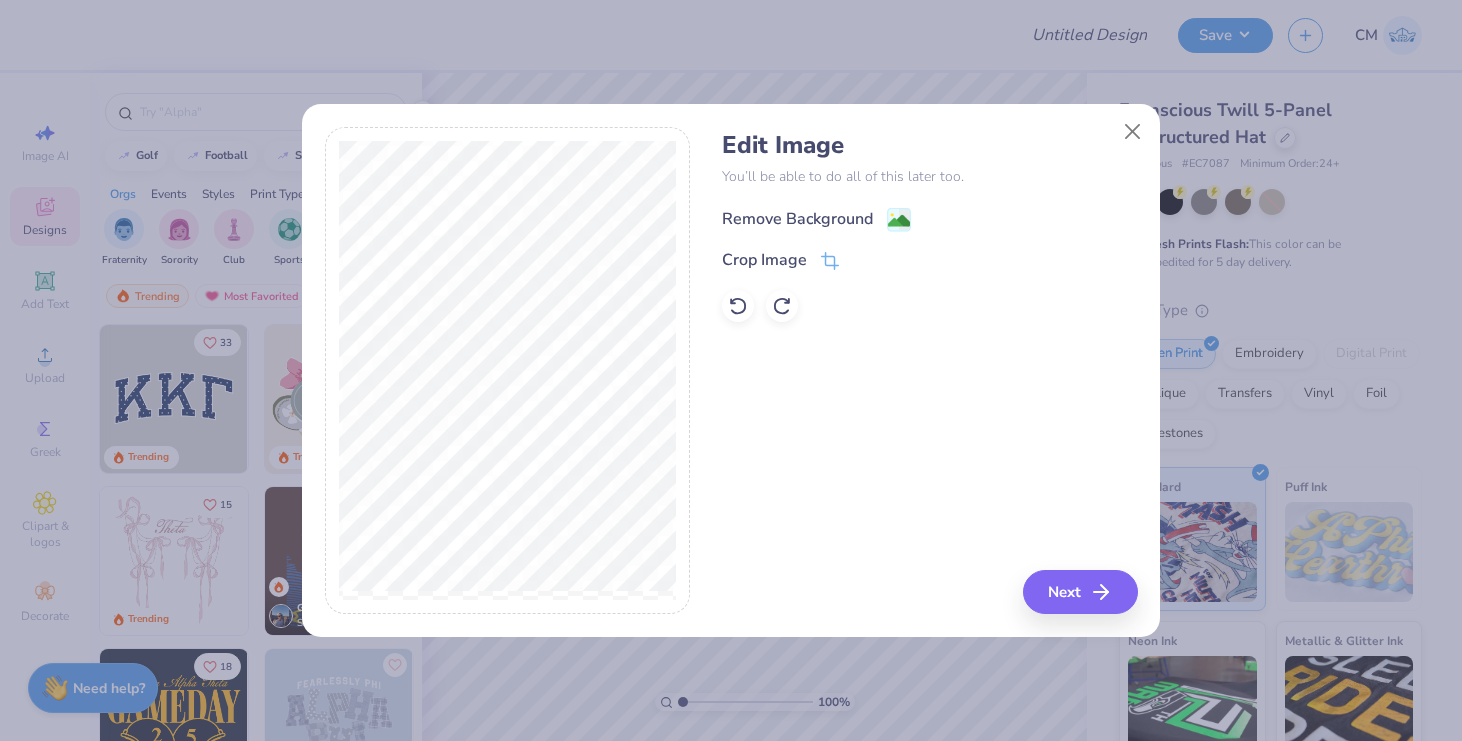 click on "Remove Background" at bounding box center (797, 219) 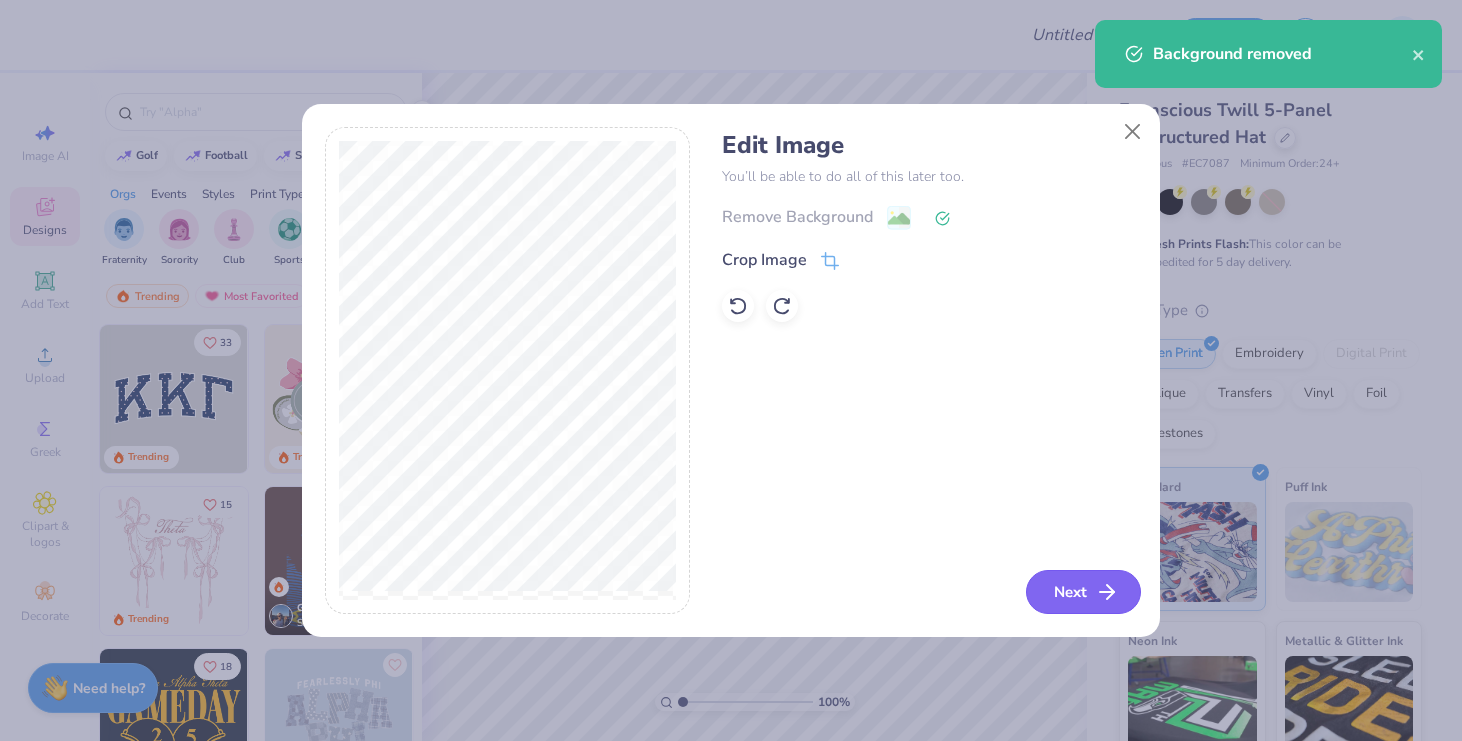 click 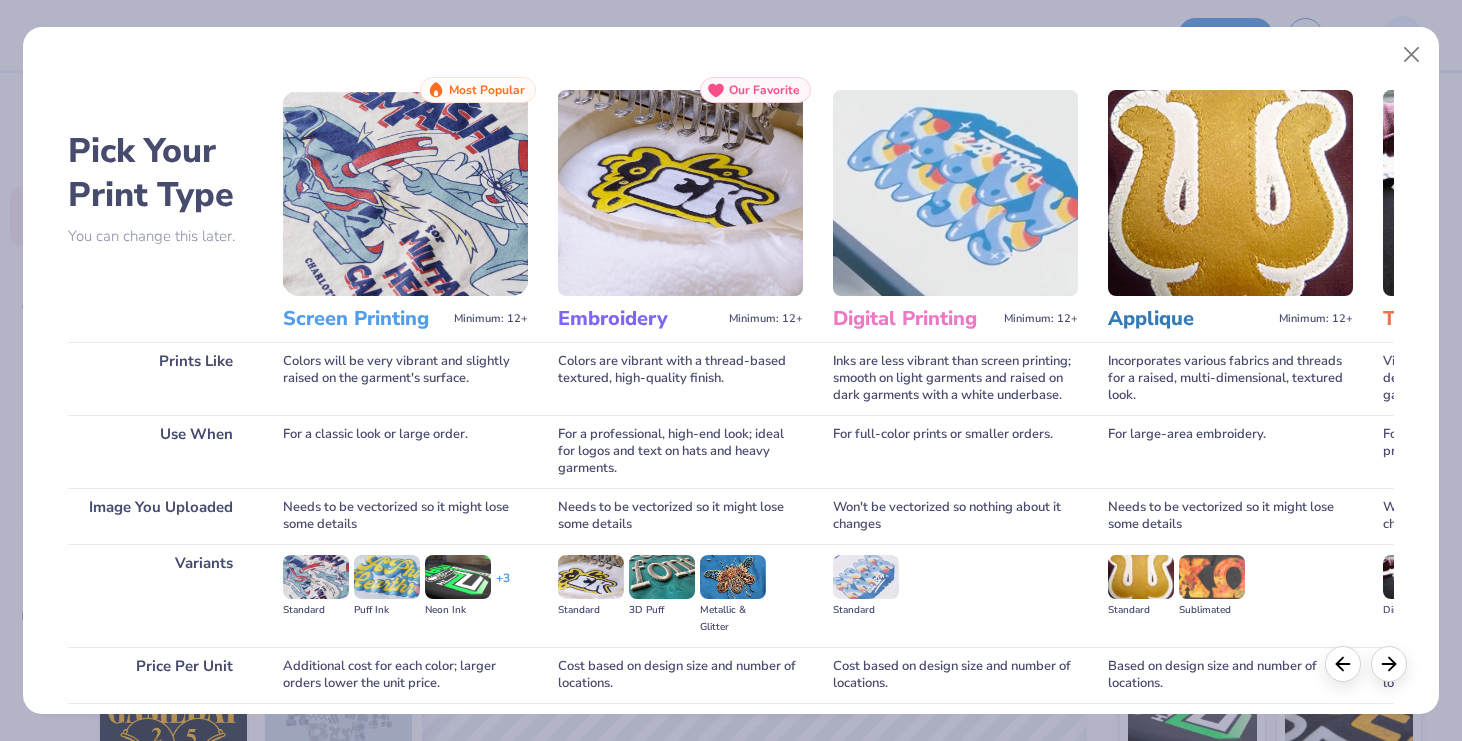 scroll, scrollTop: 156, scrollLeft: 0, axis: vertical 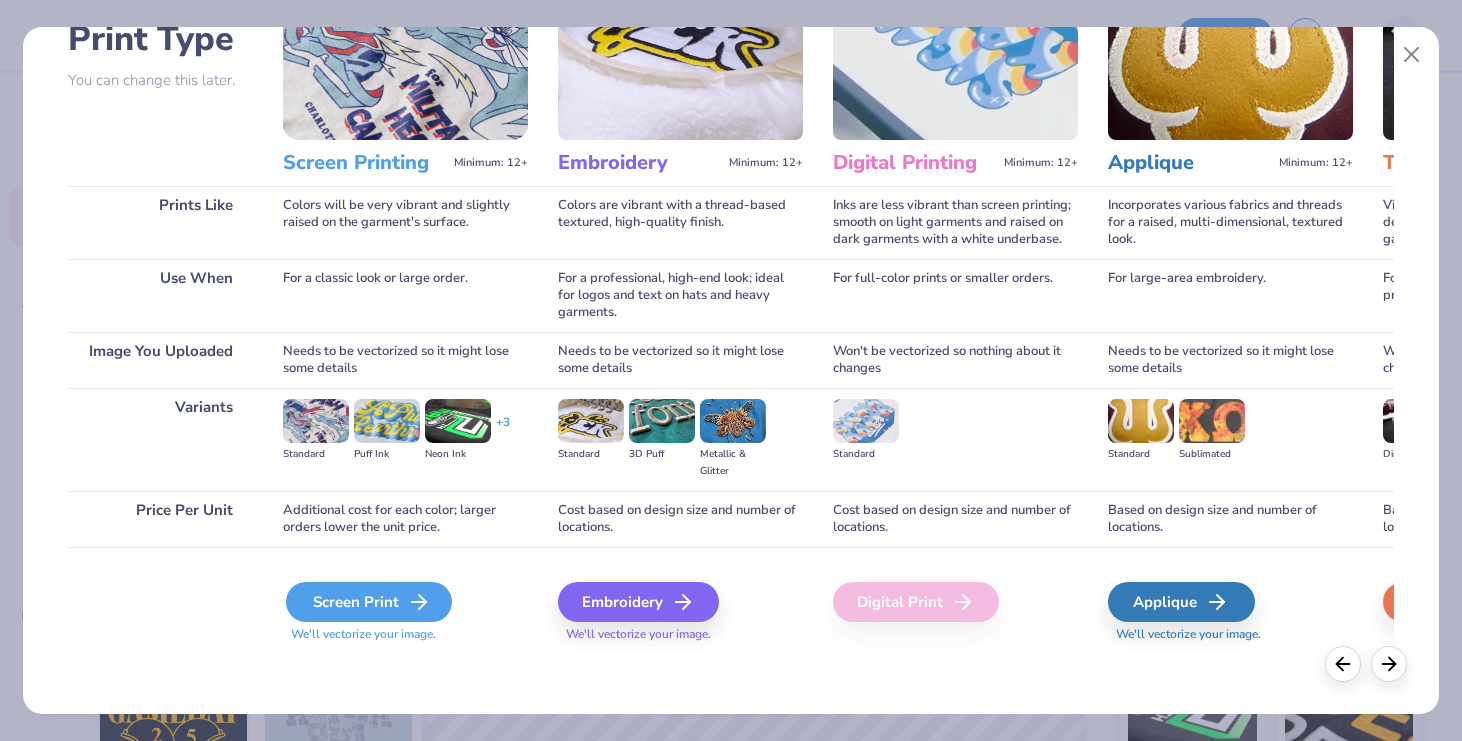 click on "Screen Print" at bounding box center (369, 602) 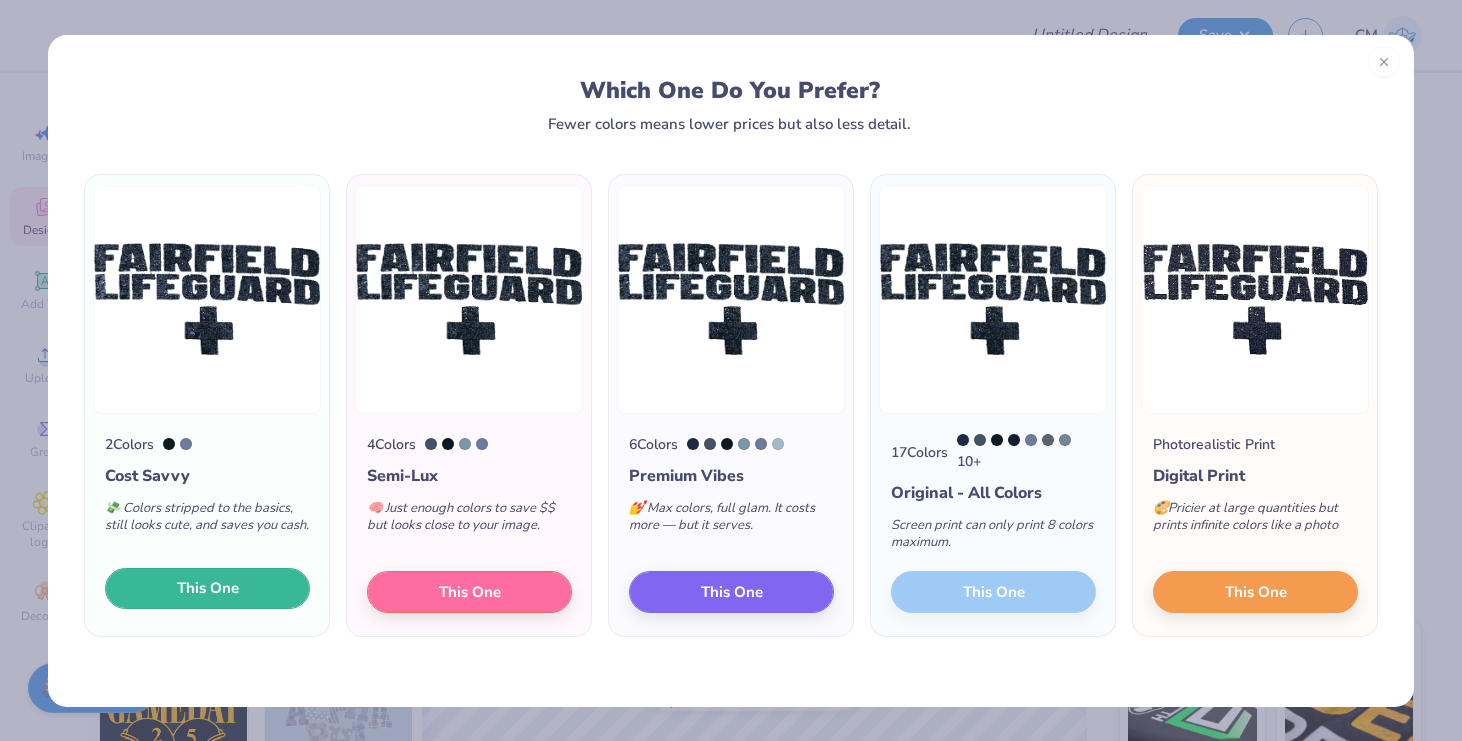 click on "This One" at bounding box center [208, 588] 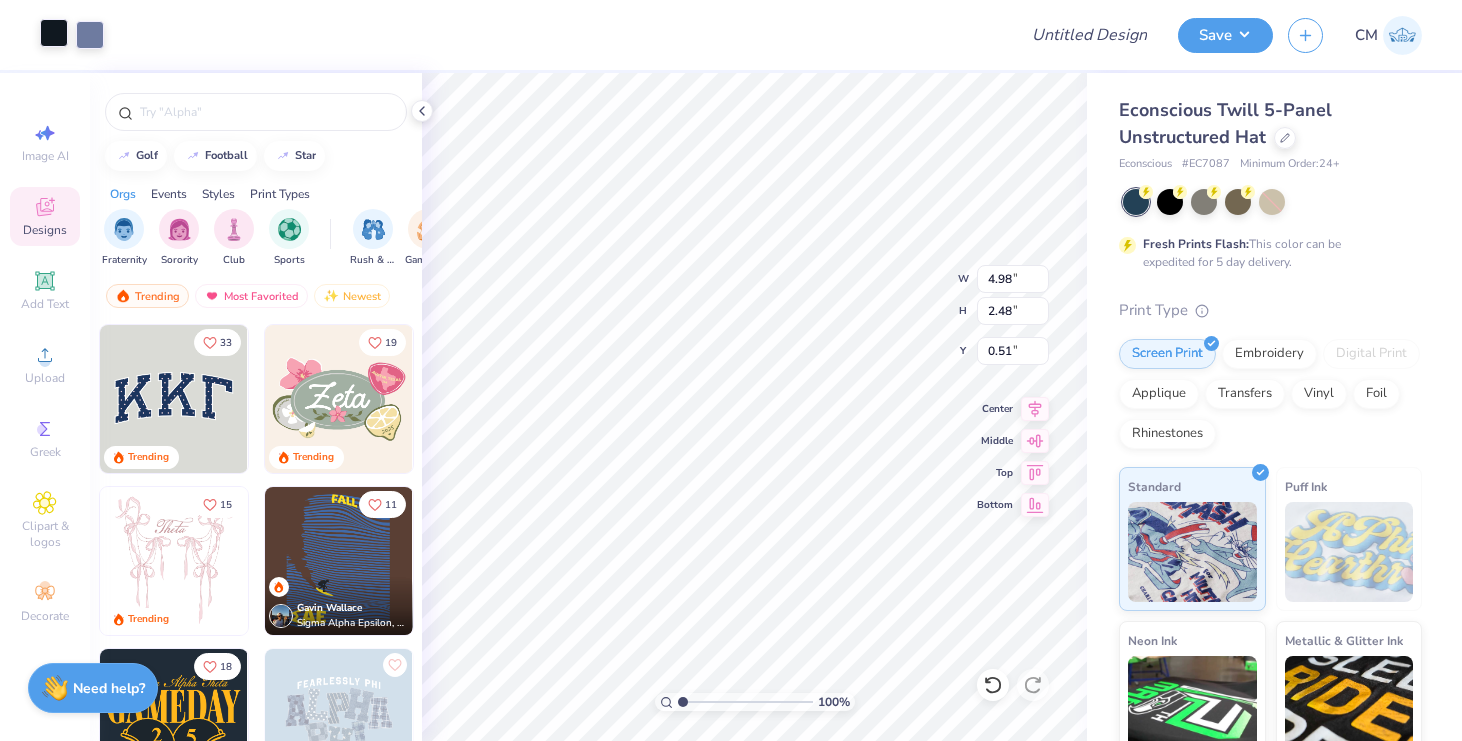 click at bounding box center (54, 33) 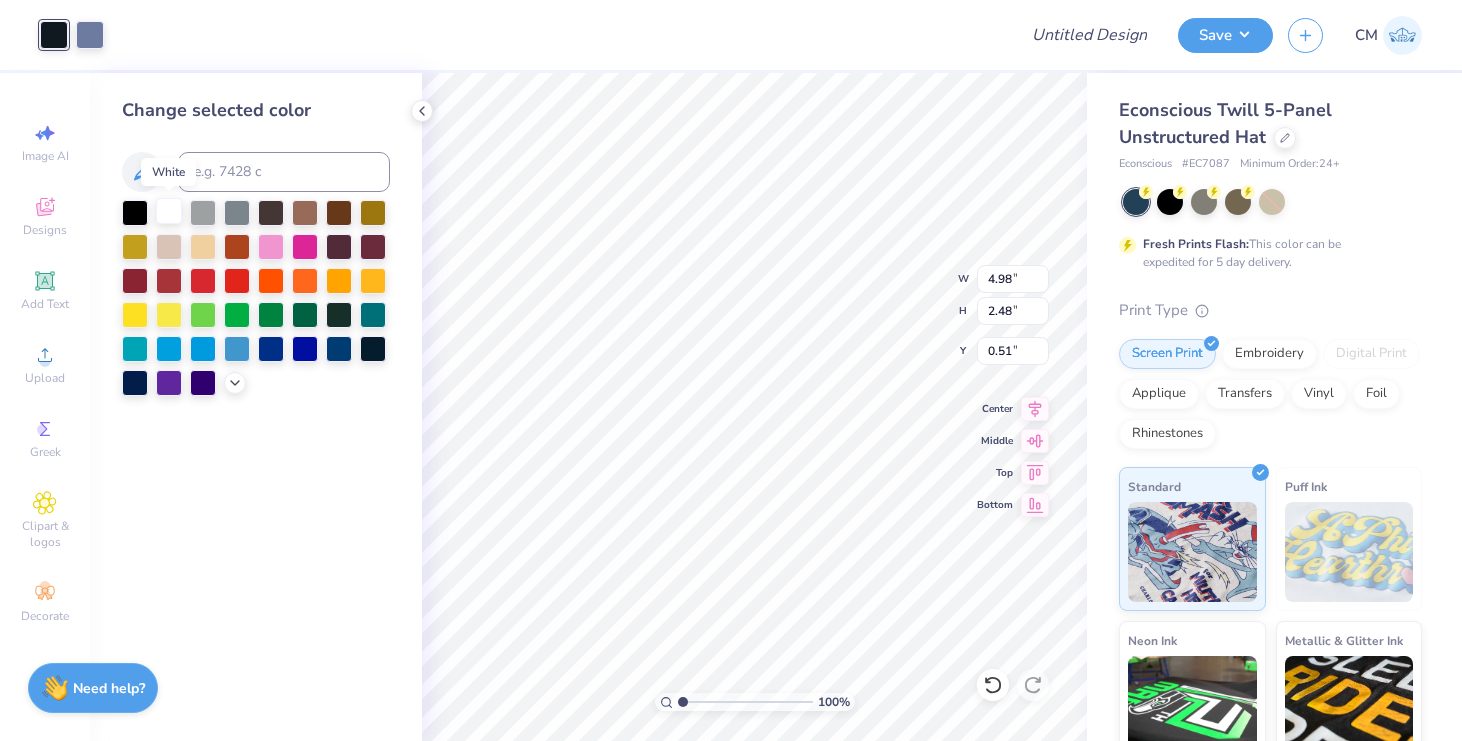 click at bounding box center [169, 211] 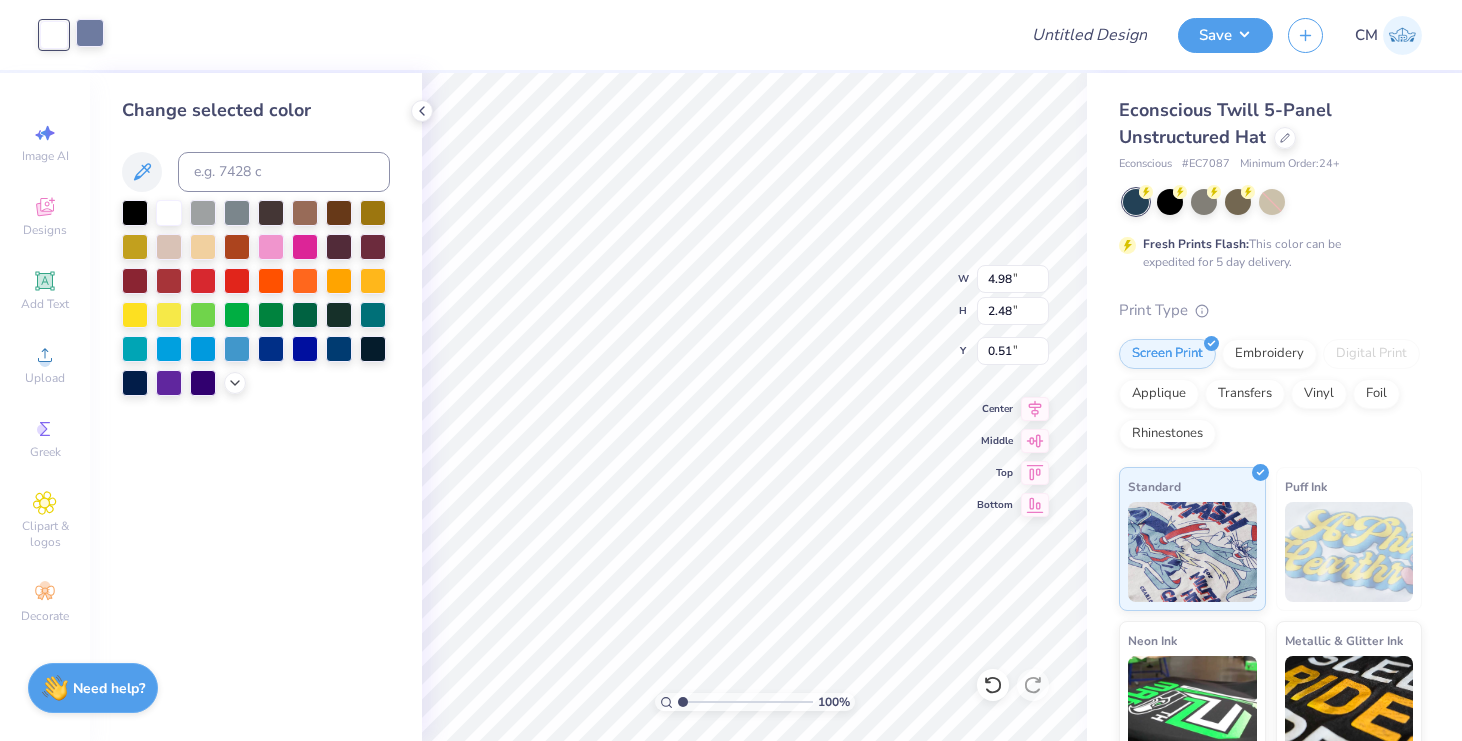 click at bounding box center [90, 33] 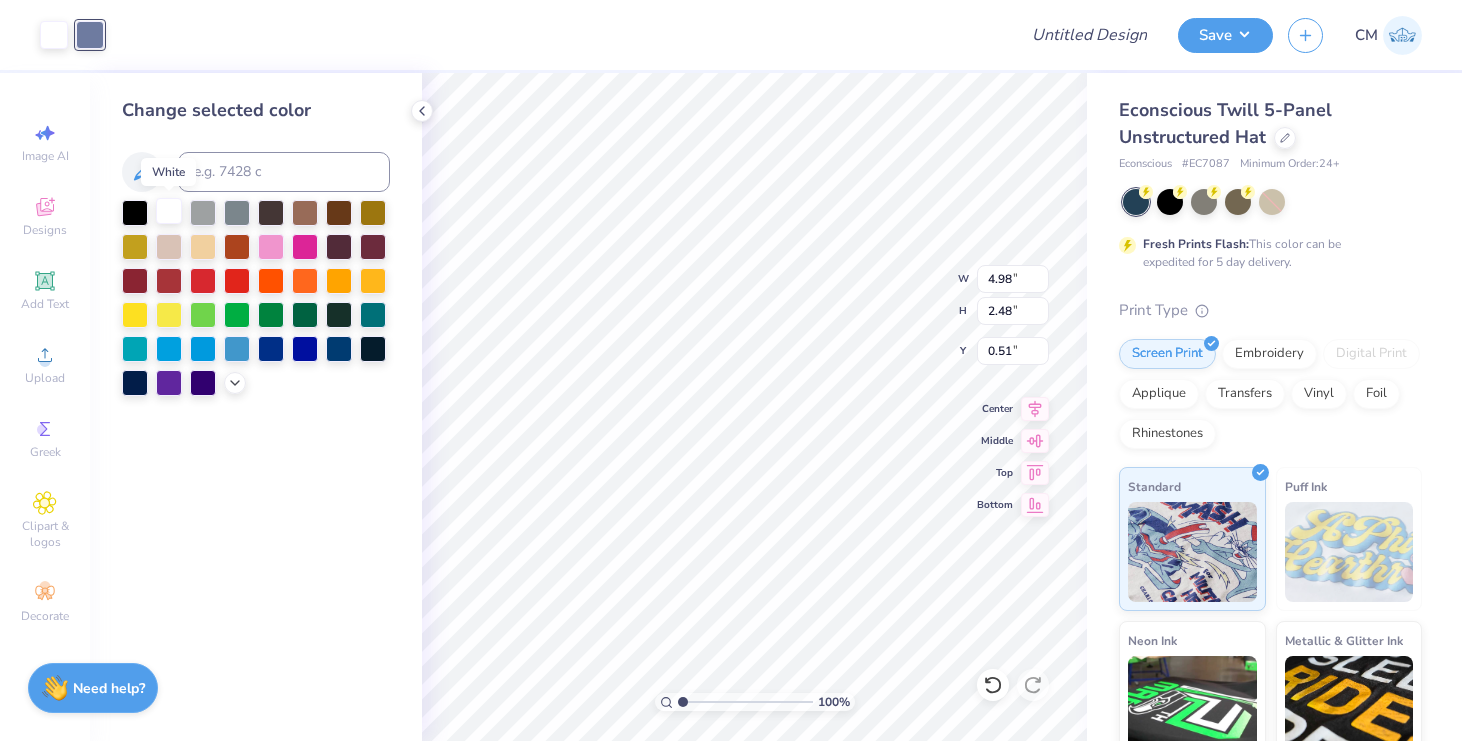 click at bounding box center [169, 211] 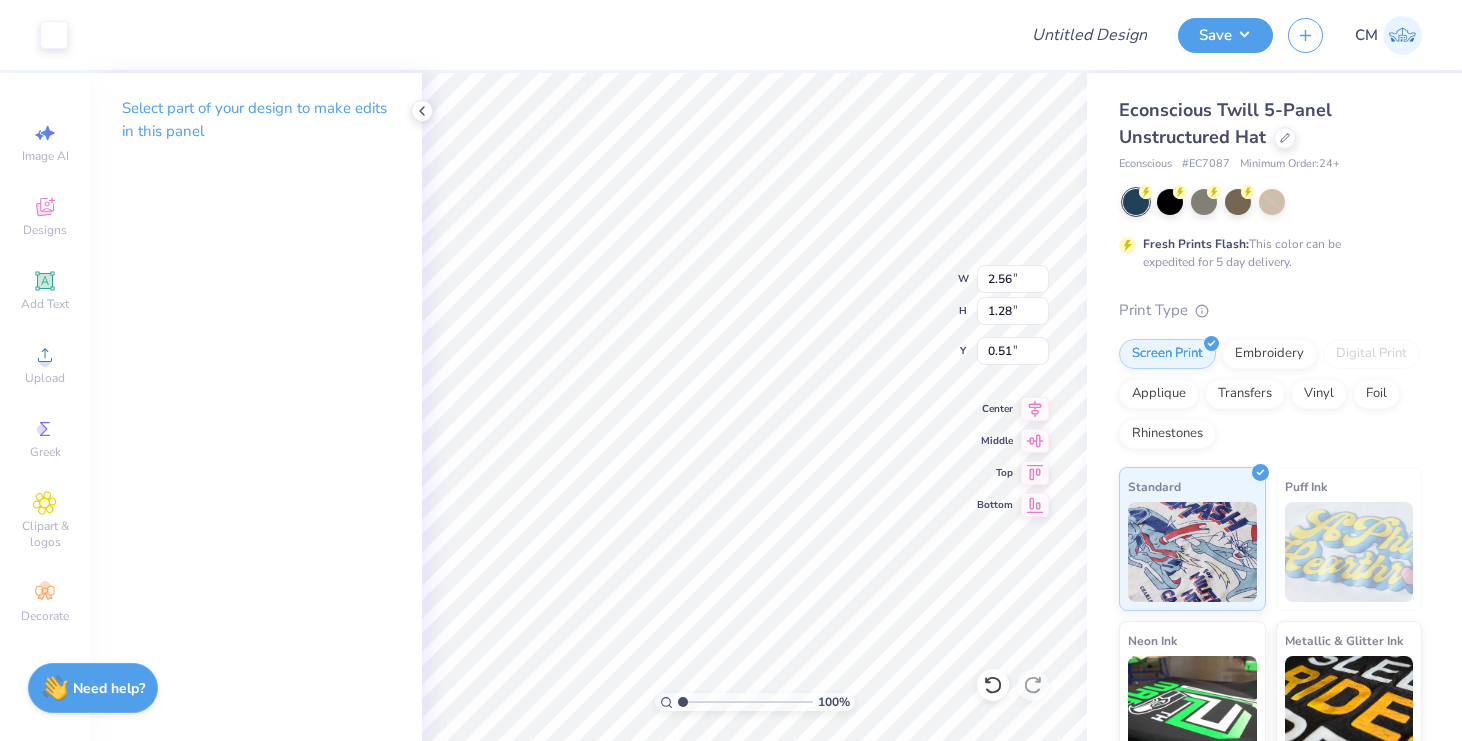 type on "2.56" 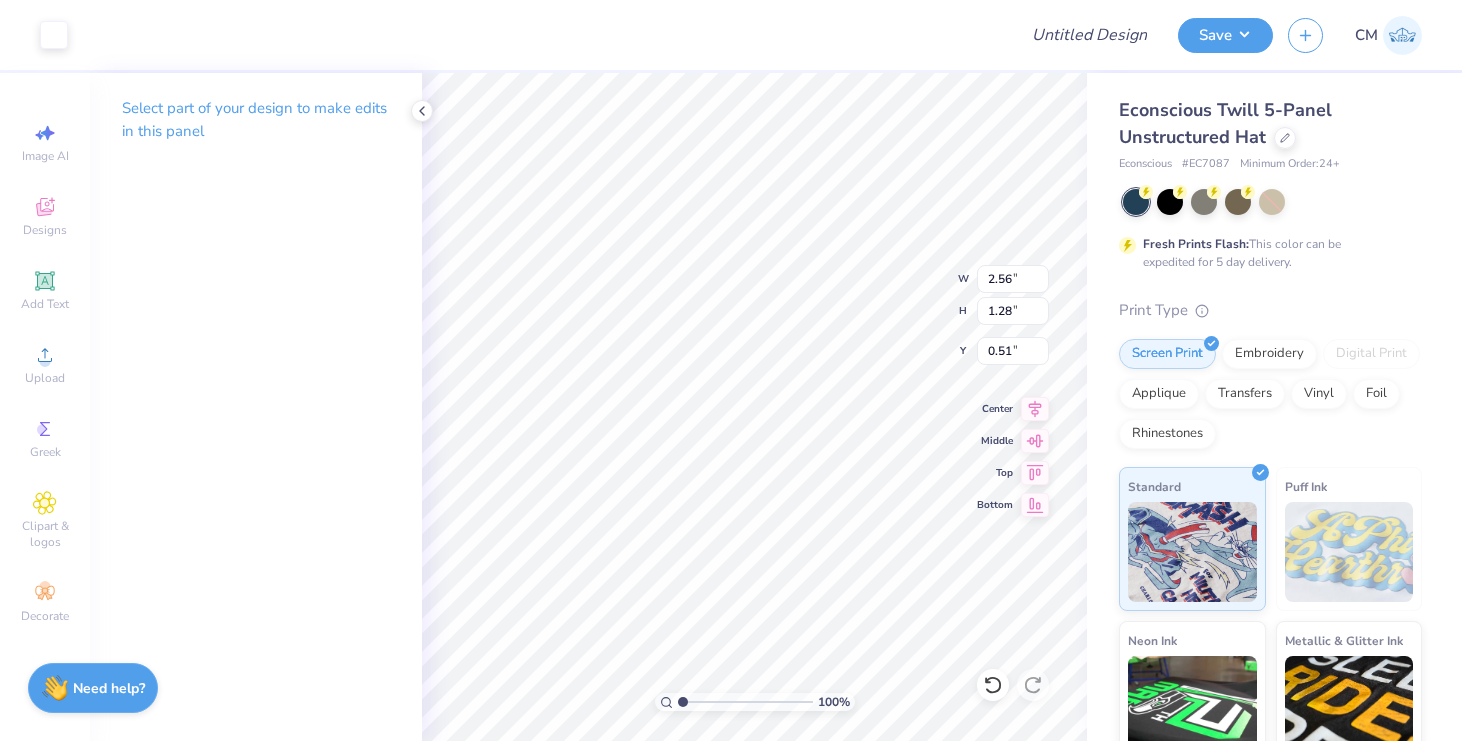 type on "1.11" 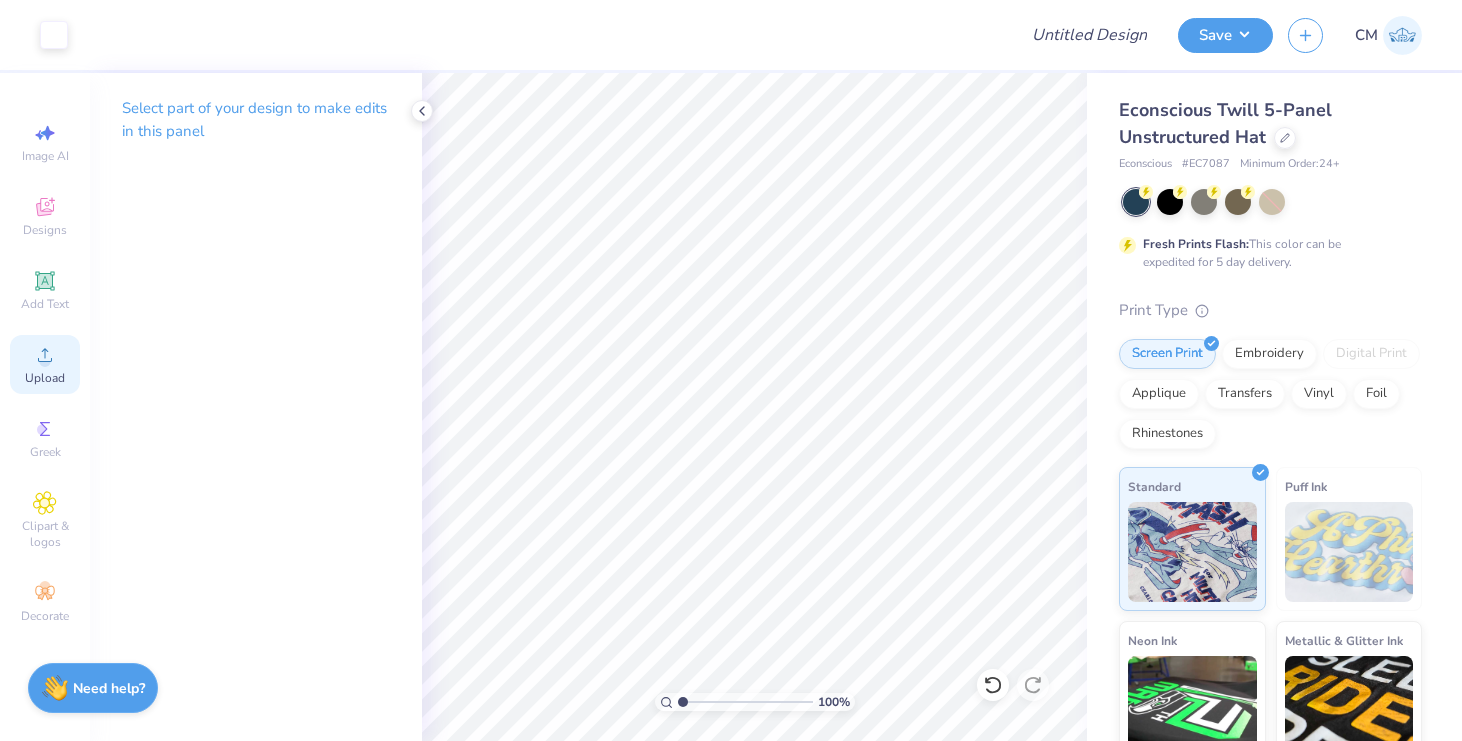 click 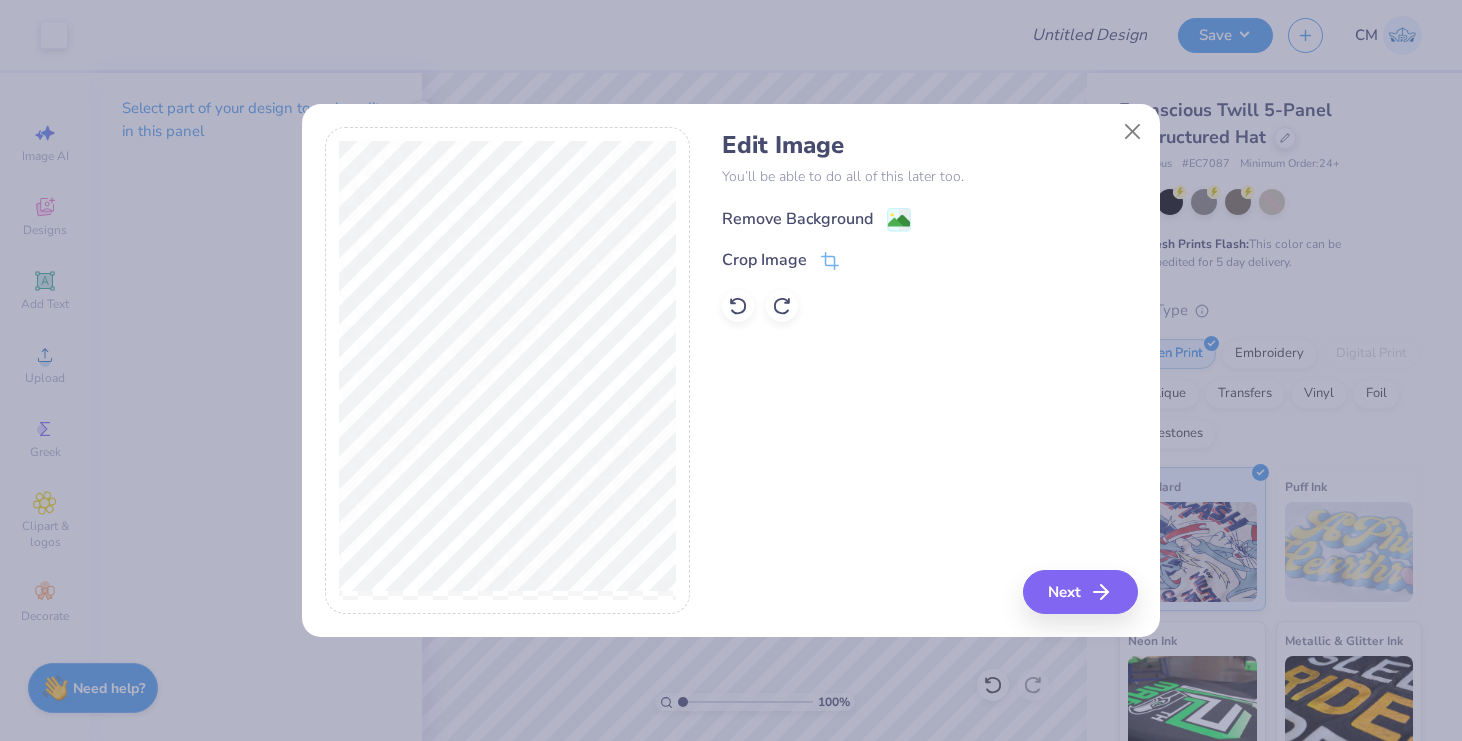 click on "Remove Background" at bounding box center [797, 219] 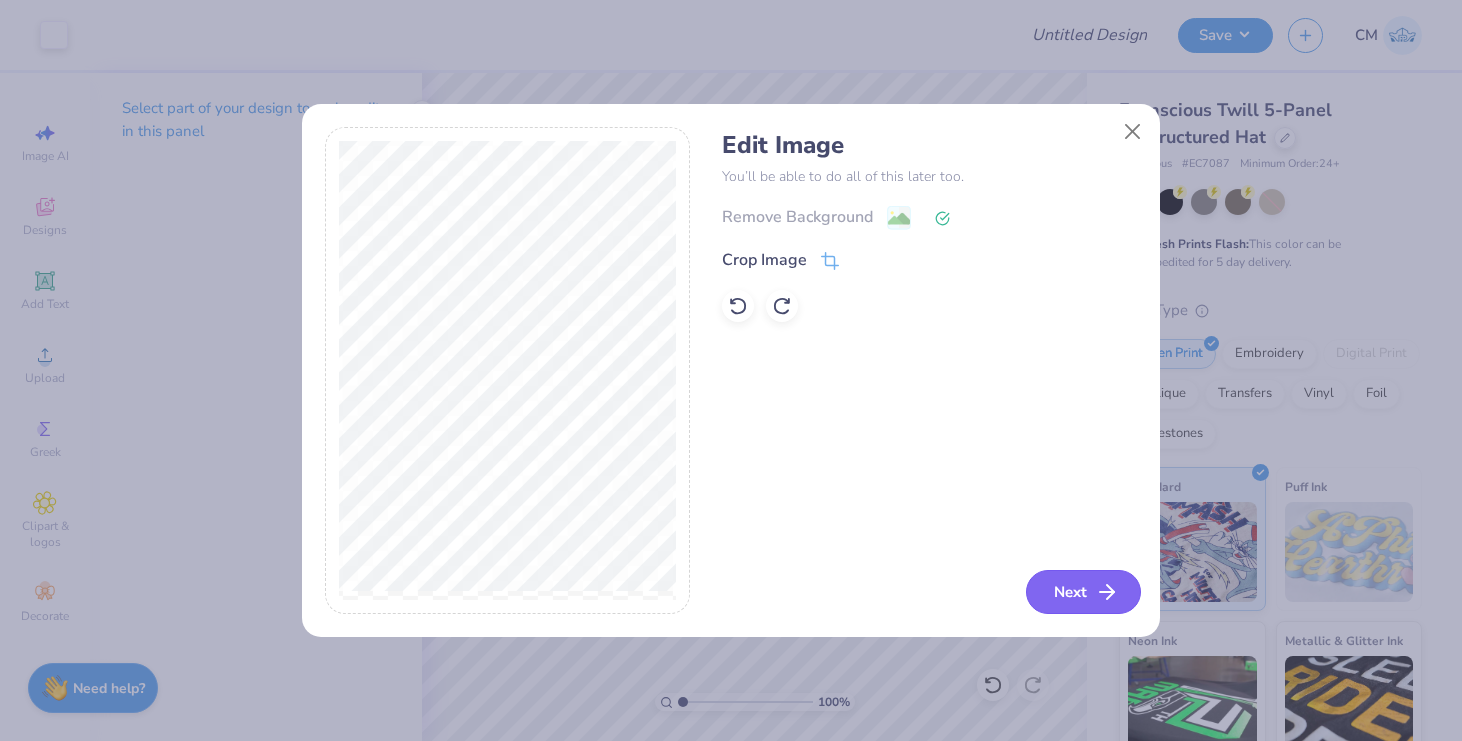 click 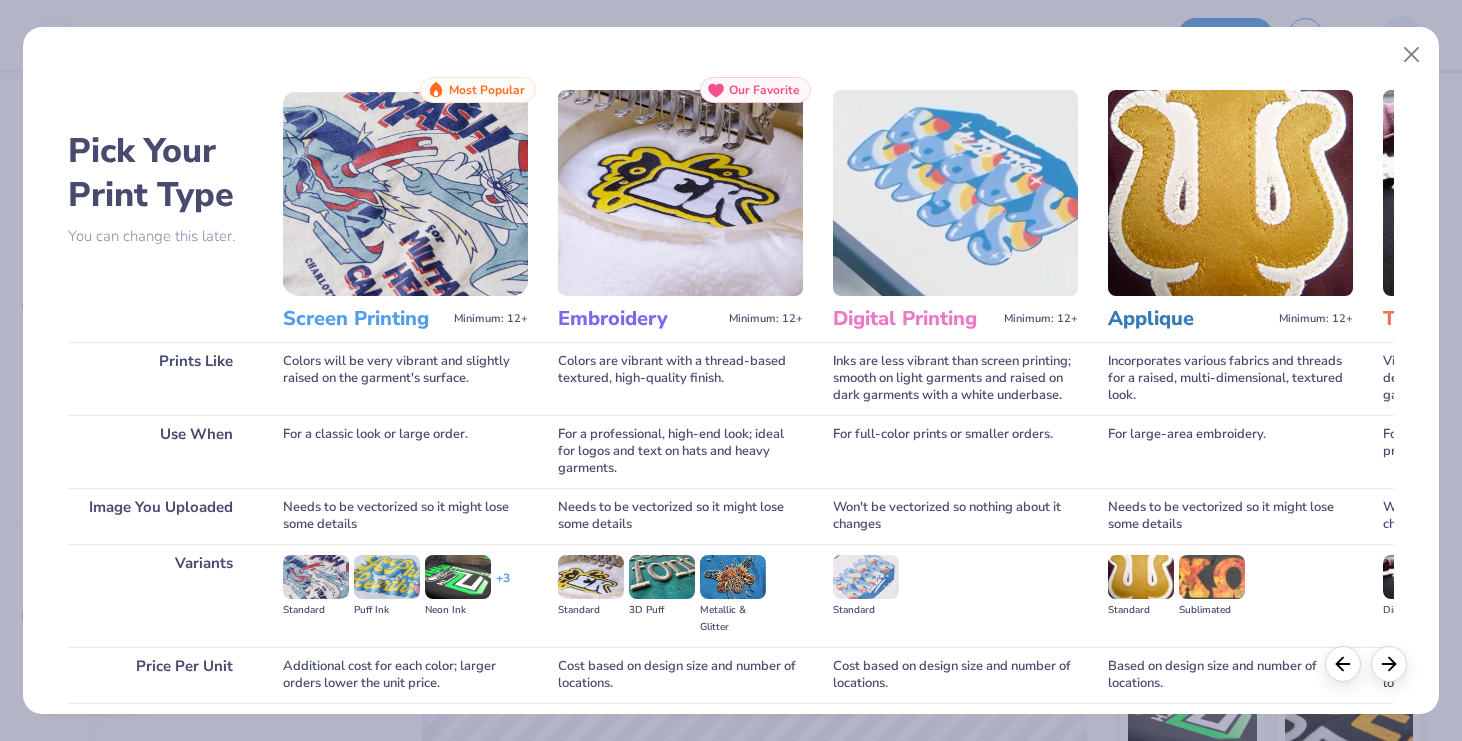 scroll, scrollTop: 156, scrollLeft: 0, axis: vertical 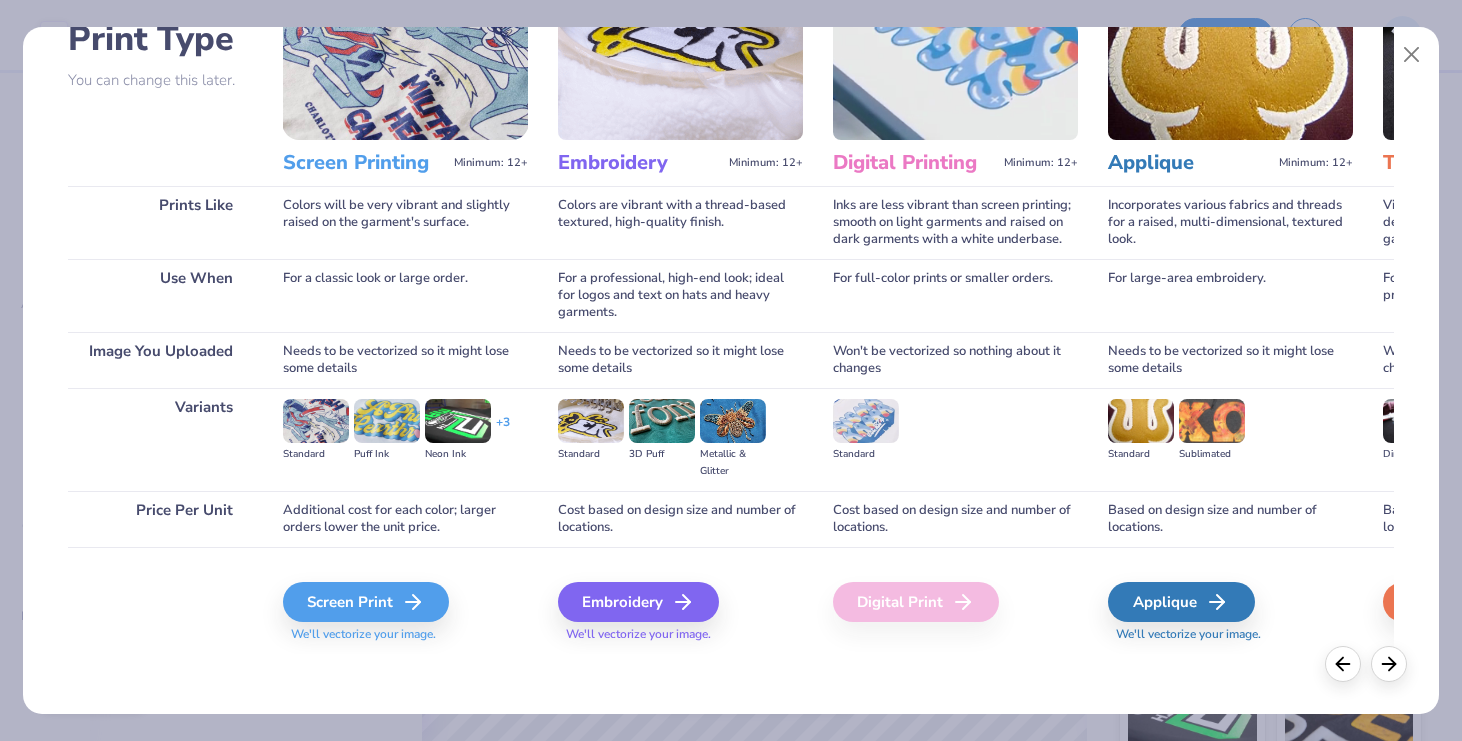 click on "Screen Print We'll vectorize your image." at bounding box center [405, 612] 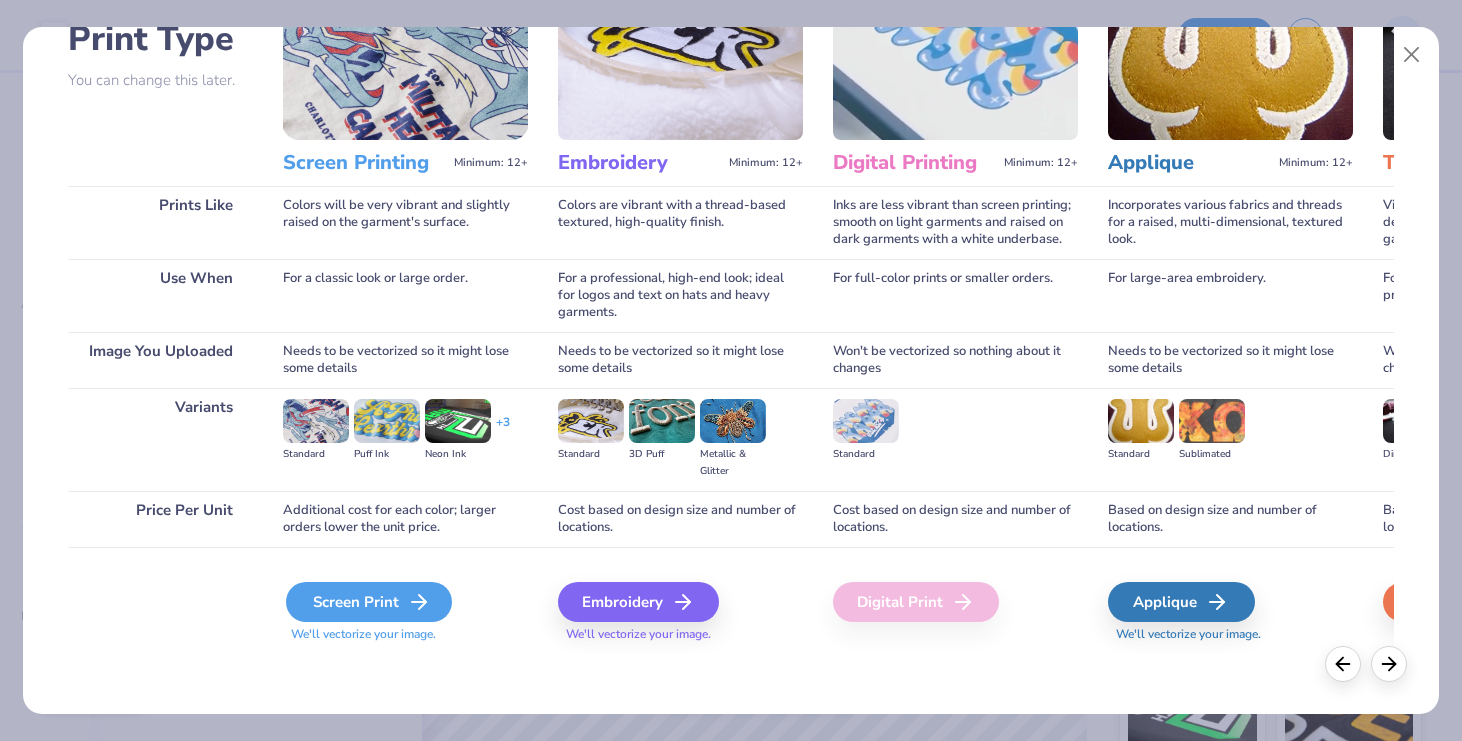 click on "Screen Print" at bounding box center [369, 602] 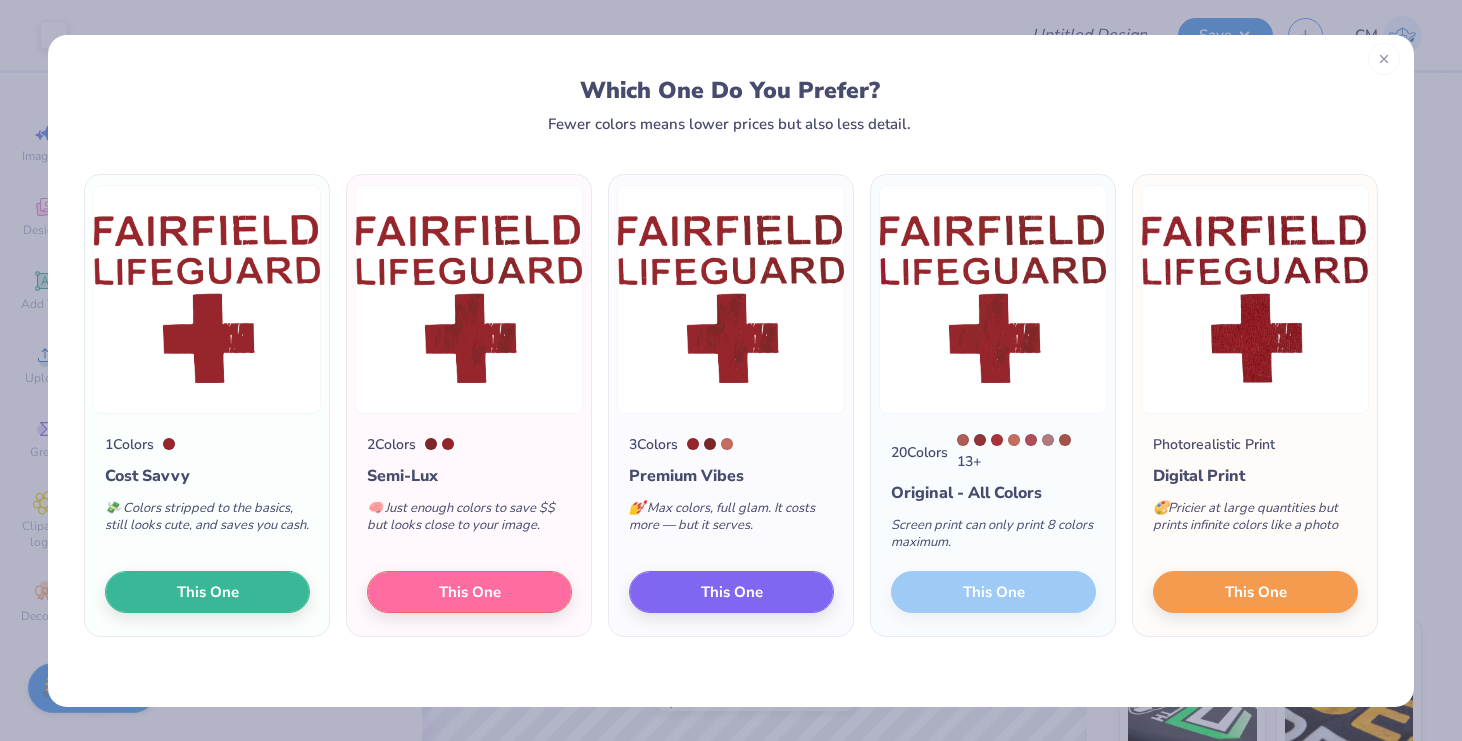 click 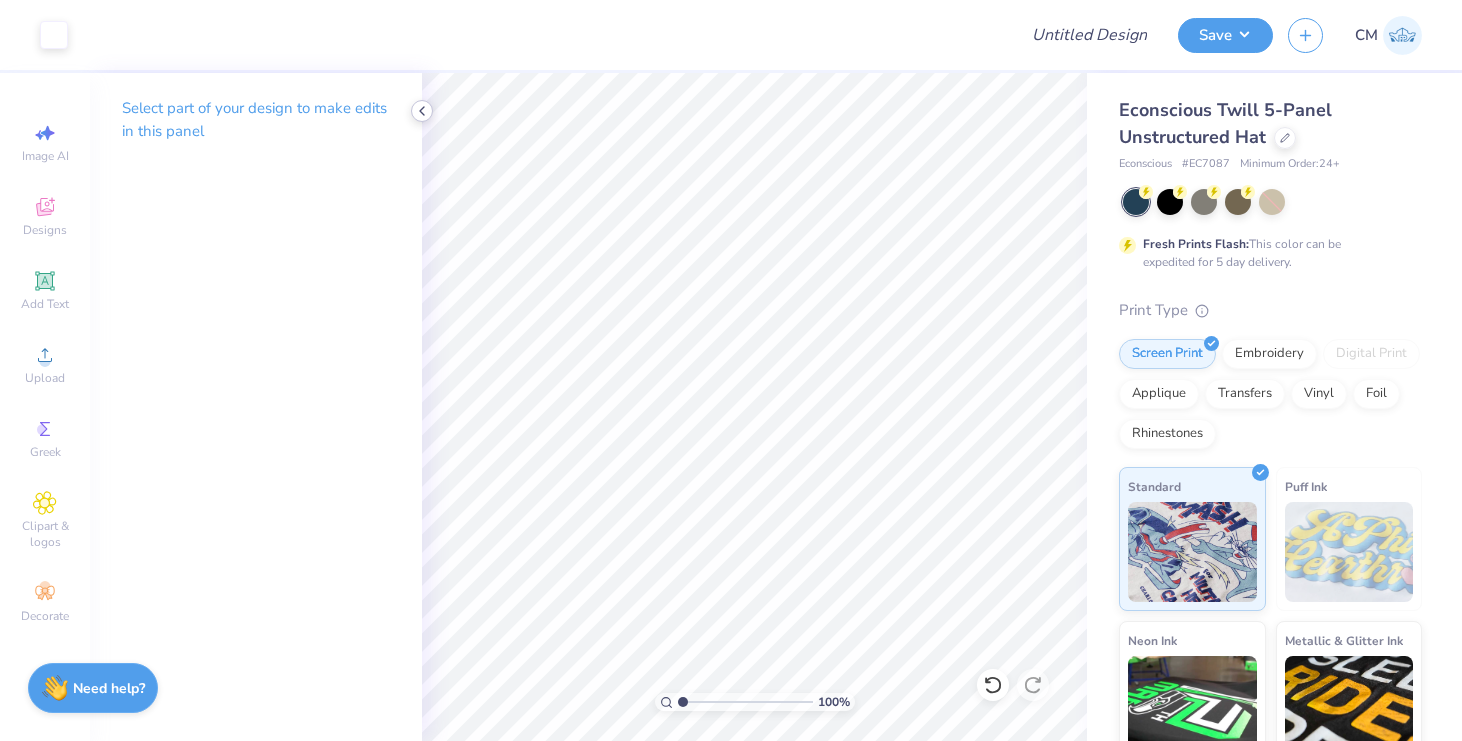 click 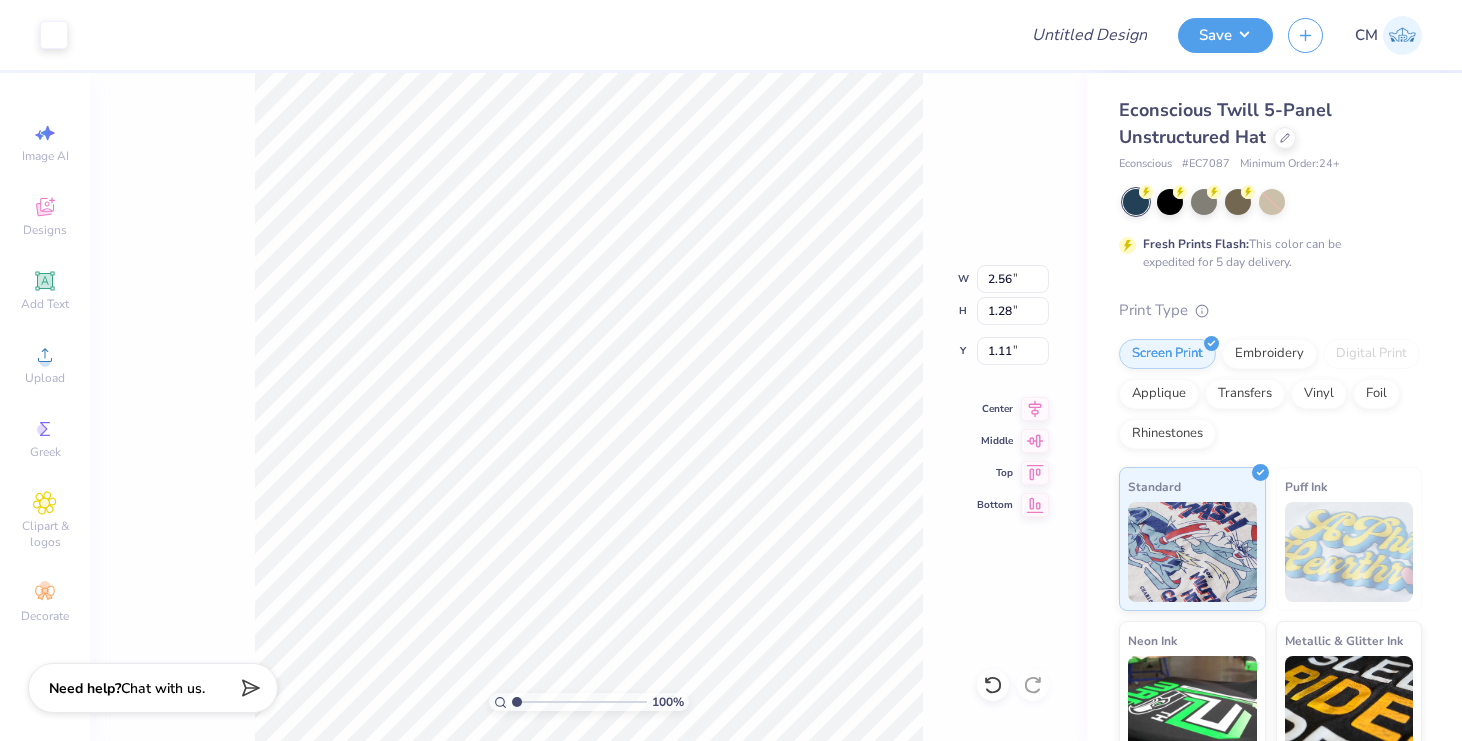 type on "2.78" 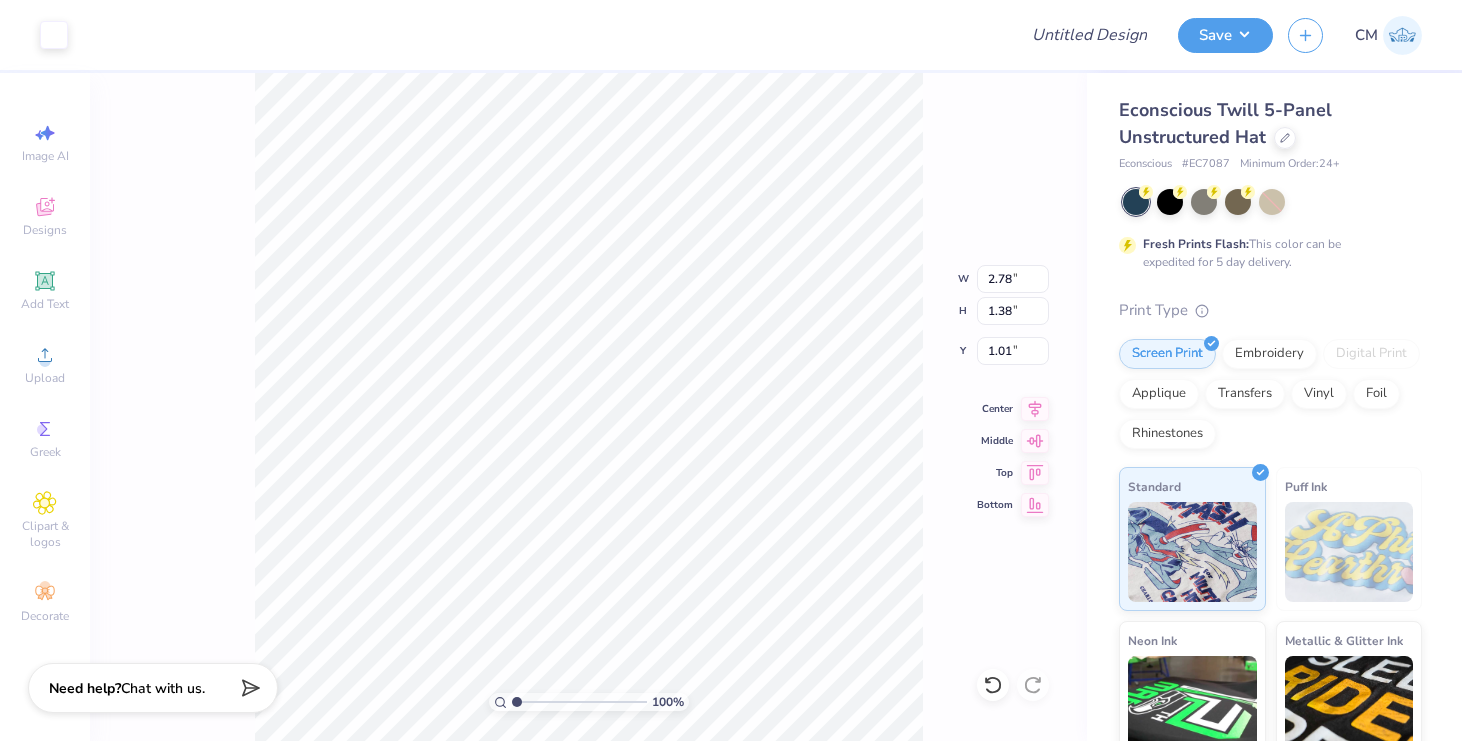 click on "100  % W 2.78 2.78 " H 1.38 1.38 " Y 1.01 1.01 " Center Middle Top Bottom" at bounding box center [588, 407] 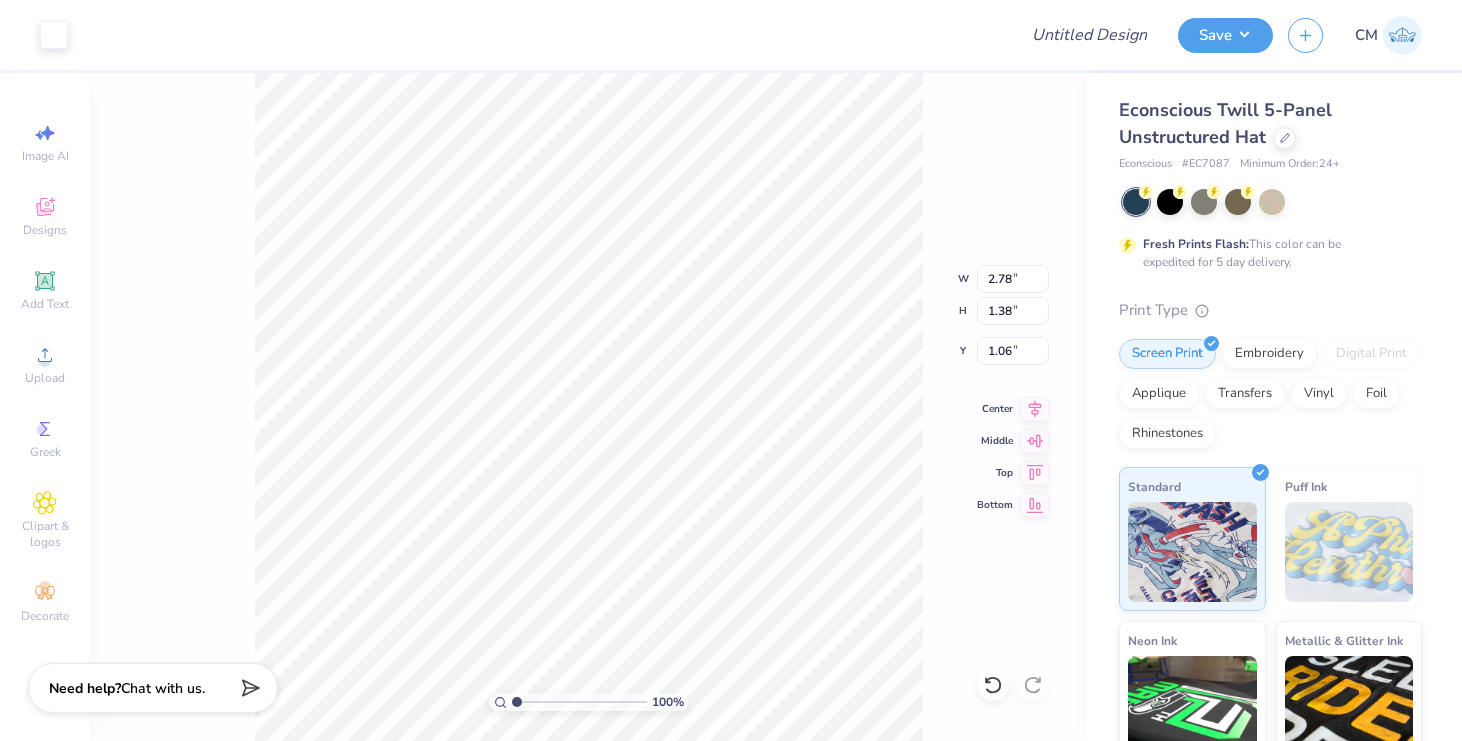 type on "1.06" 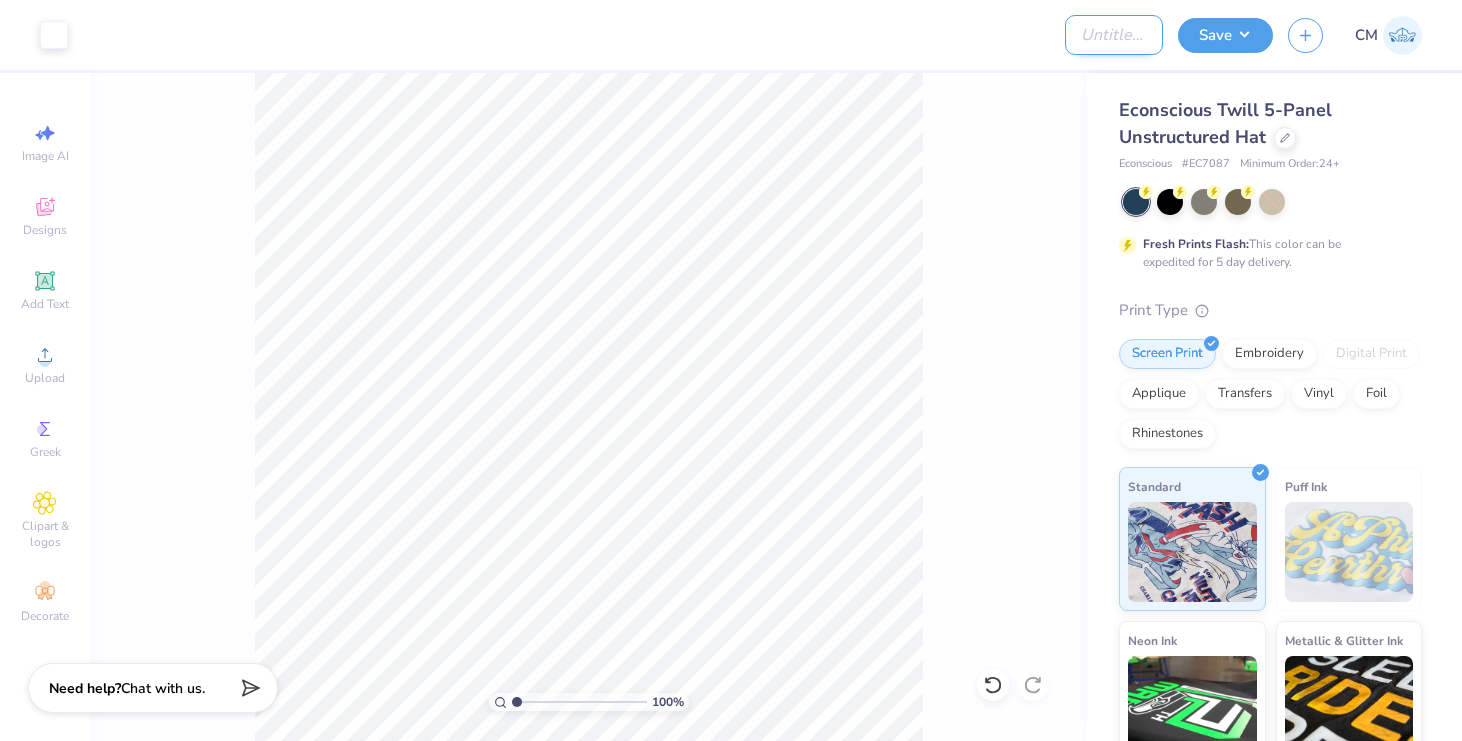 click on "Design Title" at bounding box center [1114, 35] 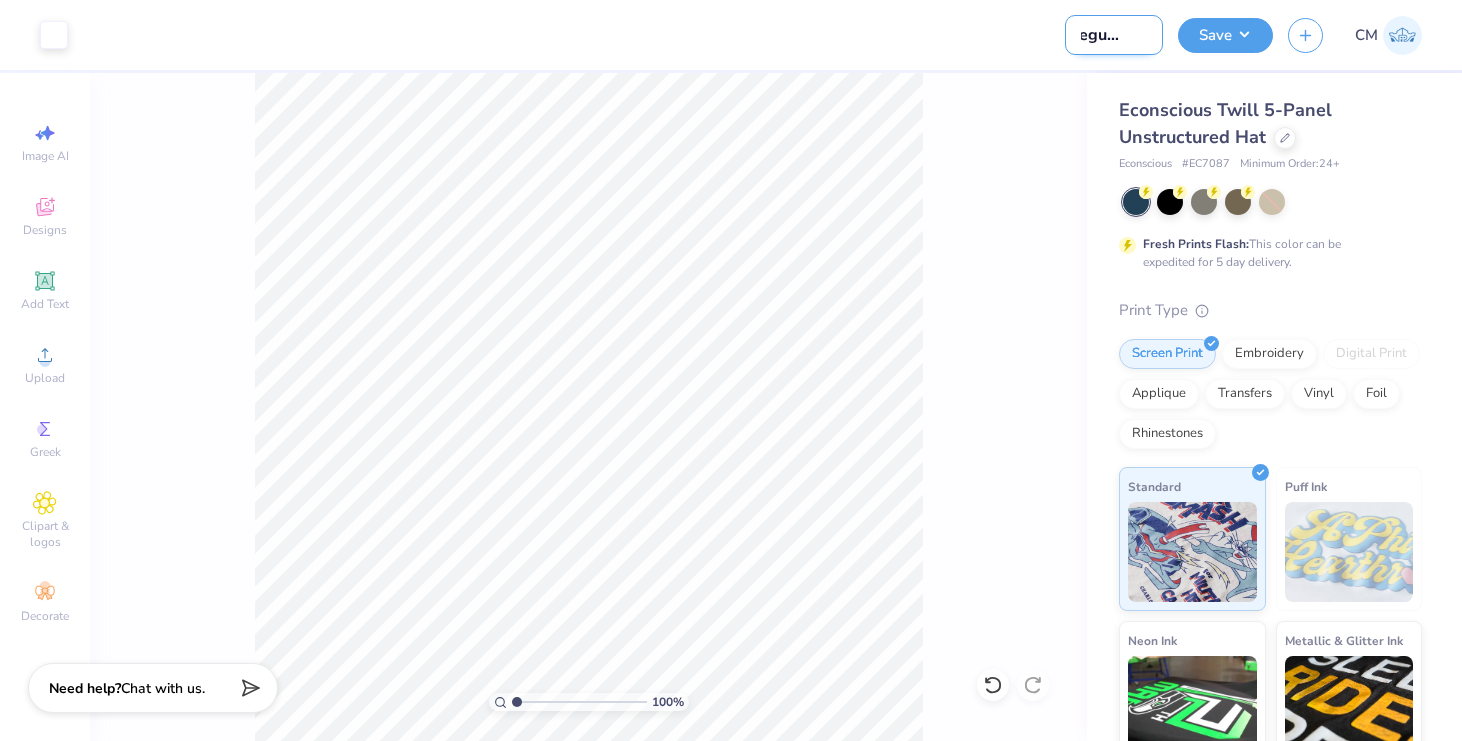 scroll, scrollTop: 0, scrollLeft: 36, axis: horizontal 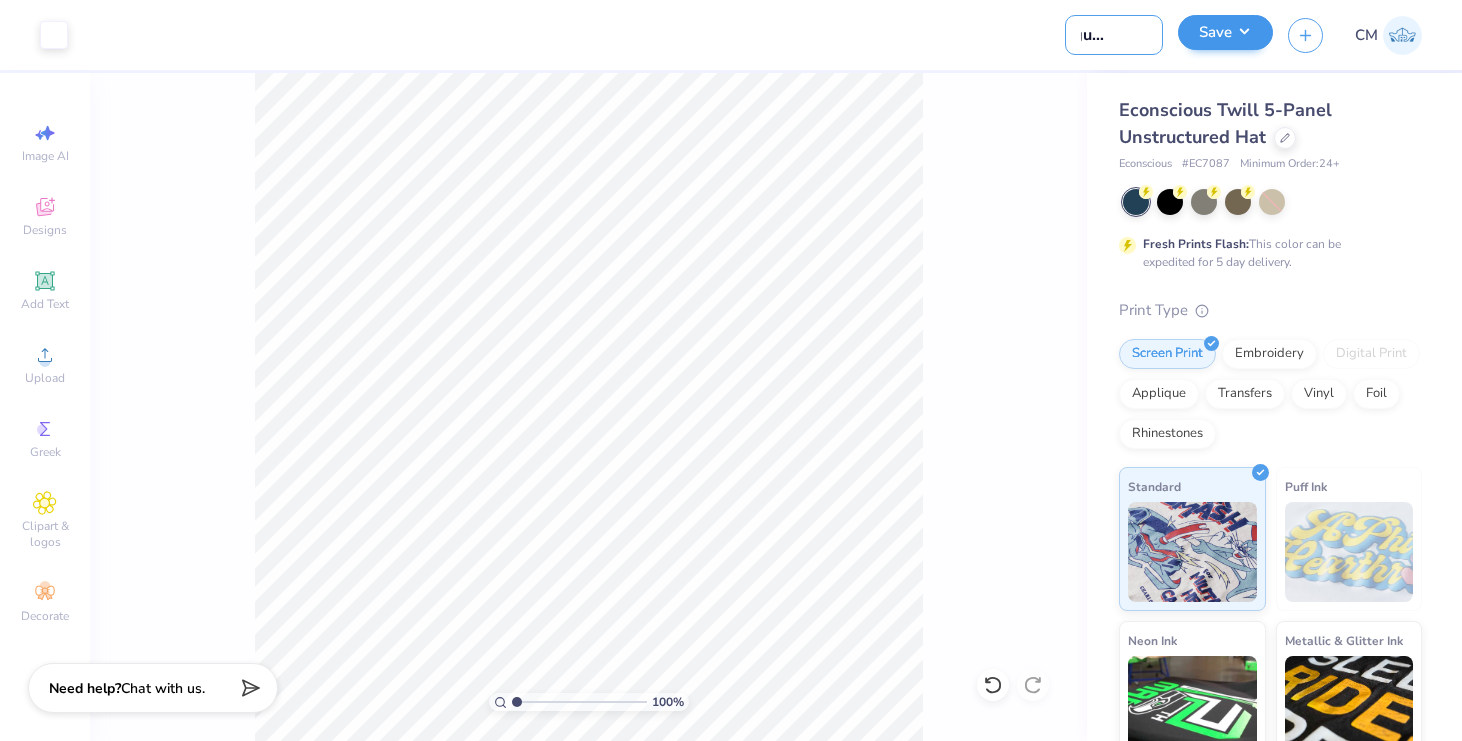 type on "Lifeguard Hat" 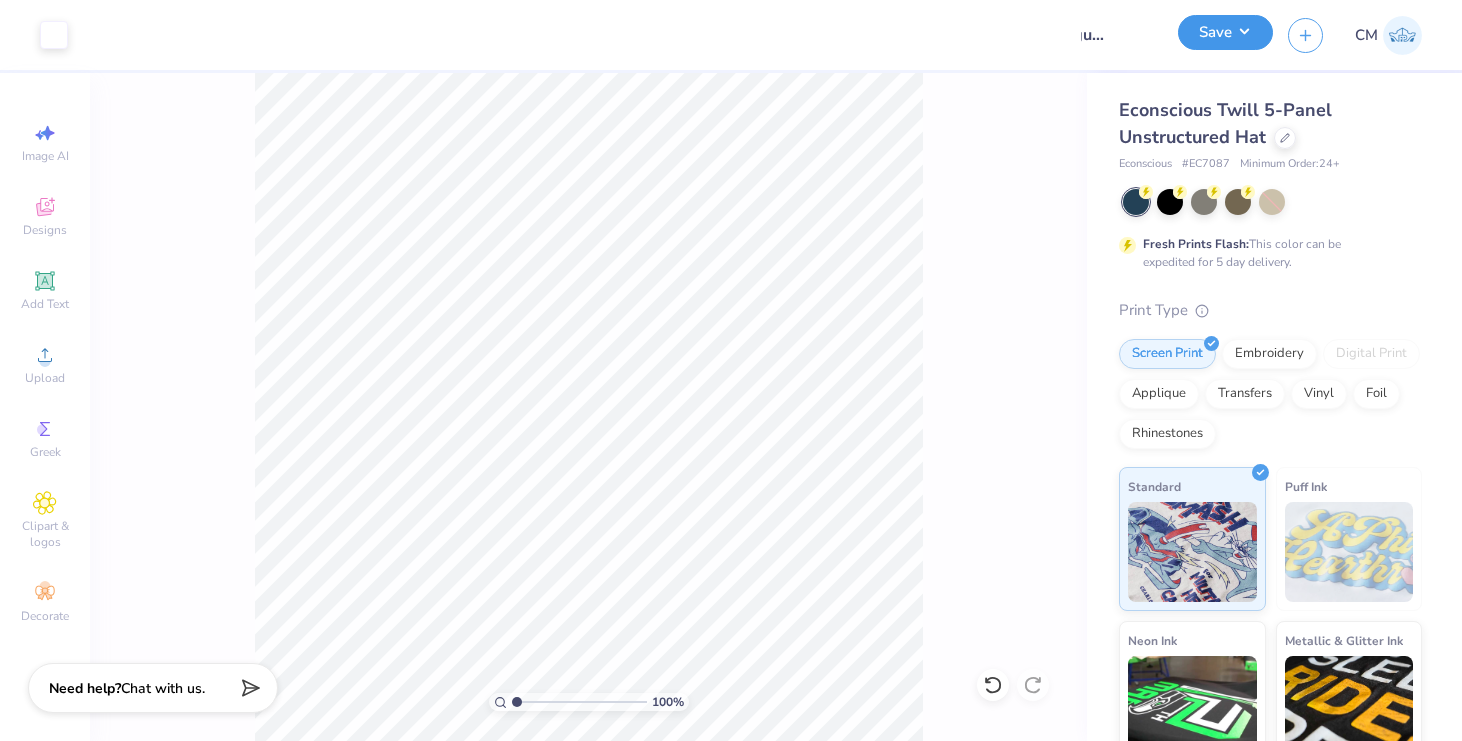 click on "Save" at bounding box center [1225, 32] 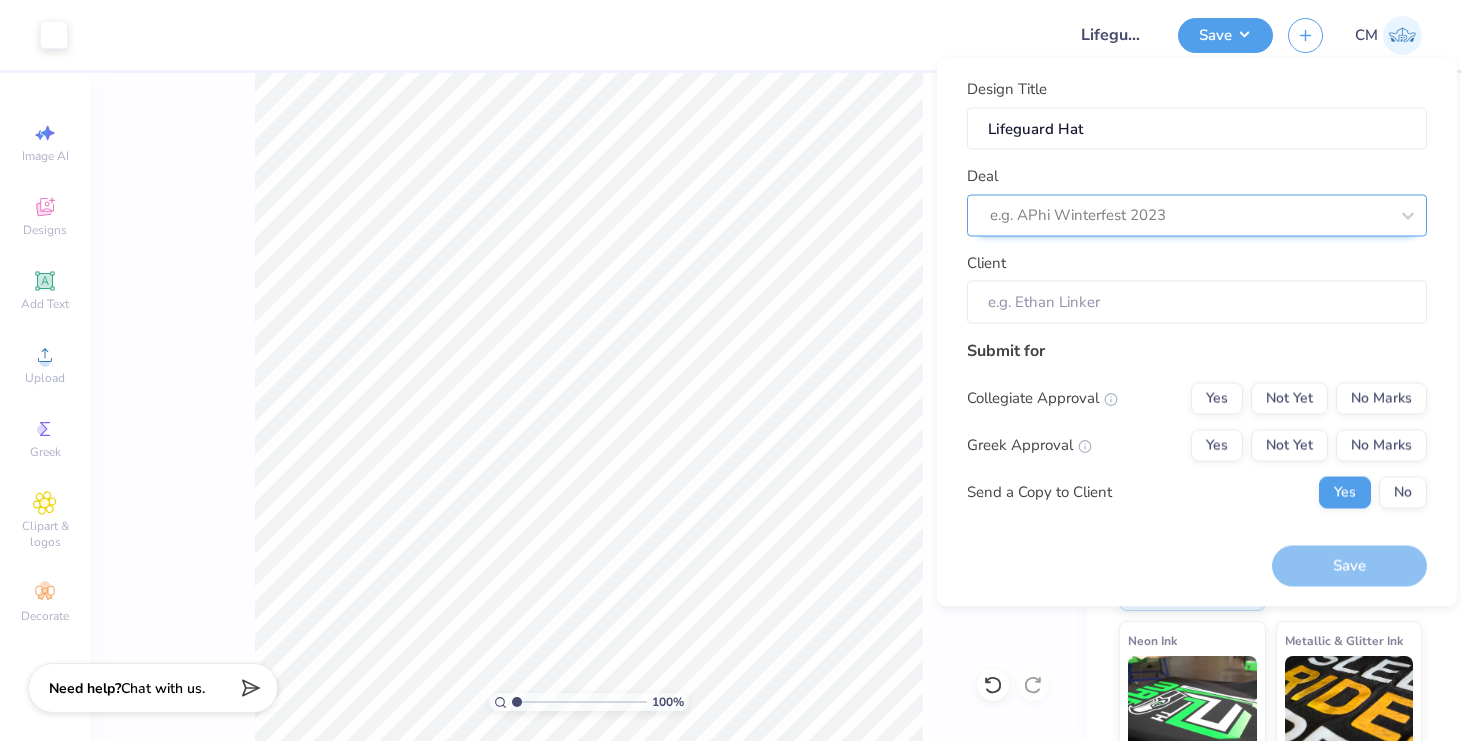 click at bounding box center (1189, 215) 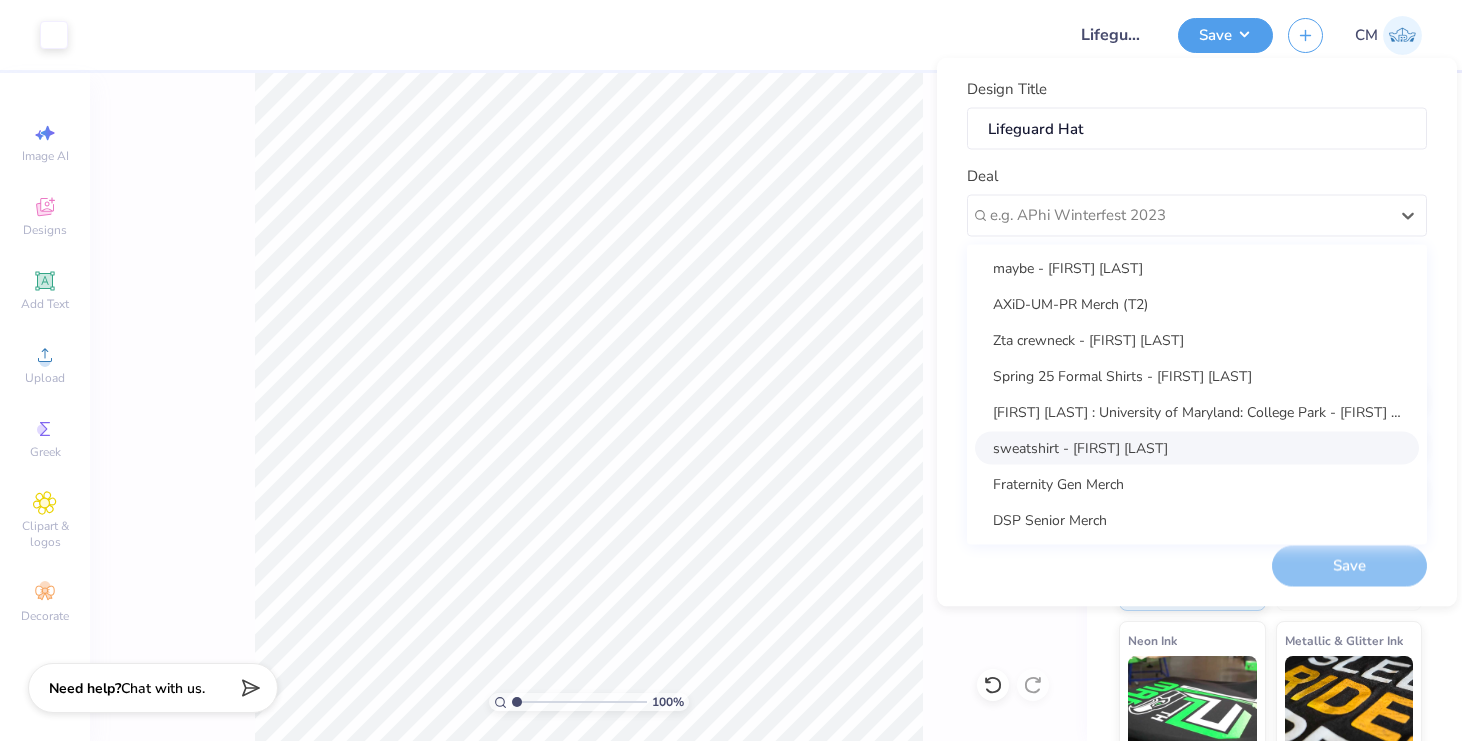 scroll, scrollTop: 0, scrollLeft: 0, axis: both 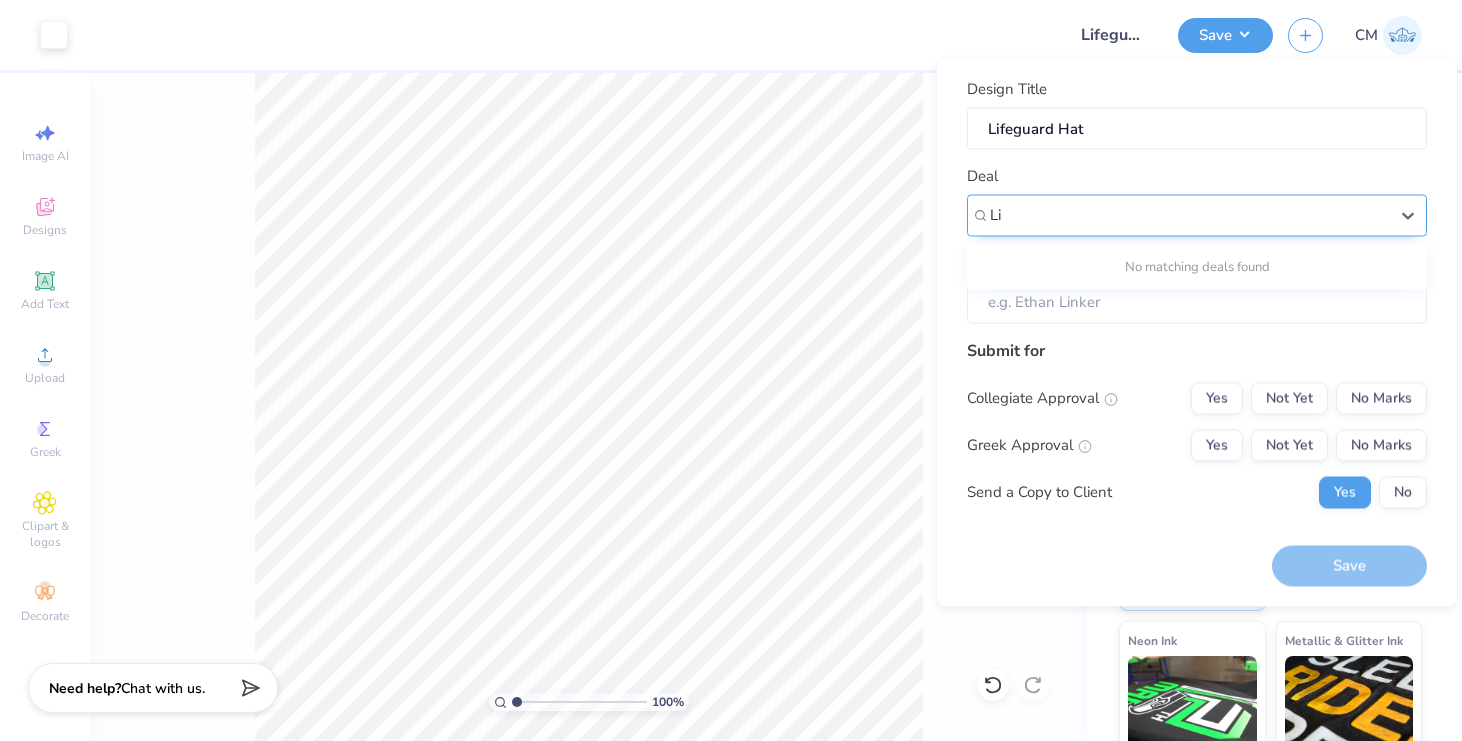 type on "L" 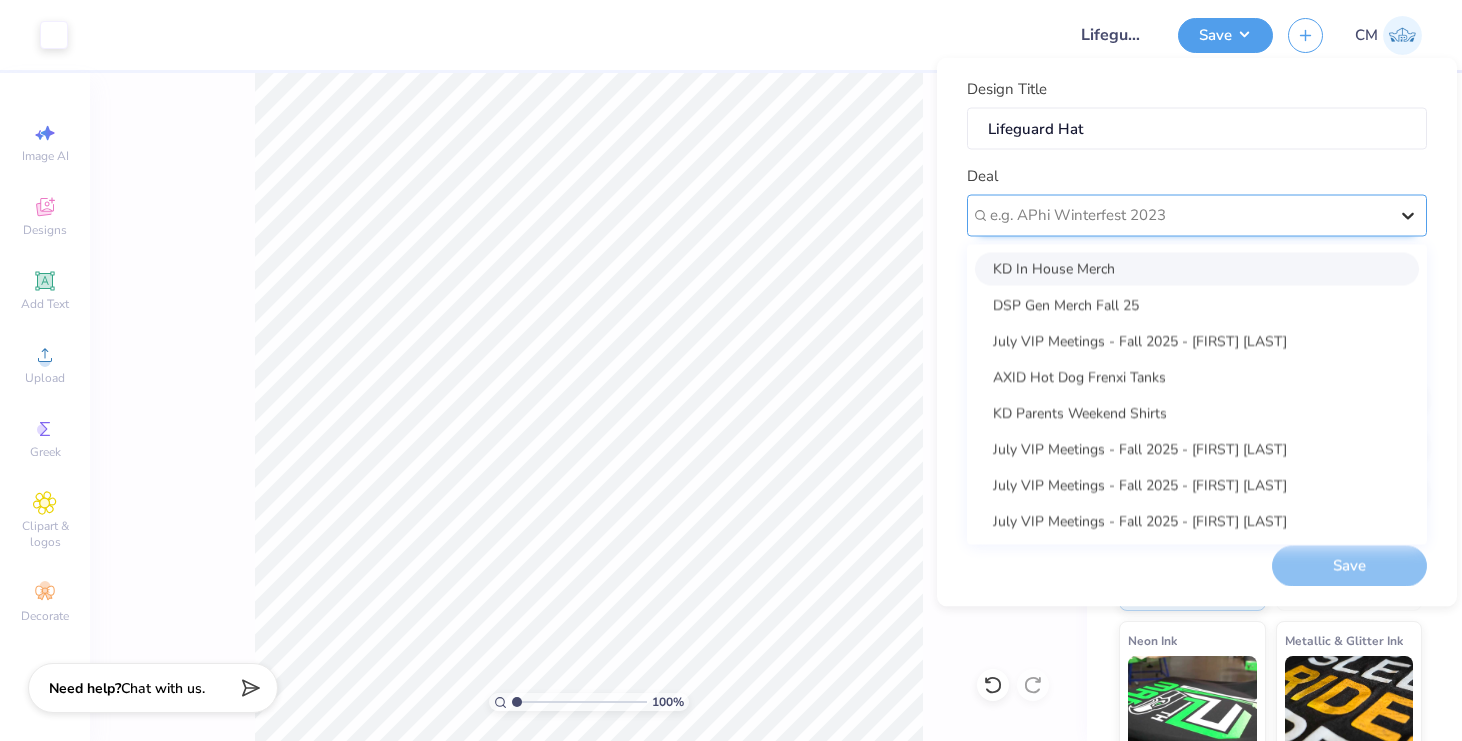 click 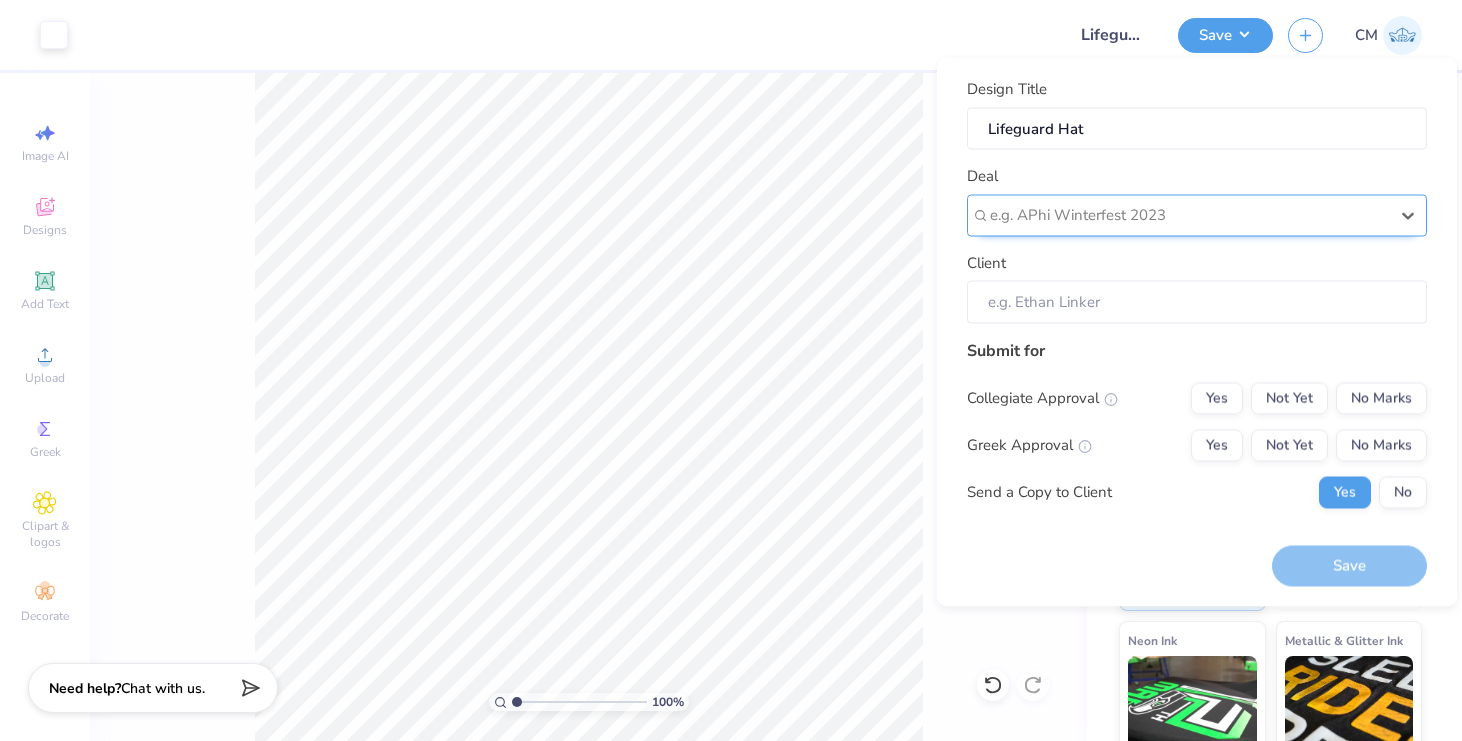 click on "e.g. APhi Winterfest 2023" at bounding box center [1197, 215] 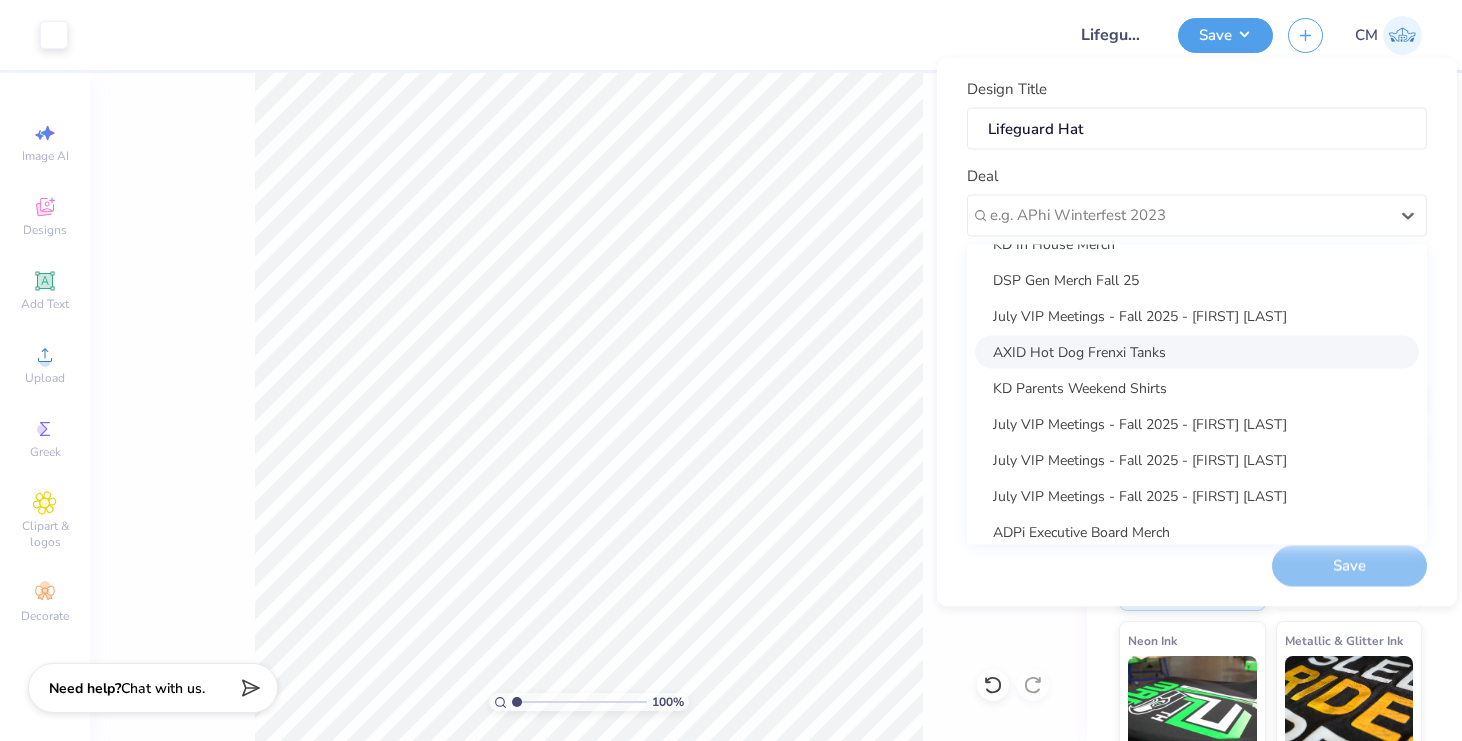 scroll, scrollTop: 0, scrollLeft: 0, axis: both 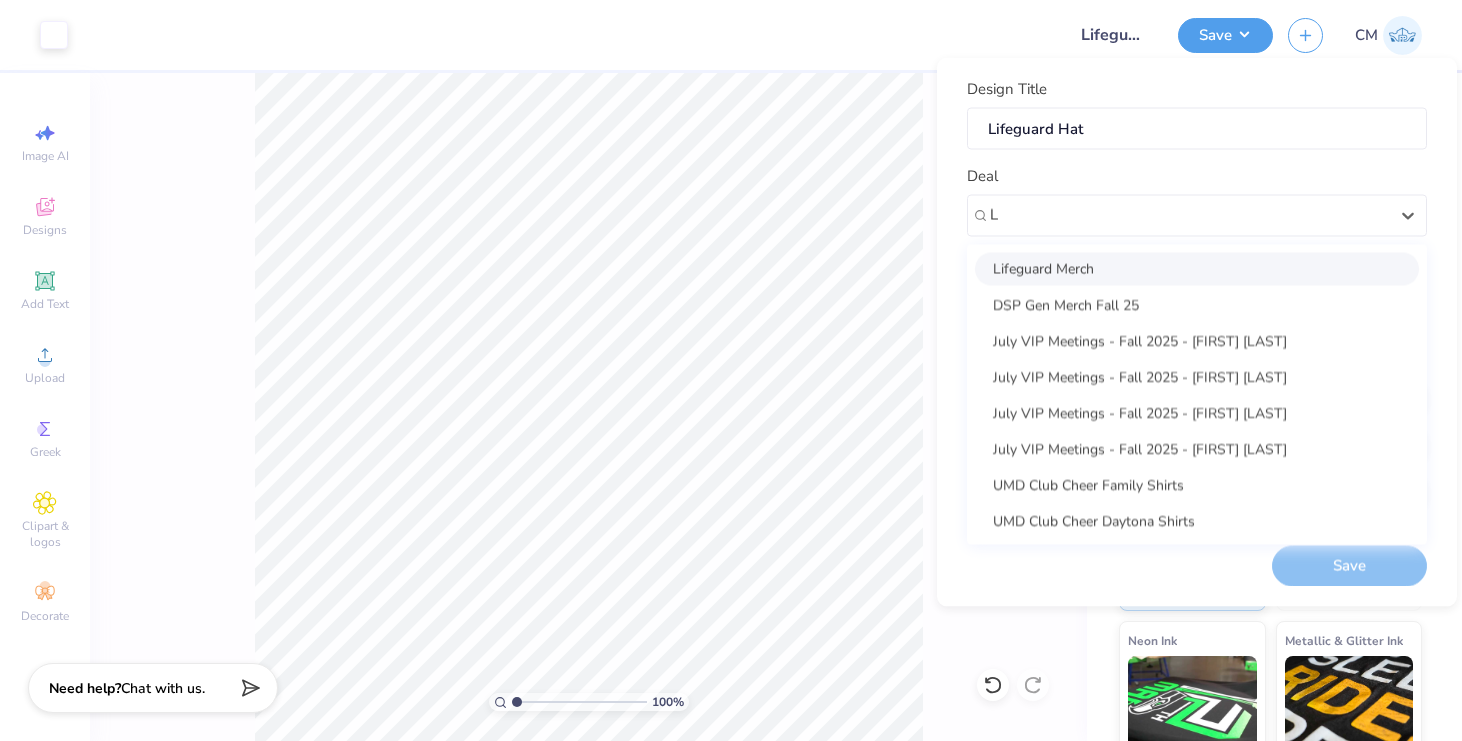 click on "Lifeguard Merch" at bounding box center [1197, 268] 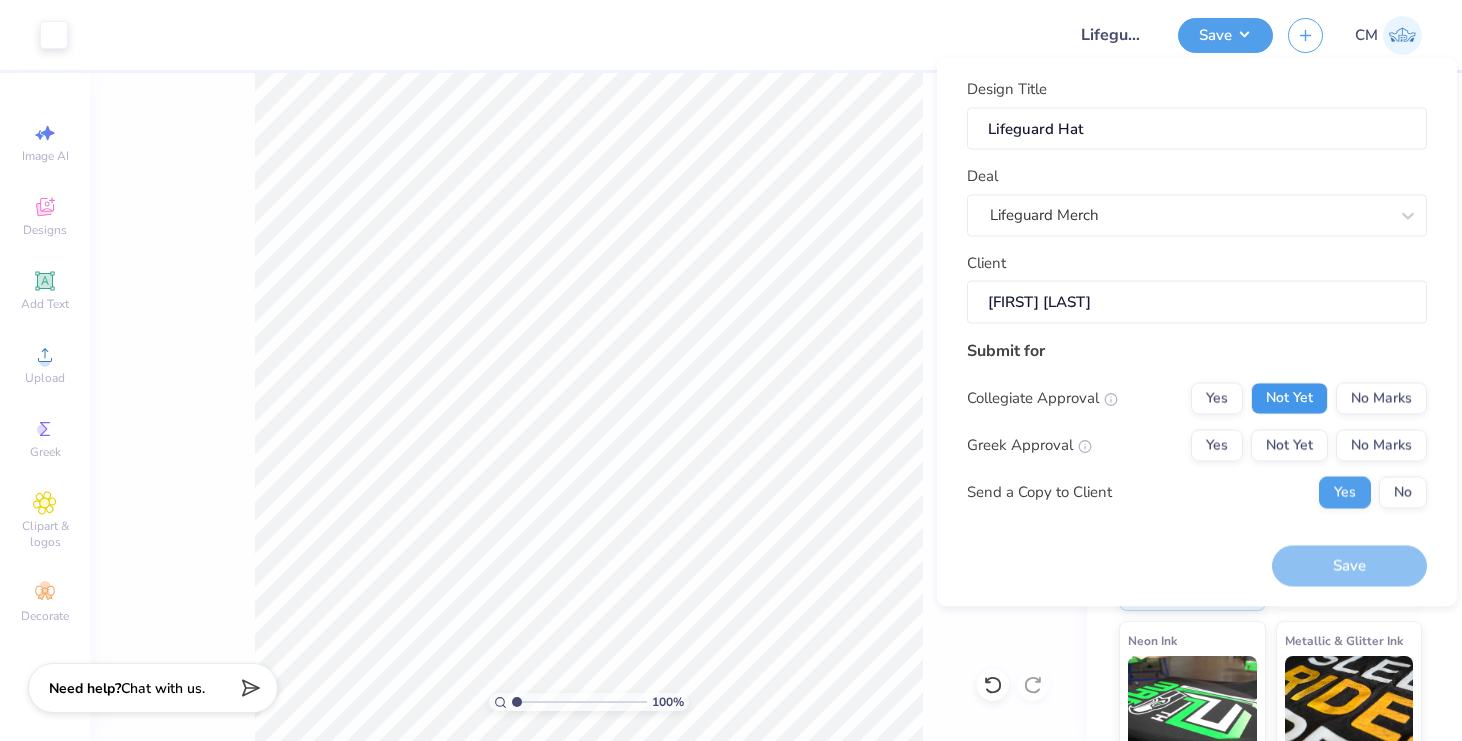 click on "Not Yet" at bounding box center [1289, 398] 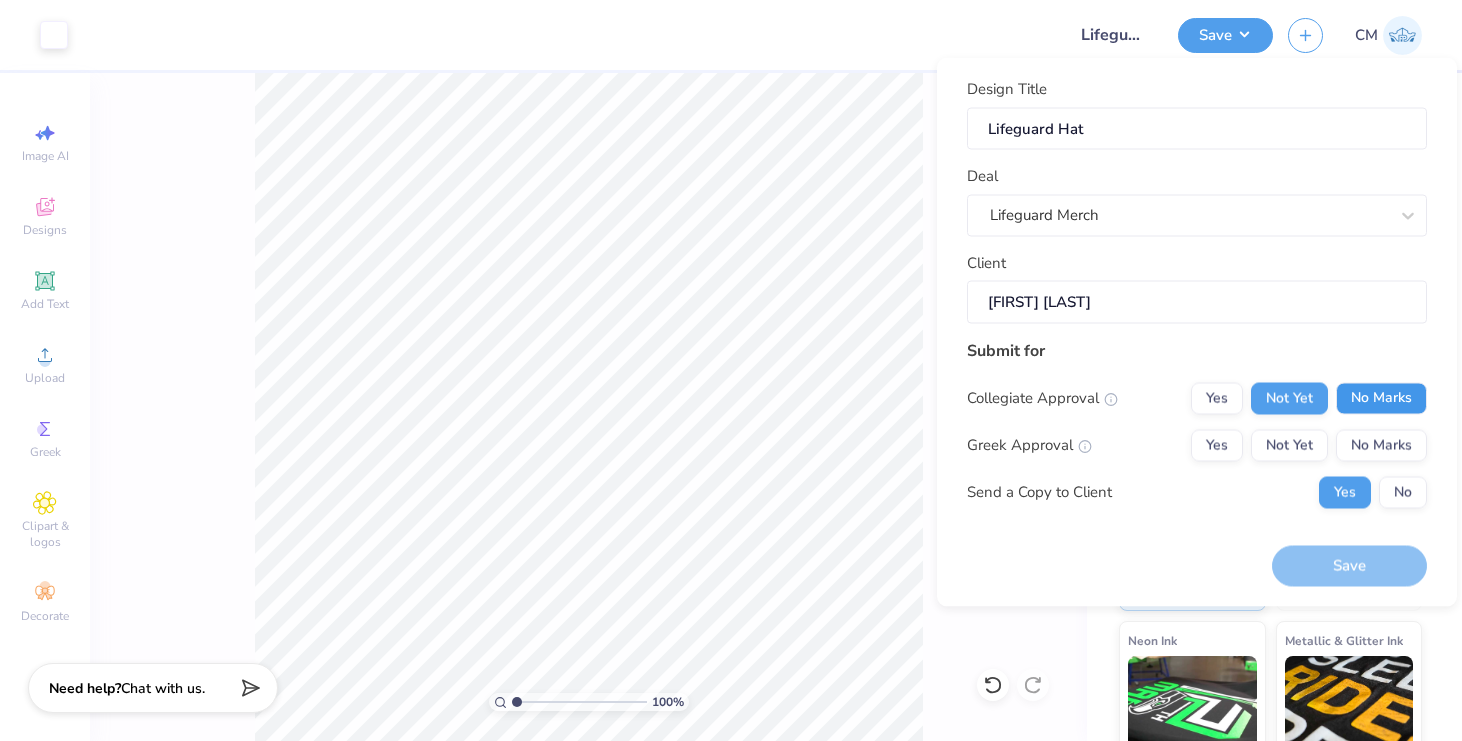 click on "No Marks" at bounding box center [1381, 398] 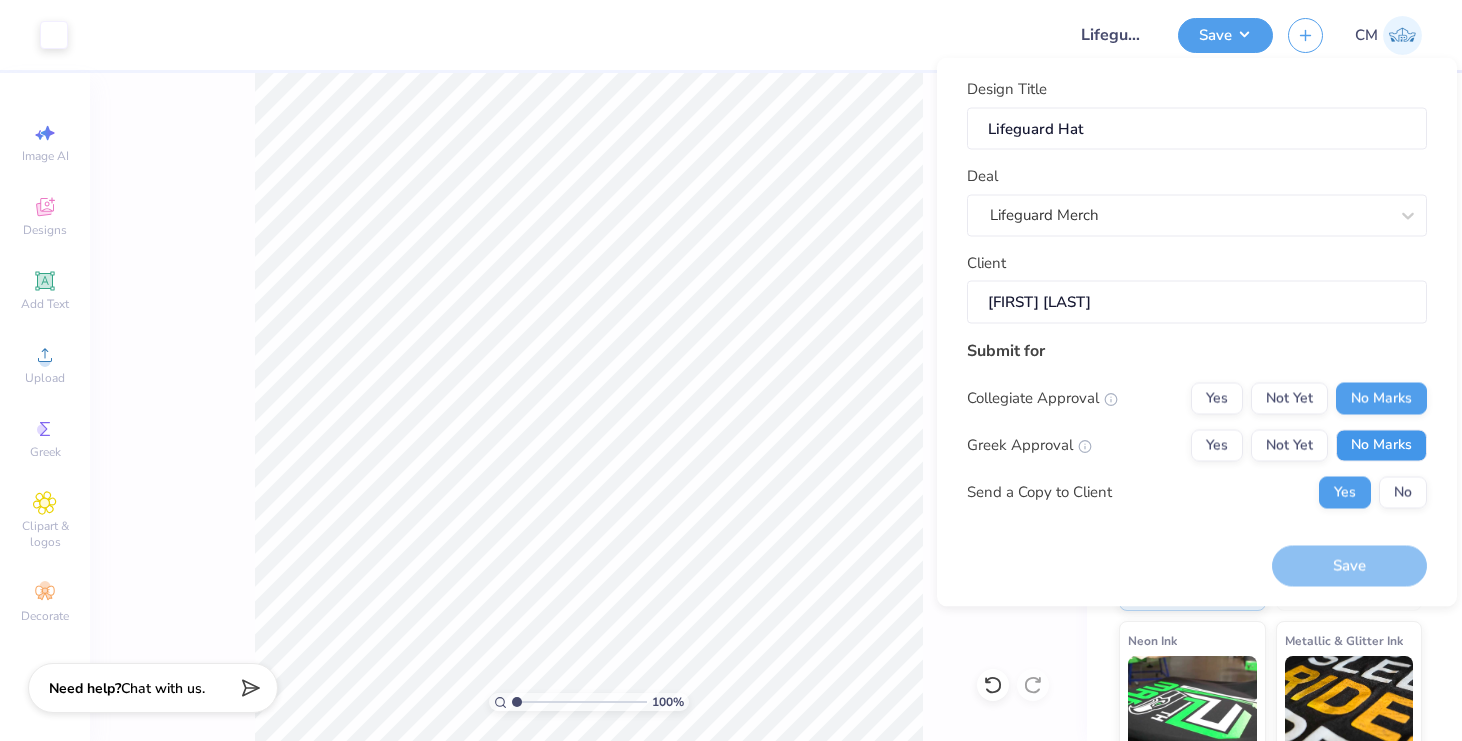 click on "No Marks" at bounding box center (1381, 445) 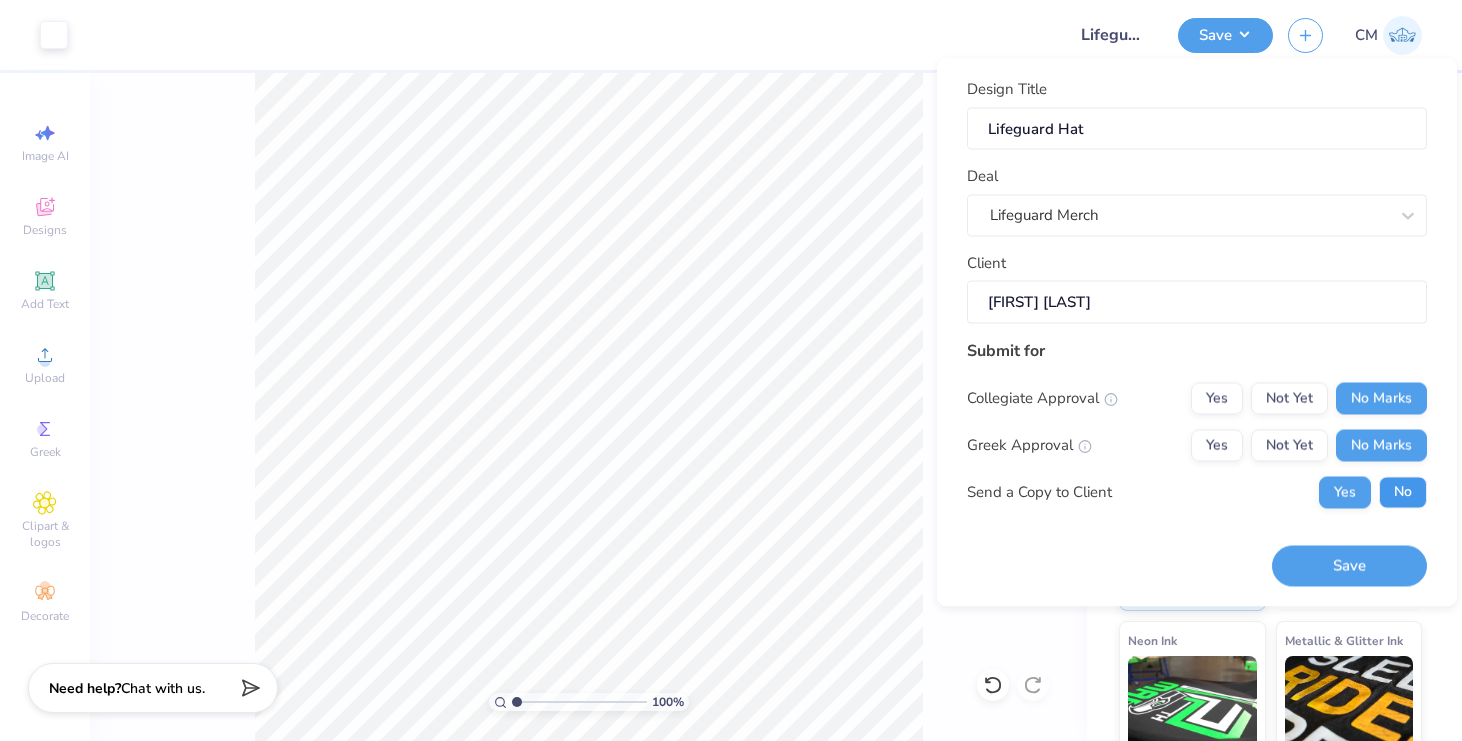 click on "No" at bounding box center [1403, 492] 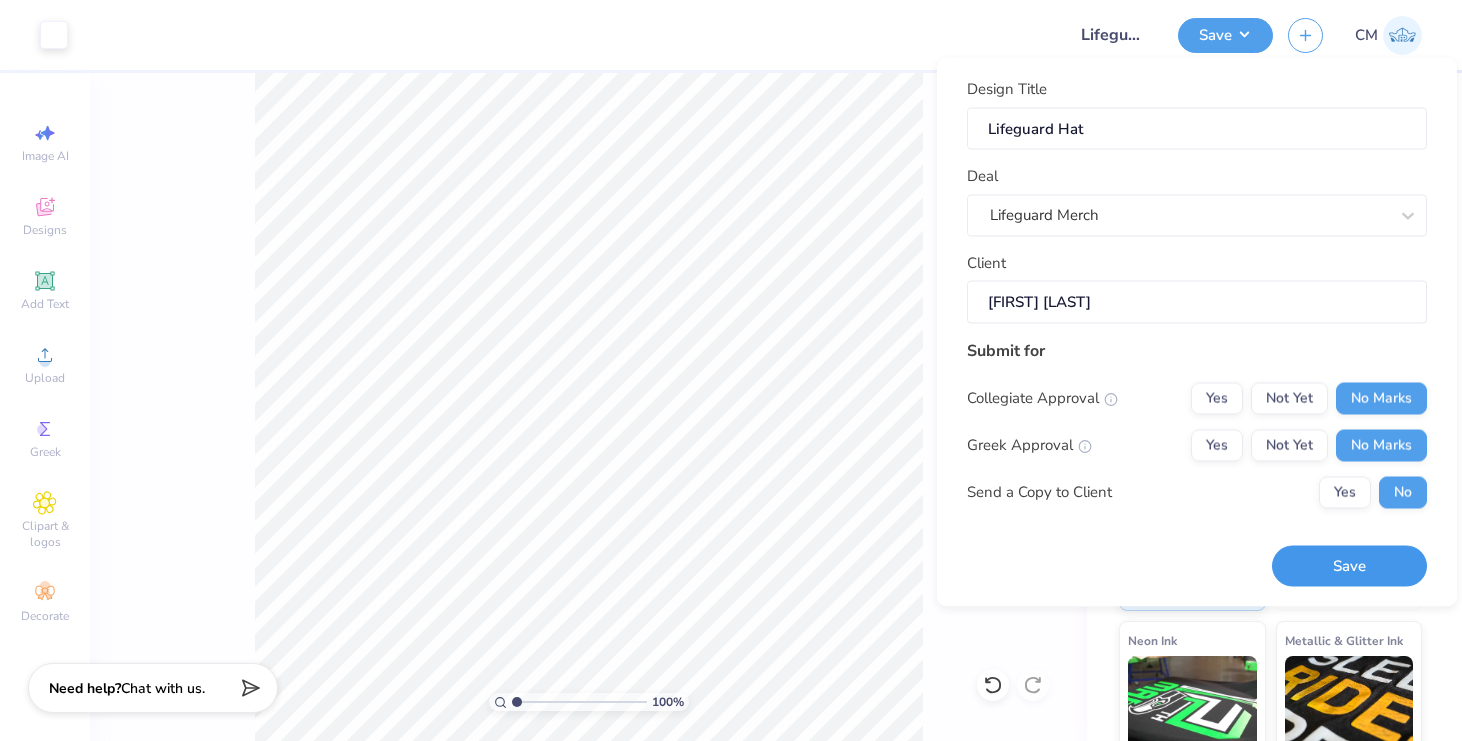 click on "Save" at bounding box center (1349, 566) 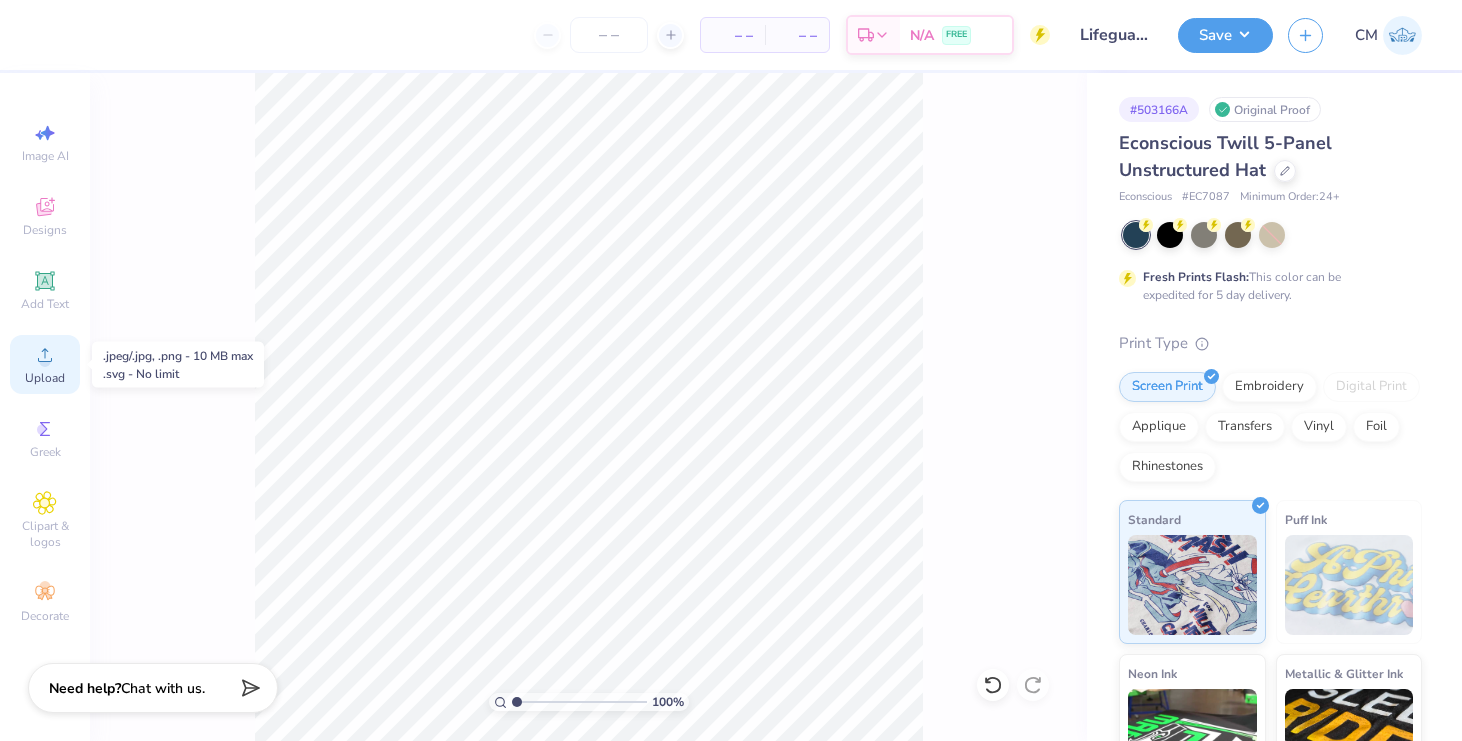 click on "Upload" at bounding box center [45, 378] 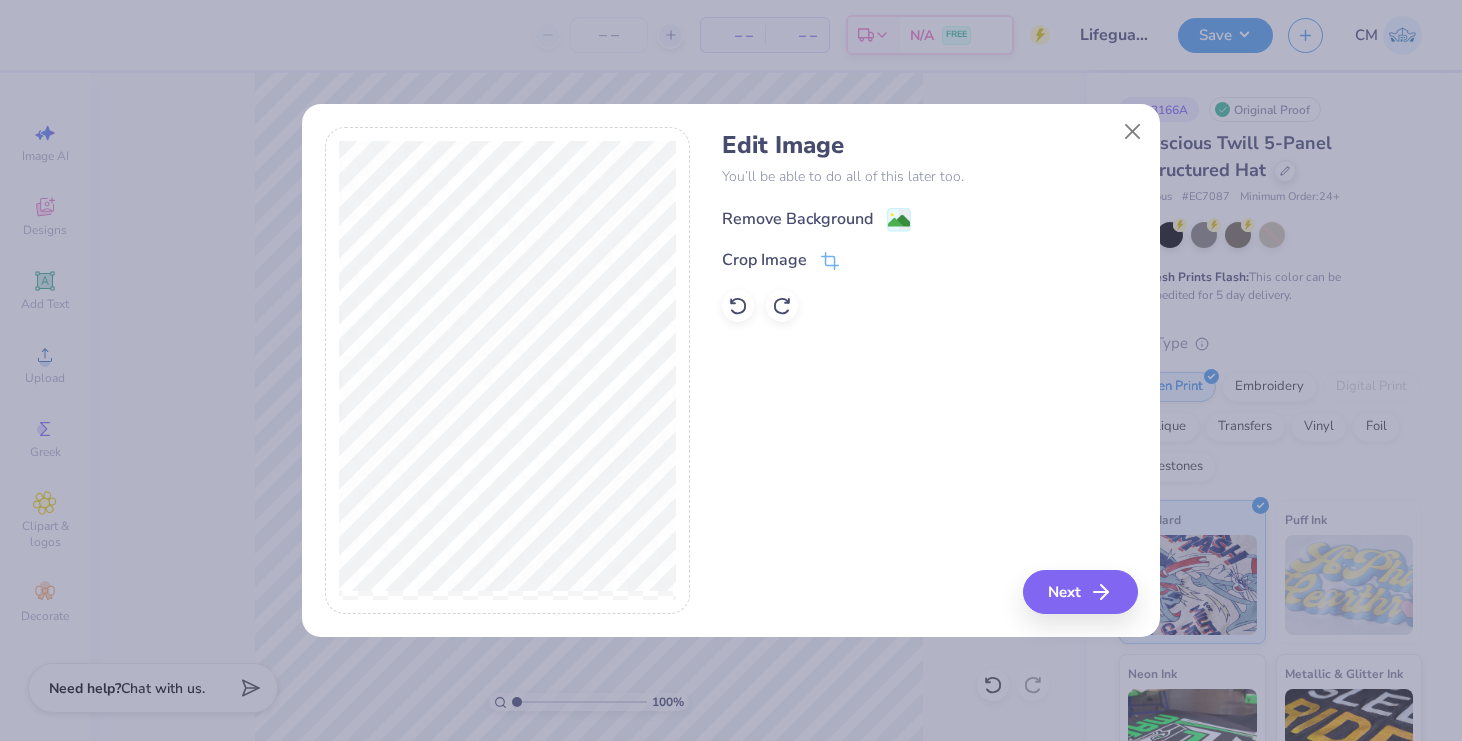 click on "Remove Background" at bounding box center (797, 219) 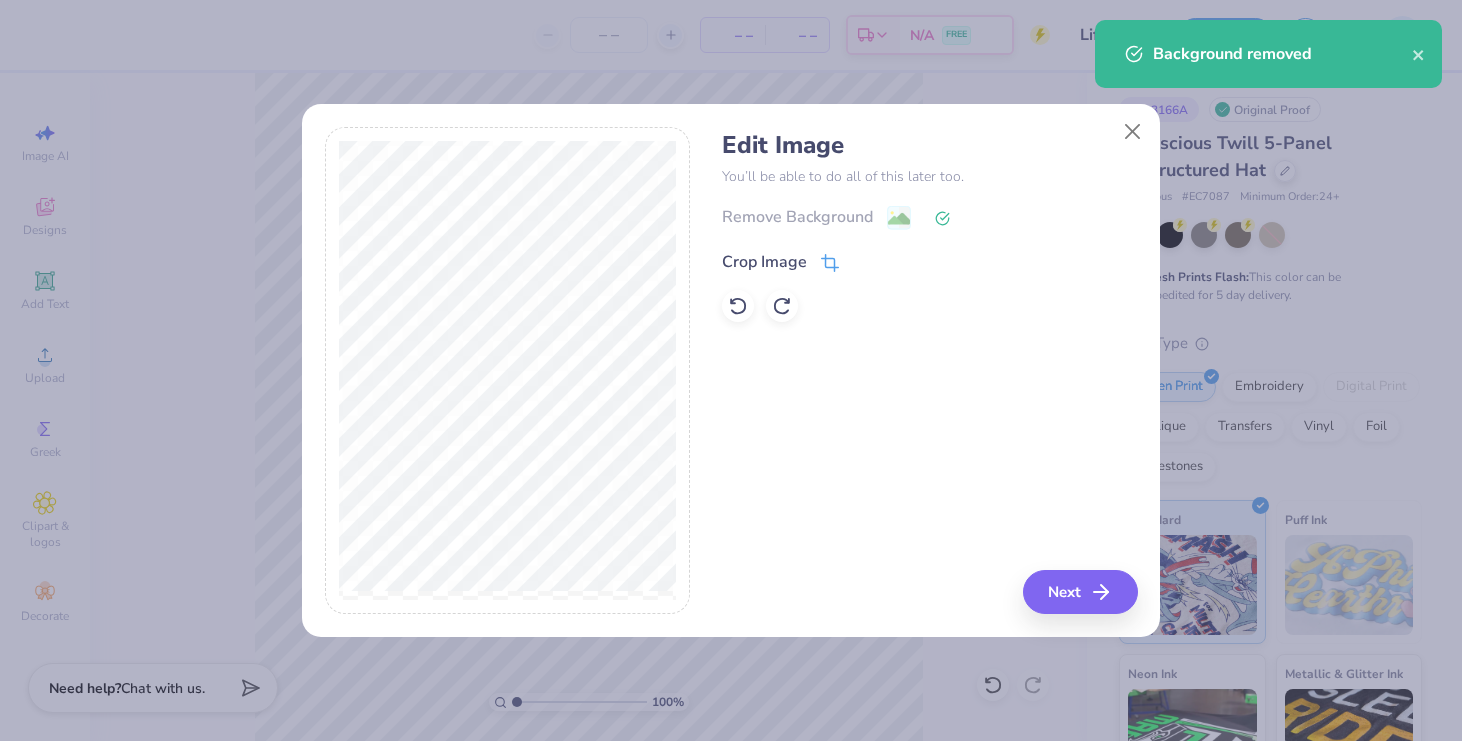click on "Crop Image" at bounding box center [764, 262] 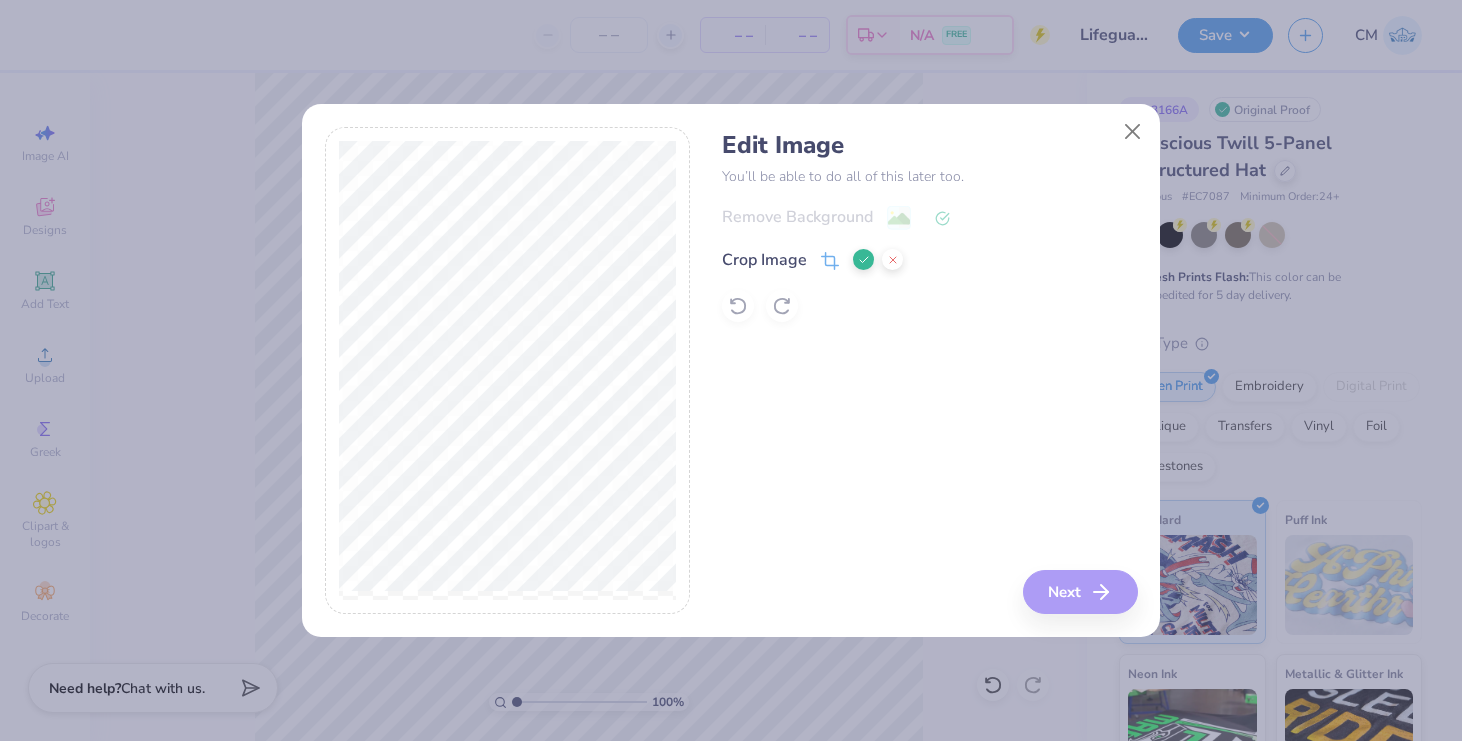 click 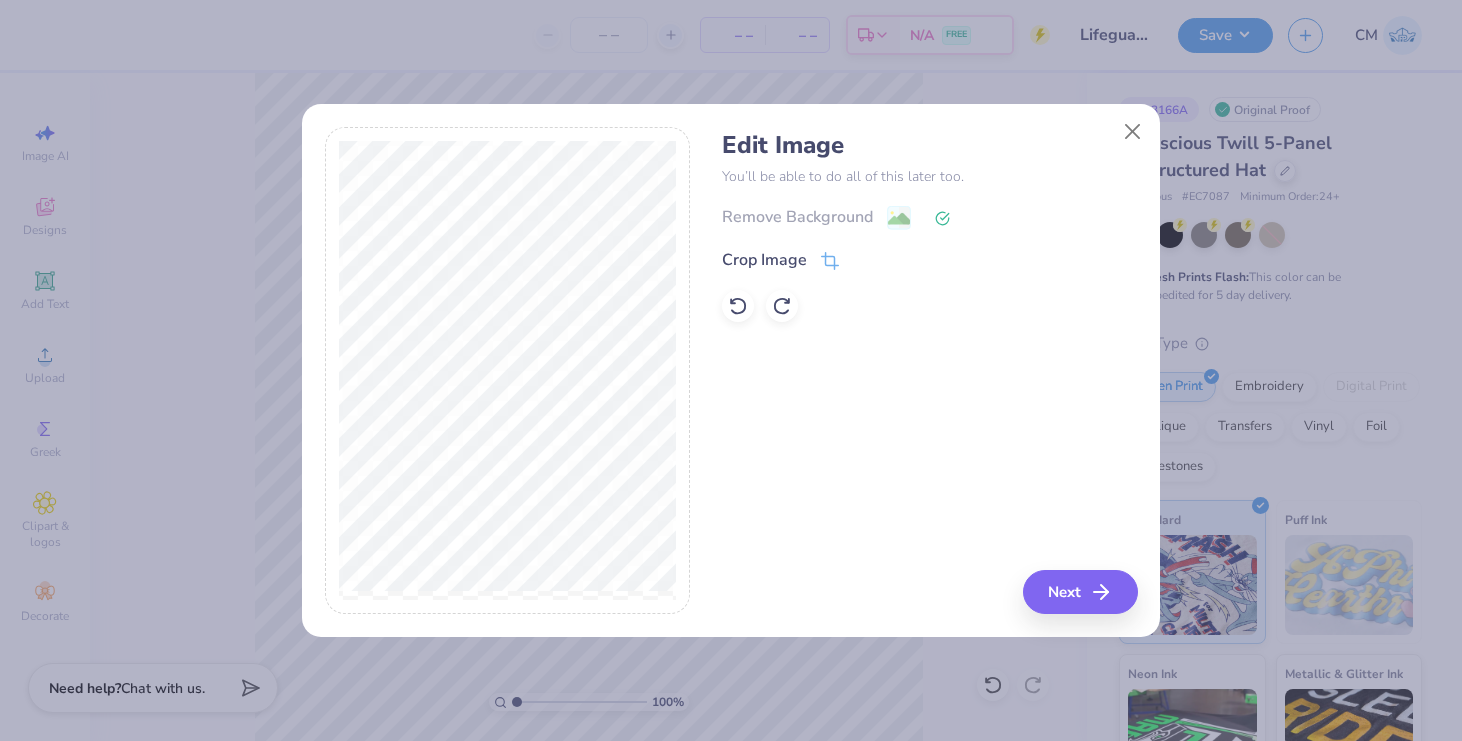 click 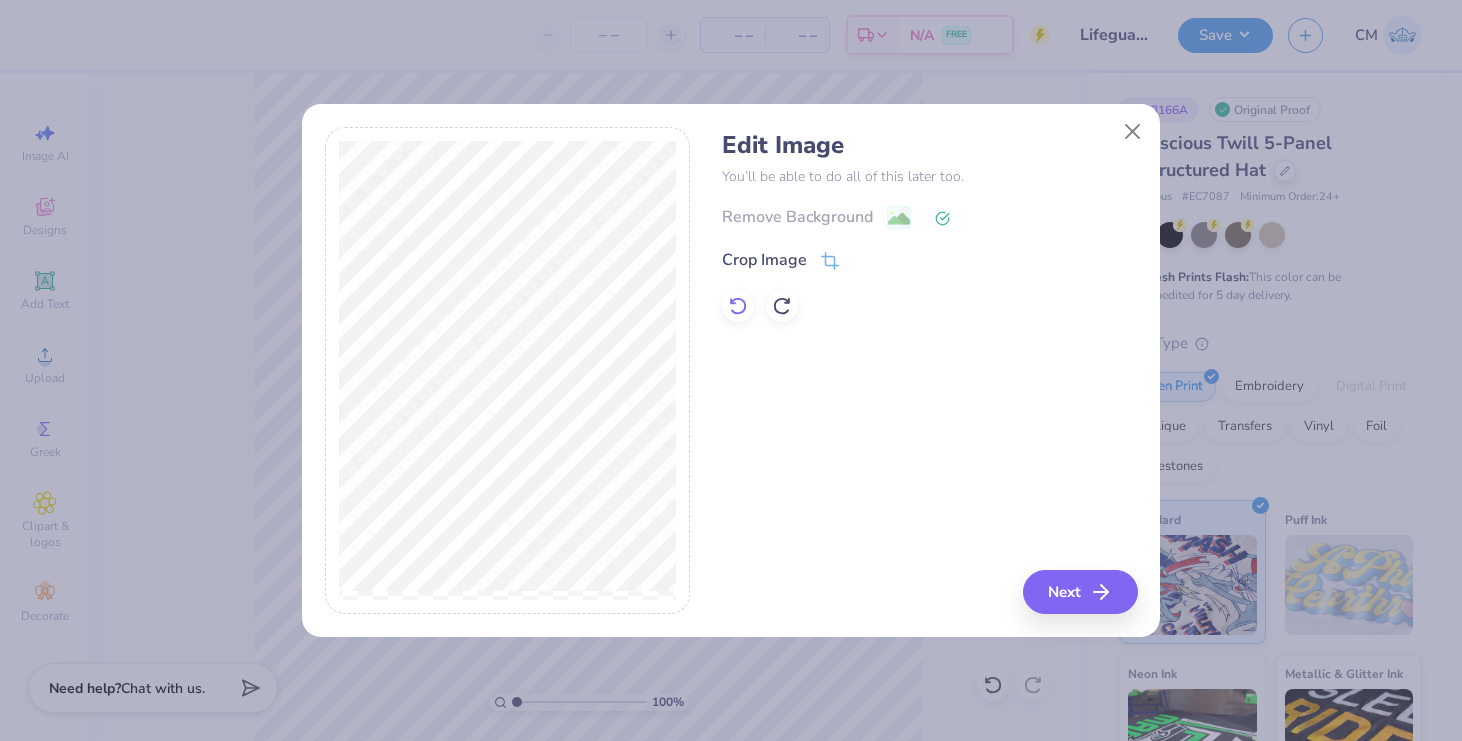 click 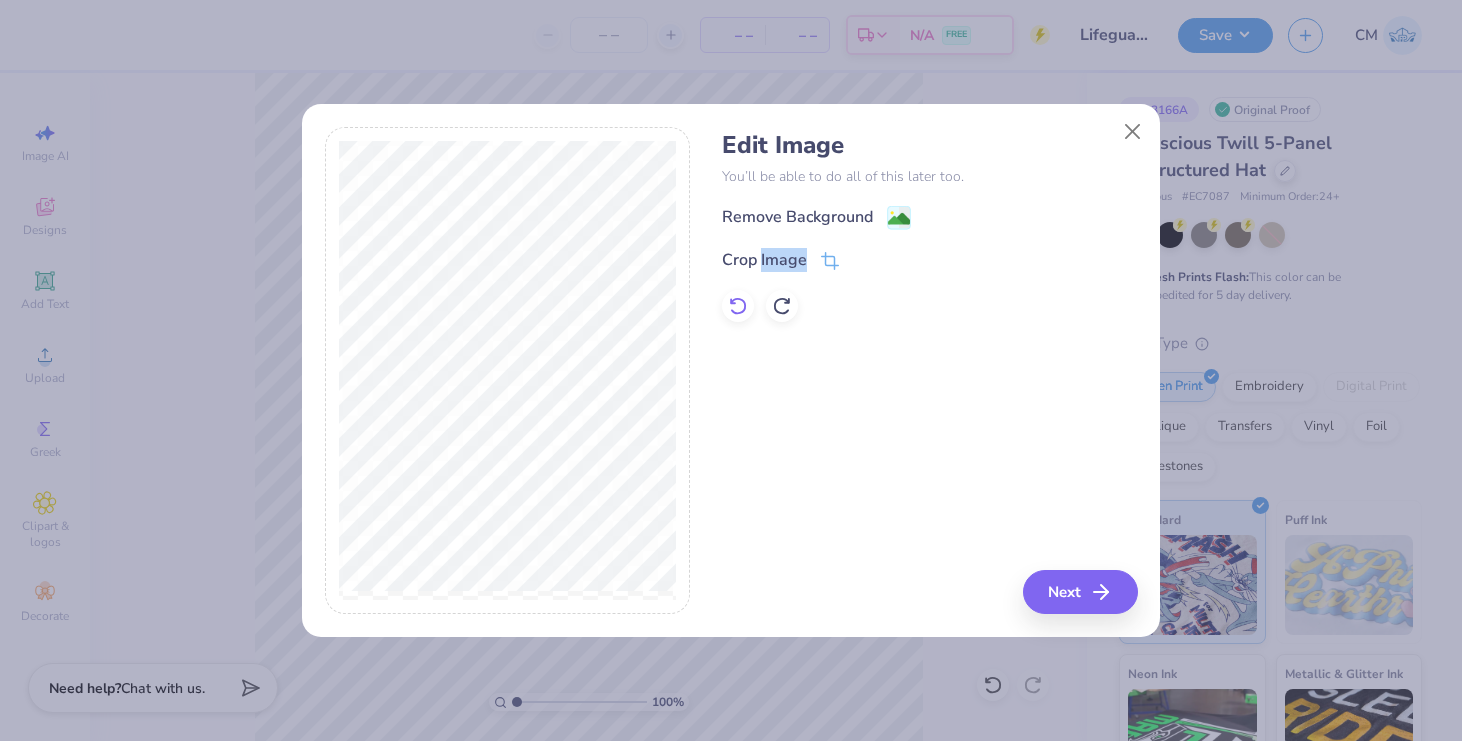 click 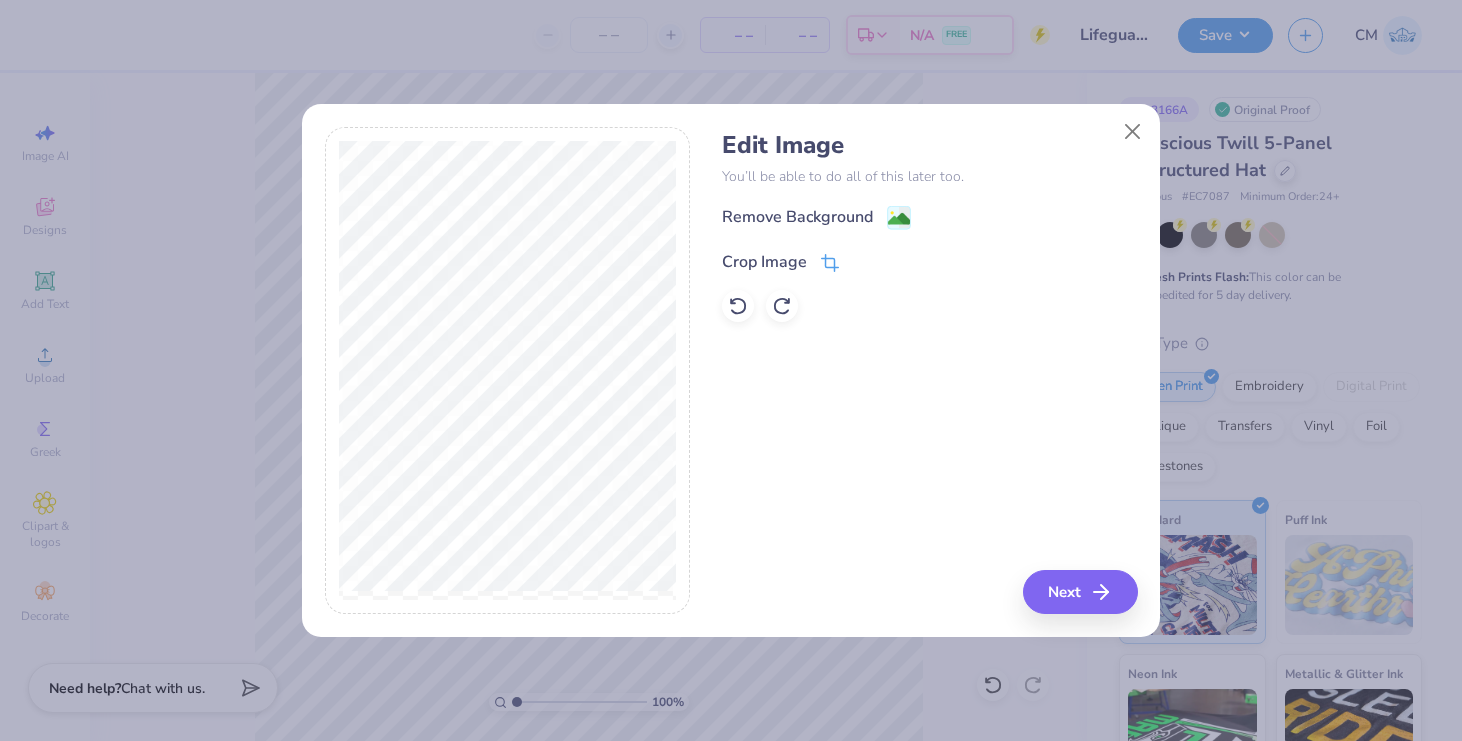 click 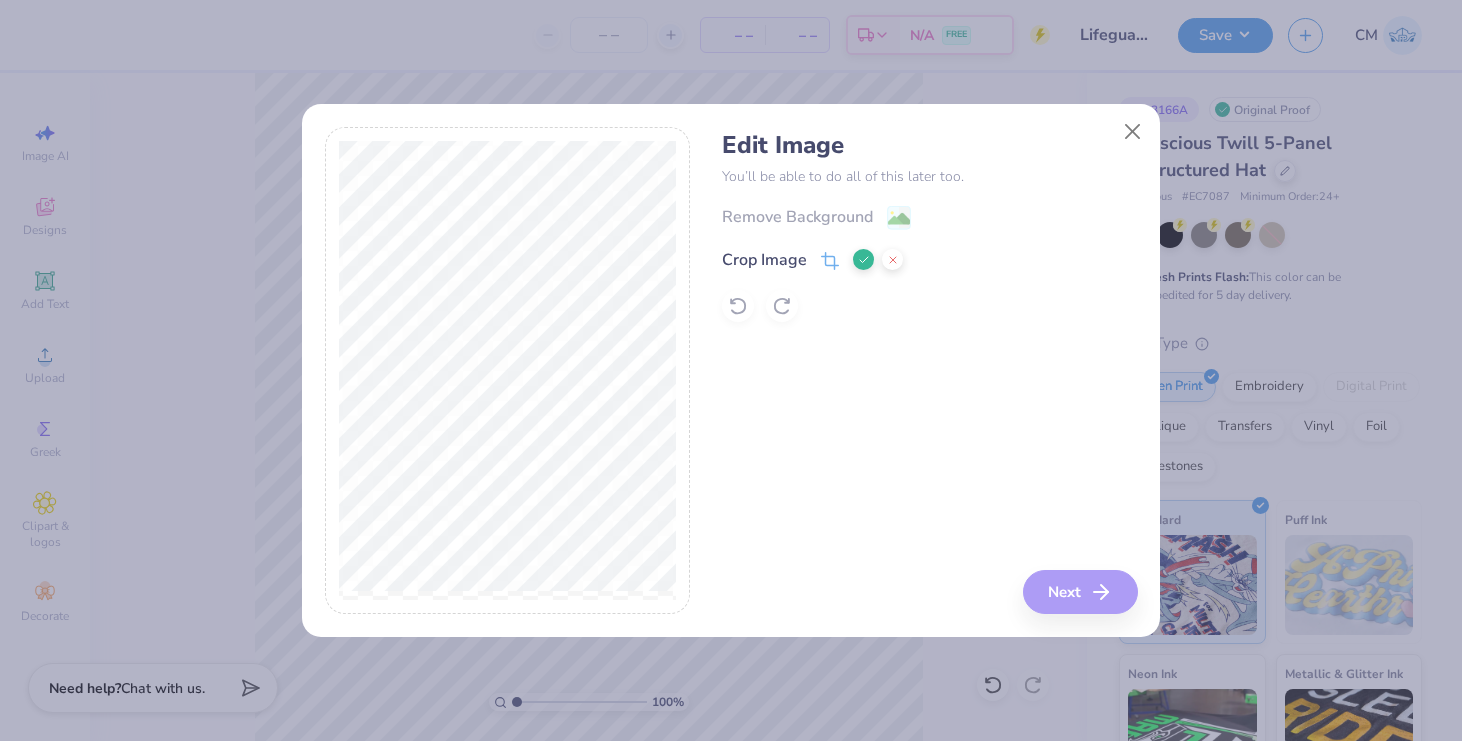 click 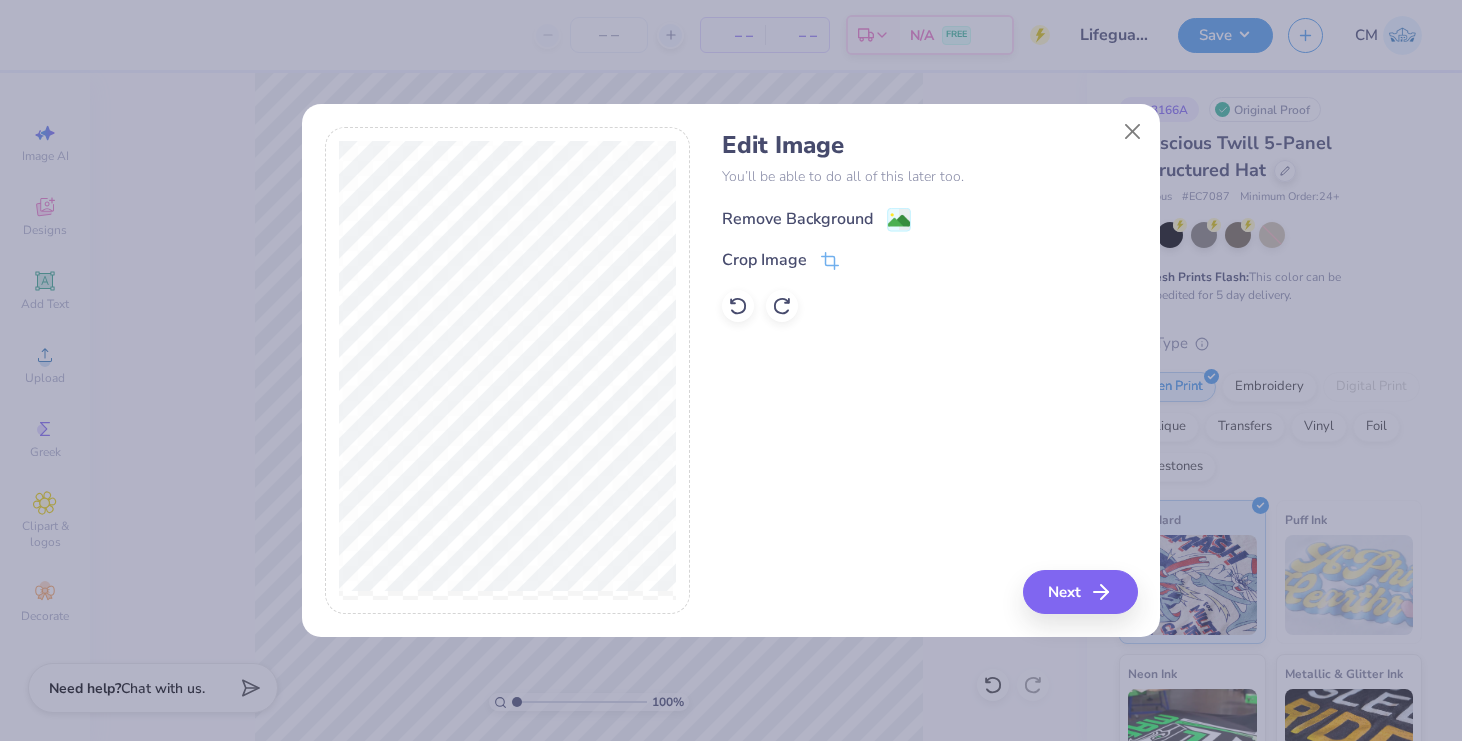 click on "Remove Background" at bounding box center (816, 219) 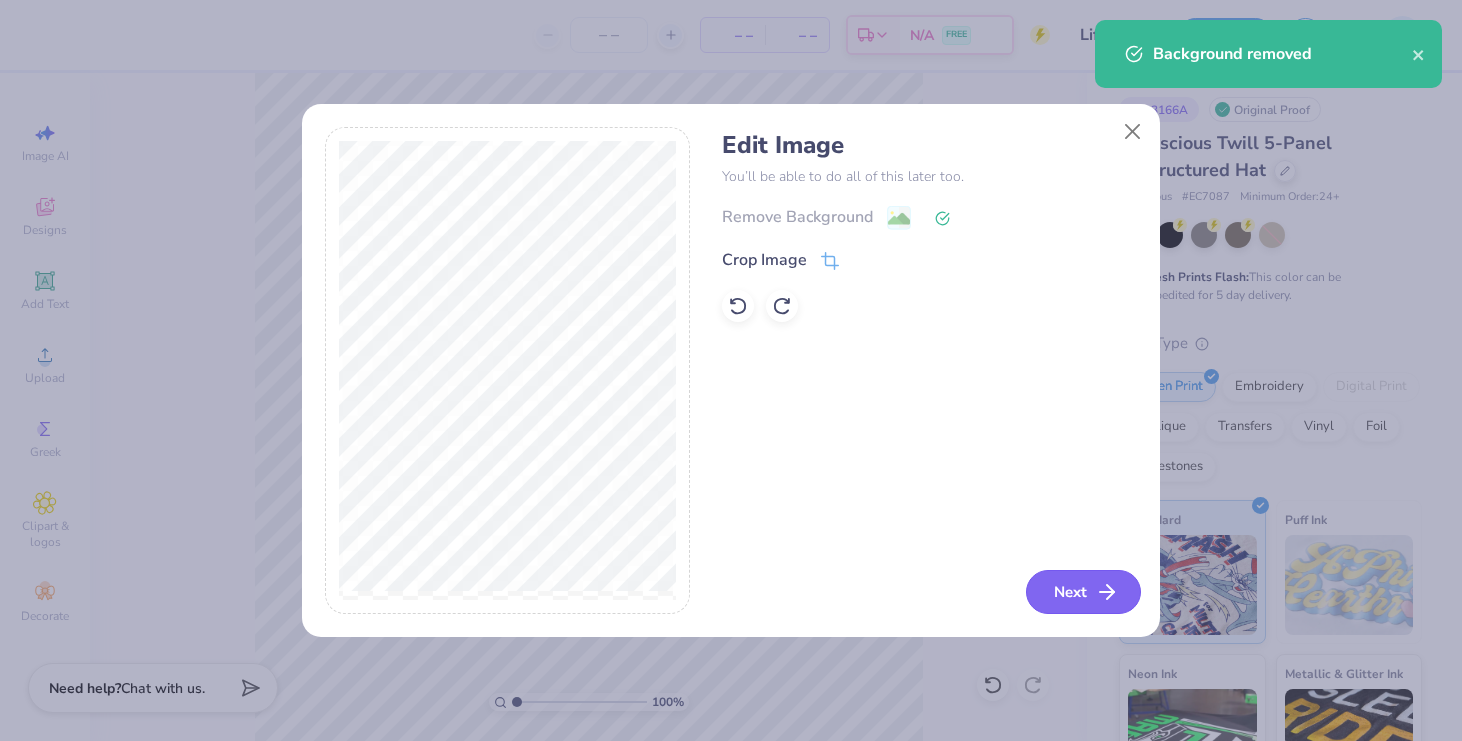 click on "Next" at bounding box center (1083, 592) 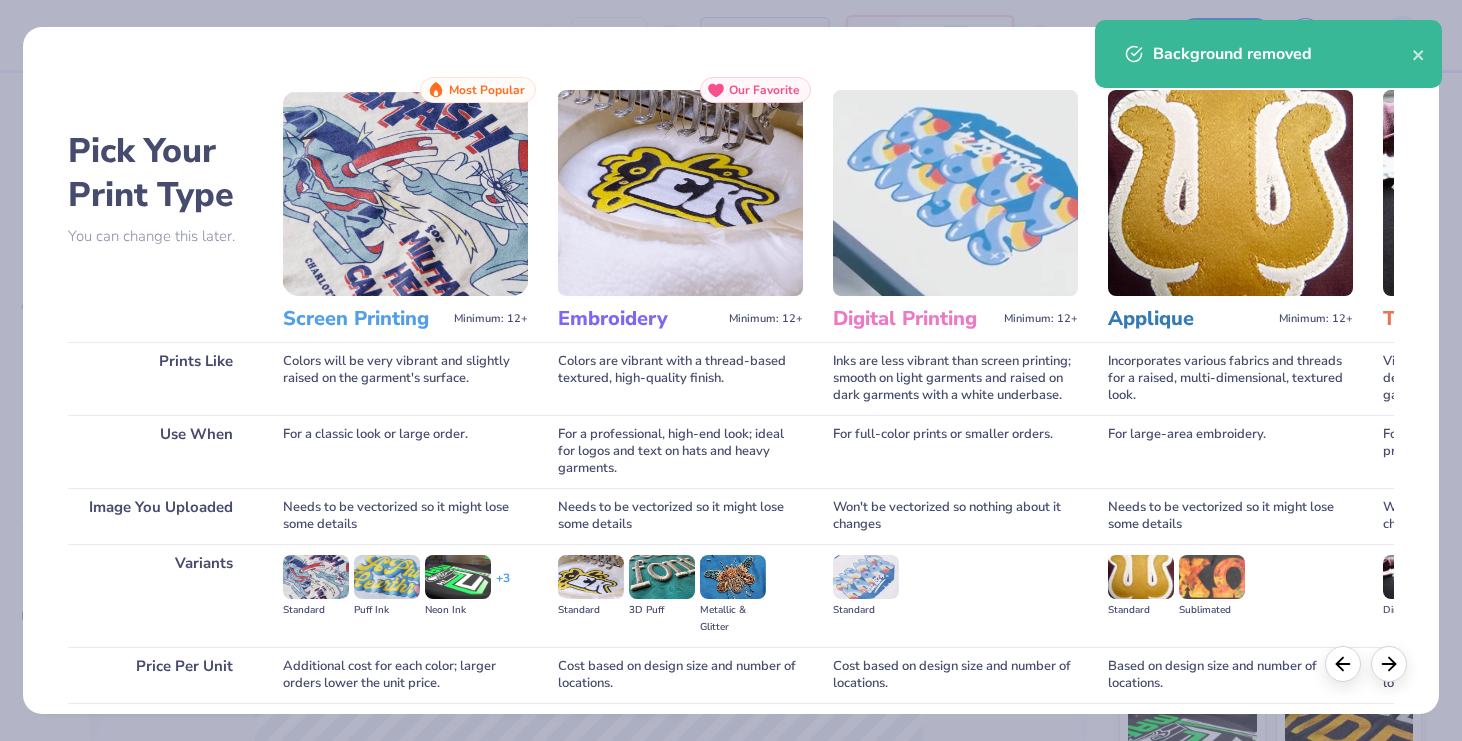 scroll, scrollTop: 156, scrollLeft: 0, axis: vertical 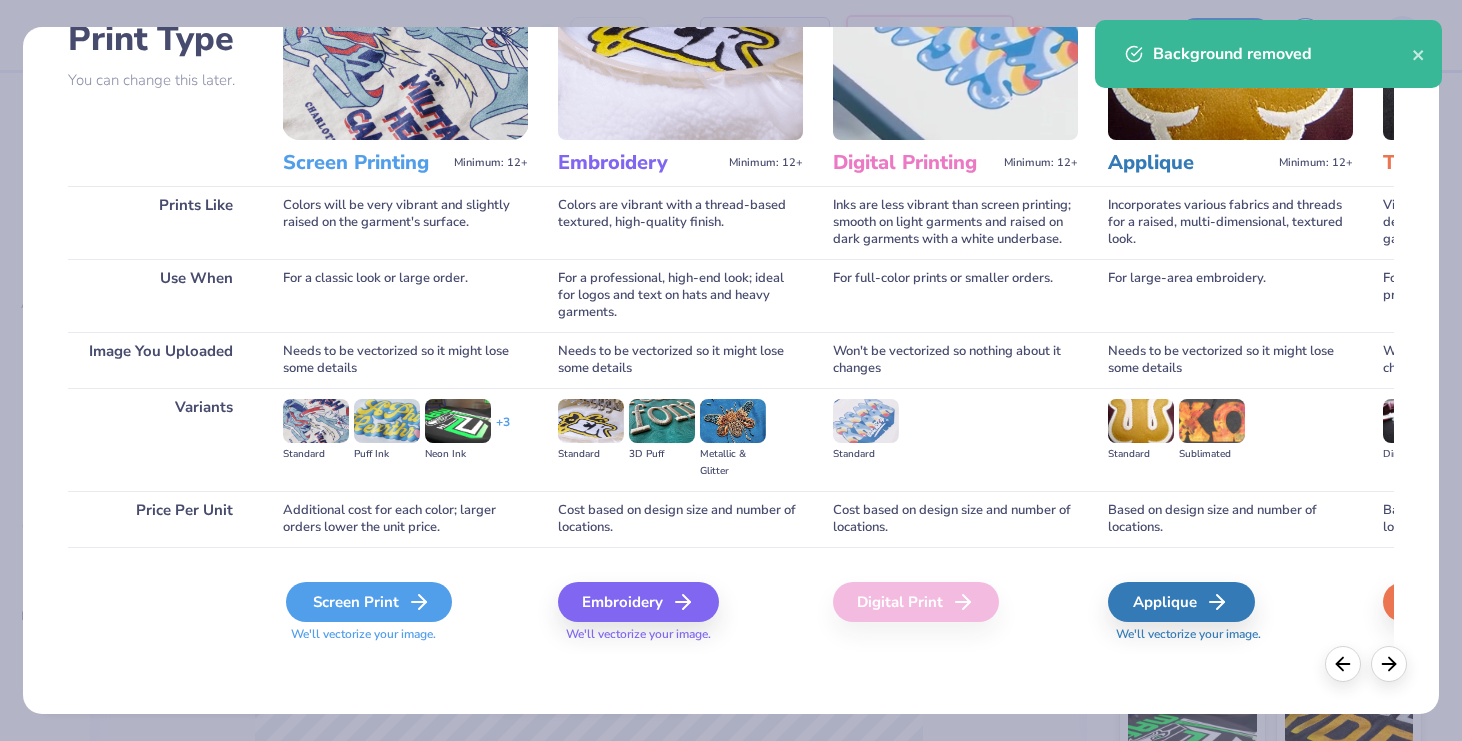 click 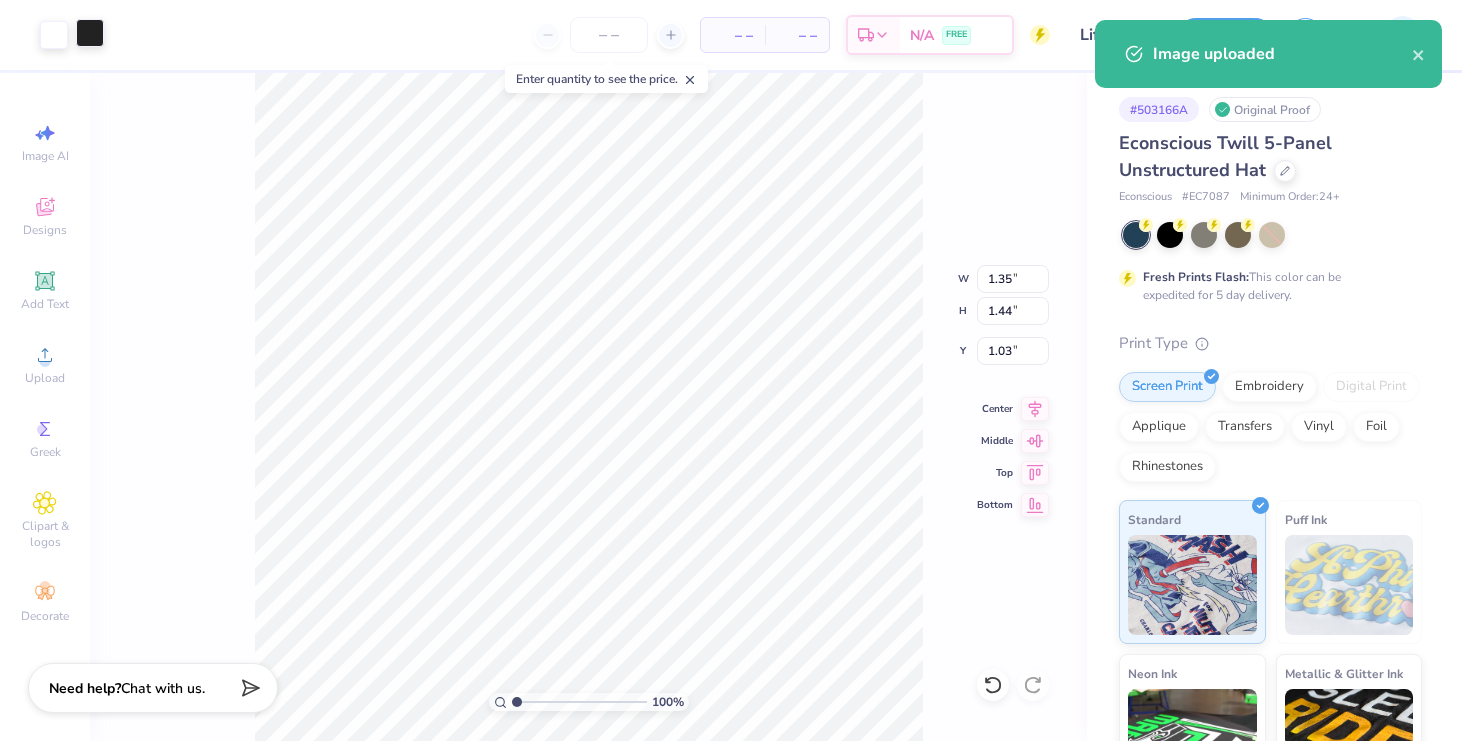 click at bounding box center (90, 33) 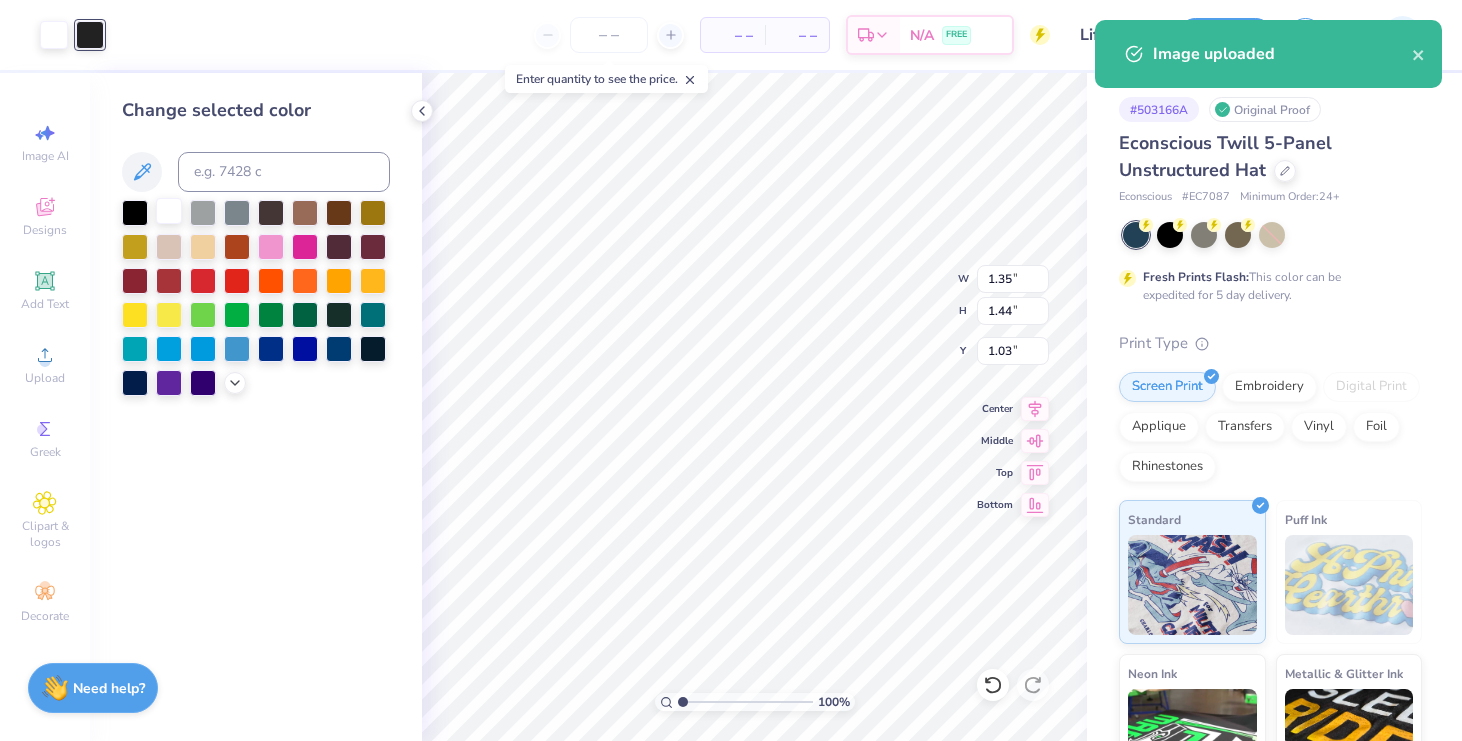 click at bounding box center (169, 211) 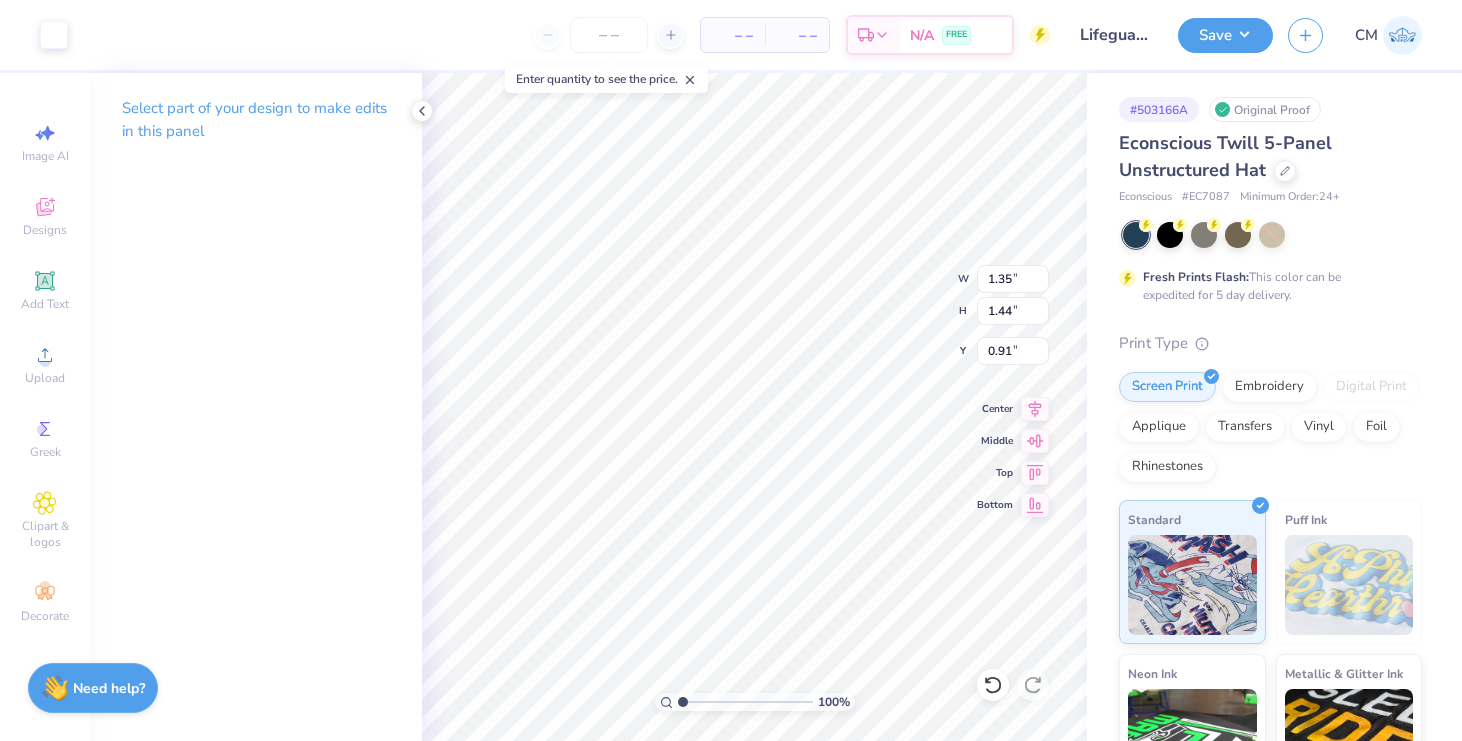 type on "0.64" 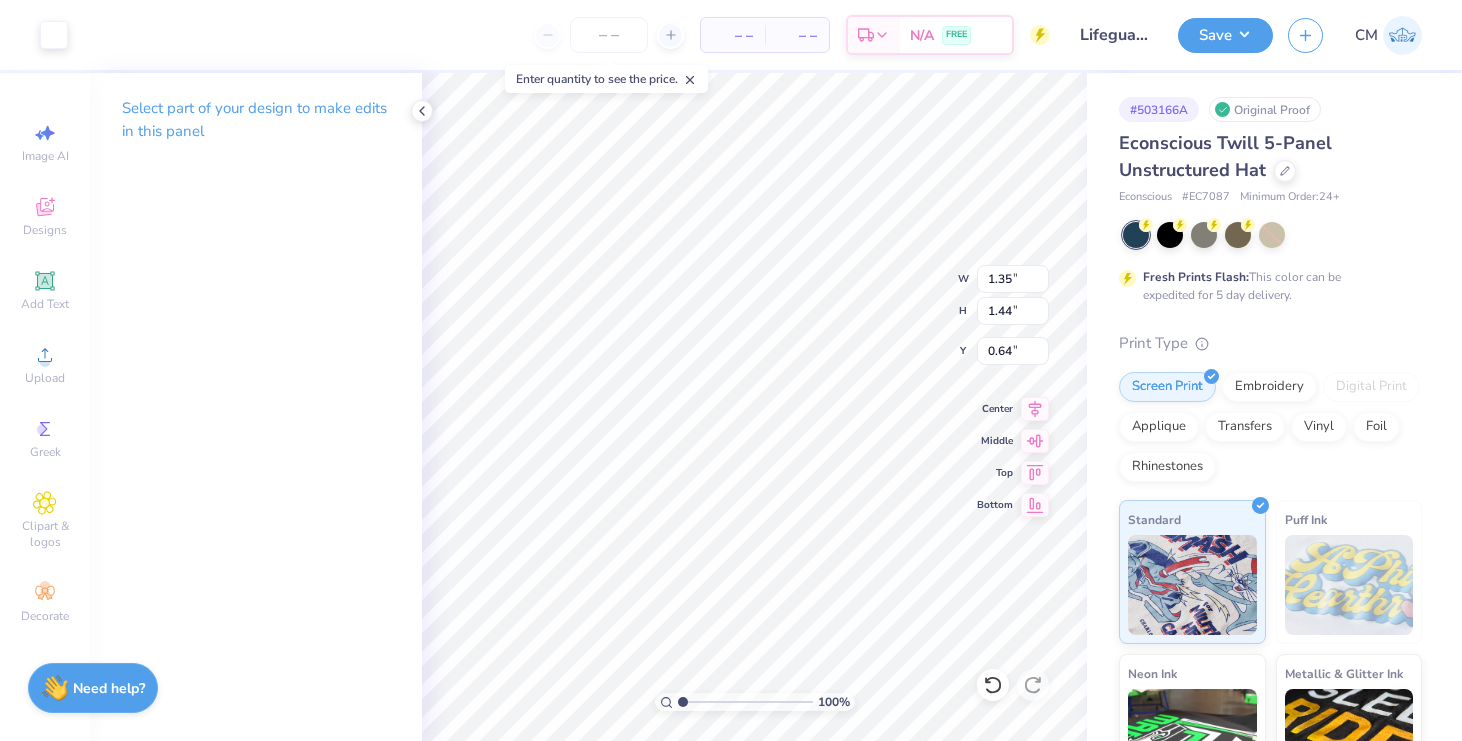 type on "2.10" 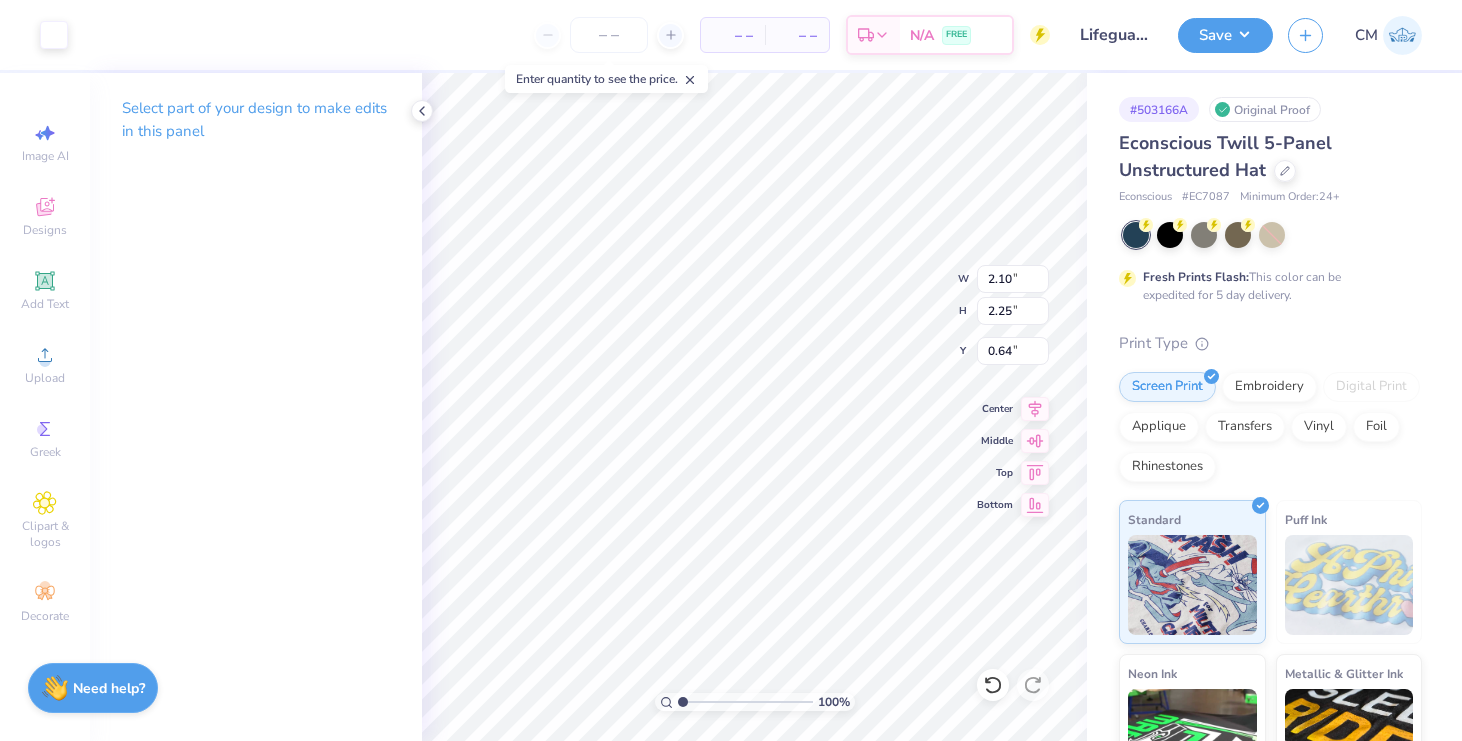 type on "0.63" 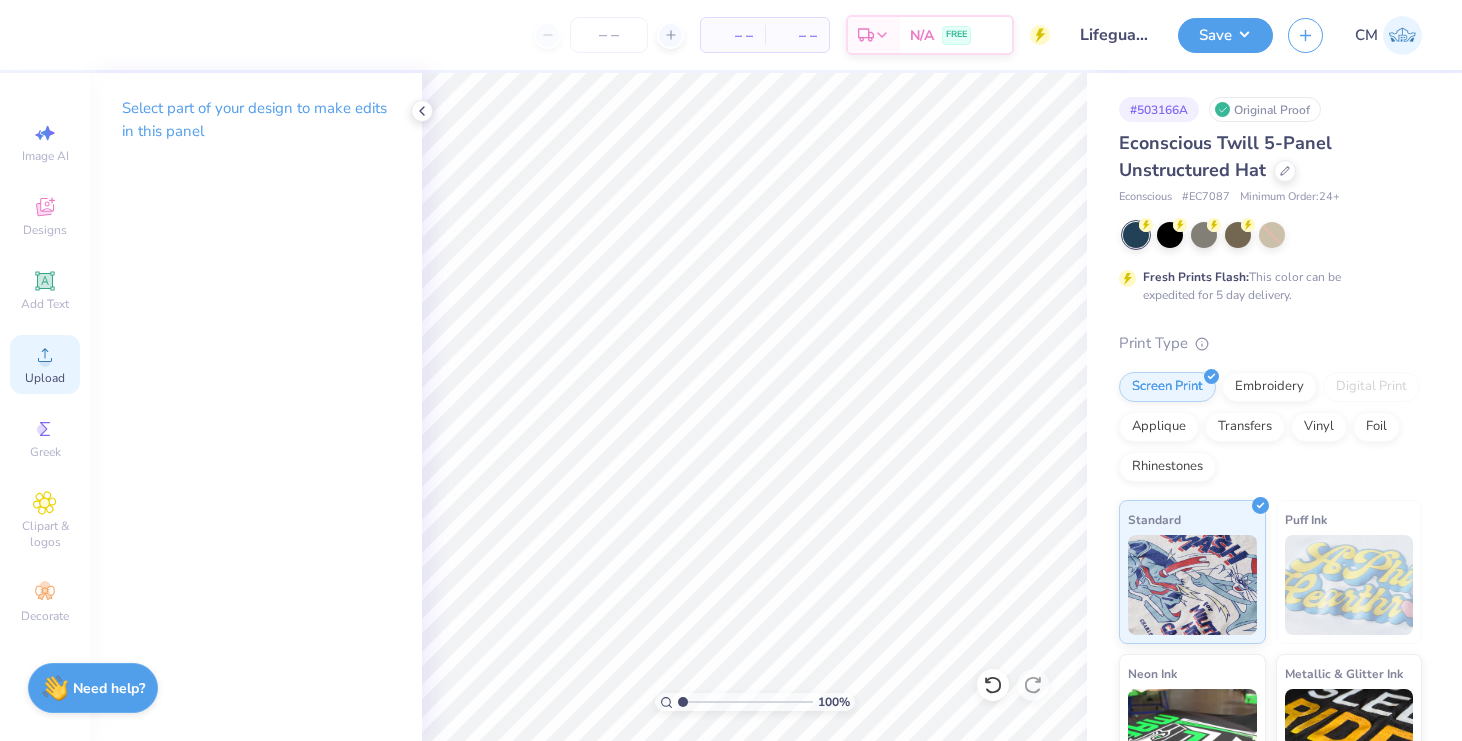 click 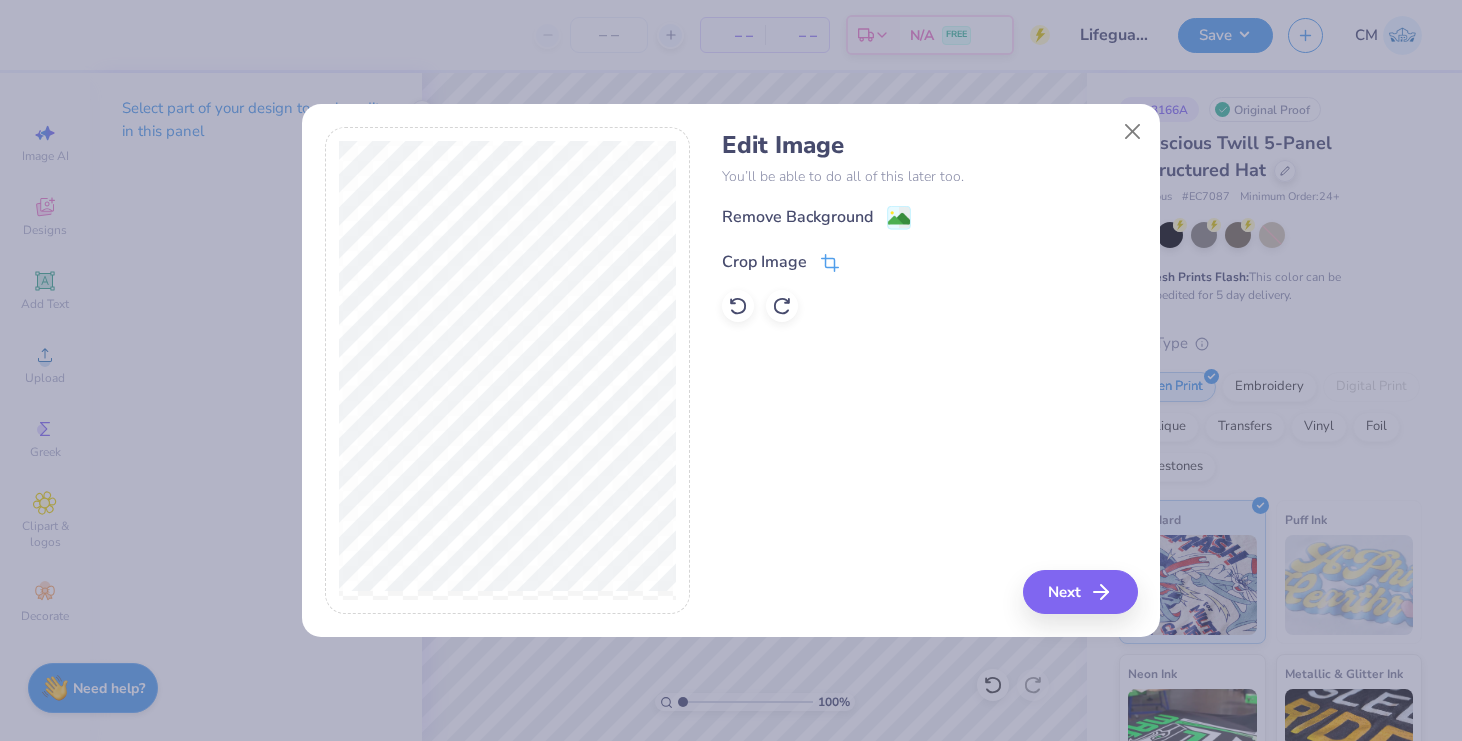 click at bounding box center (830, 262) 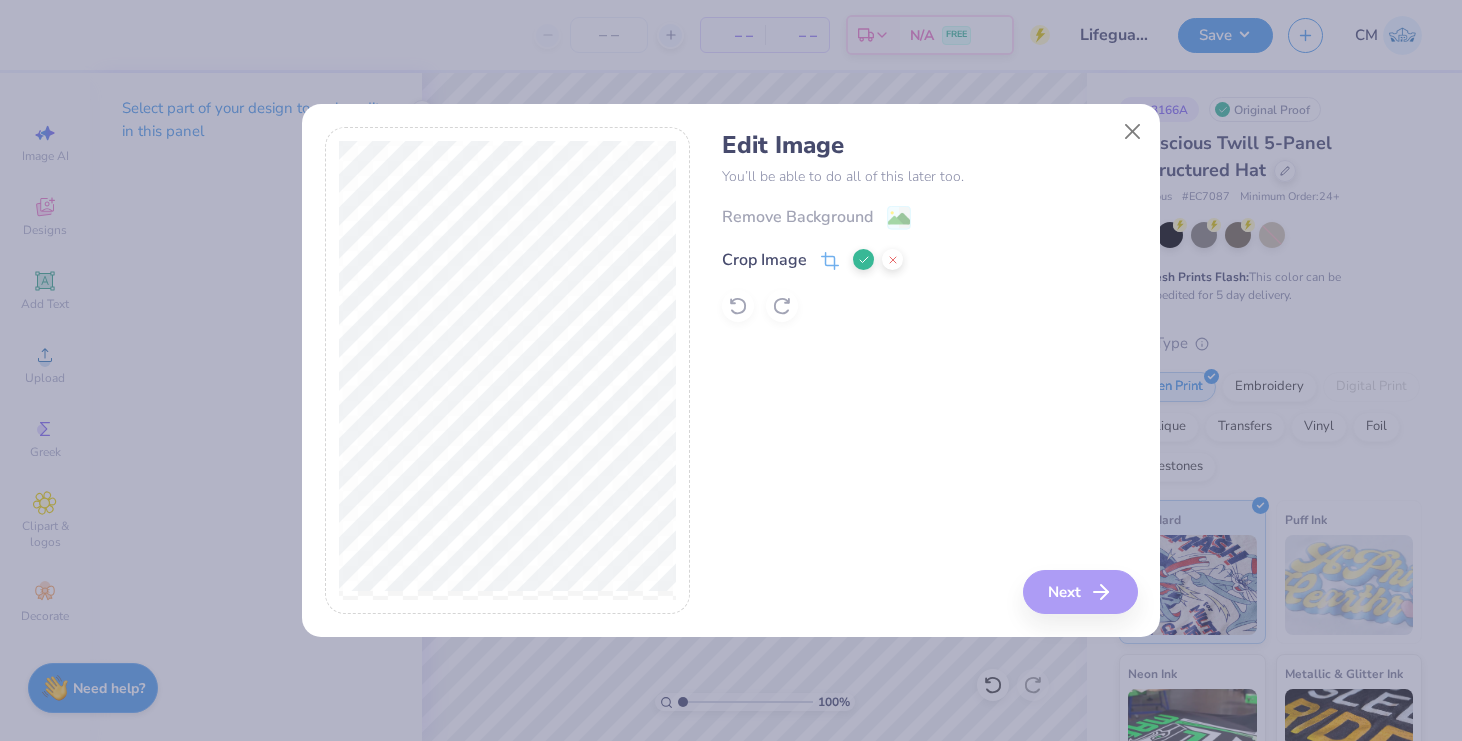 click 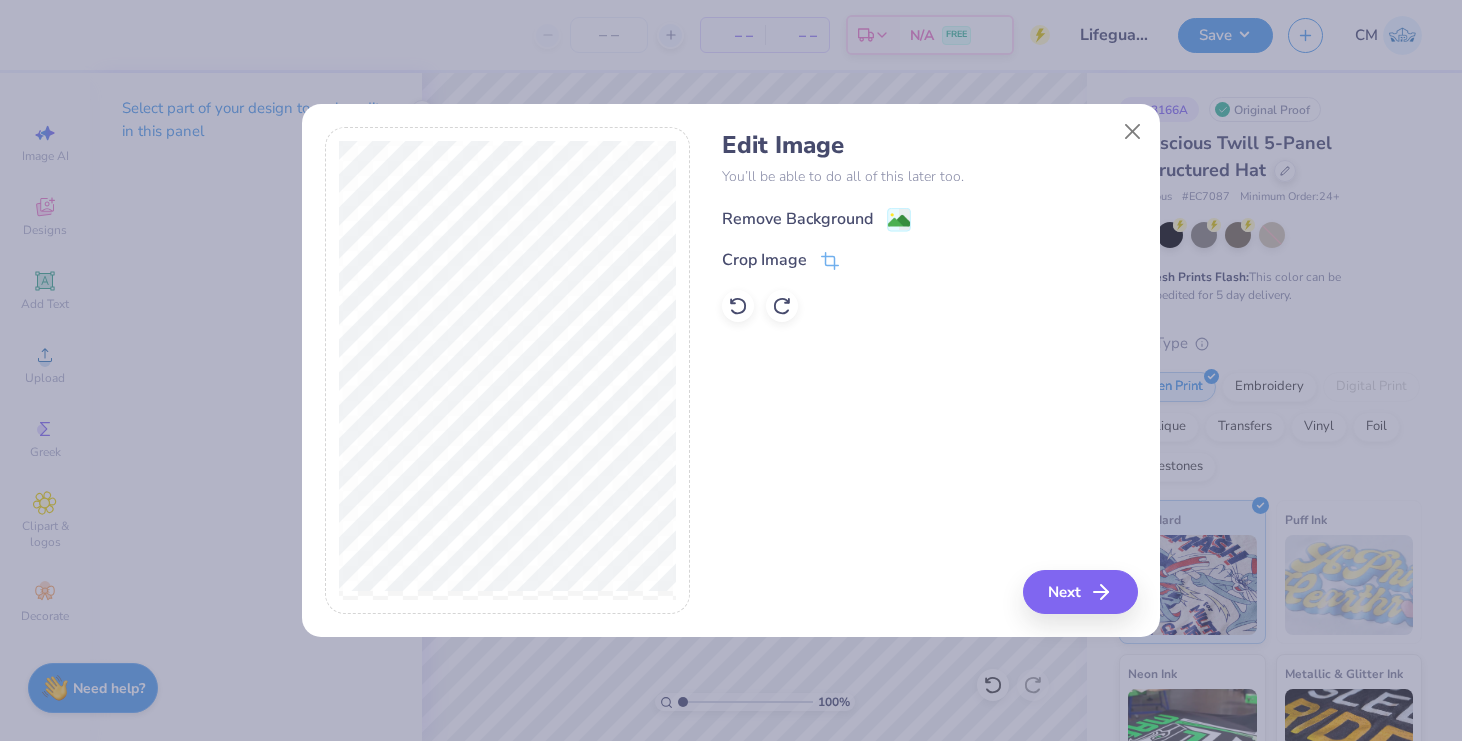 click on "Remove Background" at bounding box center [797, 219] 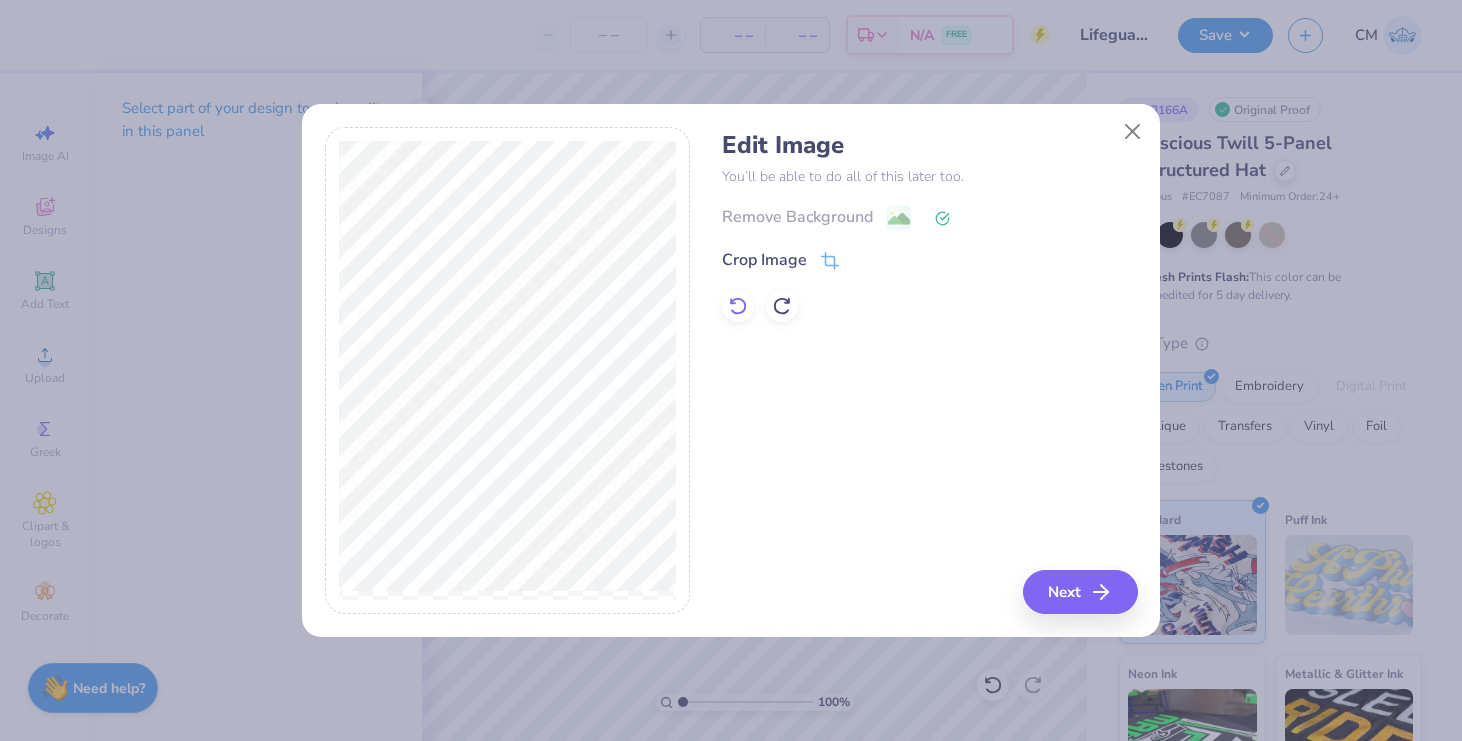 click 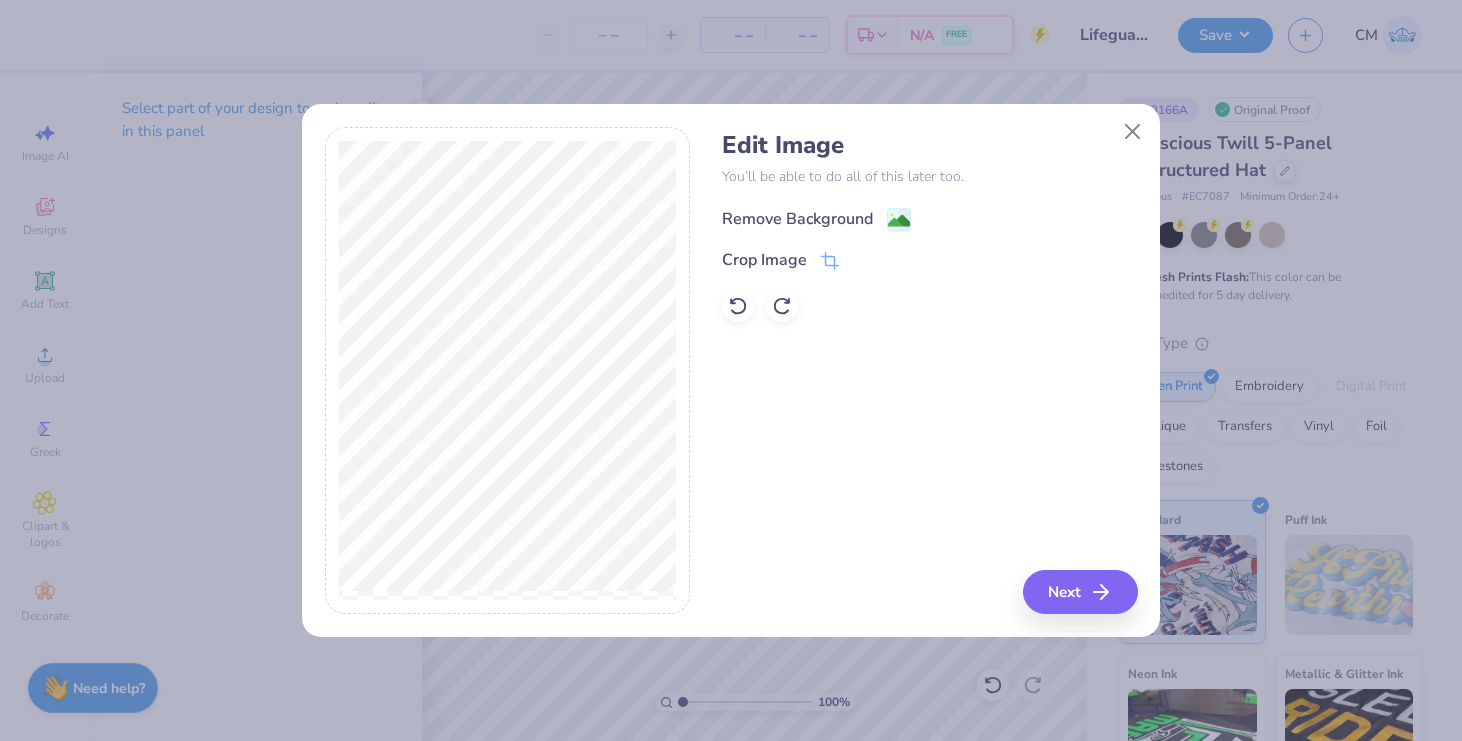 click on "Remove Background" at bounding box center [797, 219] 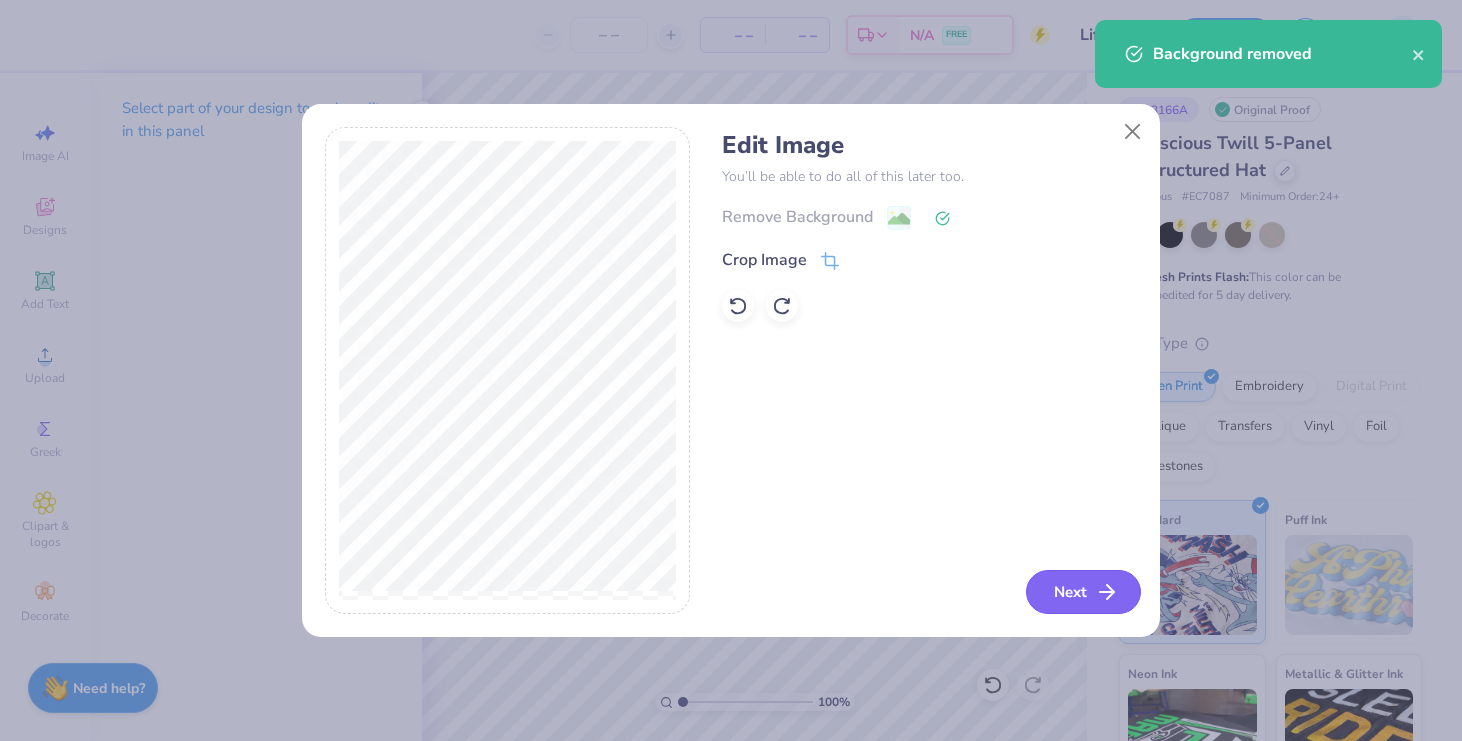 click on "Next" at bounding box center (1083, 592) 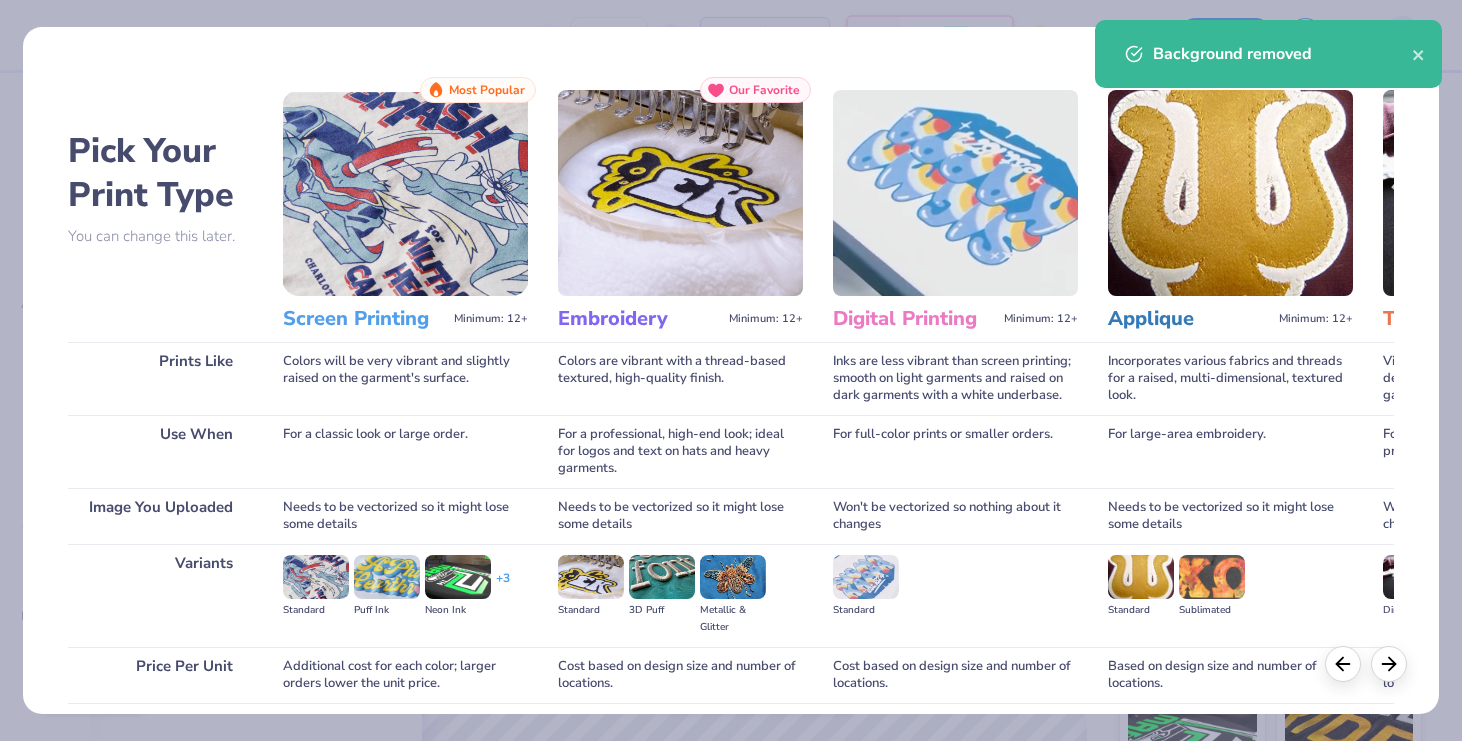 scroll, scrollTop: 156, scrollLeft: 0, axis: vertical 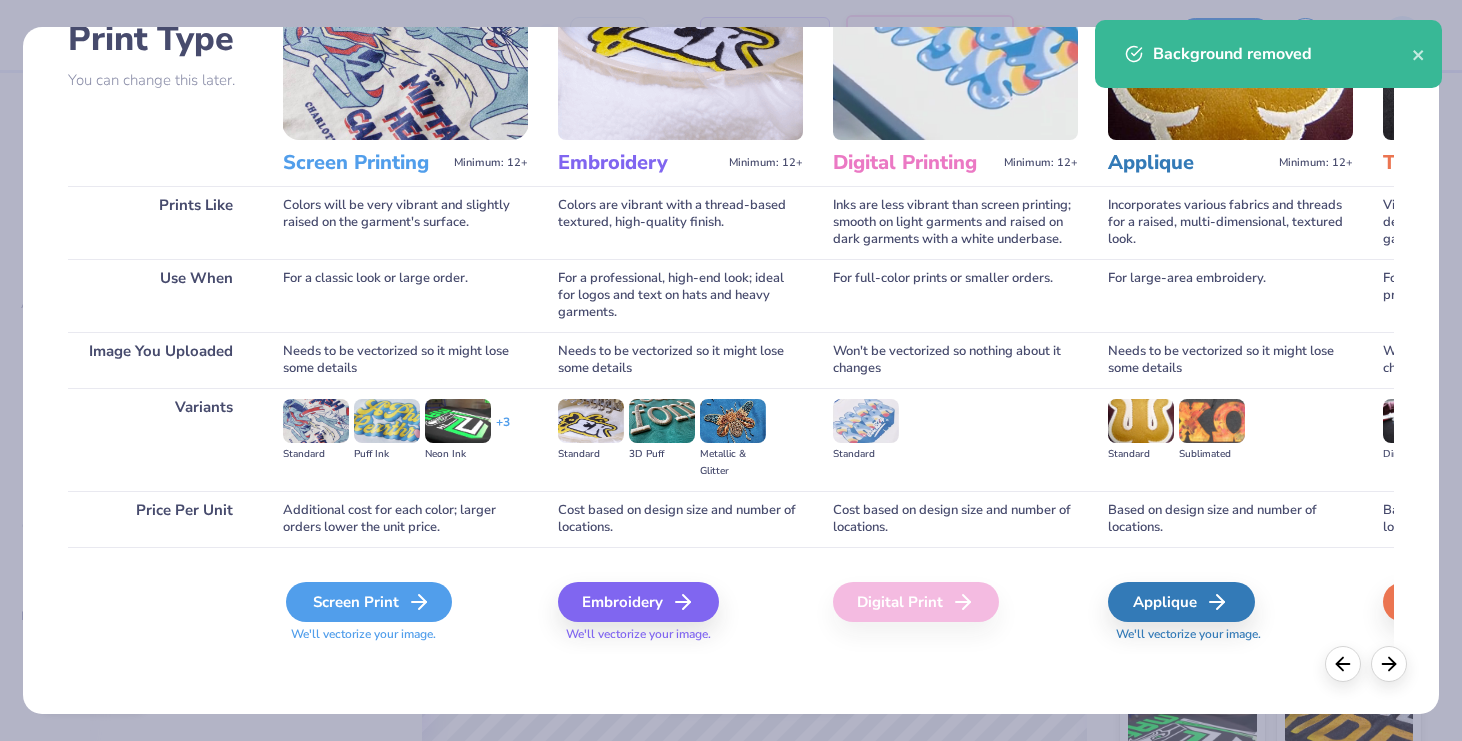 click on "Screen Print" at bounding box center [369, 602] 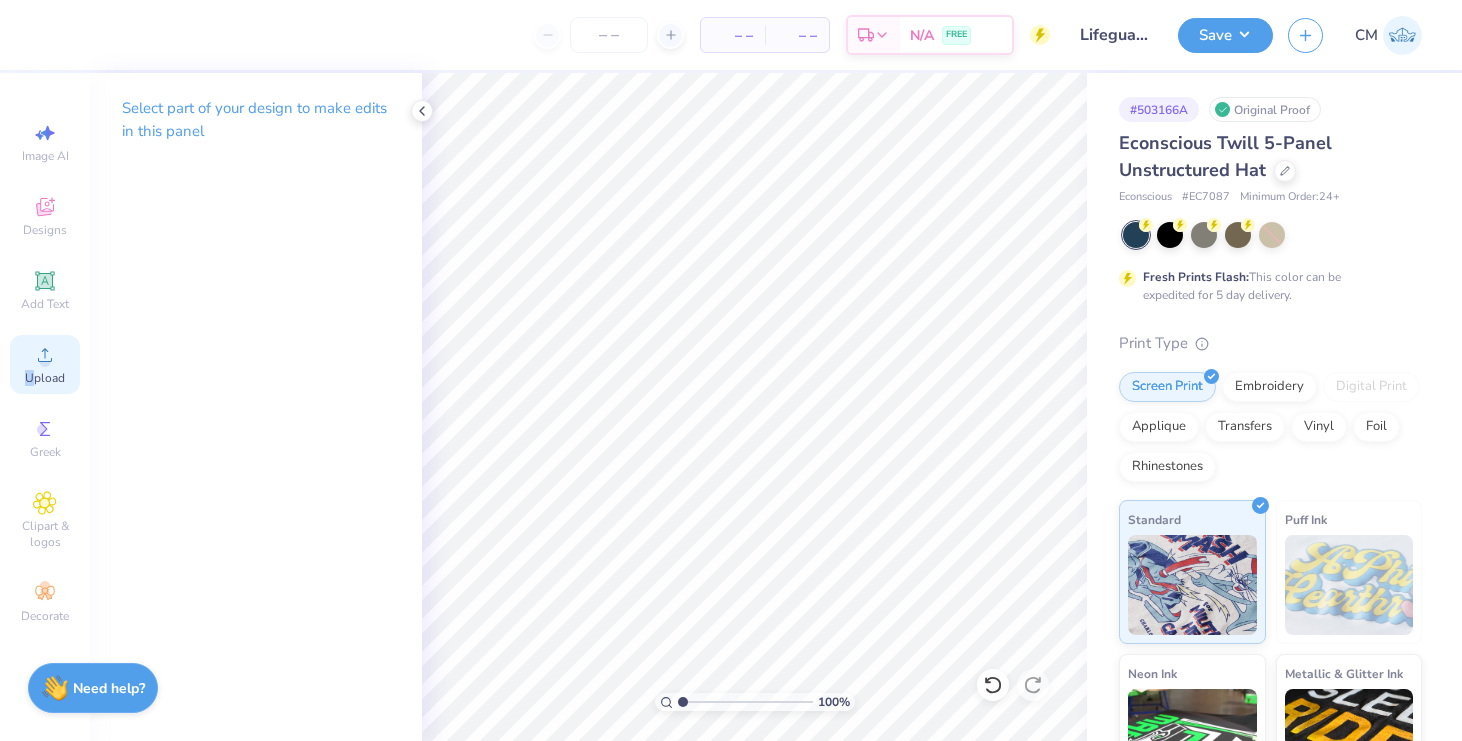 click on "Upload" at bounding box center (45, 378) 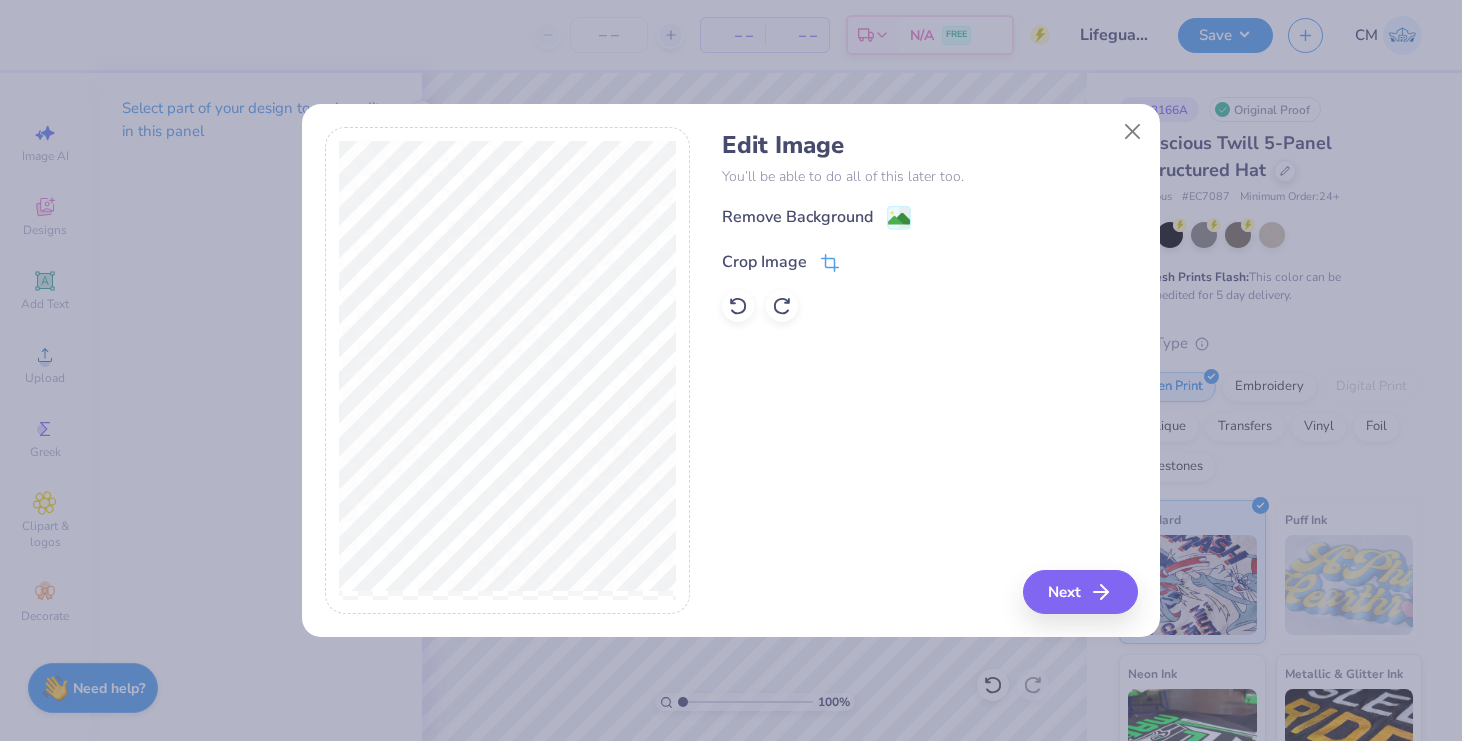 click on "Crop Image" at bounding box center (764, 262) 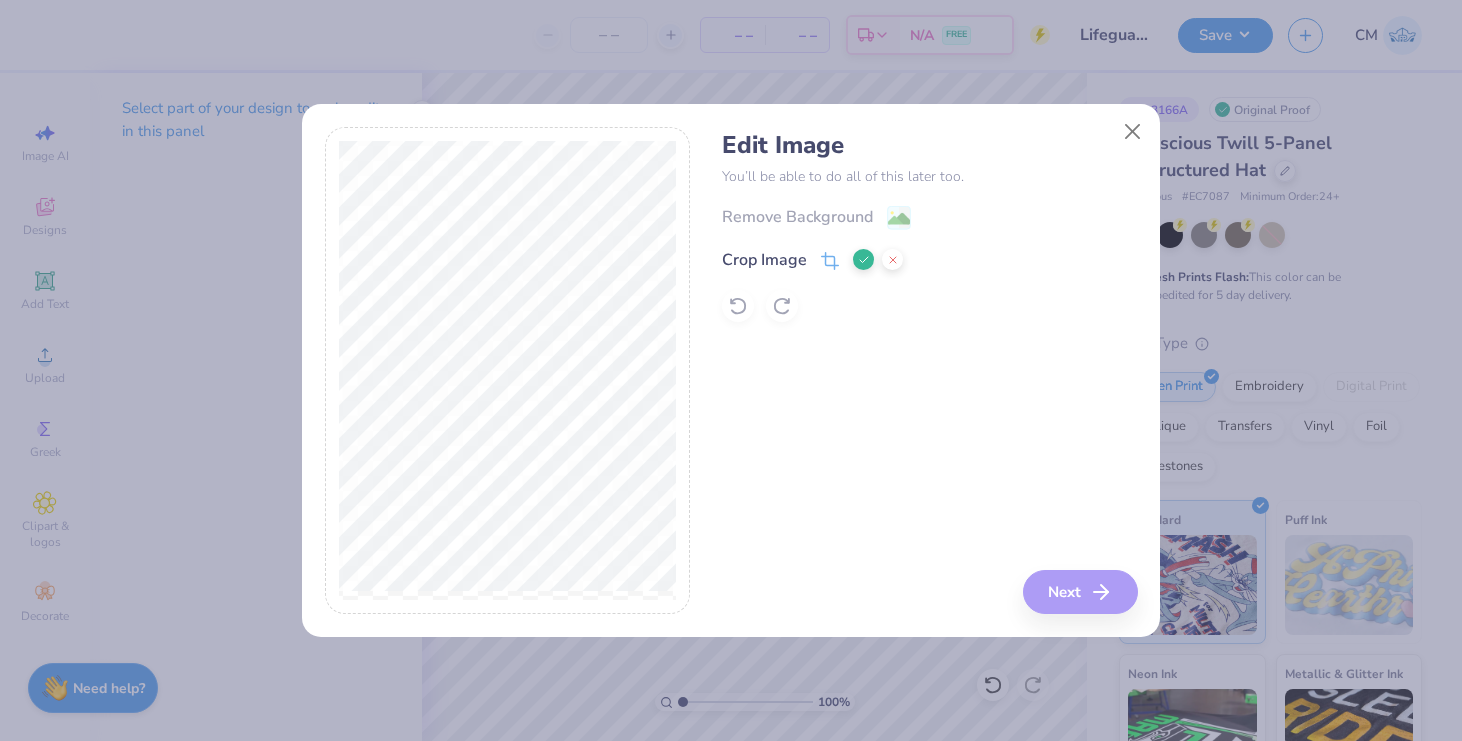 click 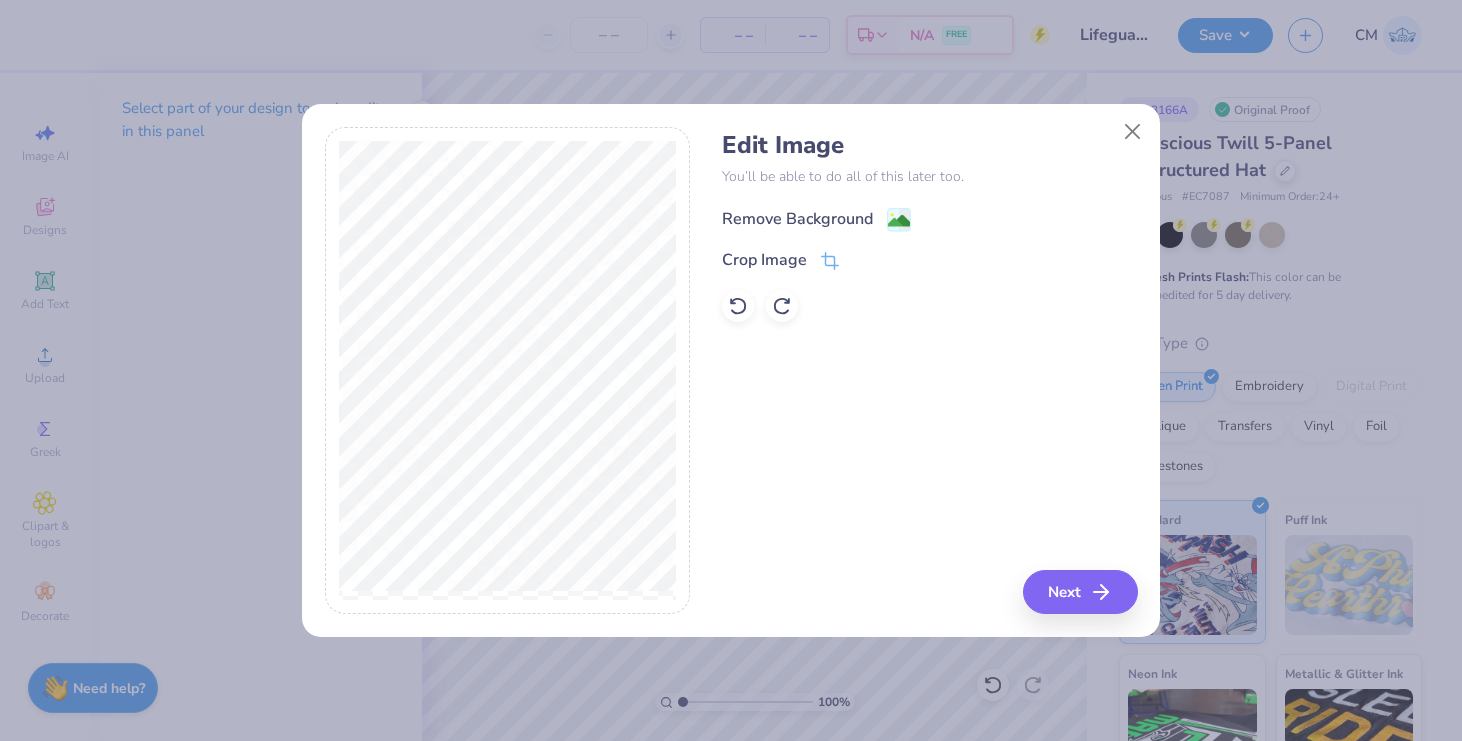 click on "Remove Background" at bounding box center [797, 219] 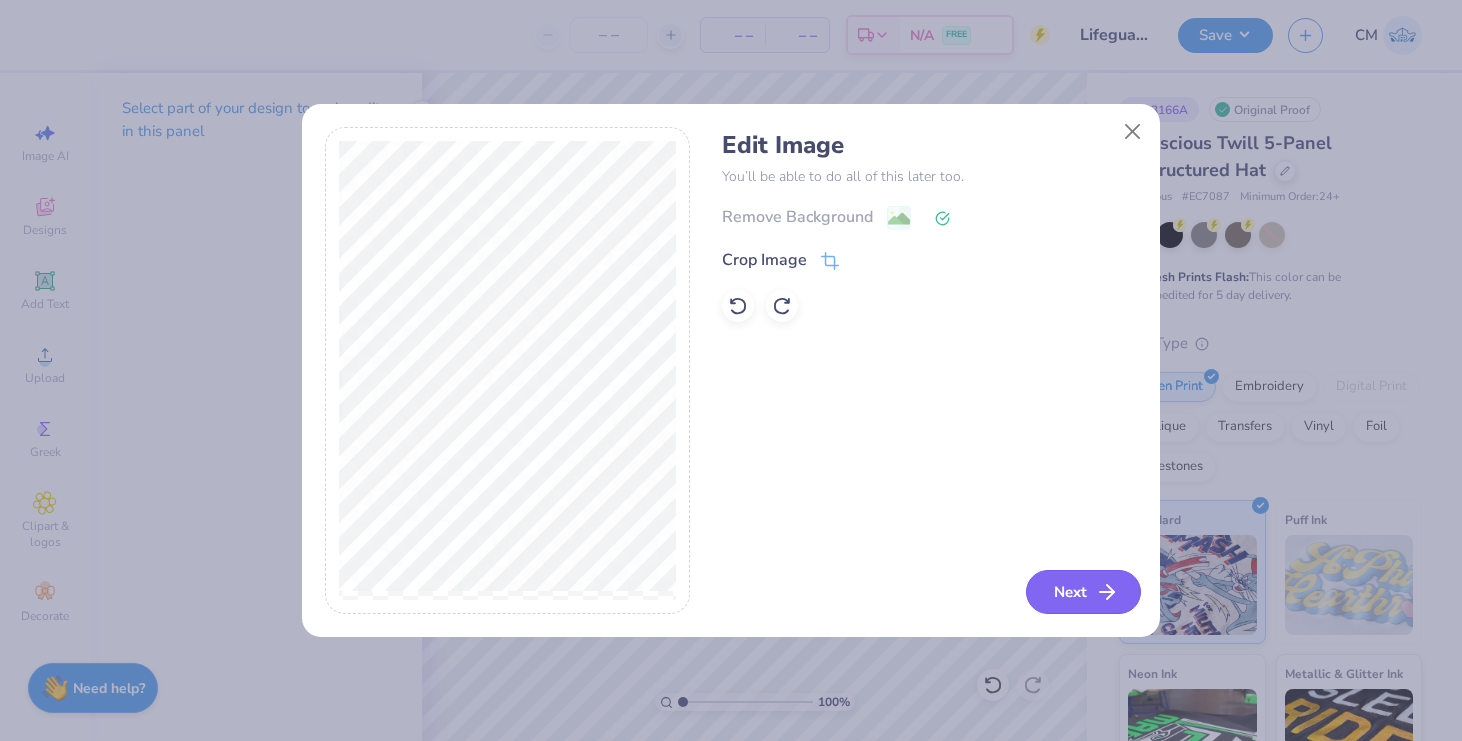 click on "Next" at bounding box center (1083, 592) 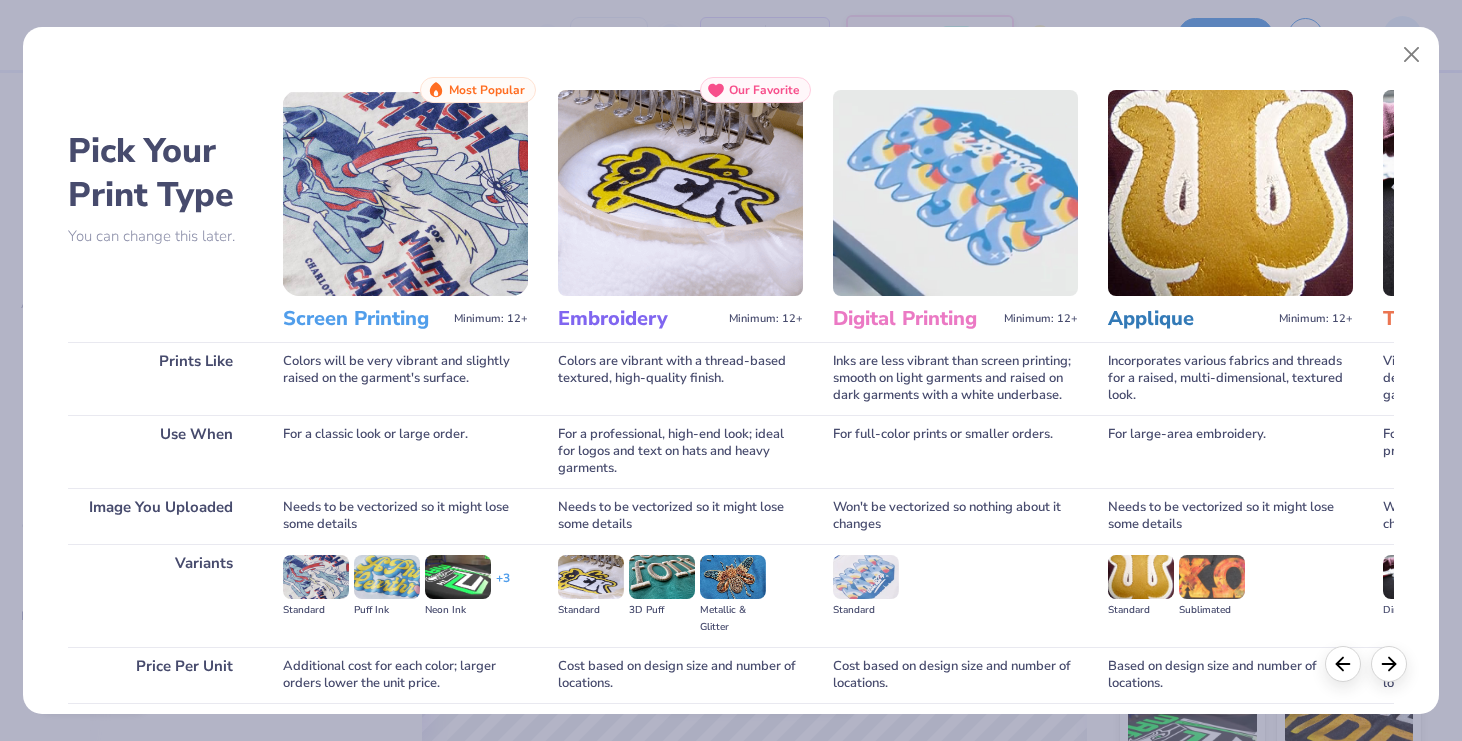 scroll, scrollTop: 156, scrollLeft: 0, axis: vertical 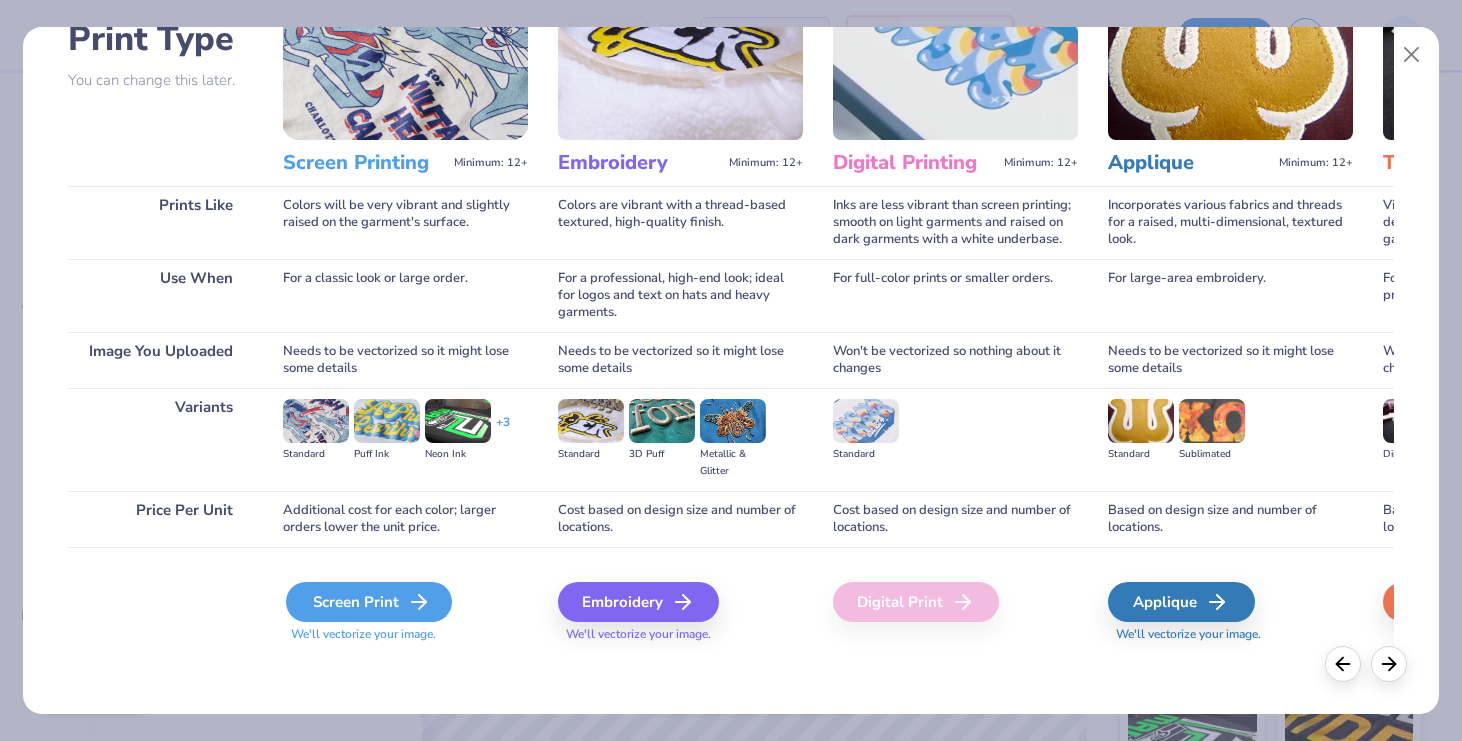 click on "Screen Print" at bounding box center (369, 602) 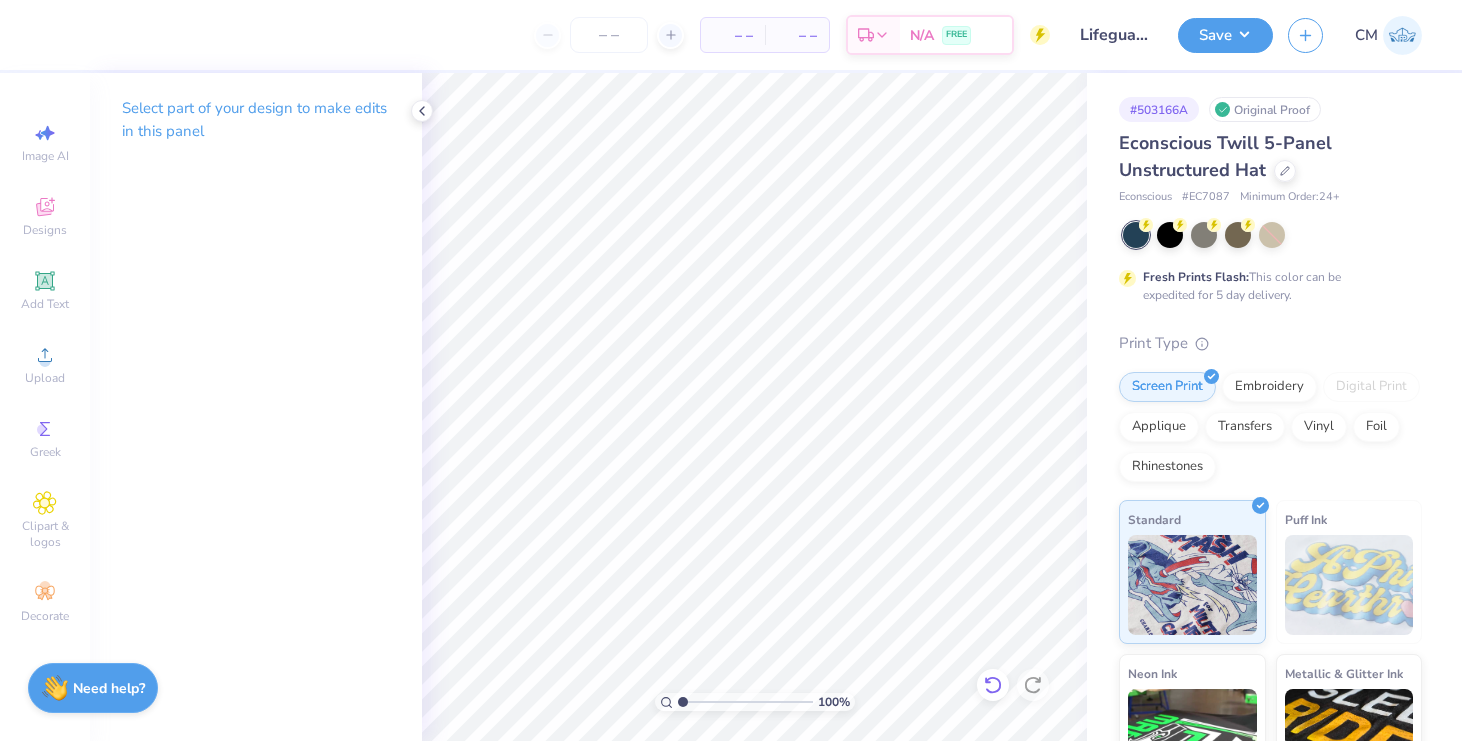 click 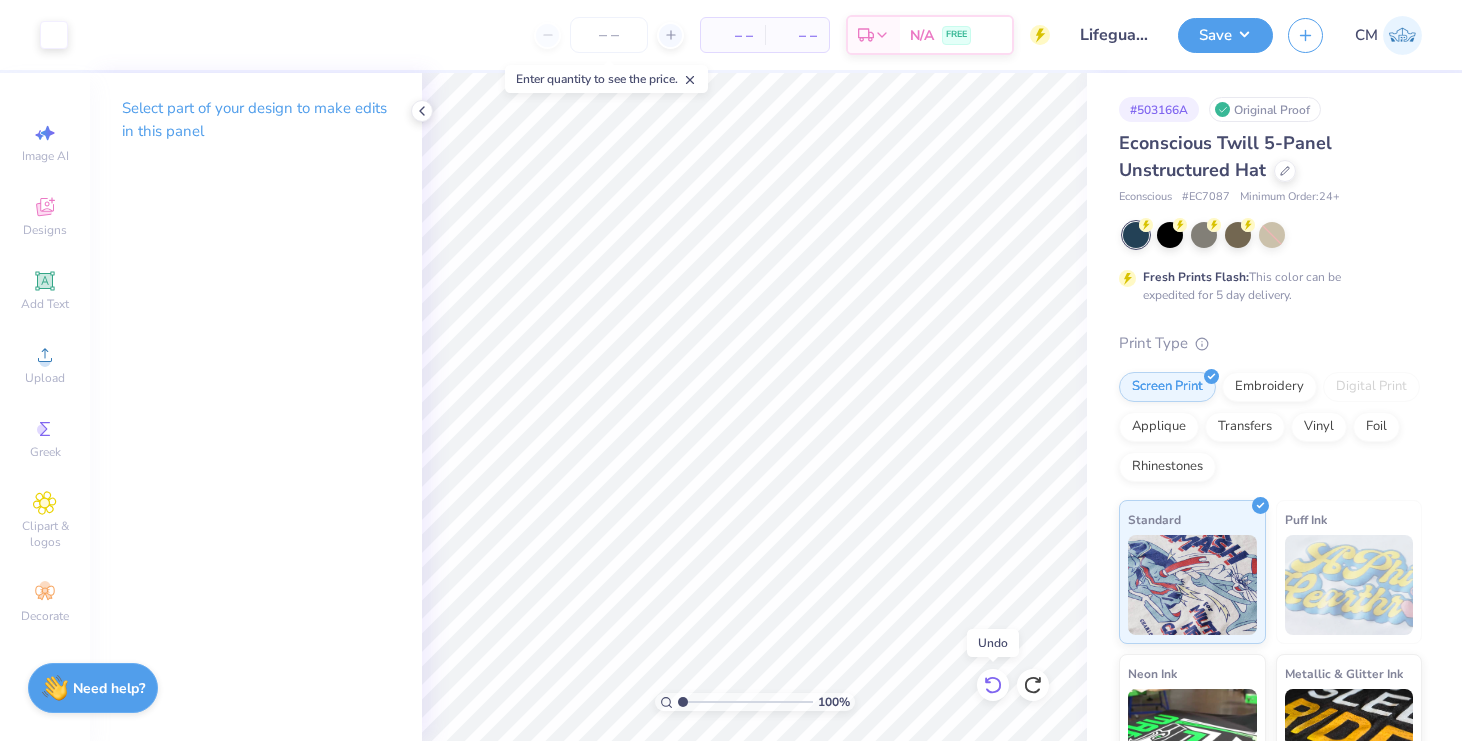 click 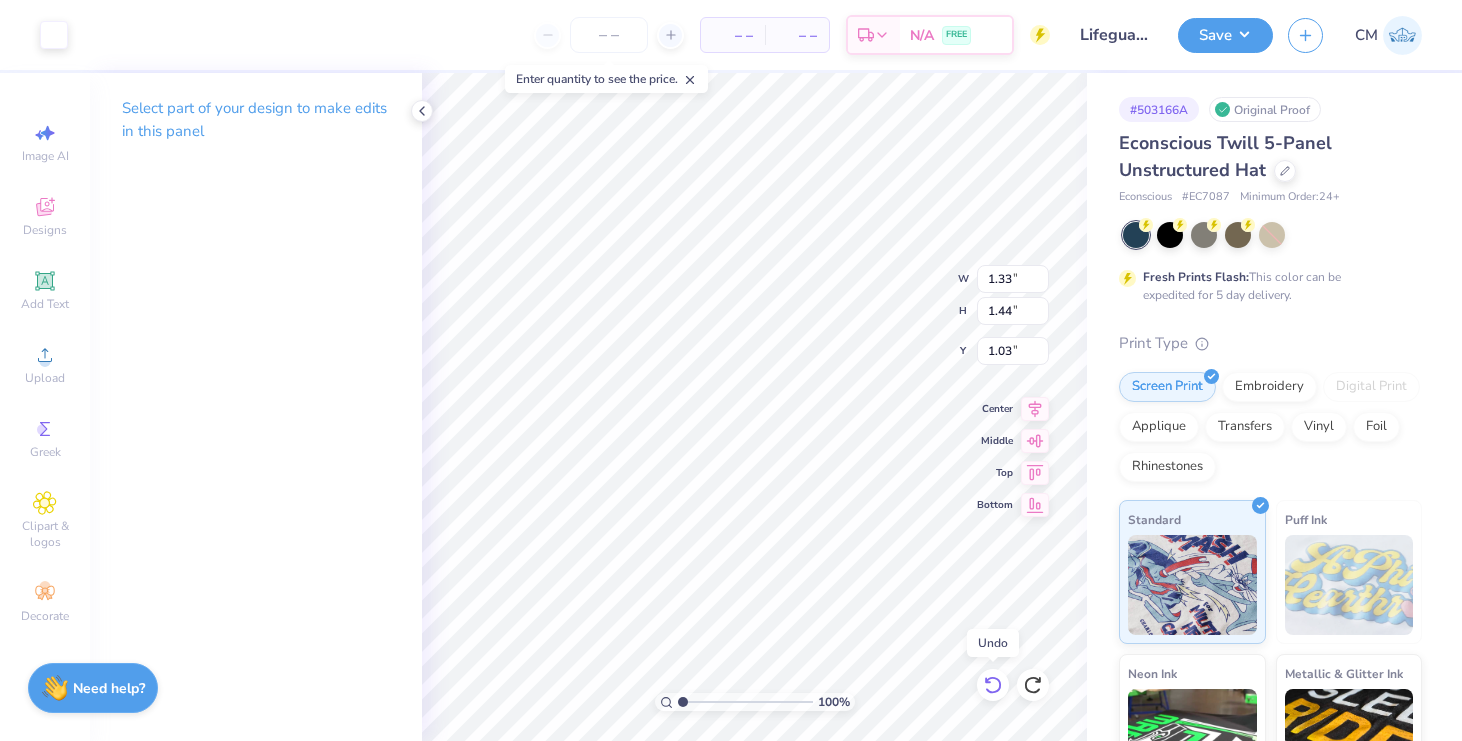 click 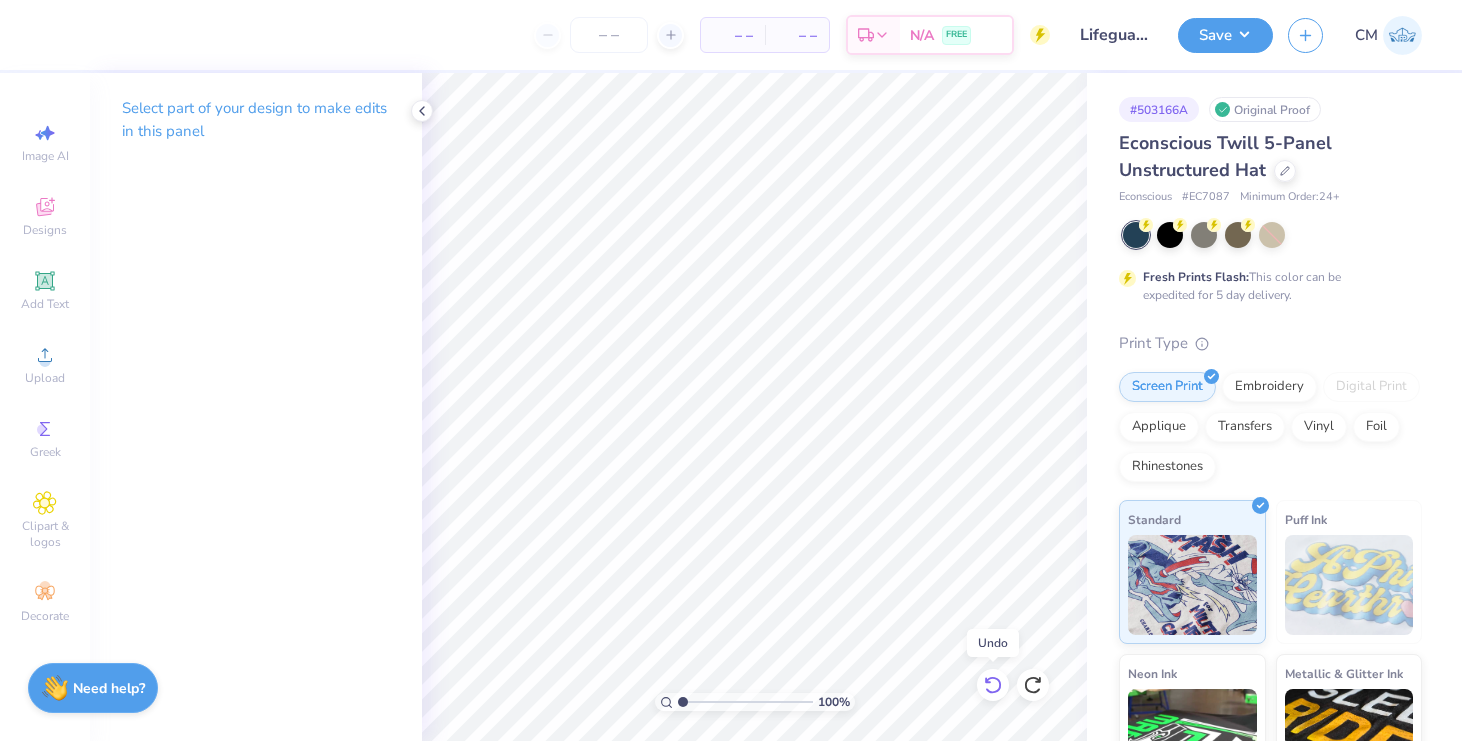 click 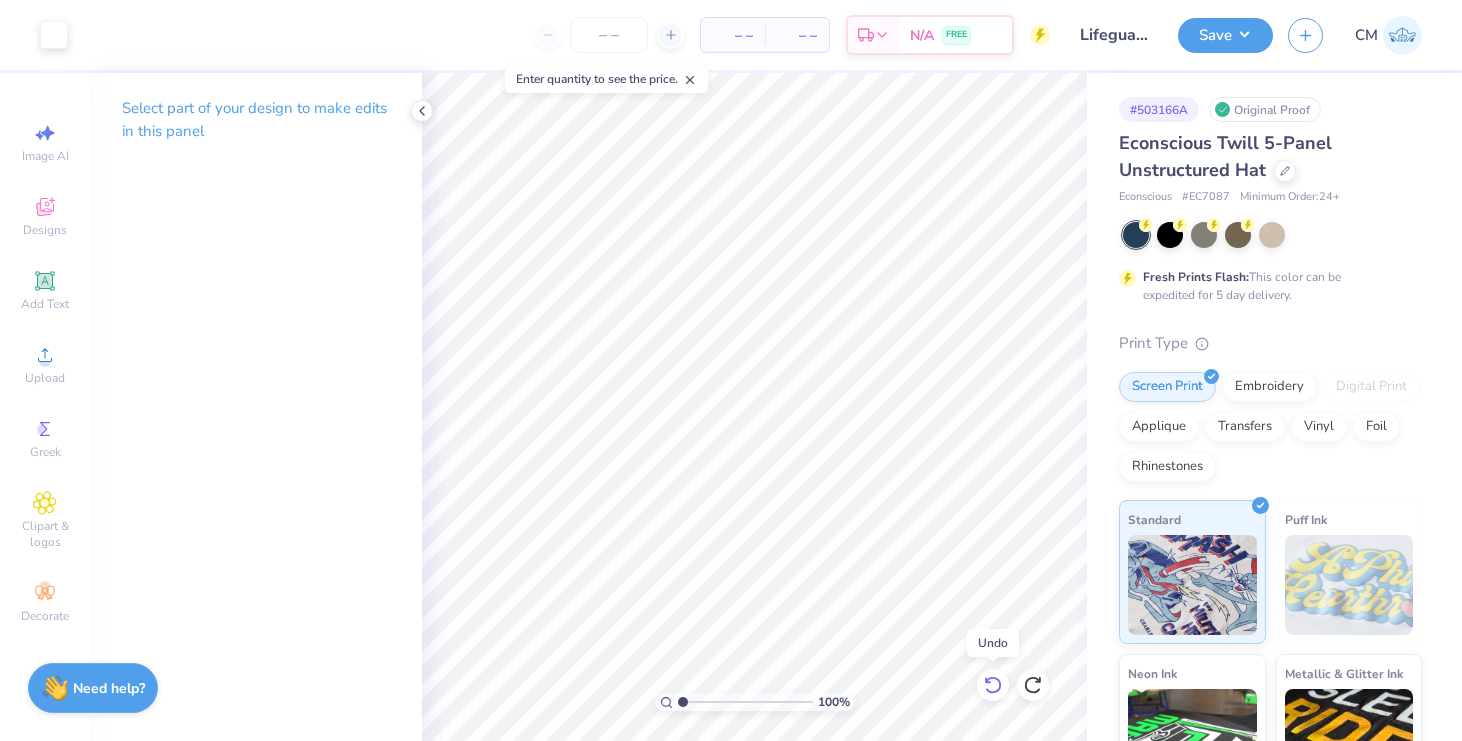 click 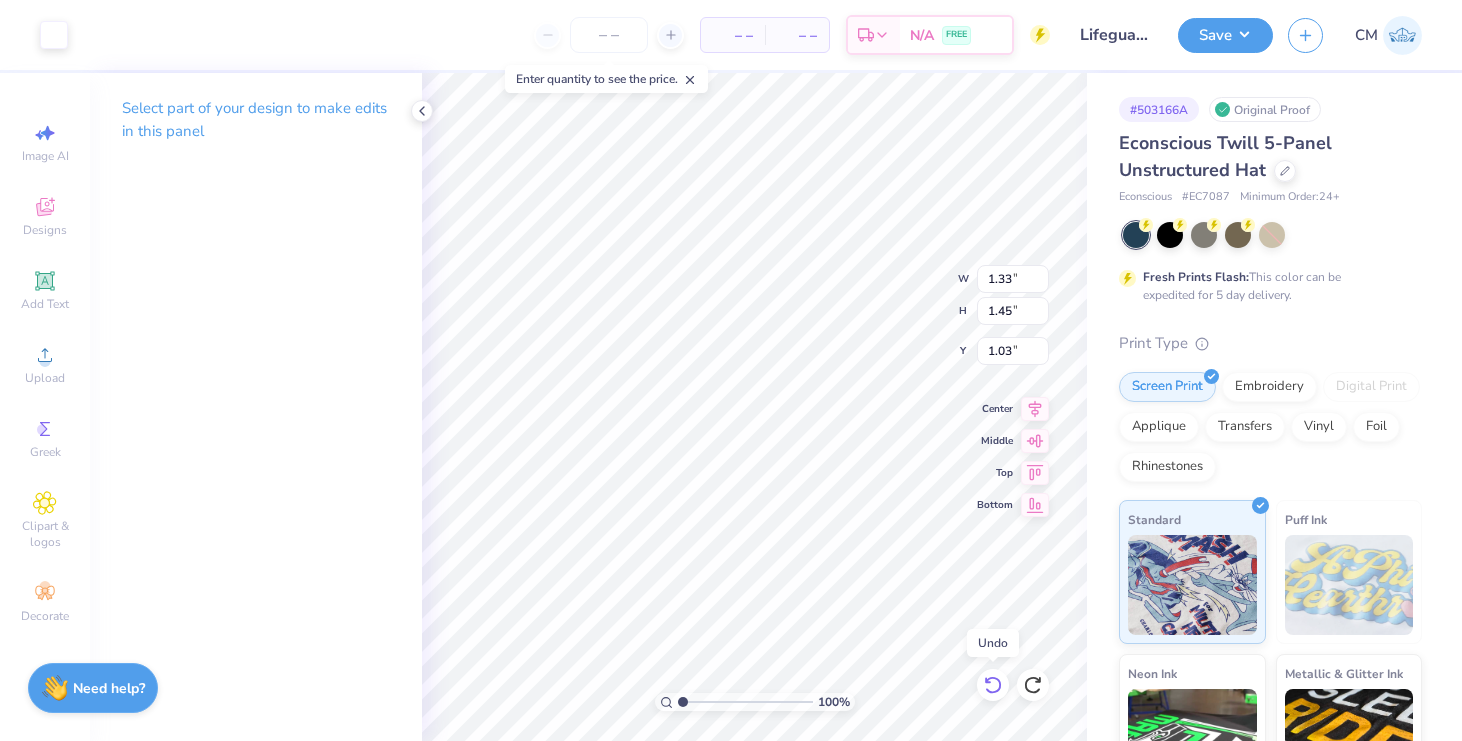 click 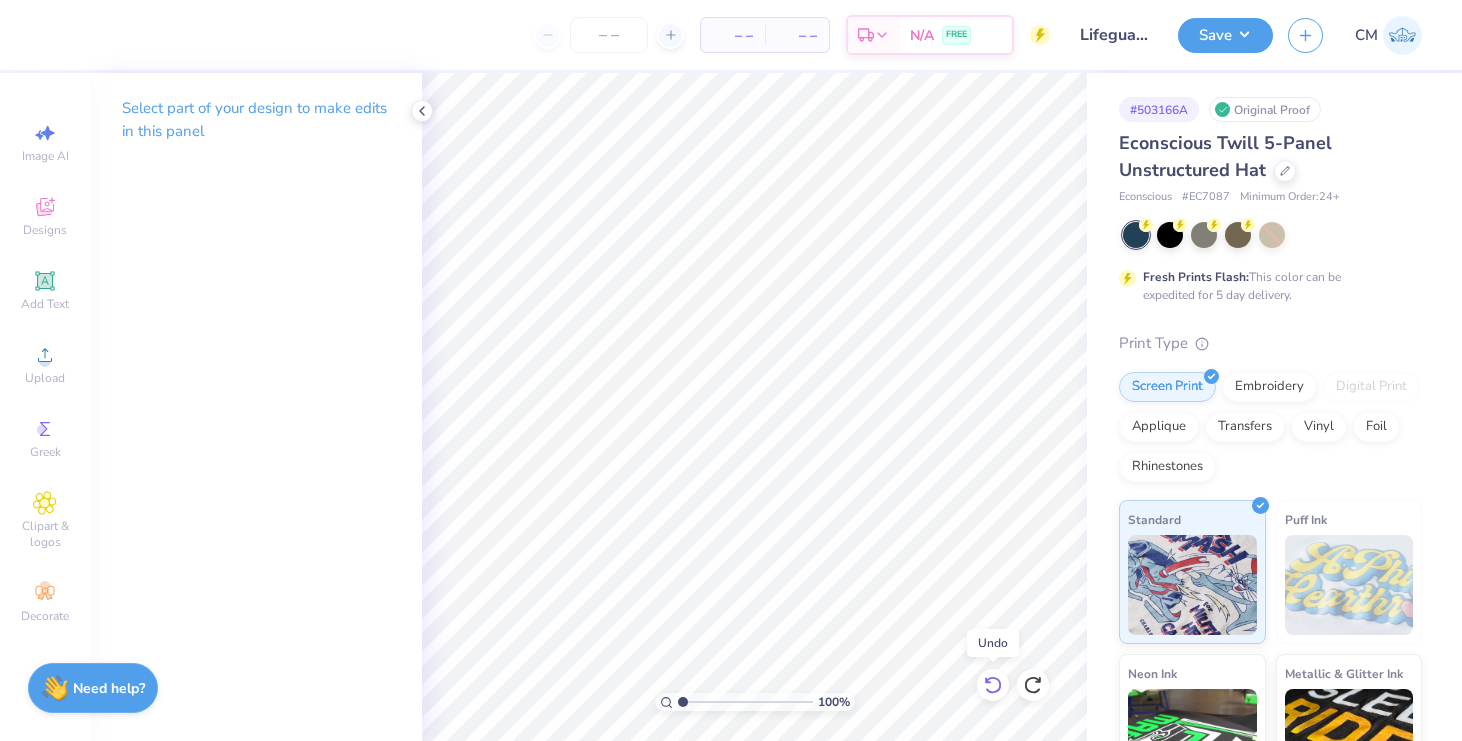click 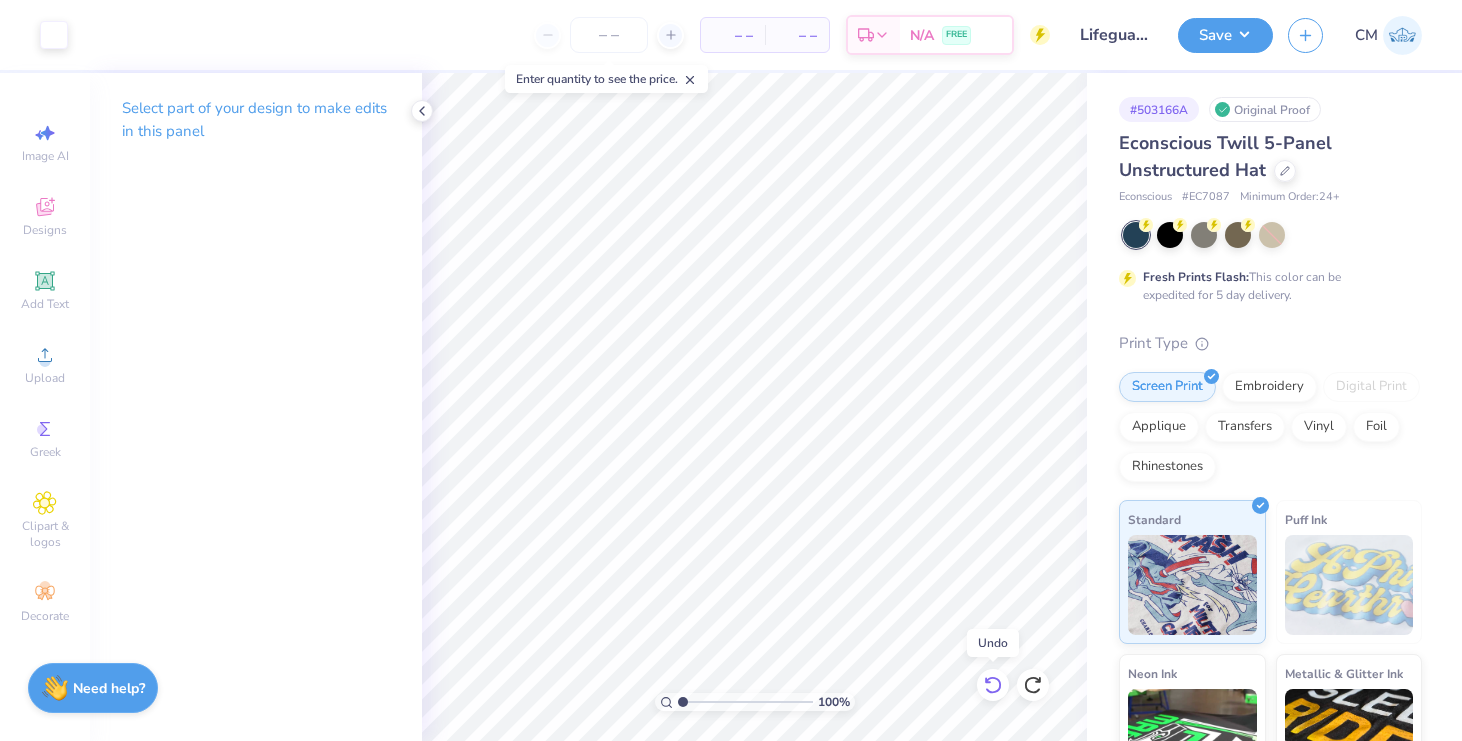 click 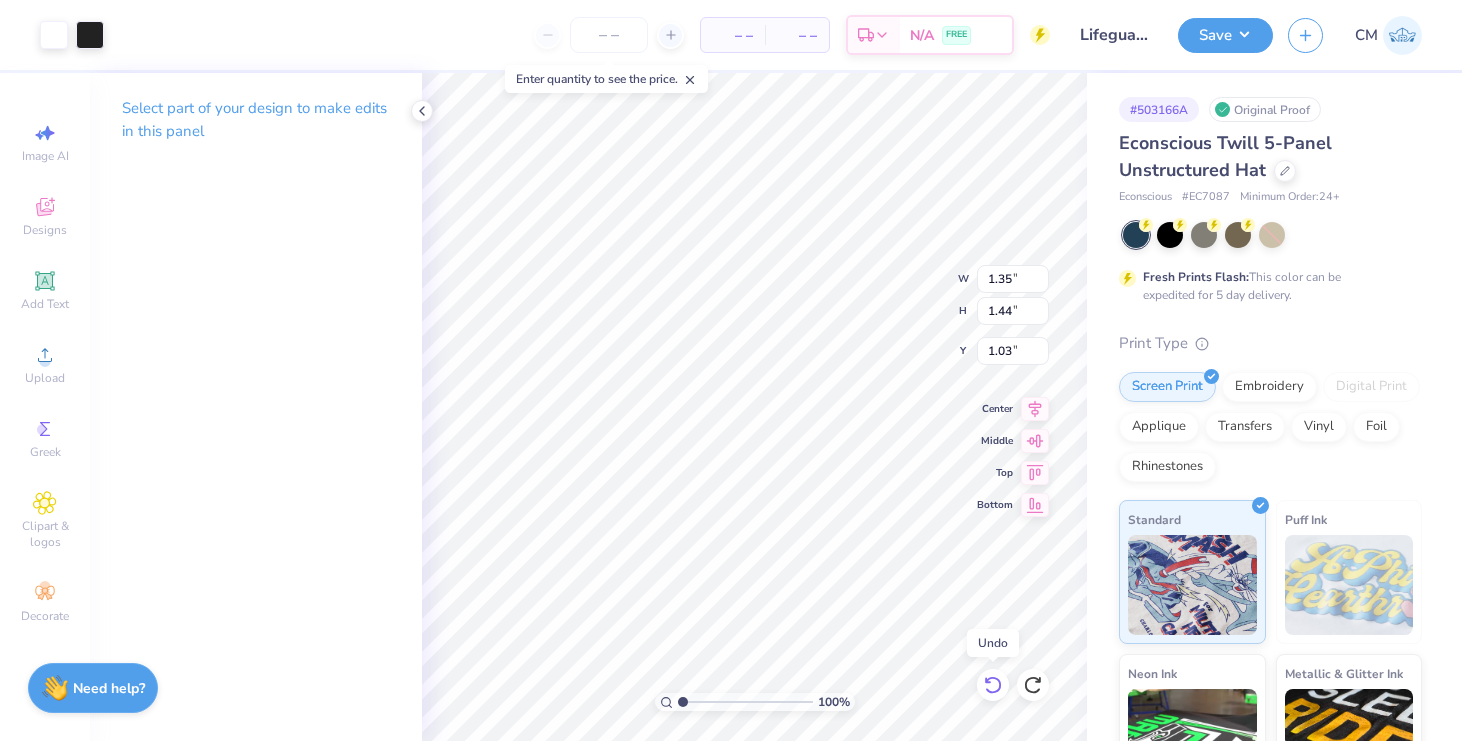 click 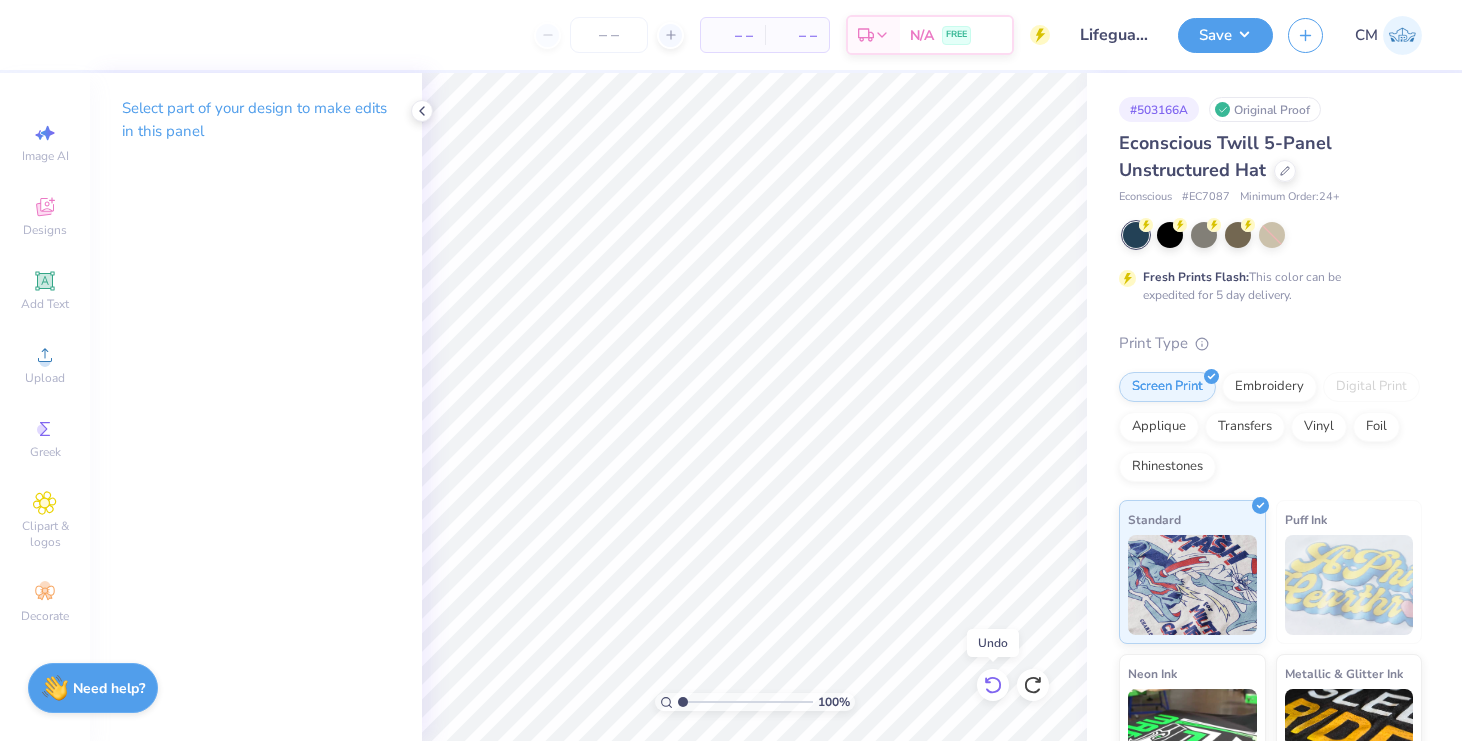 click 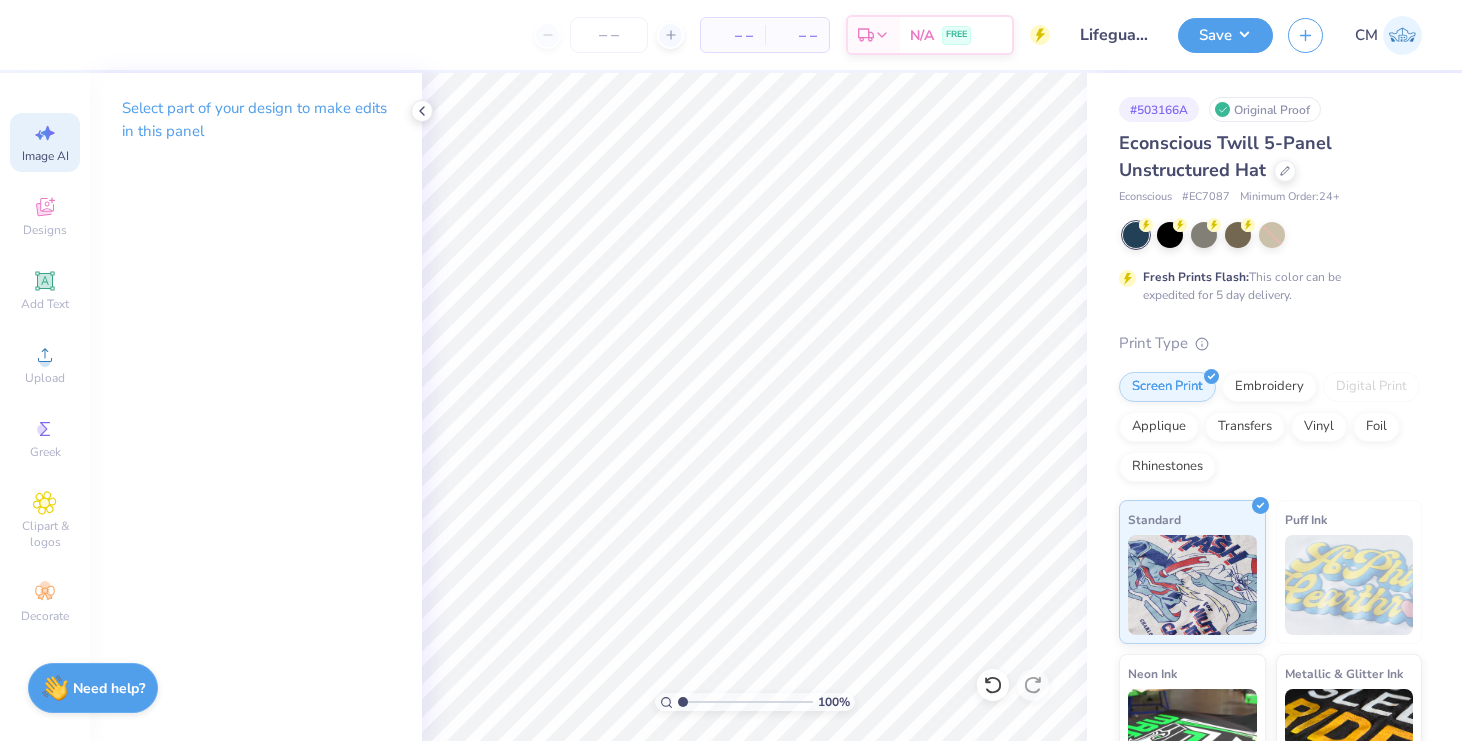 click 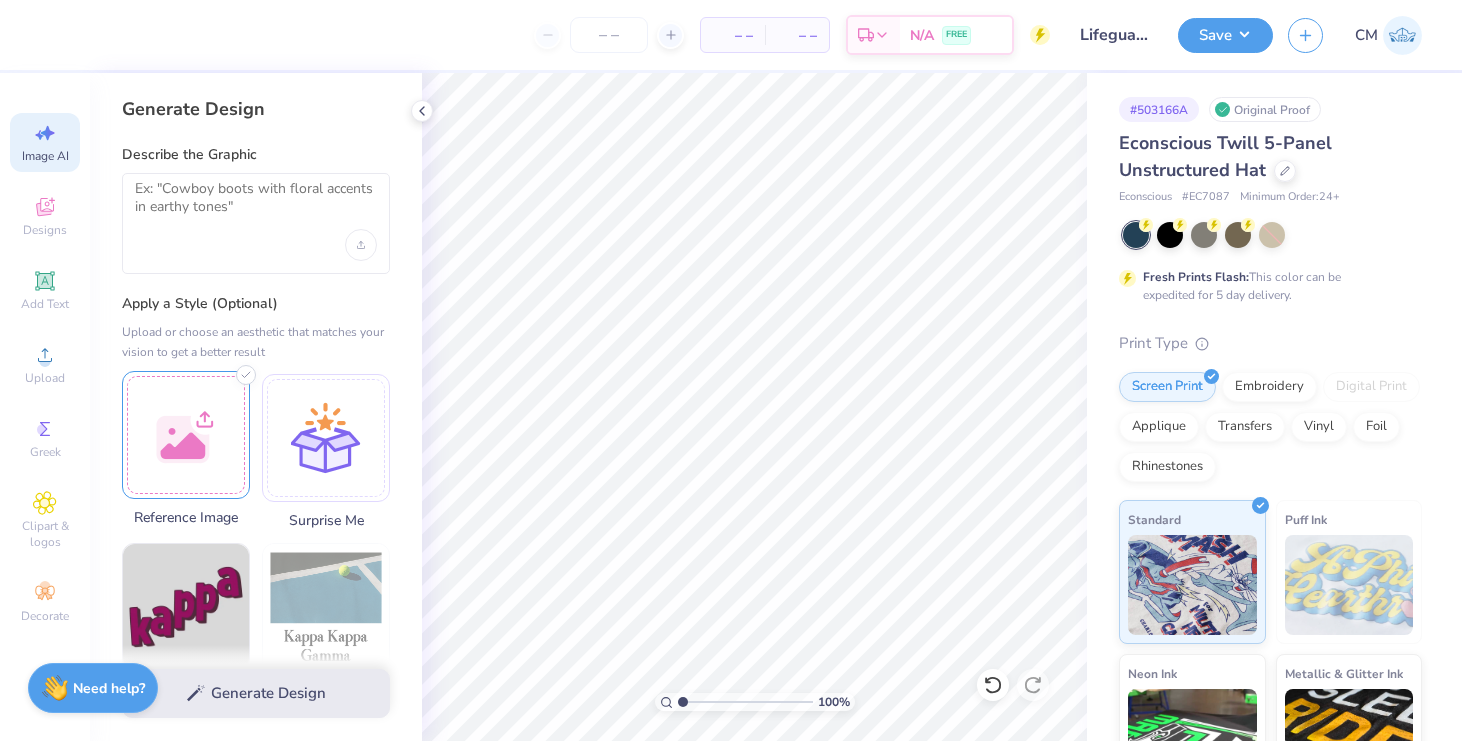 click at bounding box center (186, 435) 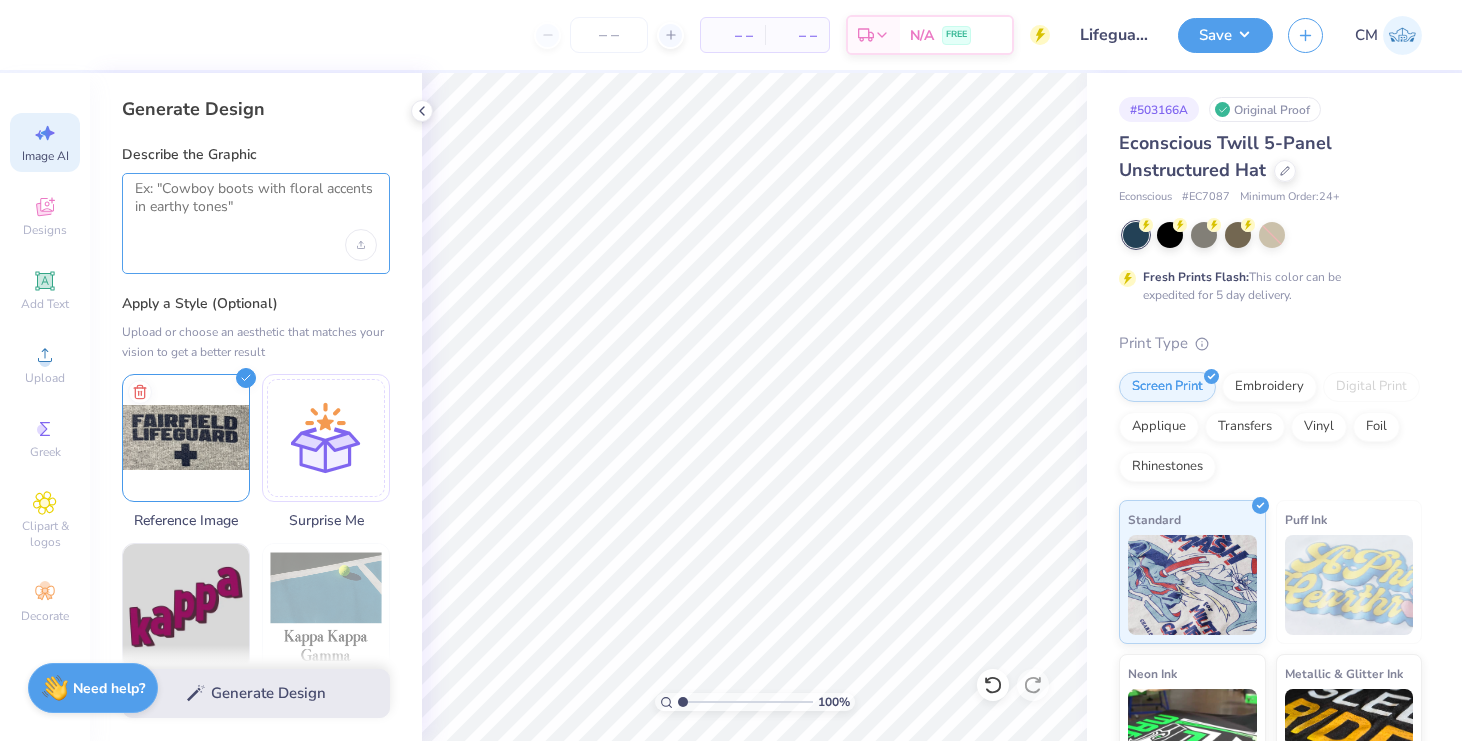 click at bounding box center [256, 205] 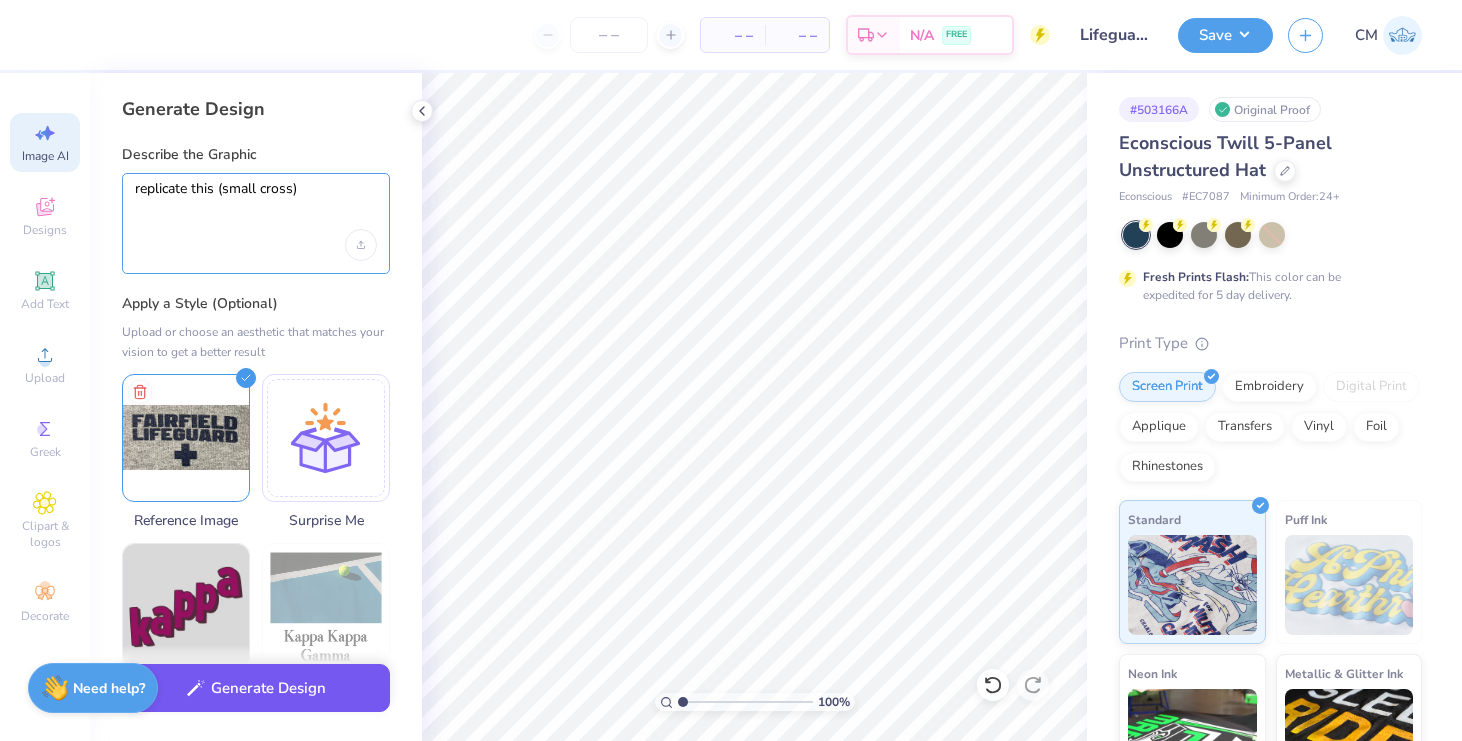 type on "replicate this (small cross)" 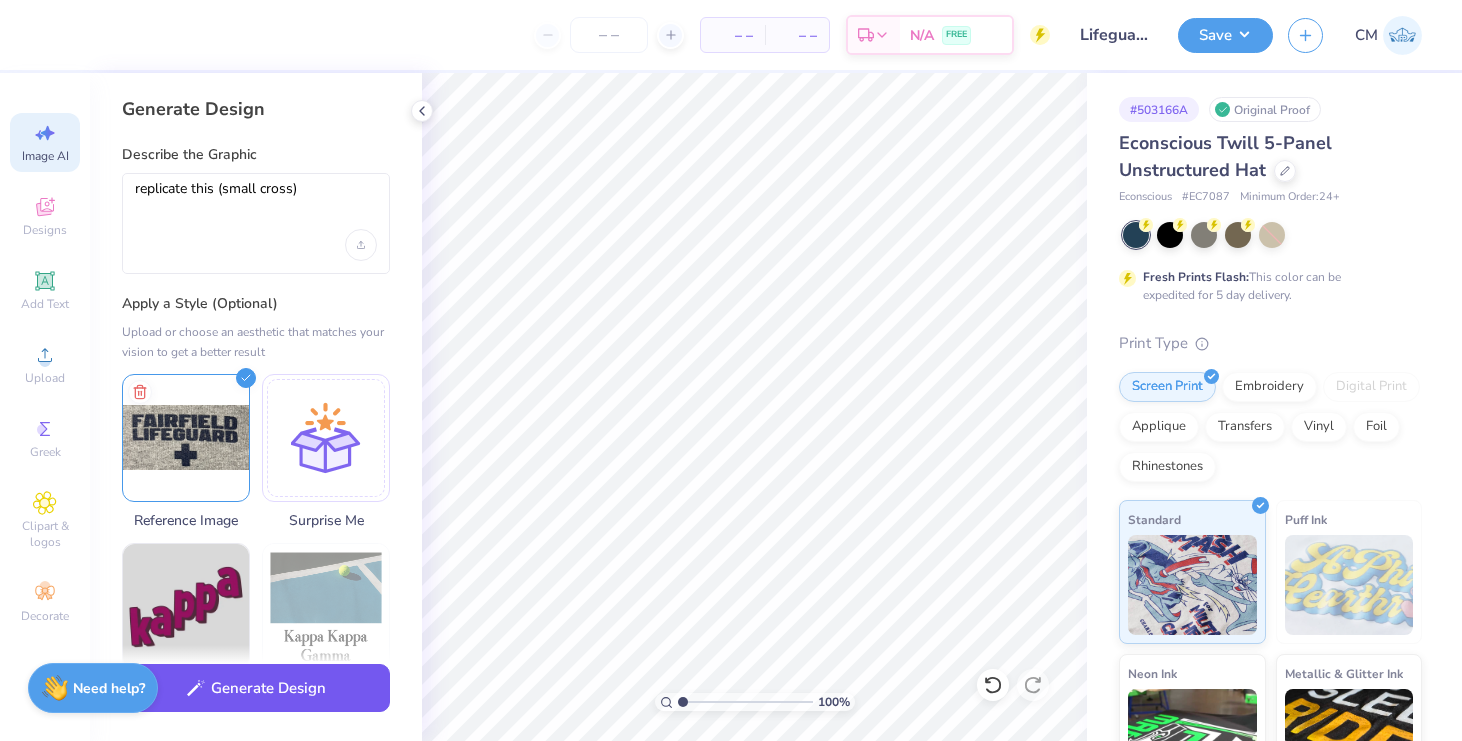 click on "Generate Design" at bounding box center [256, 688] 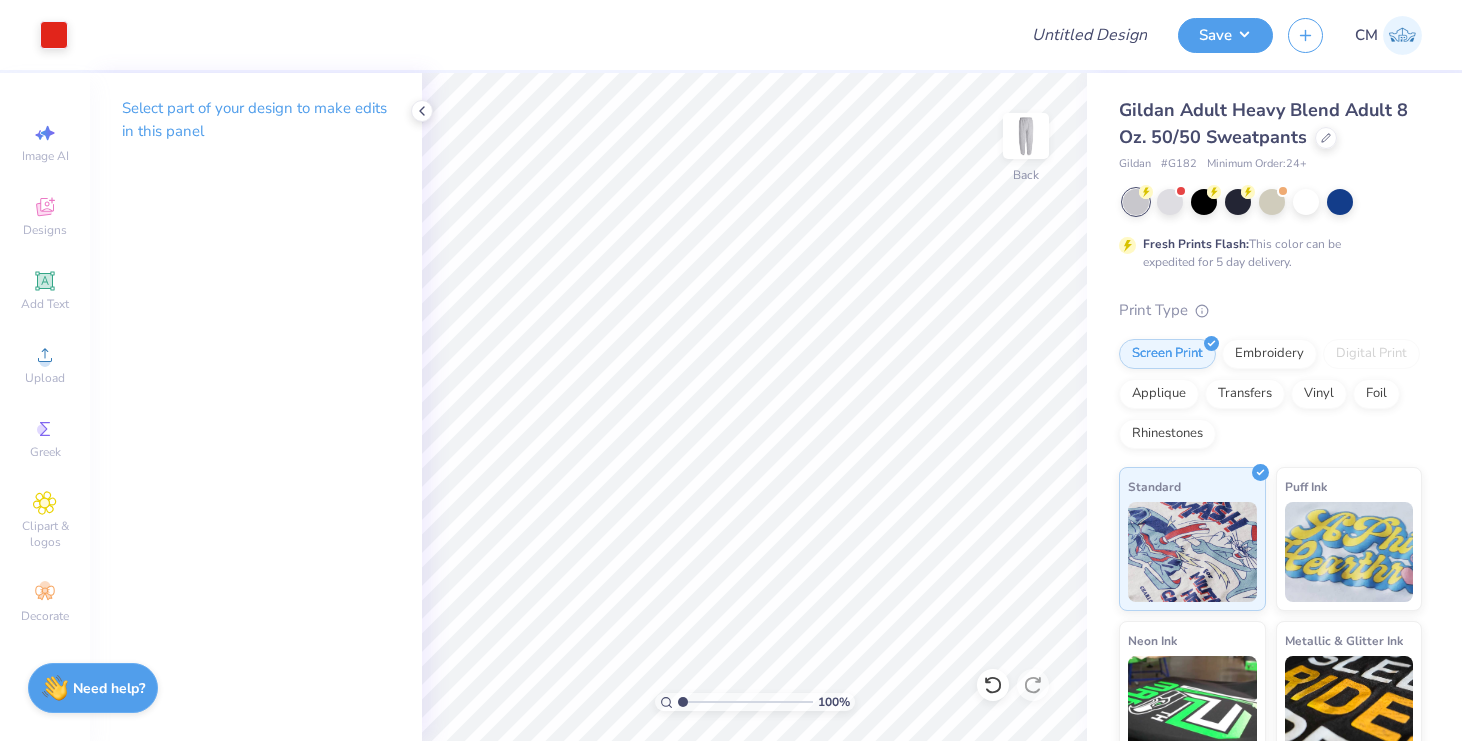 scroll, scrollTop: 0, scrollLeft: 0, axis: both 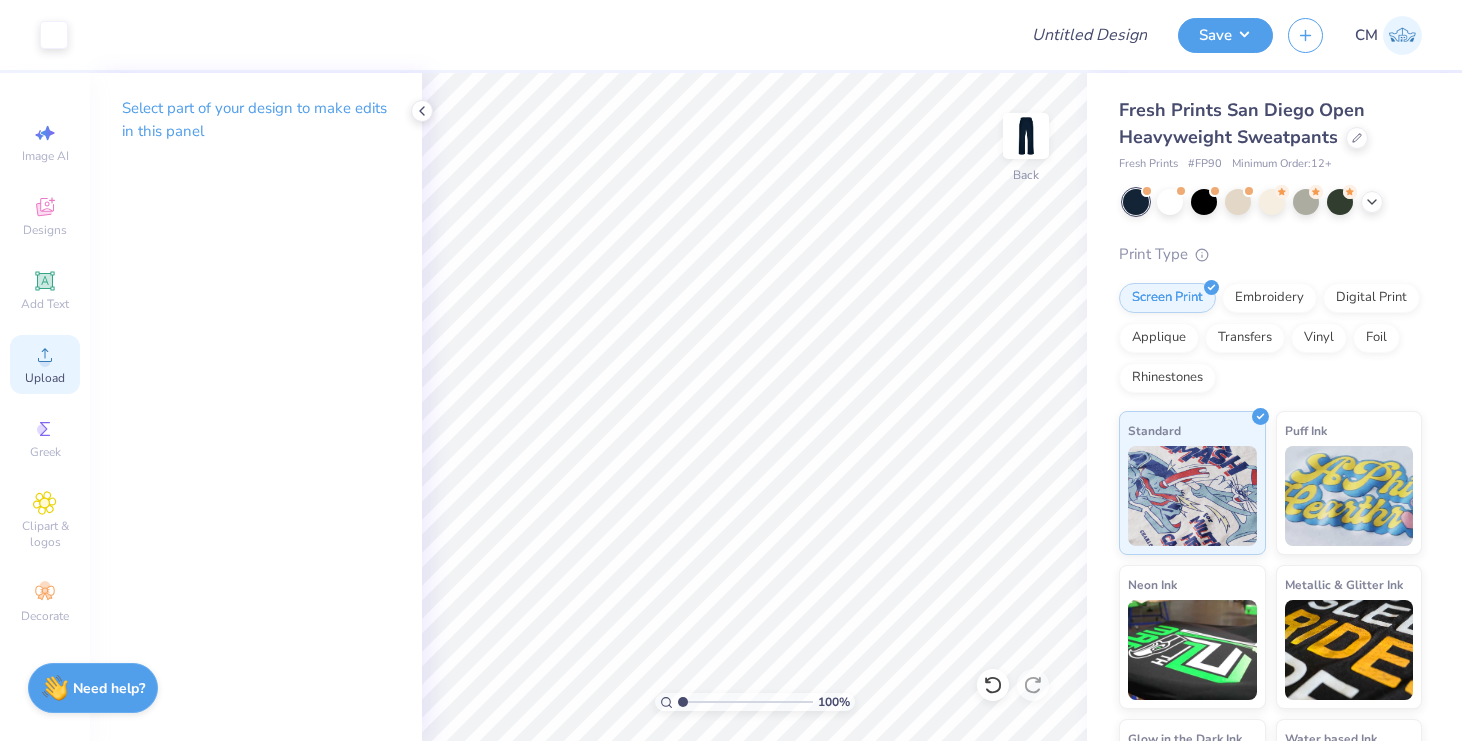 click on "Upload" at bounding box center (45, 378) 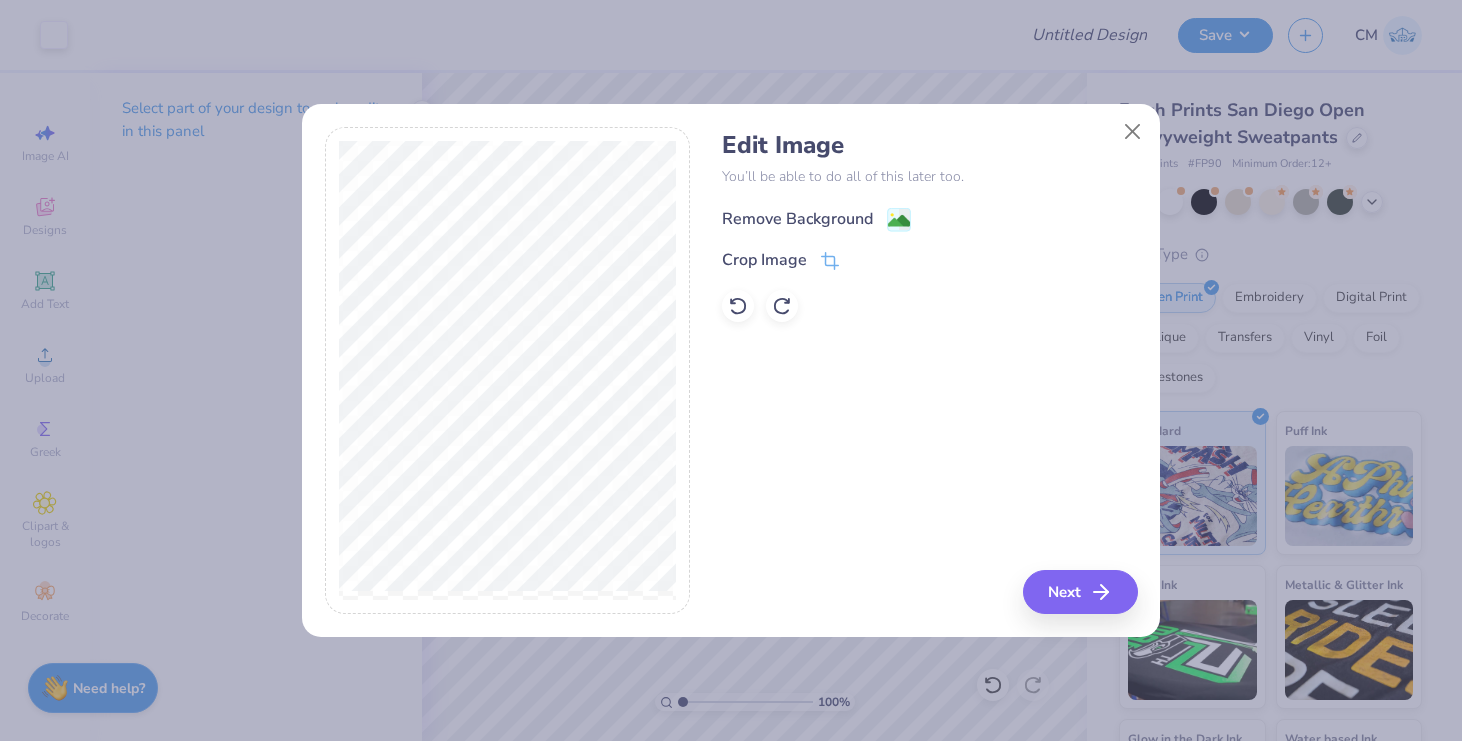 click on "Remove Background" at bounding box center (797, 219) 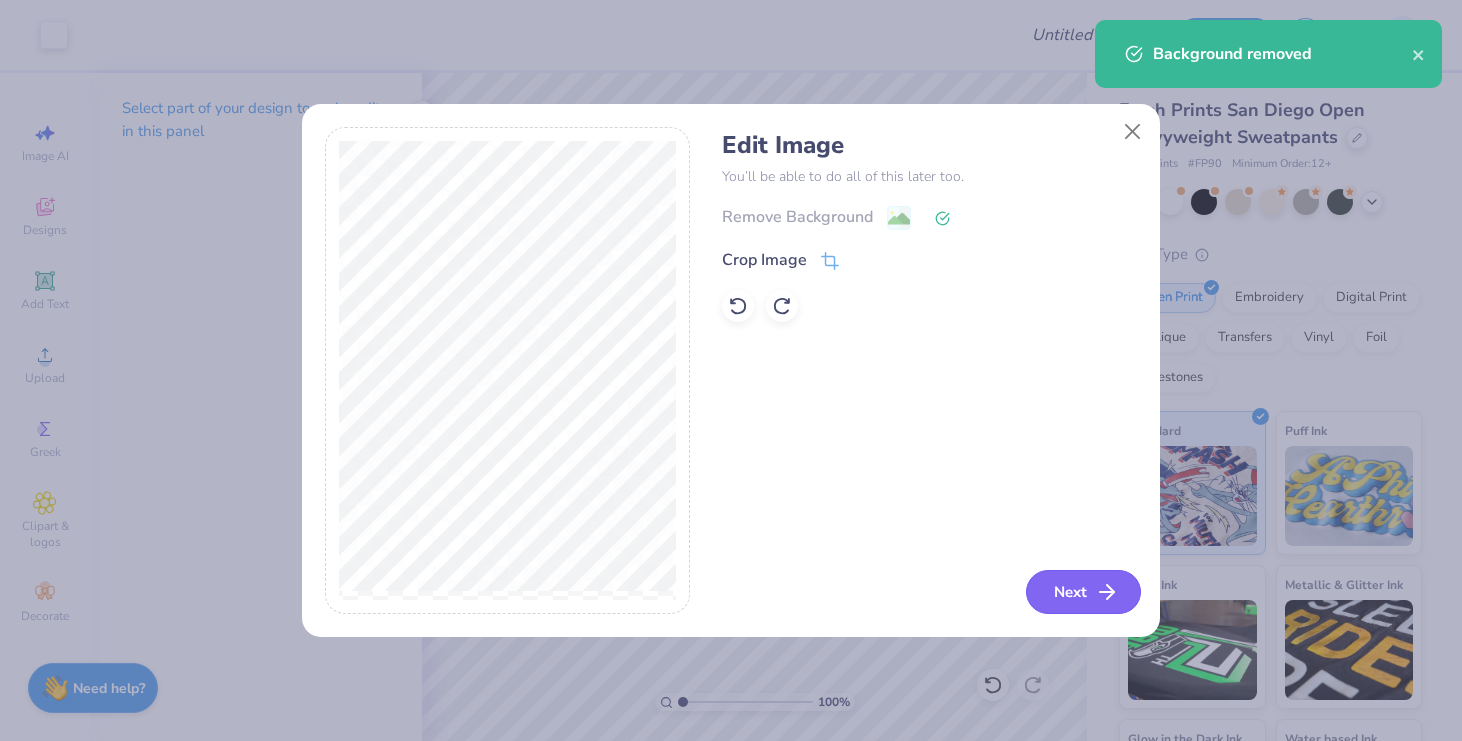 click on "Next" at bounding box center (1083, 592) 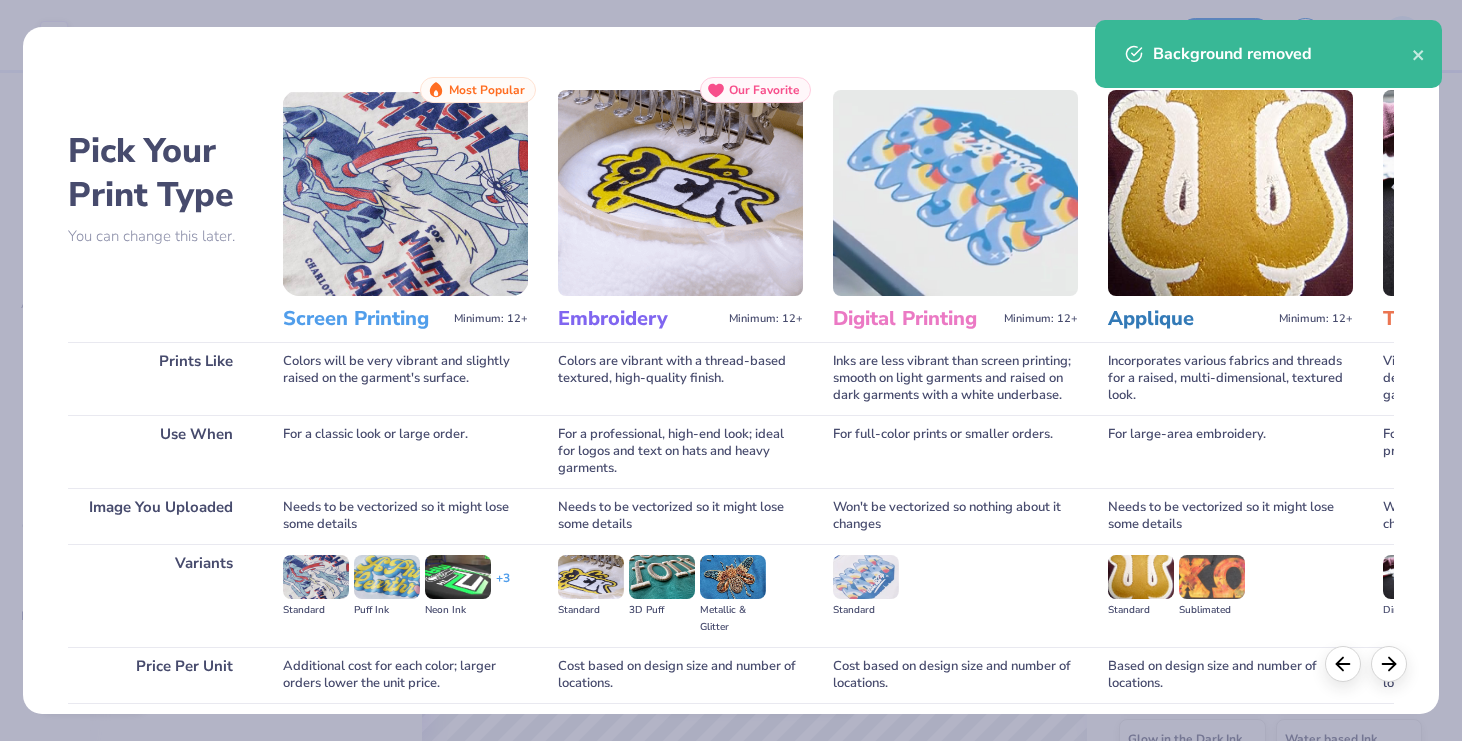 scroll, scrollTop: 156, scrollLeft: 0, axis: vertical 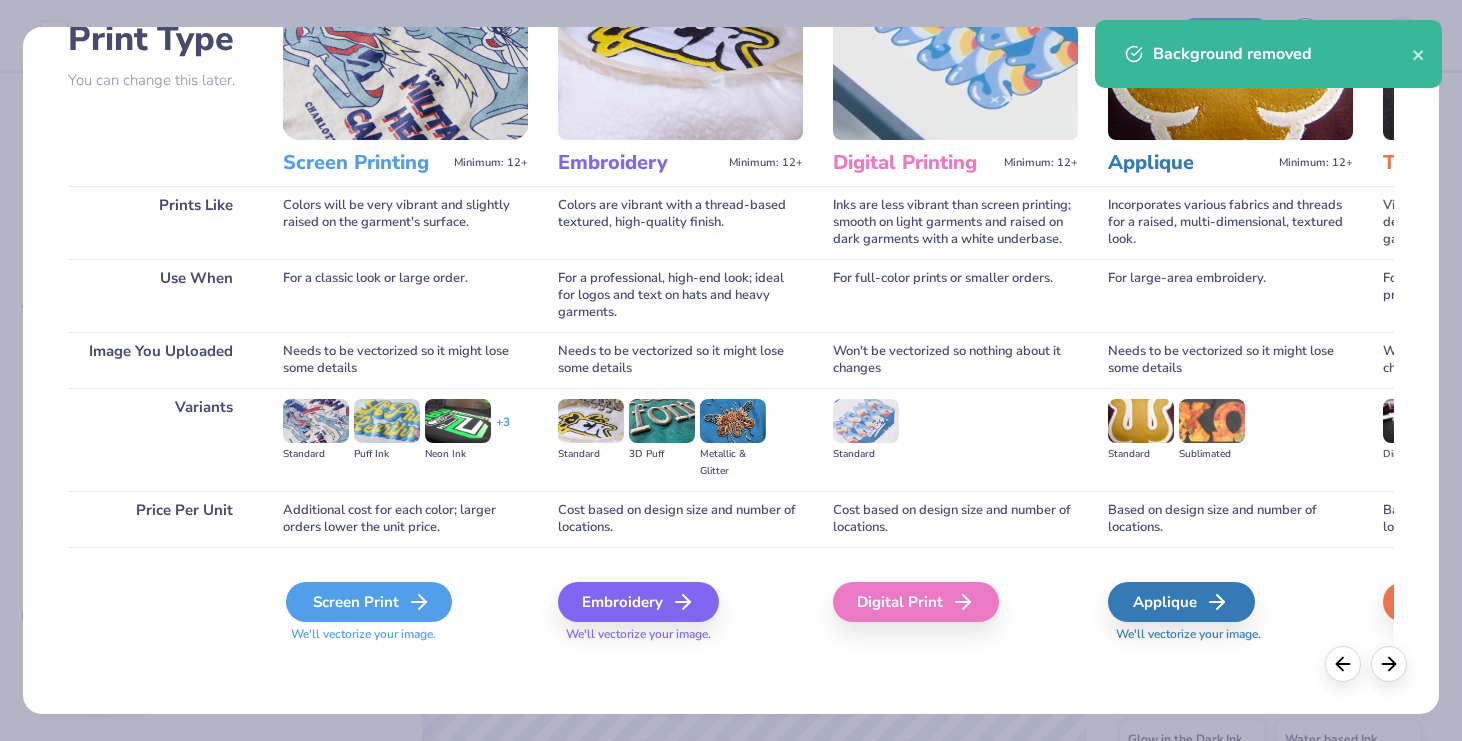 click 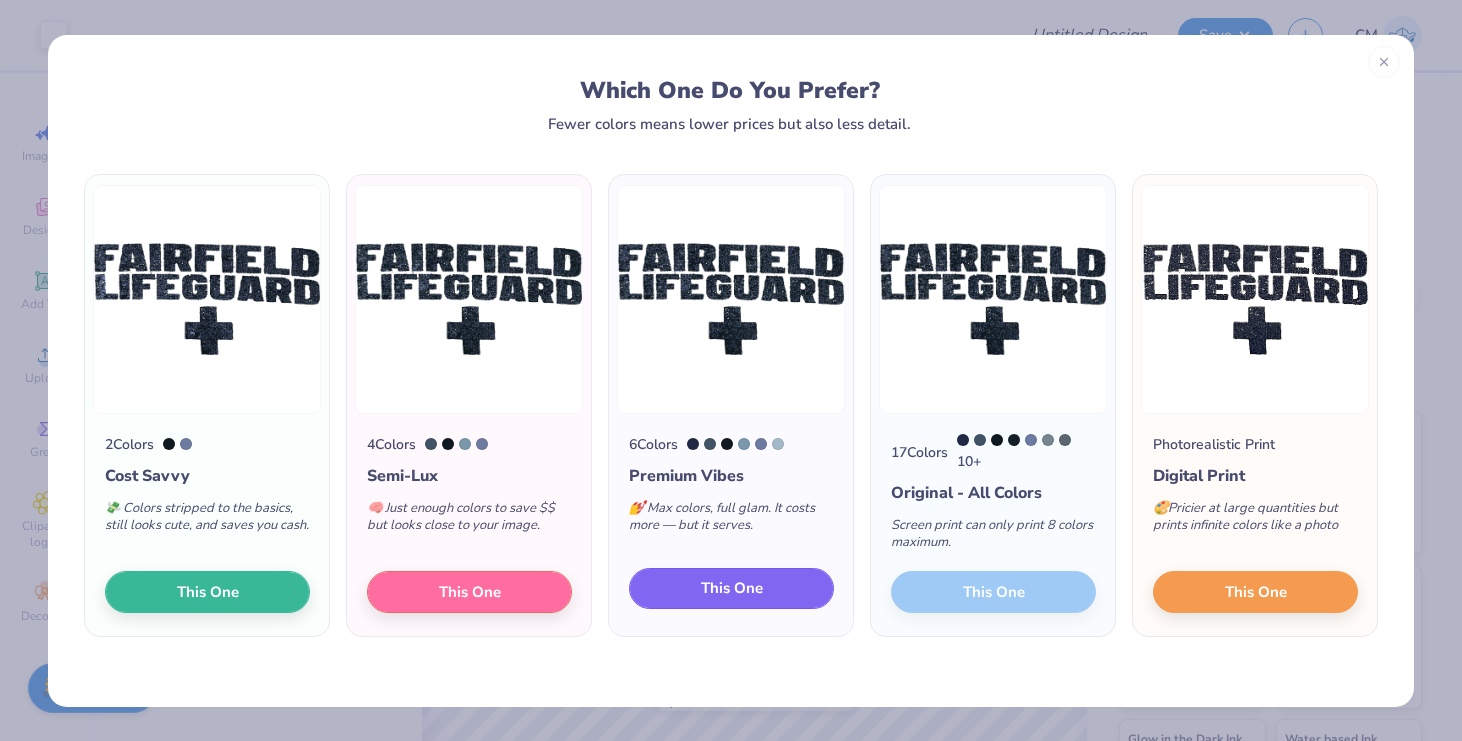 click on "This One" at bounding box center (731, 589) 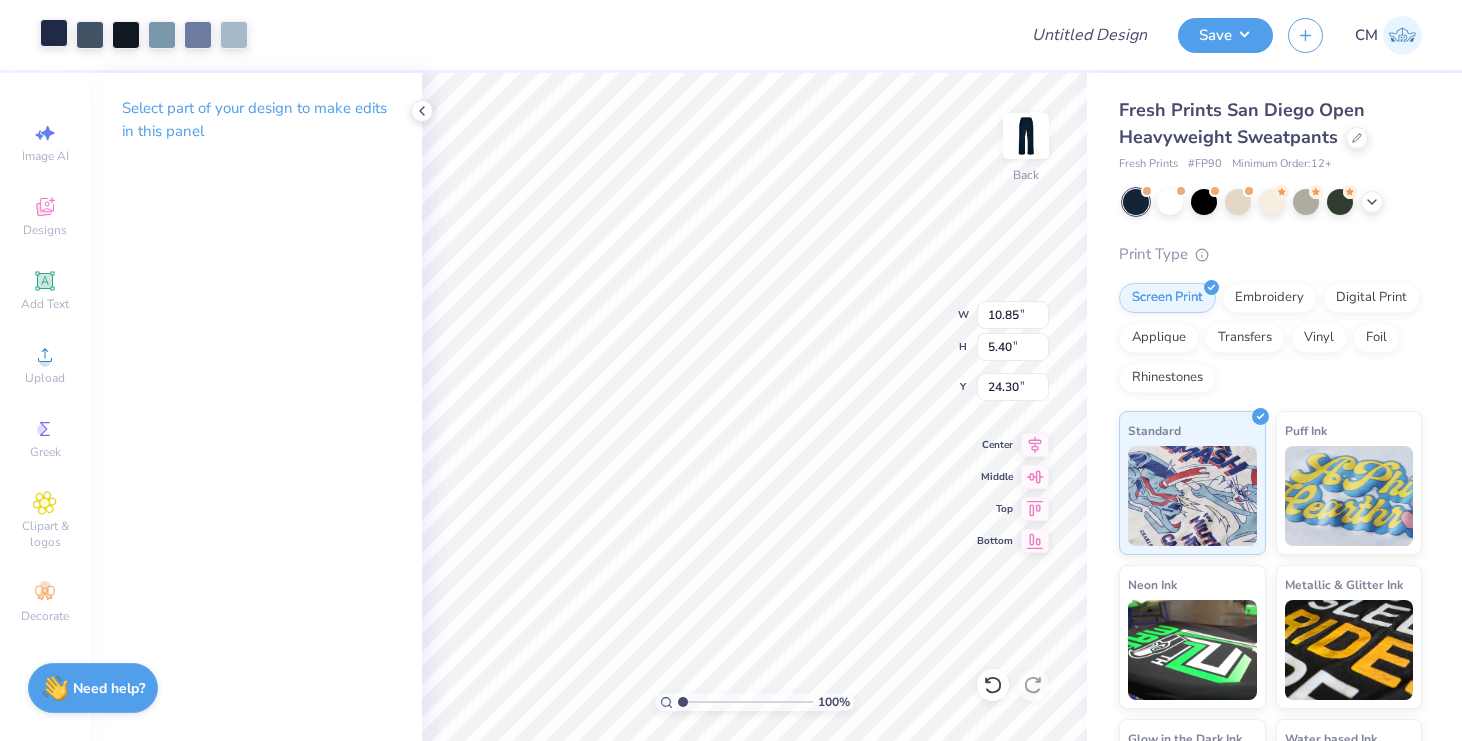 click at bounding box center (54, 33) 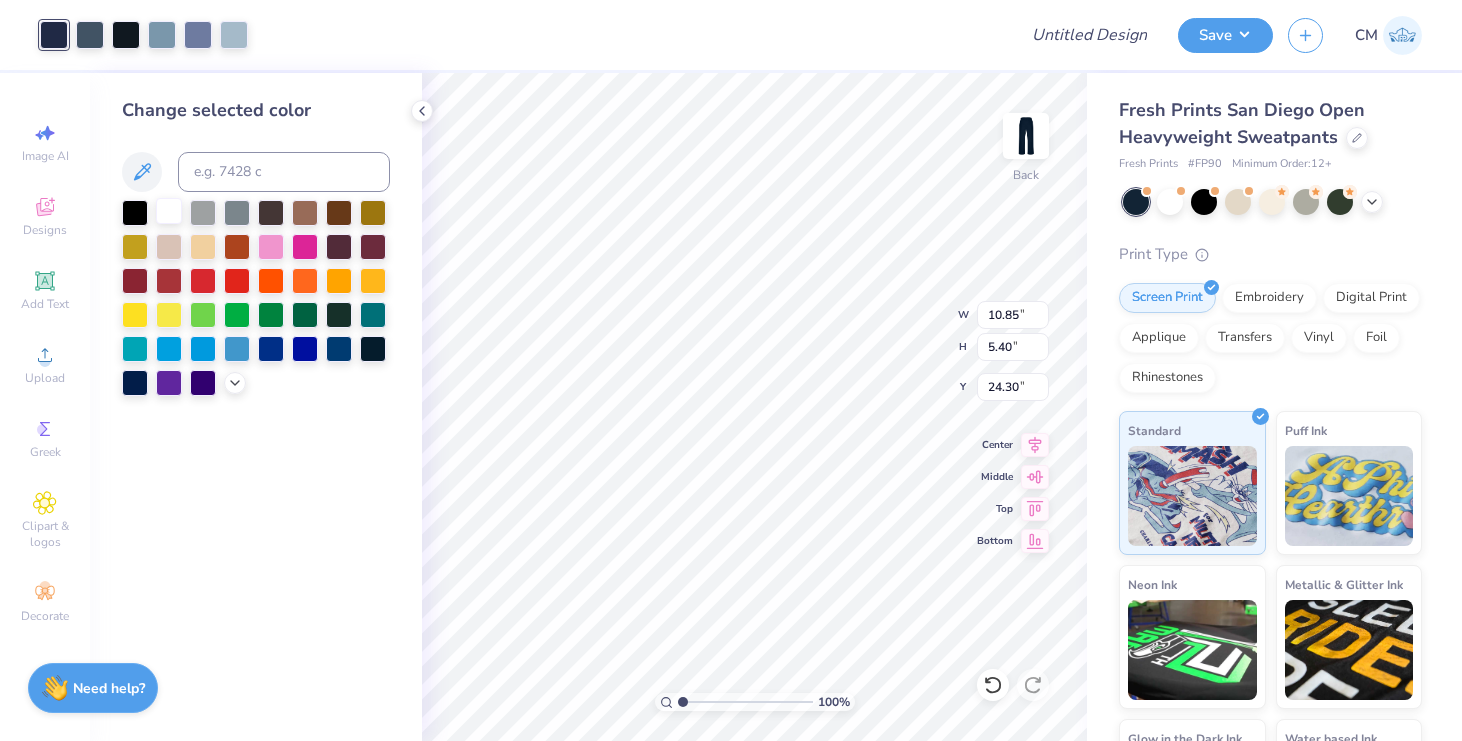 click at bounding box center [169, 211] 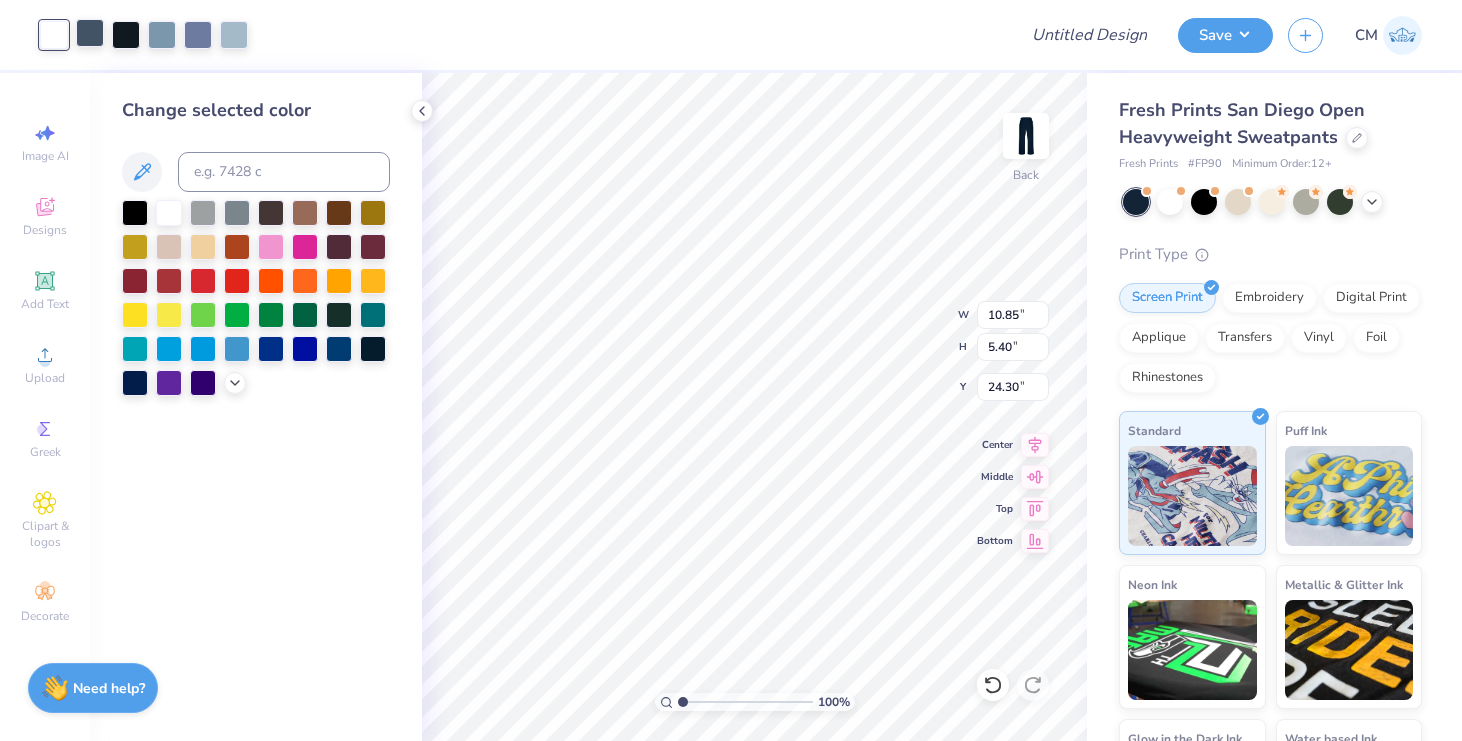 click at bounding box center (90, 33) 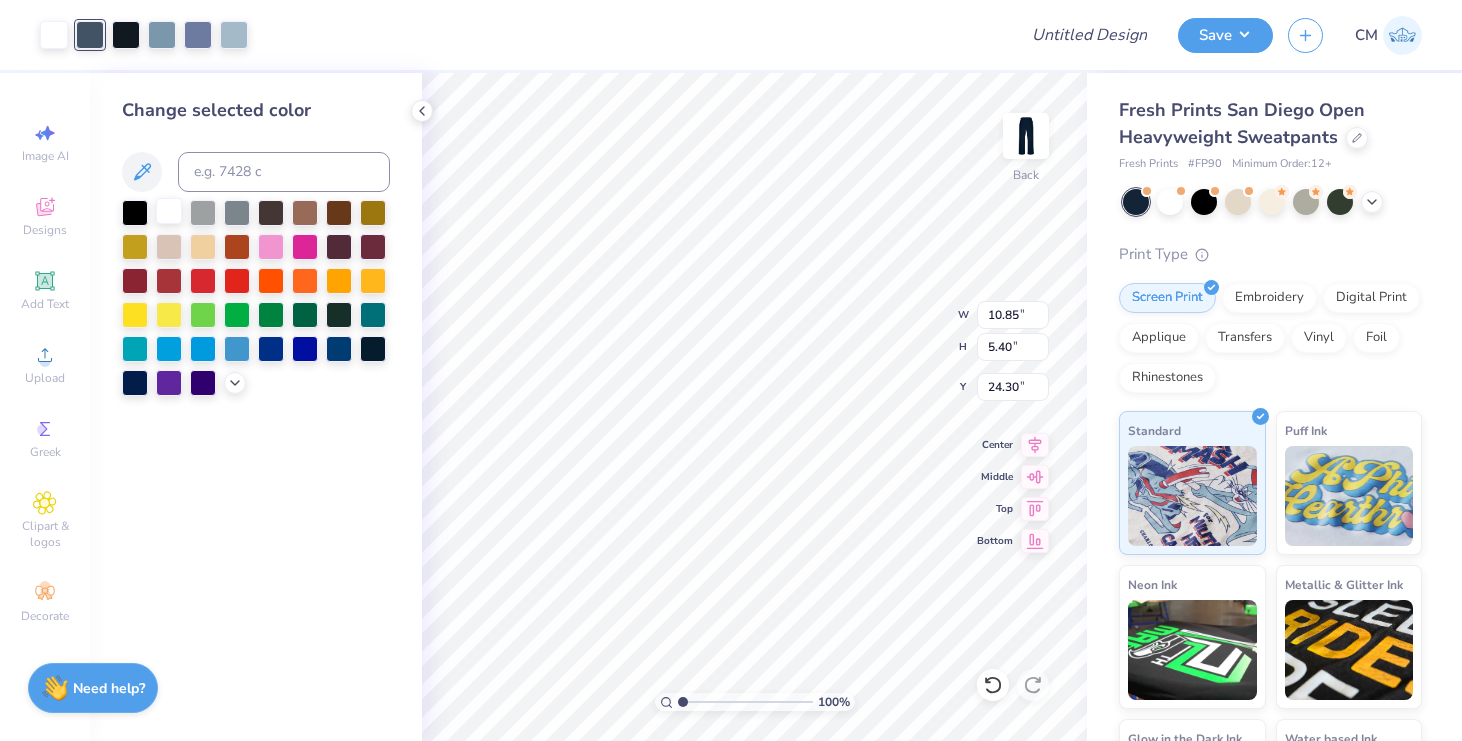 click at bounding box center [169, 211] 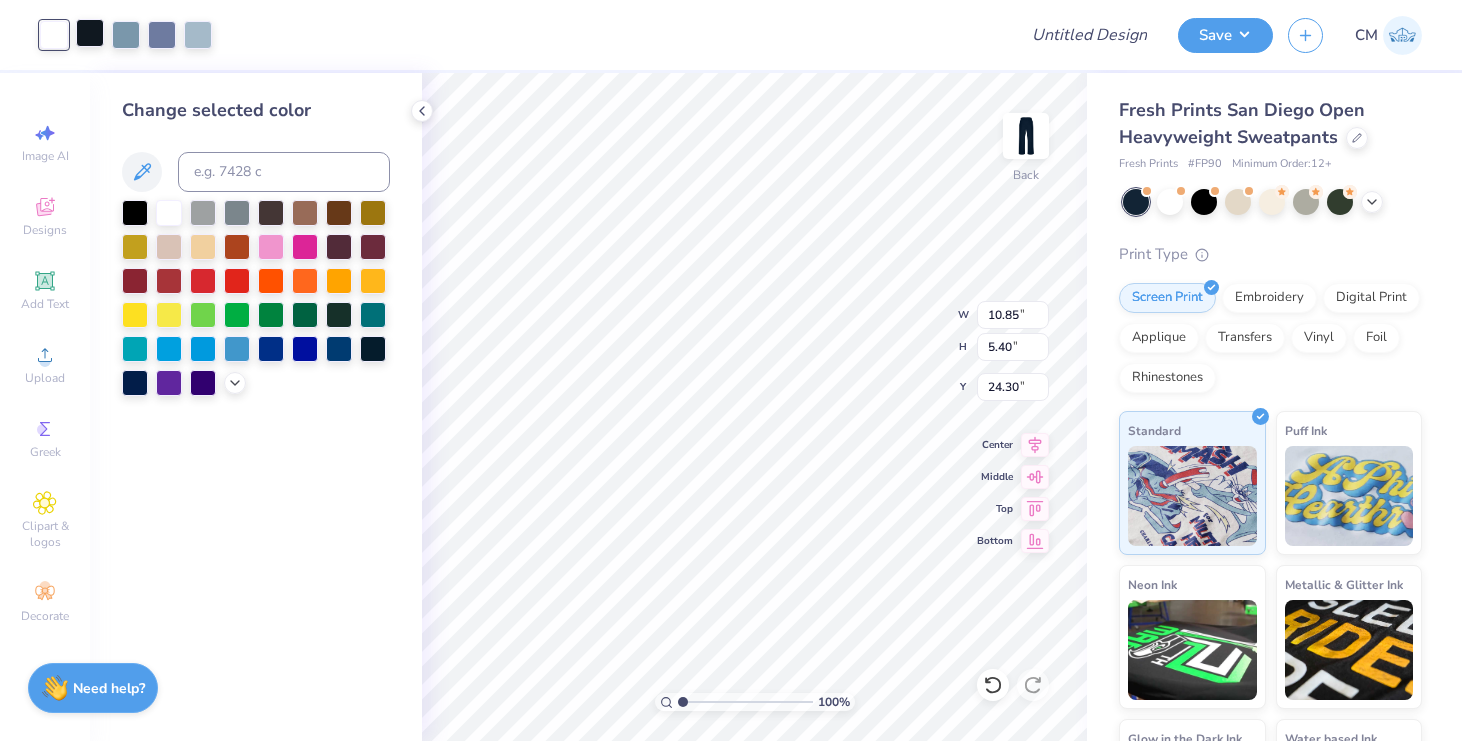 click at bounding box center (90, 33) 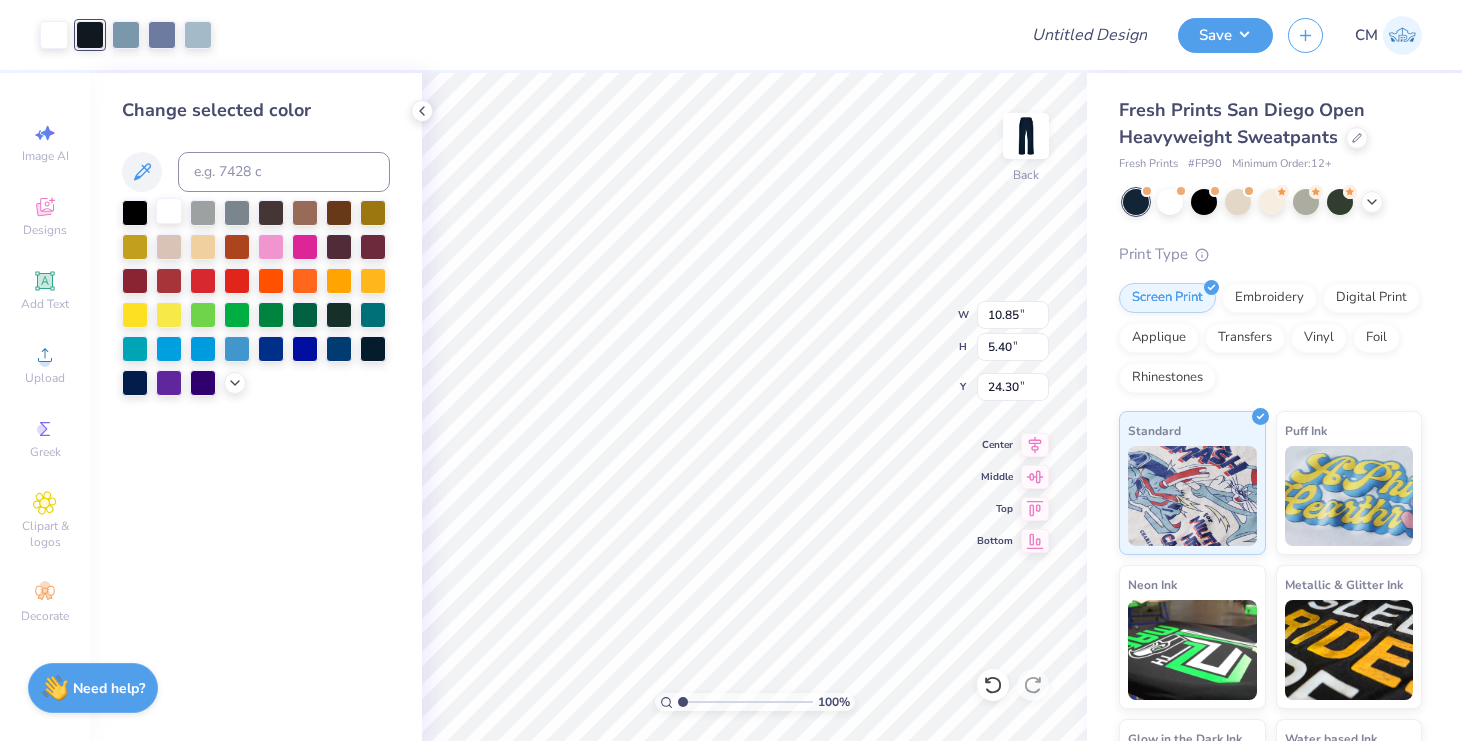 click at bounding box center [169, 211] 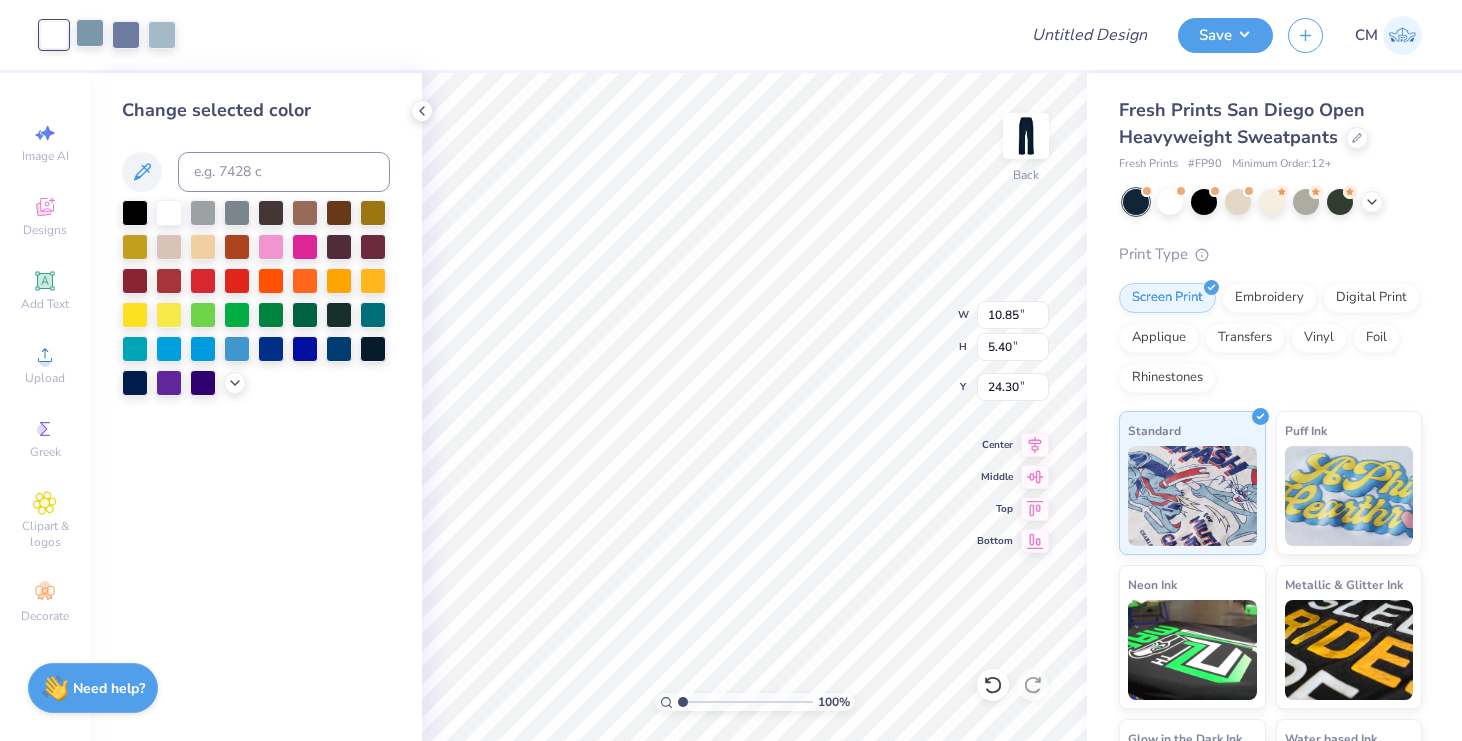 click at bounding box center [90, 33] 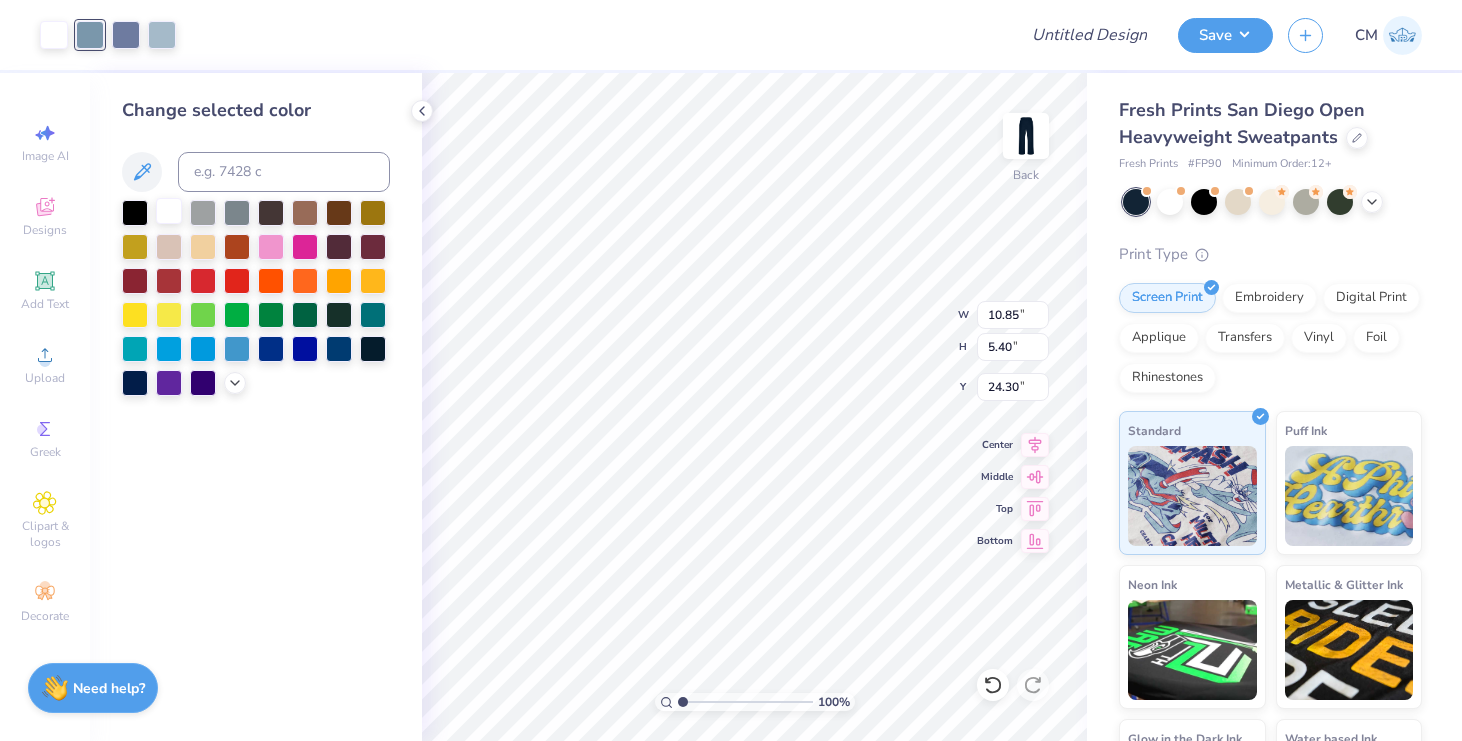 click at bounding box center [169, 211] 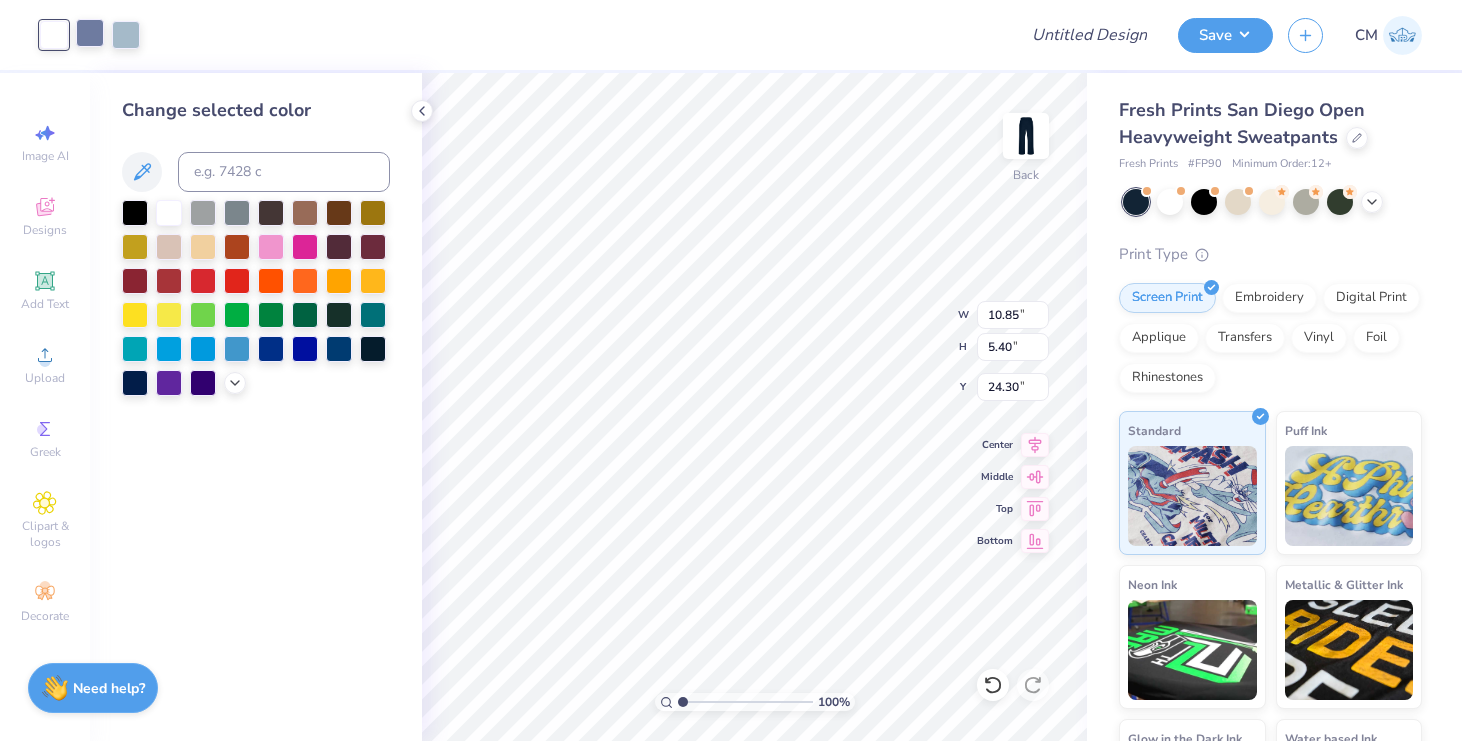 click at bounding box center (90, 33) 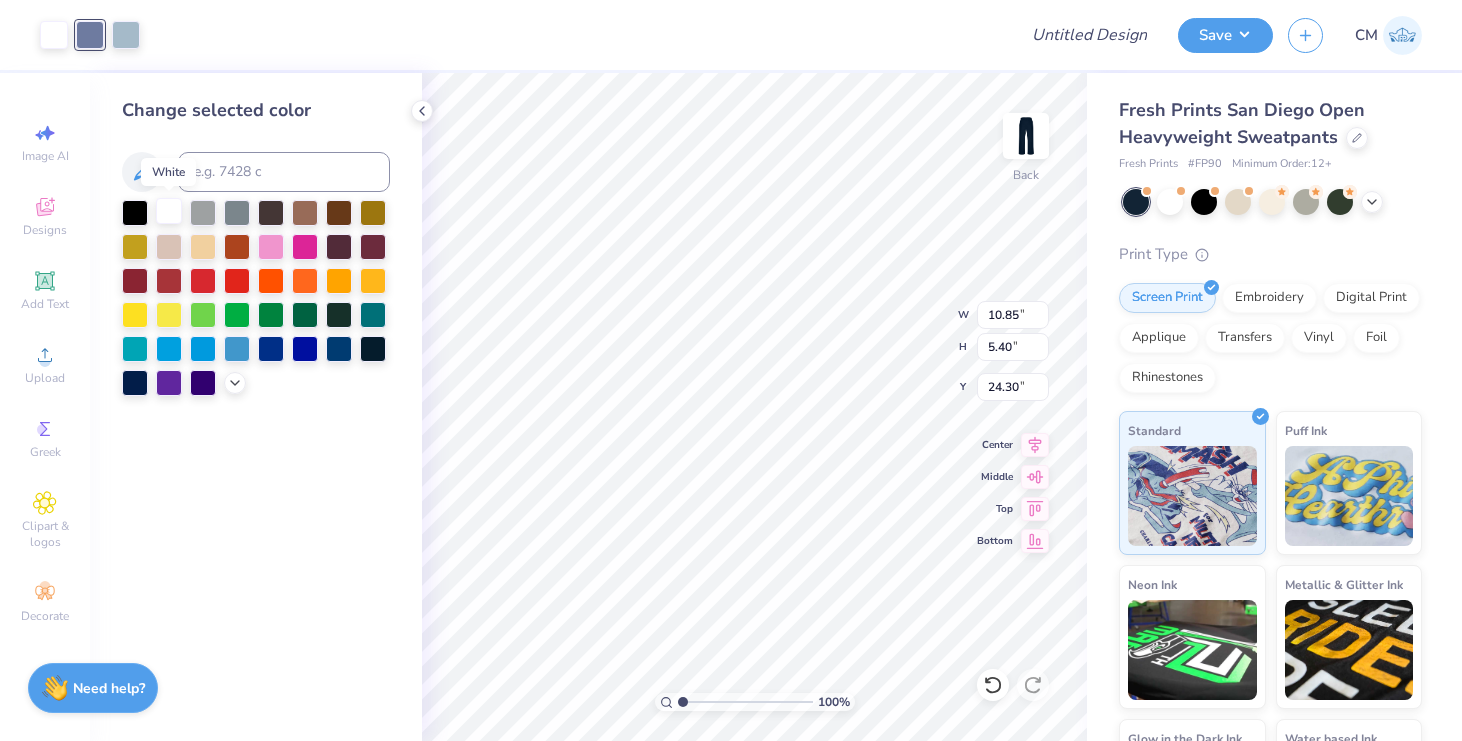 click at bounding box center [169, 211] 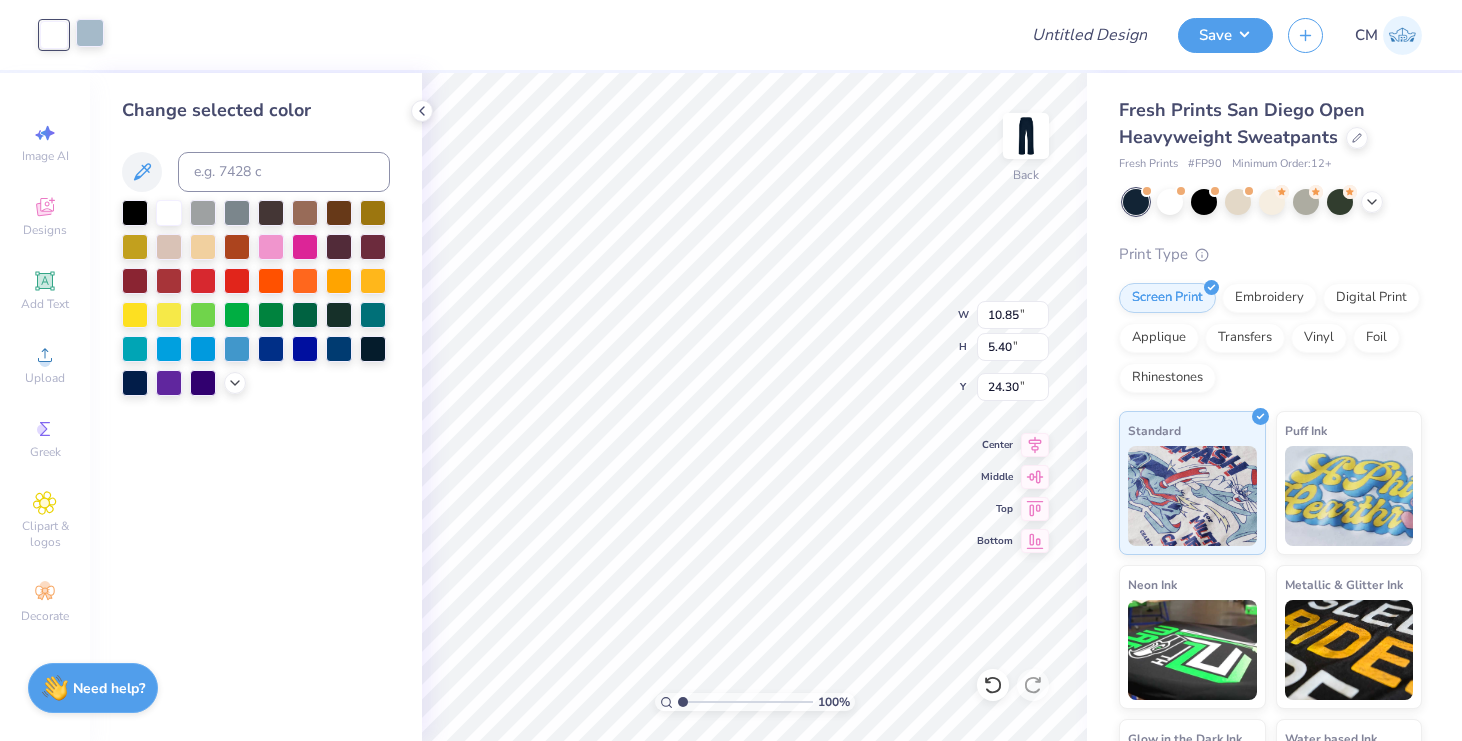 click at bounding box center [90, 33] 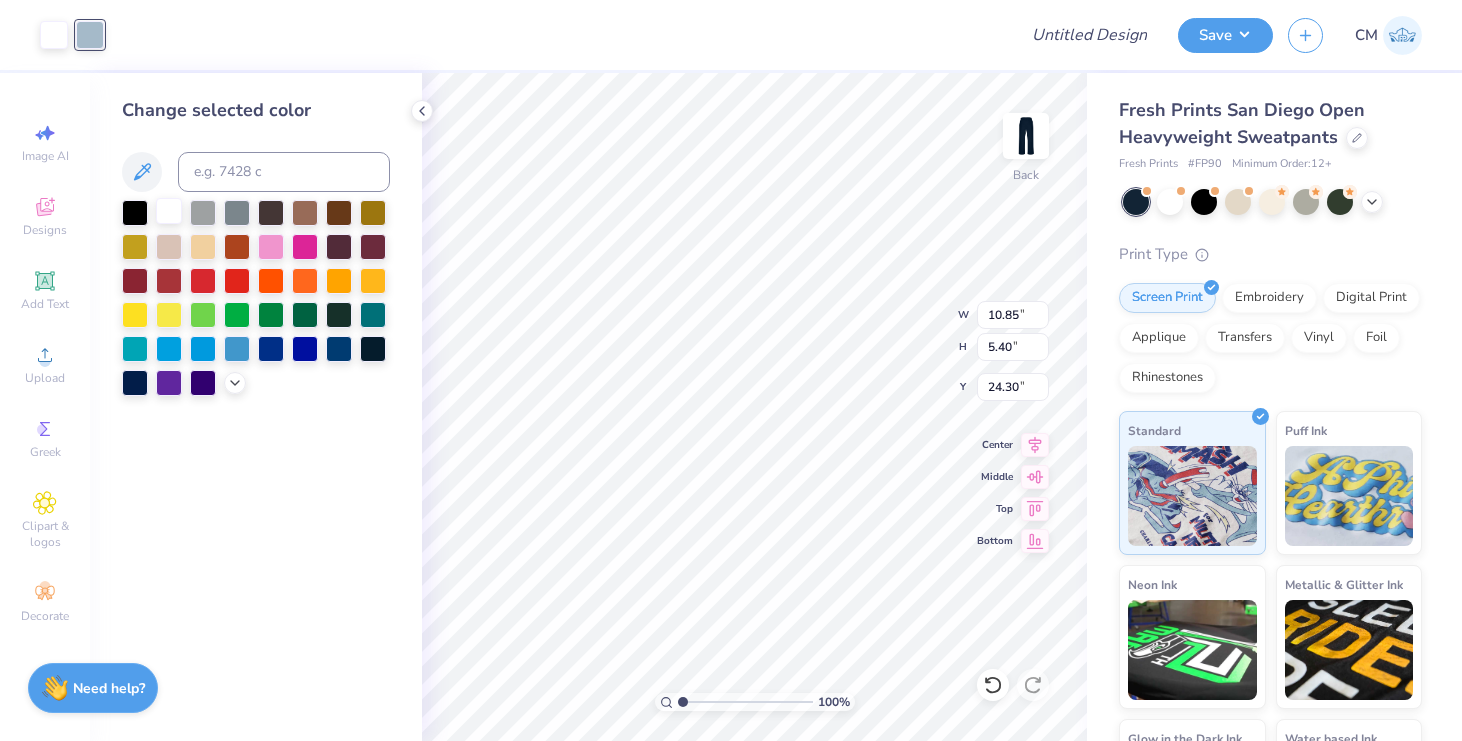 click at bounding box center (169, 211) 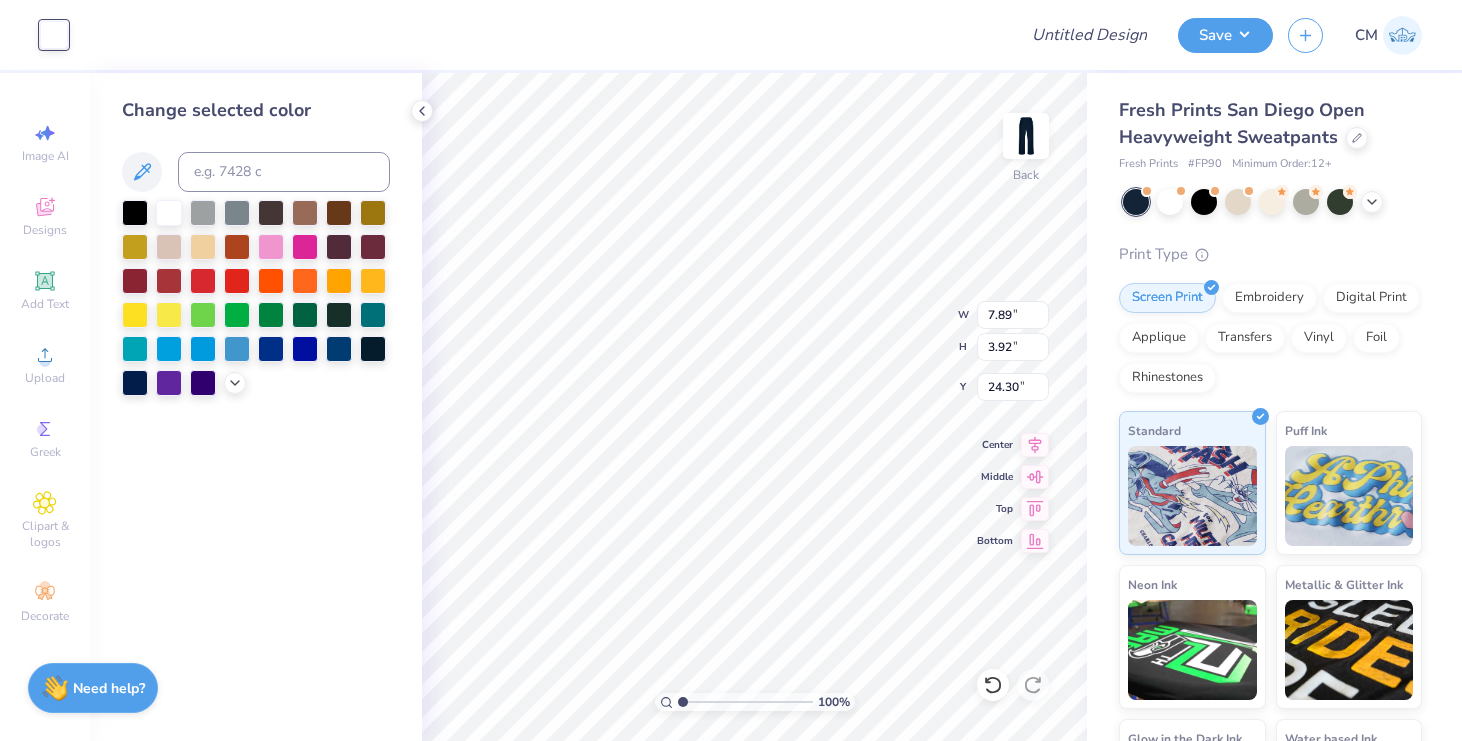 type on "7.89" 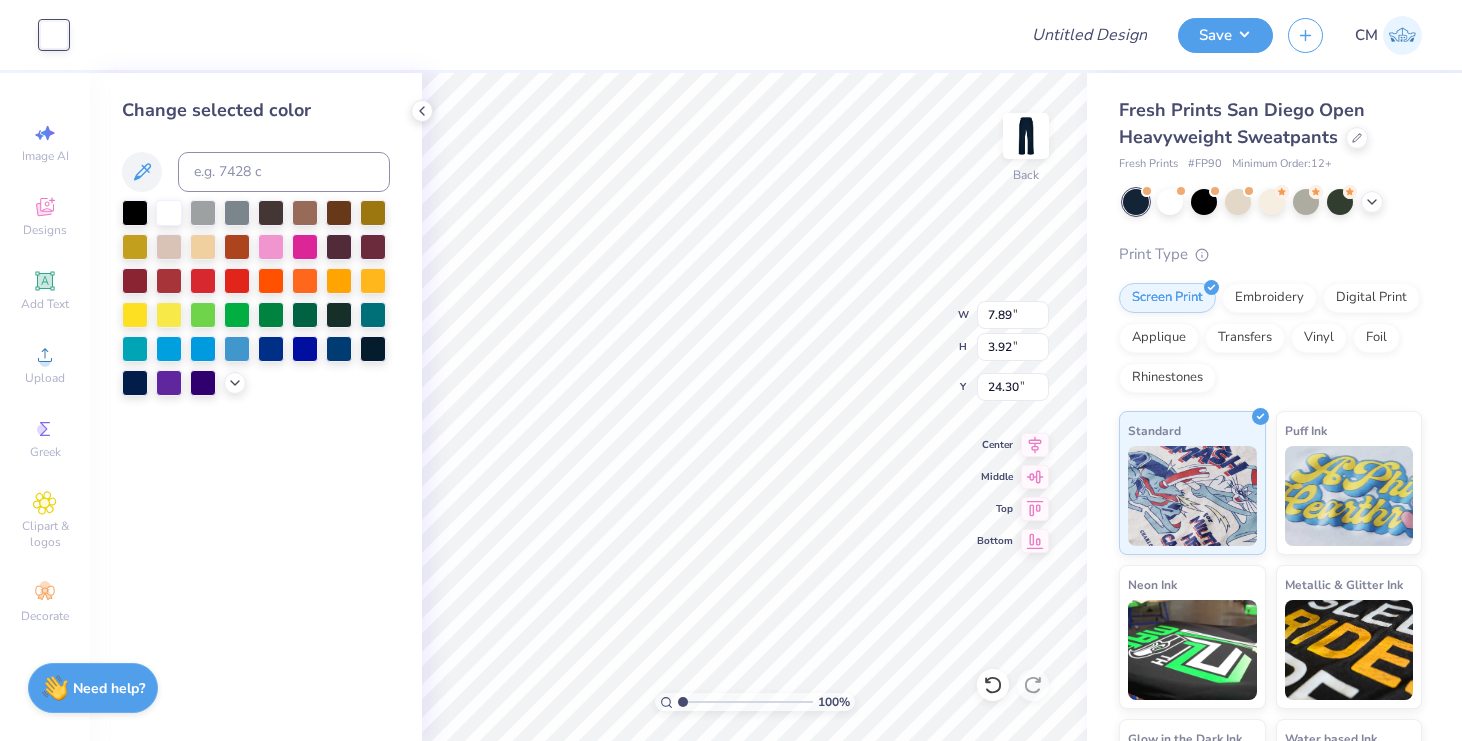 type on "9.46" 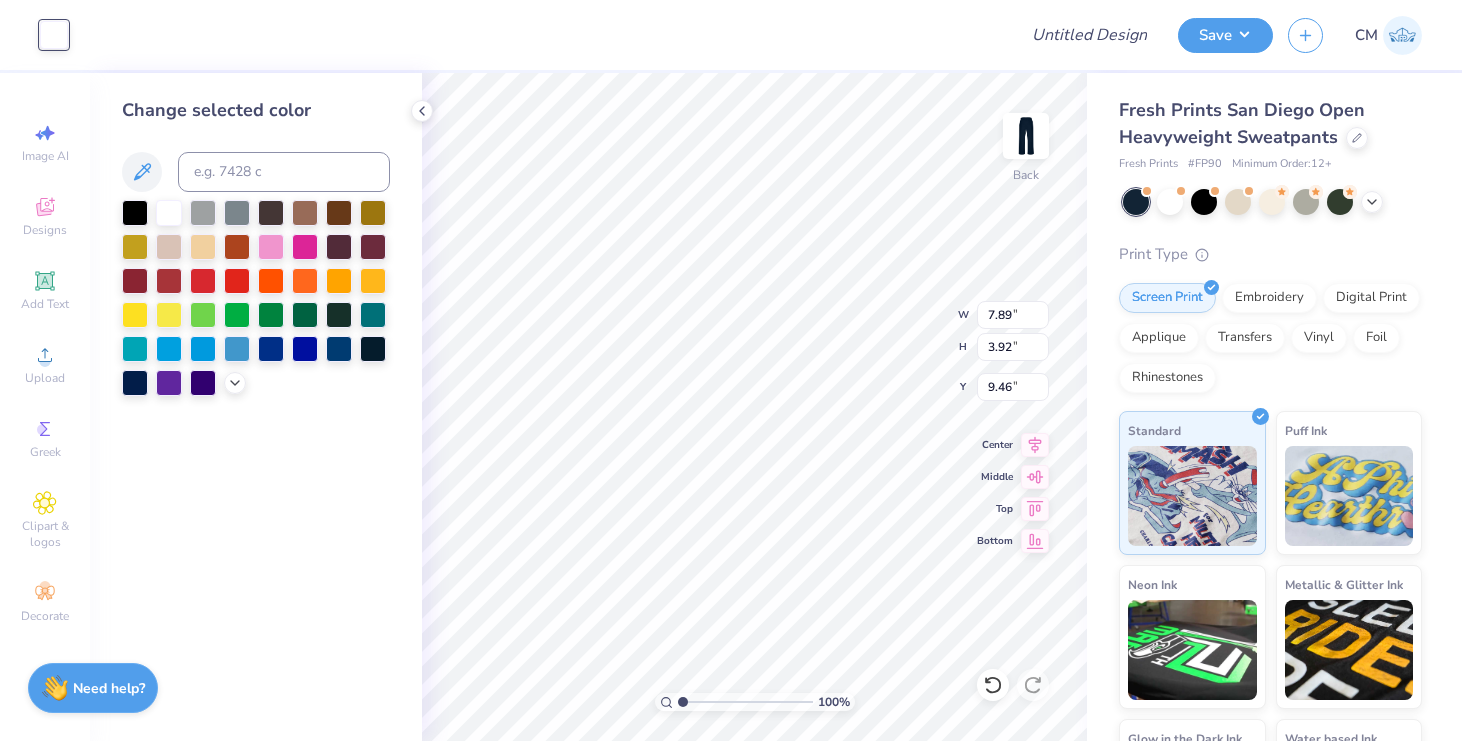 type on "6.28" 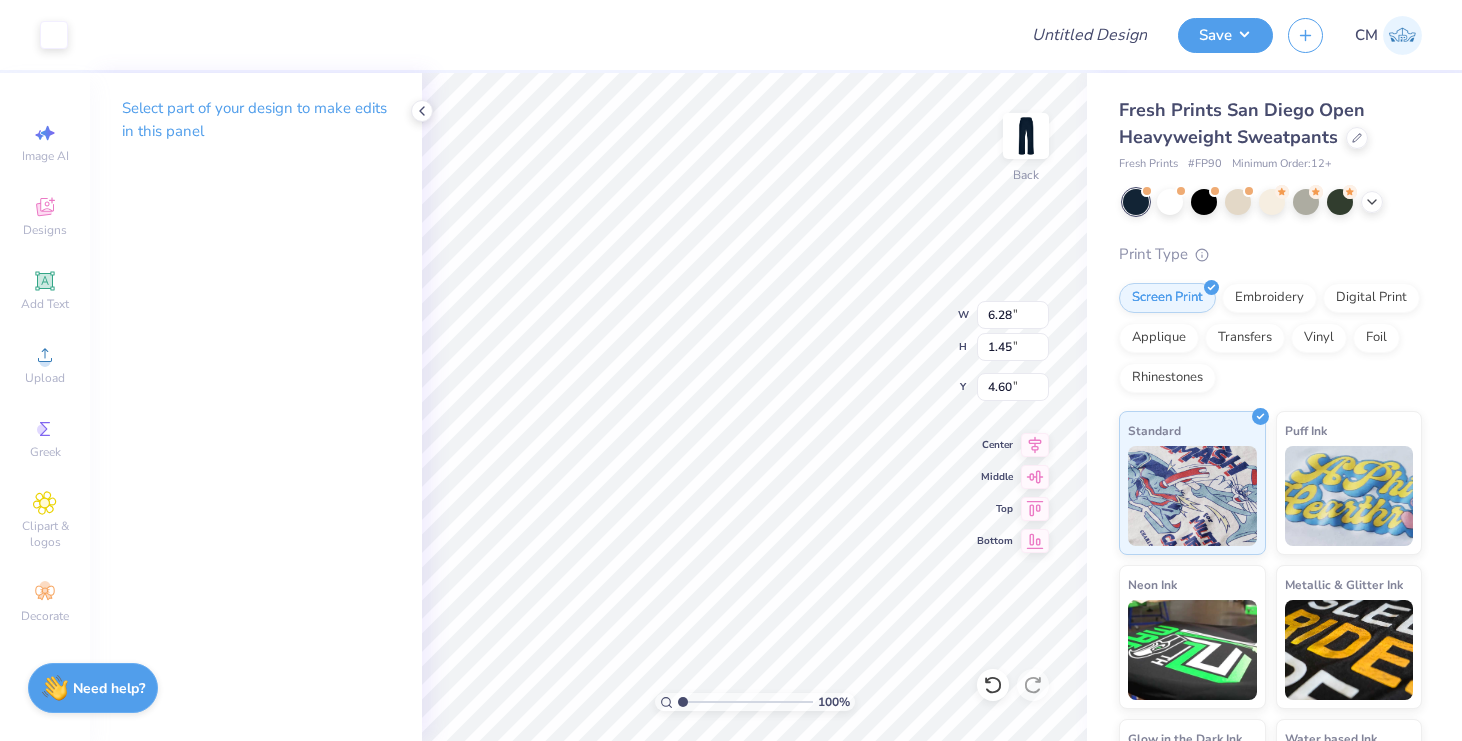 type on "6.95" 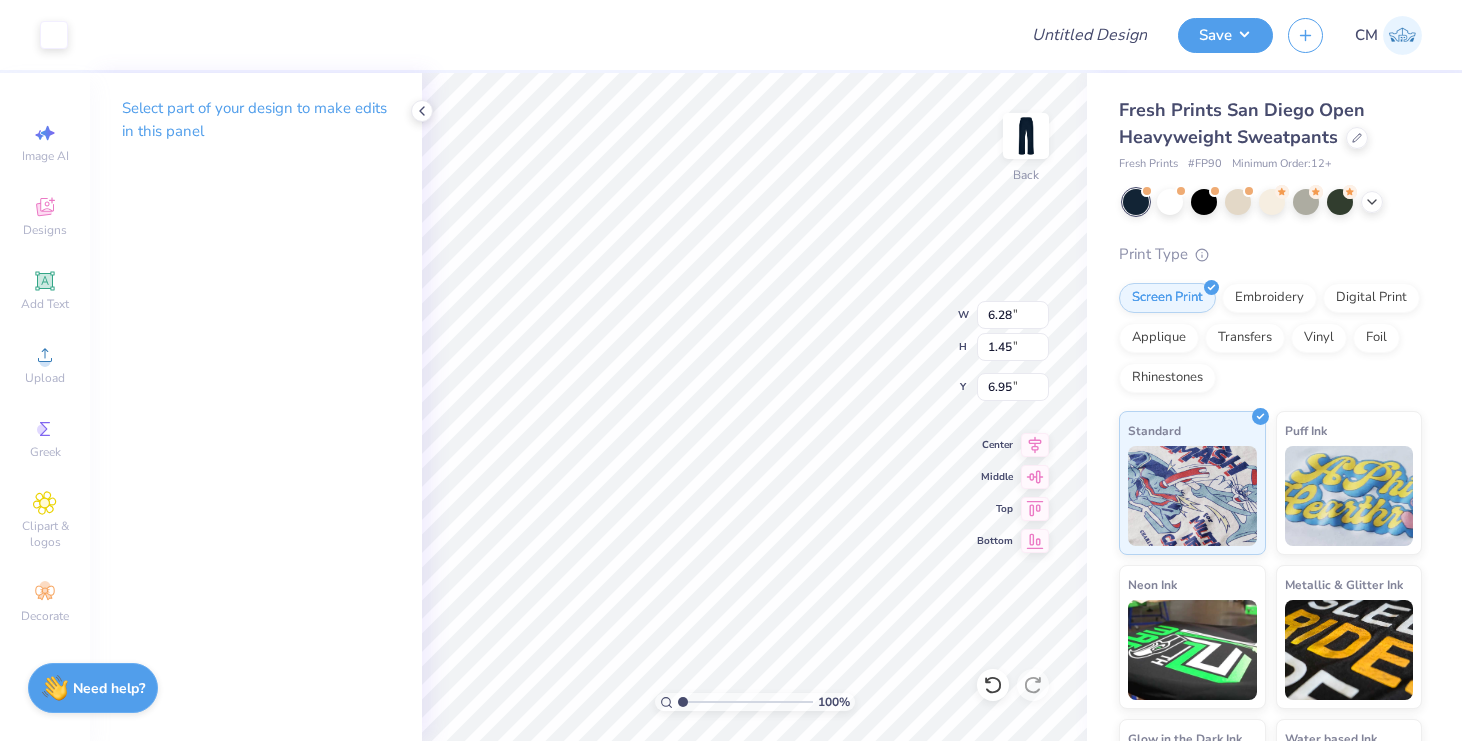 type on "7.89" 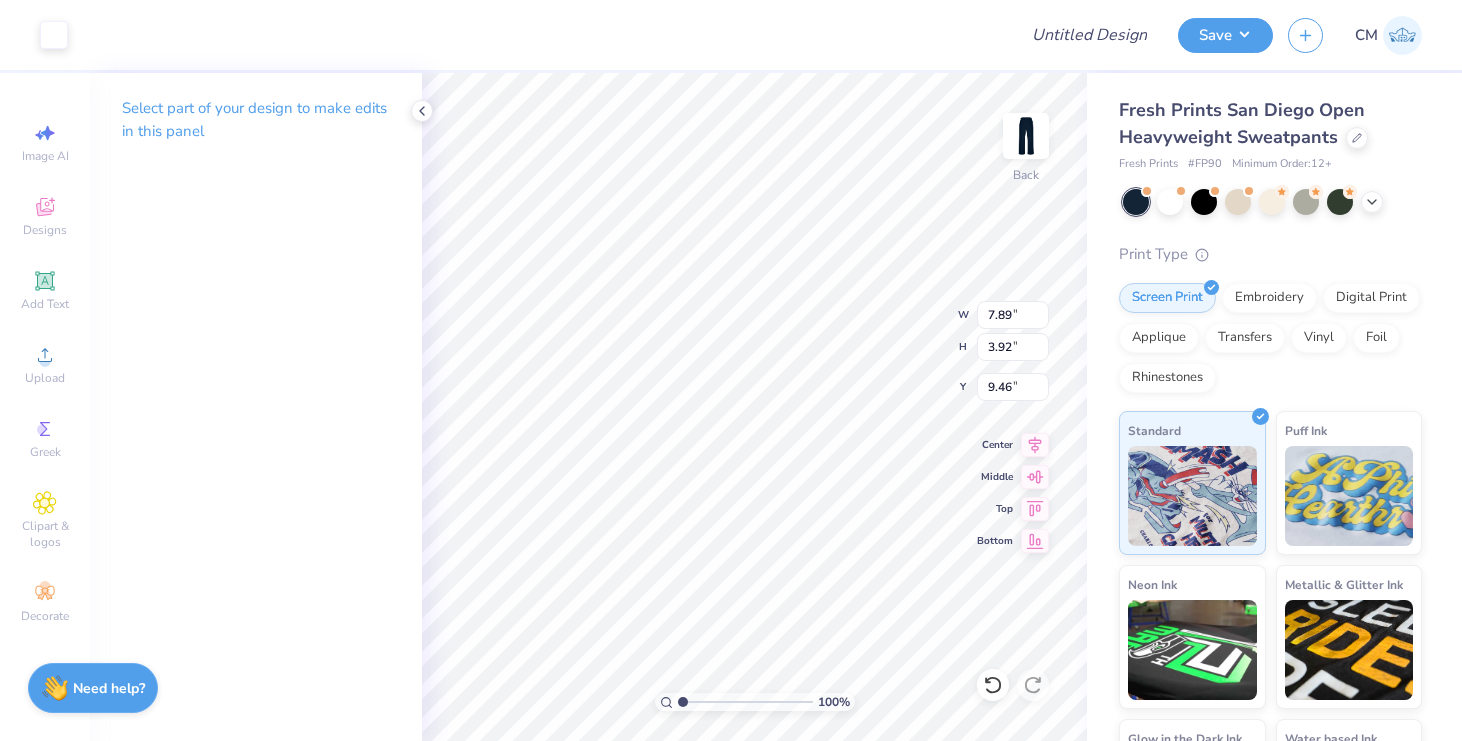 type on "4.99" 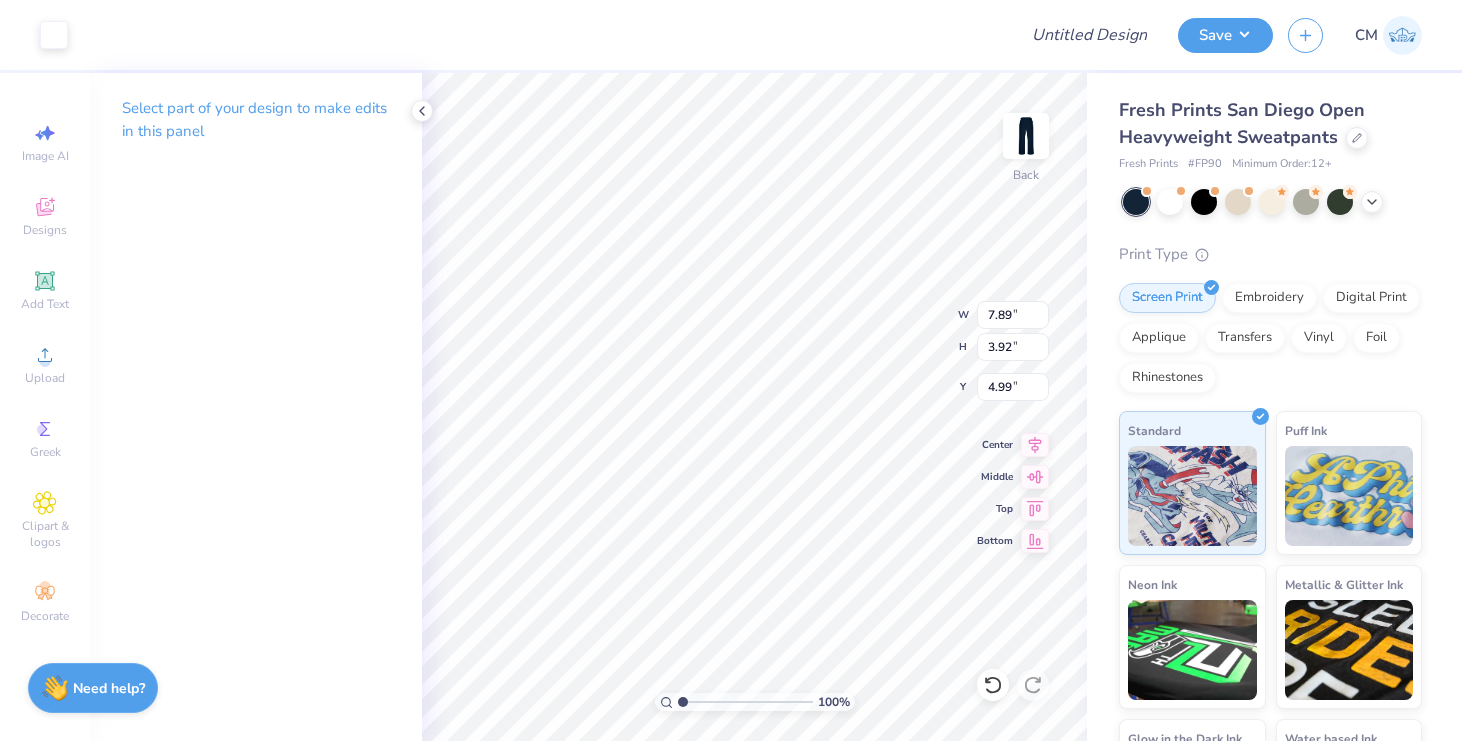 type on "6.52" 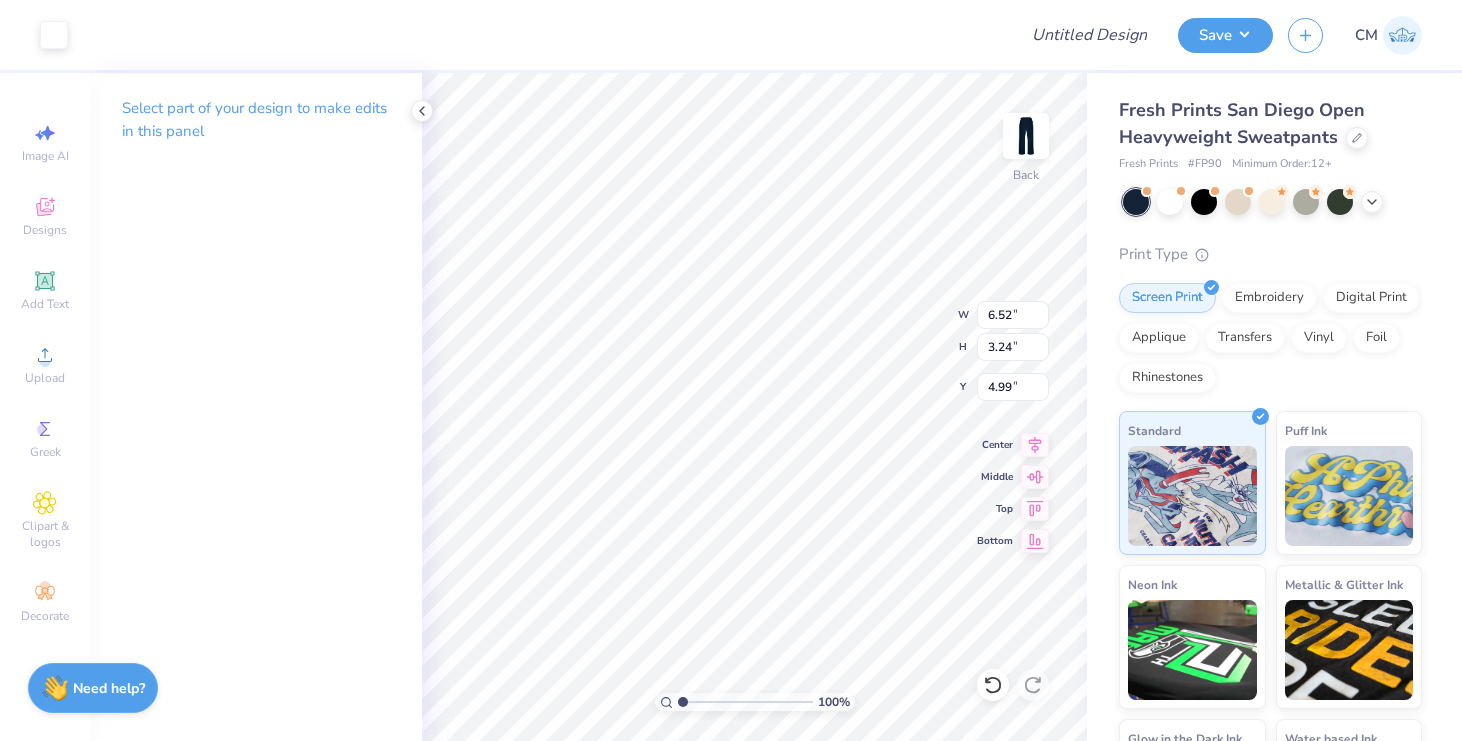 type on "6.05" 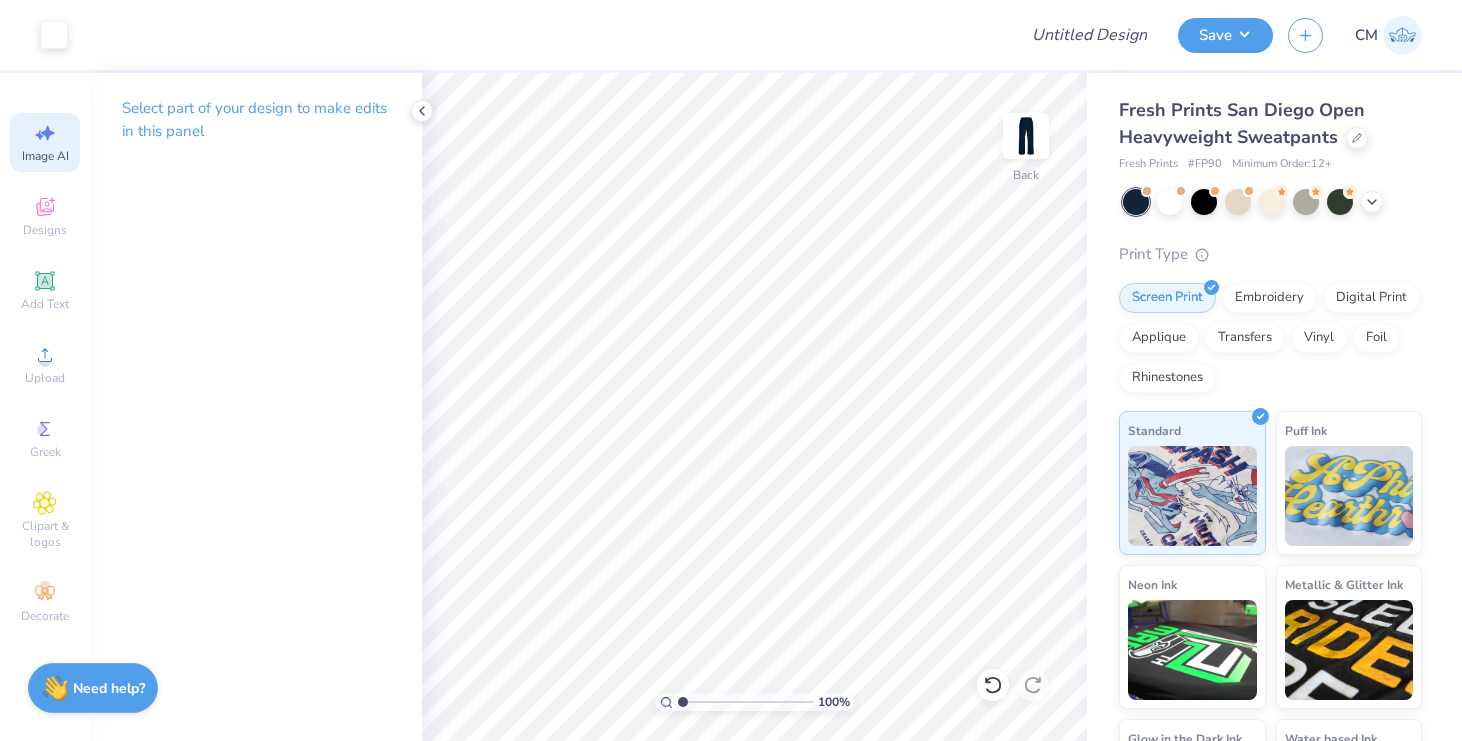 click 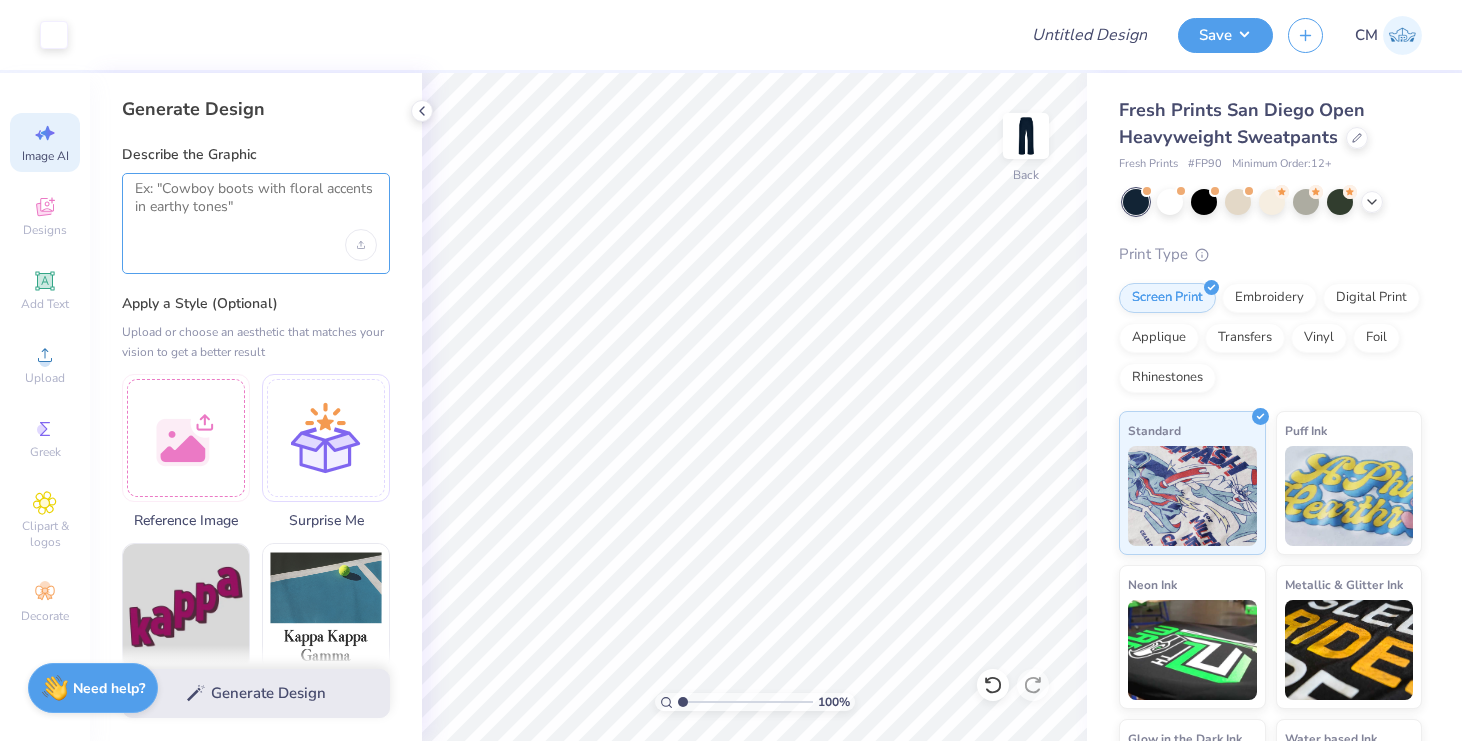 click at bounding box center [256, 205] 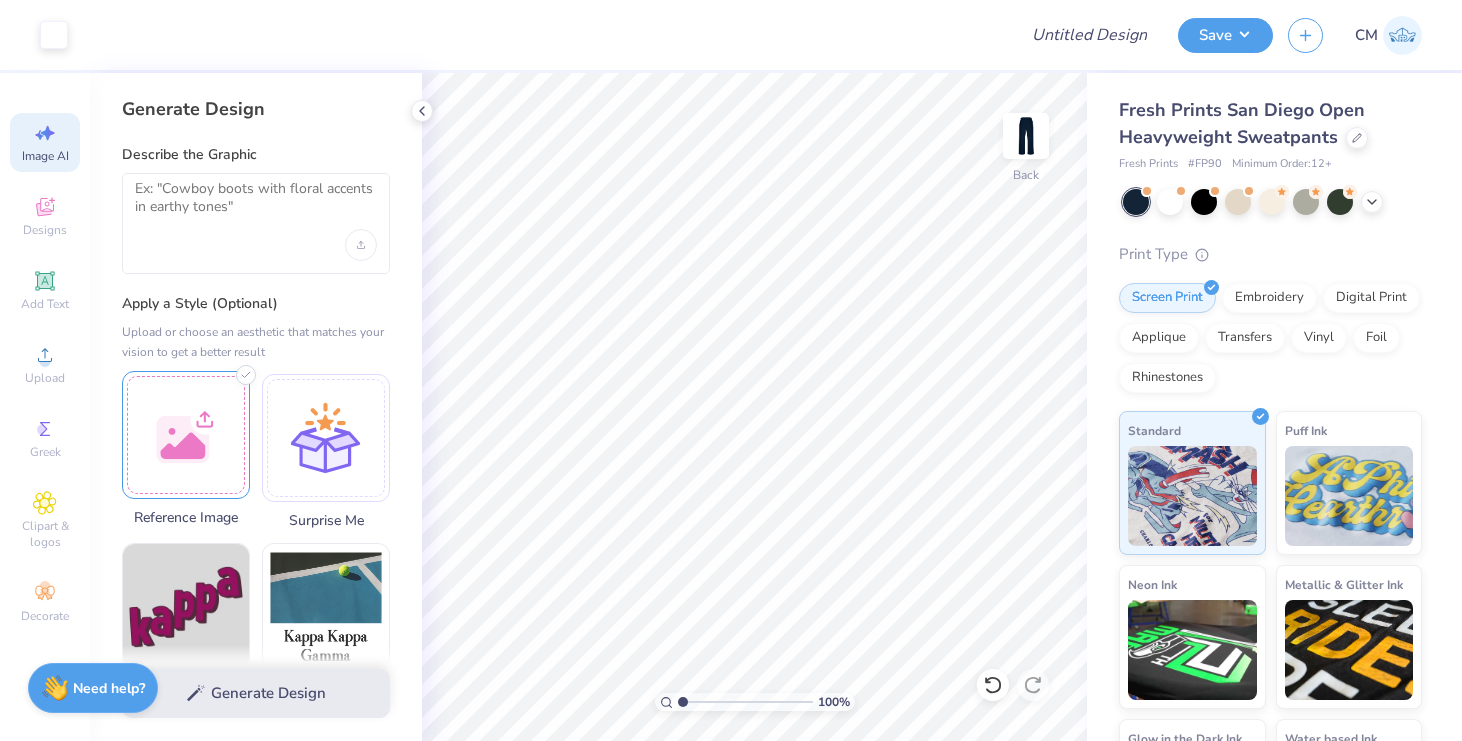 click at bounding box center (186, 435) 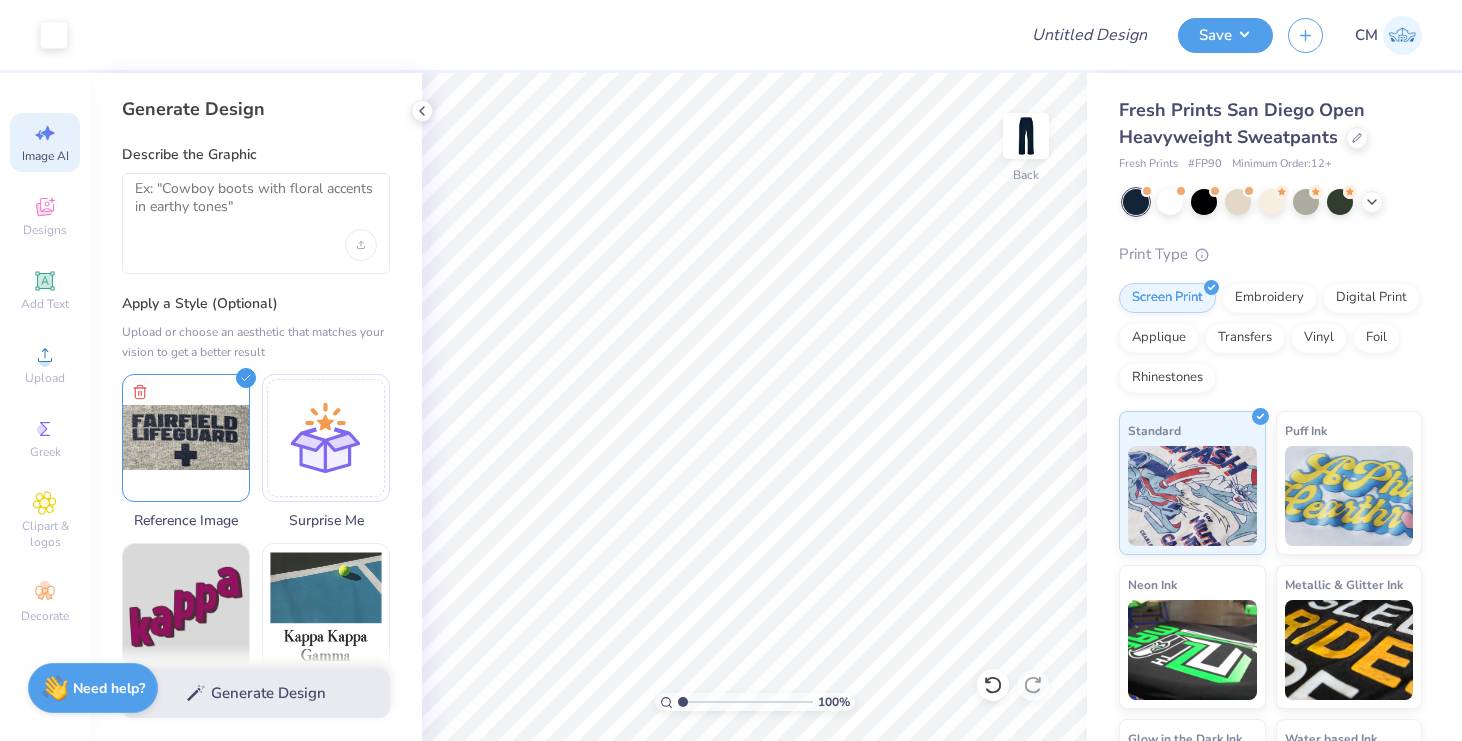 click at bounding box center (256, 223) 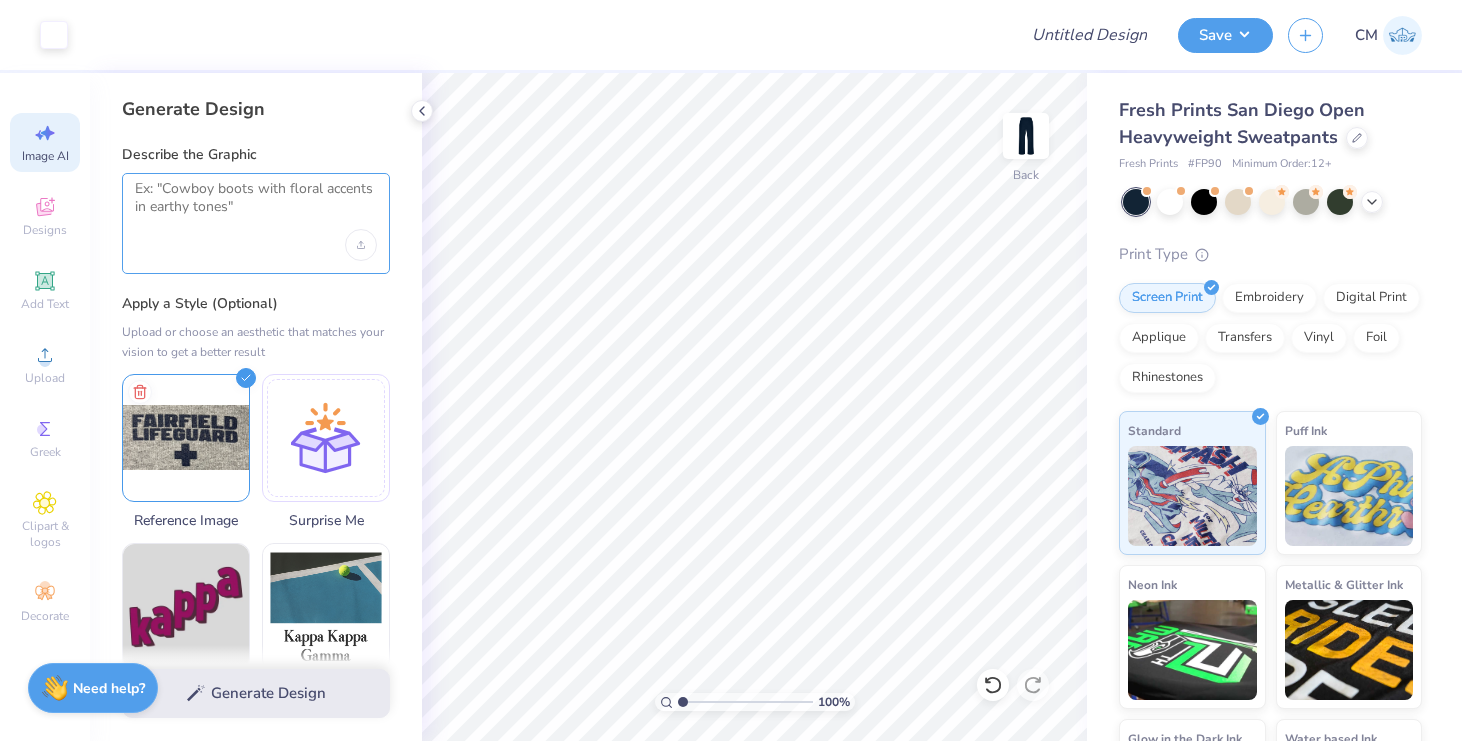 click at bounding box center (256, 205) 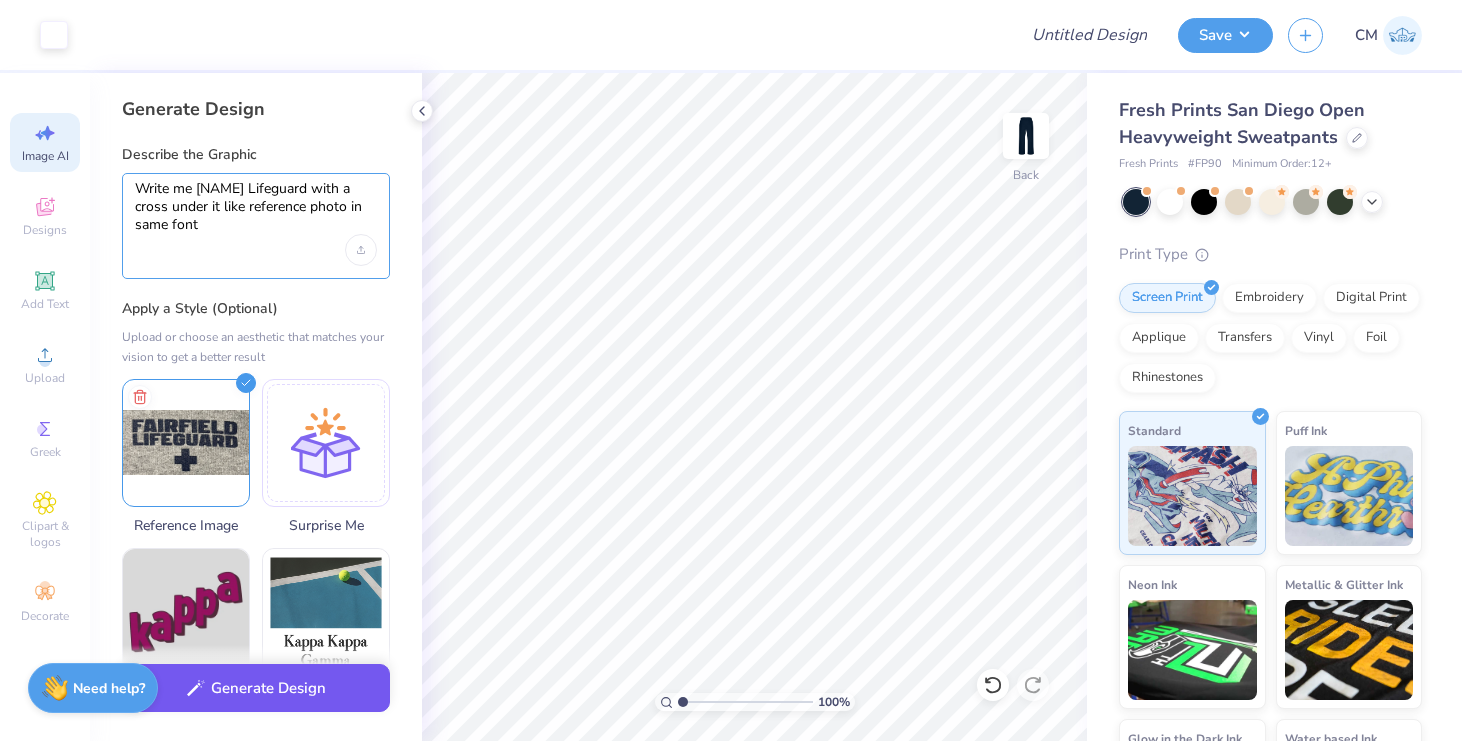 type on "Write me Fairfield Lifeguard with a cross under it like reference photo in same font" 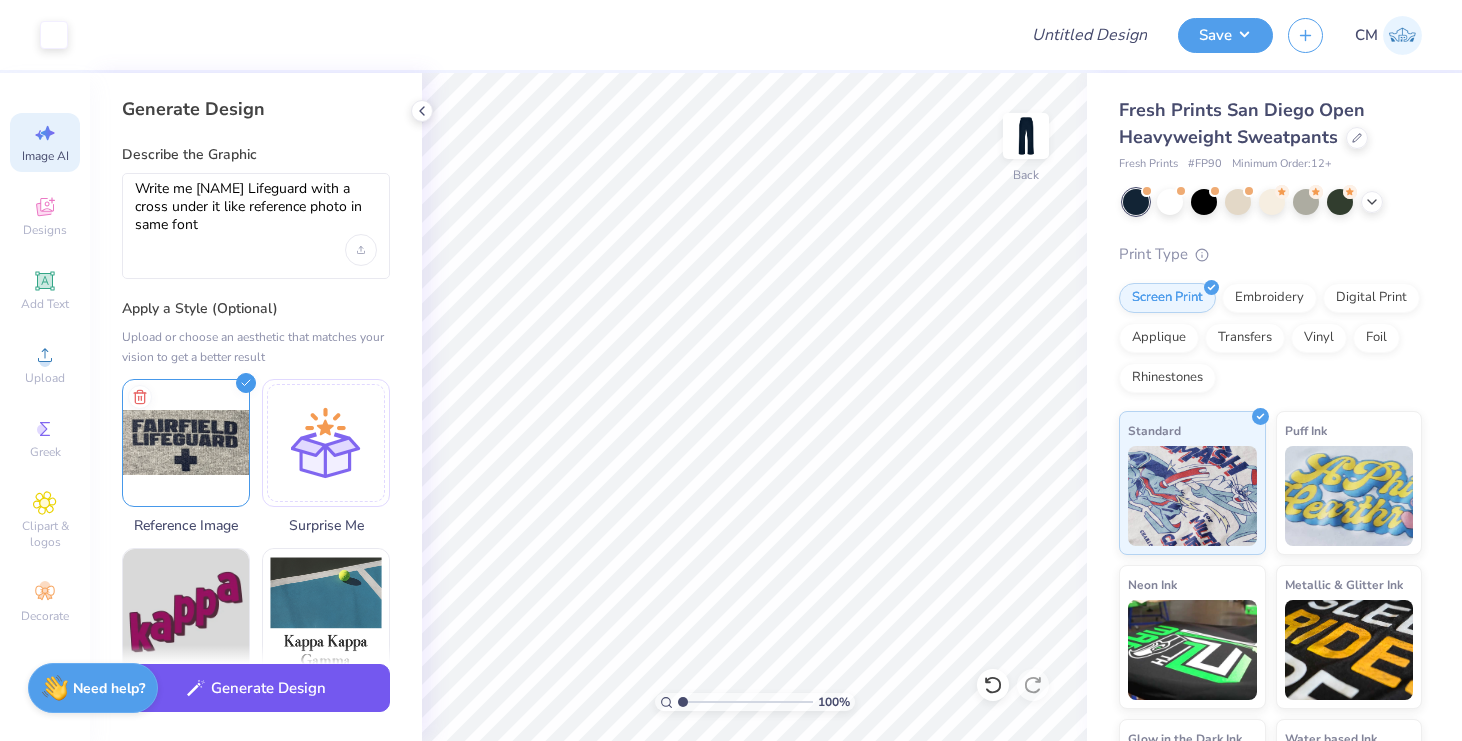 click on "Generate Design" at bounding box center (256, 688) 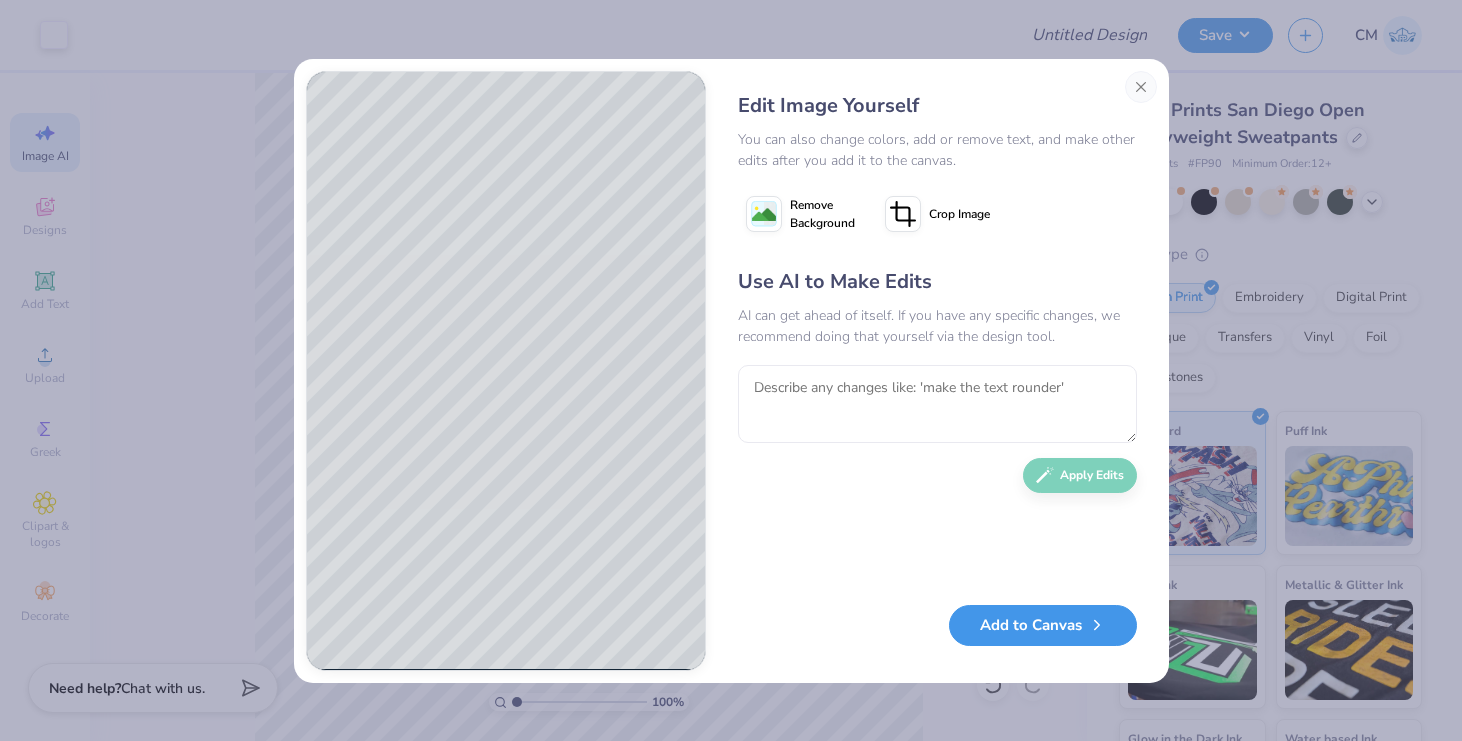 click on "Add to Canvas" at bounding box center (1043, 625) 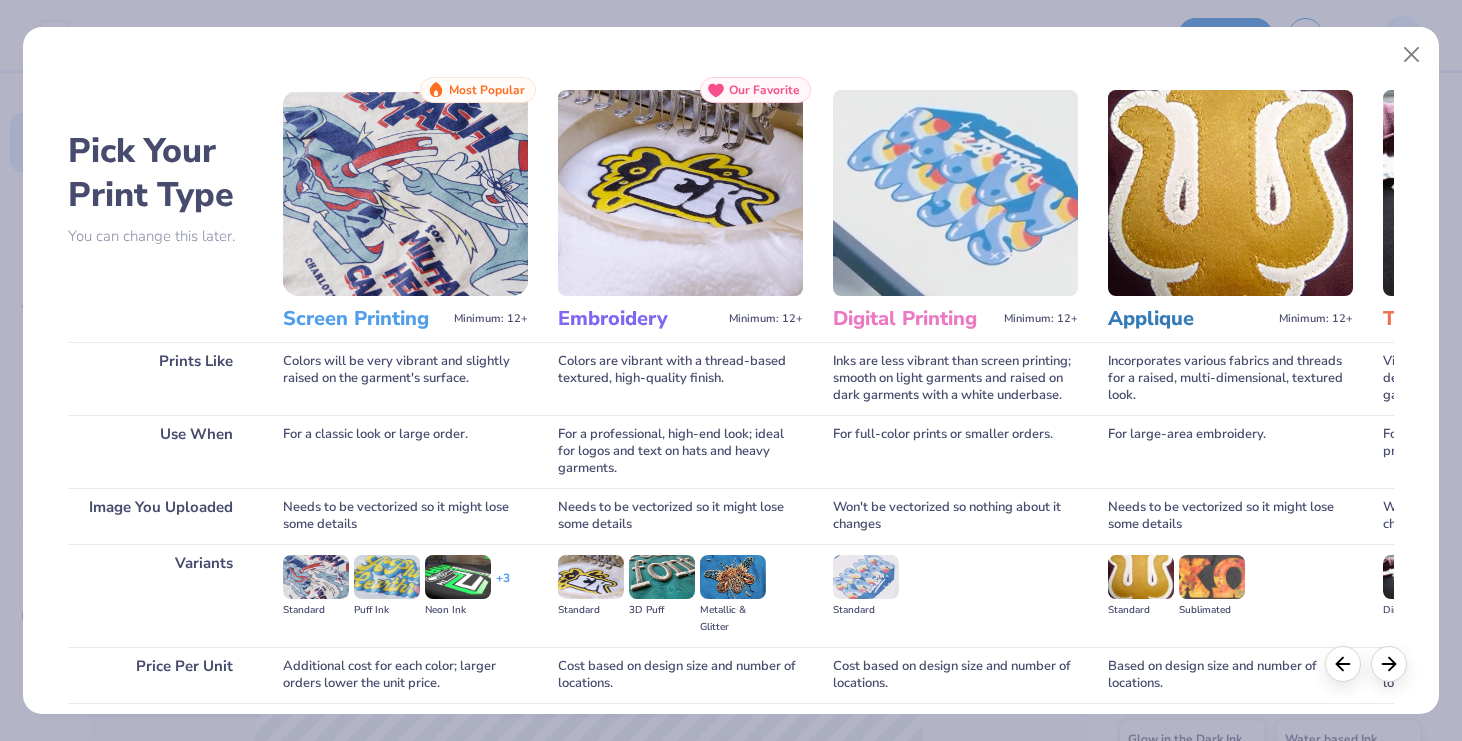 scroll, scrollTop: 156, scrollLeft: 0, axis: vertical 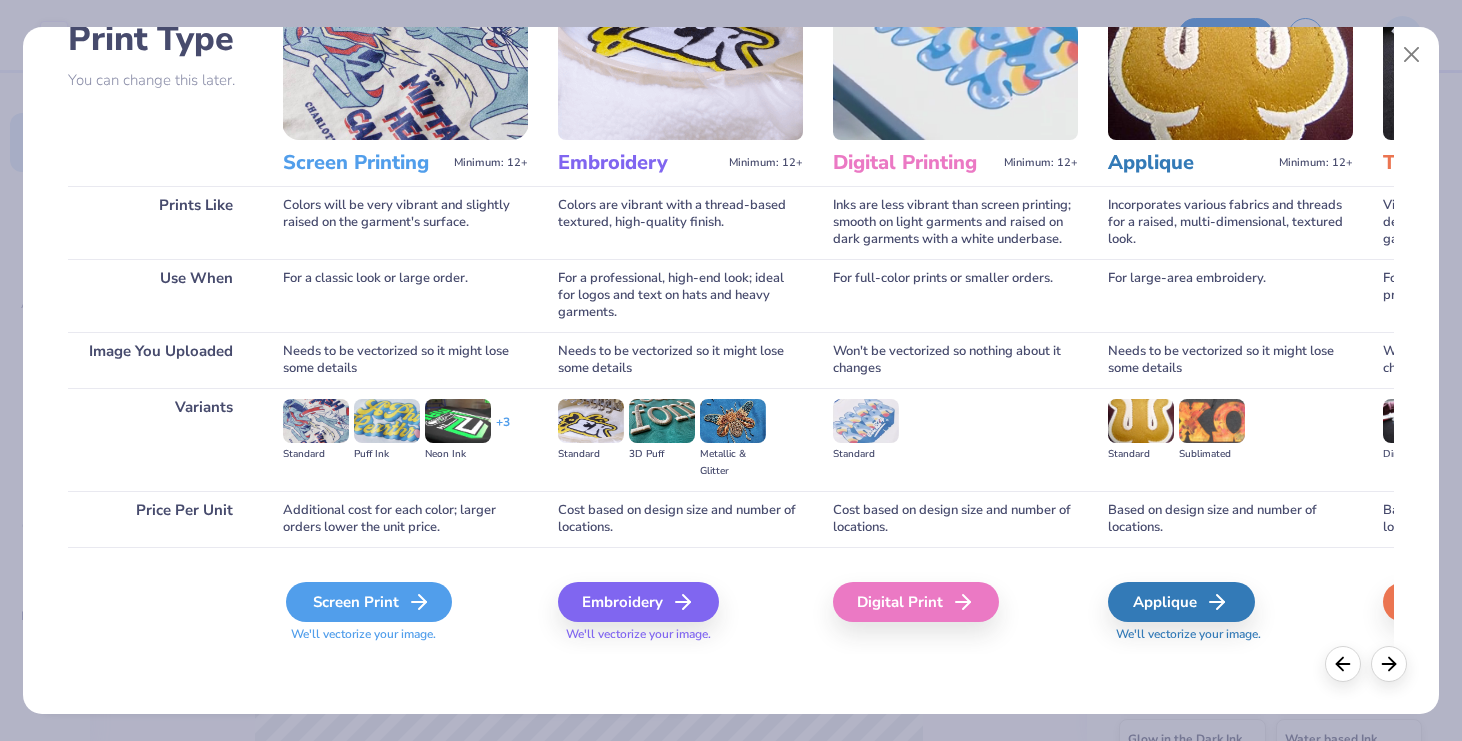 click on "Screen Print" at bounding box center [369, 602] 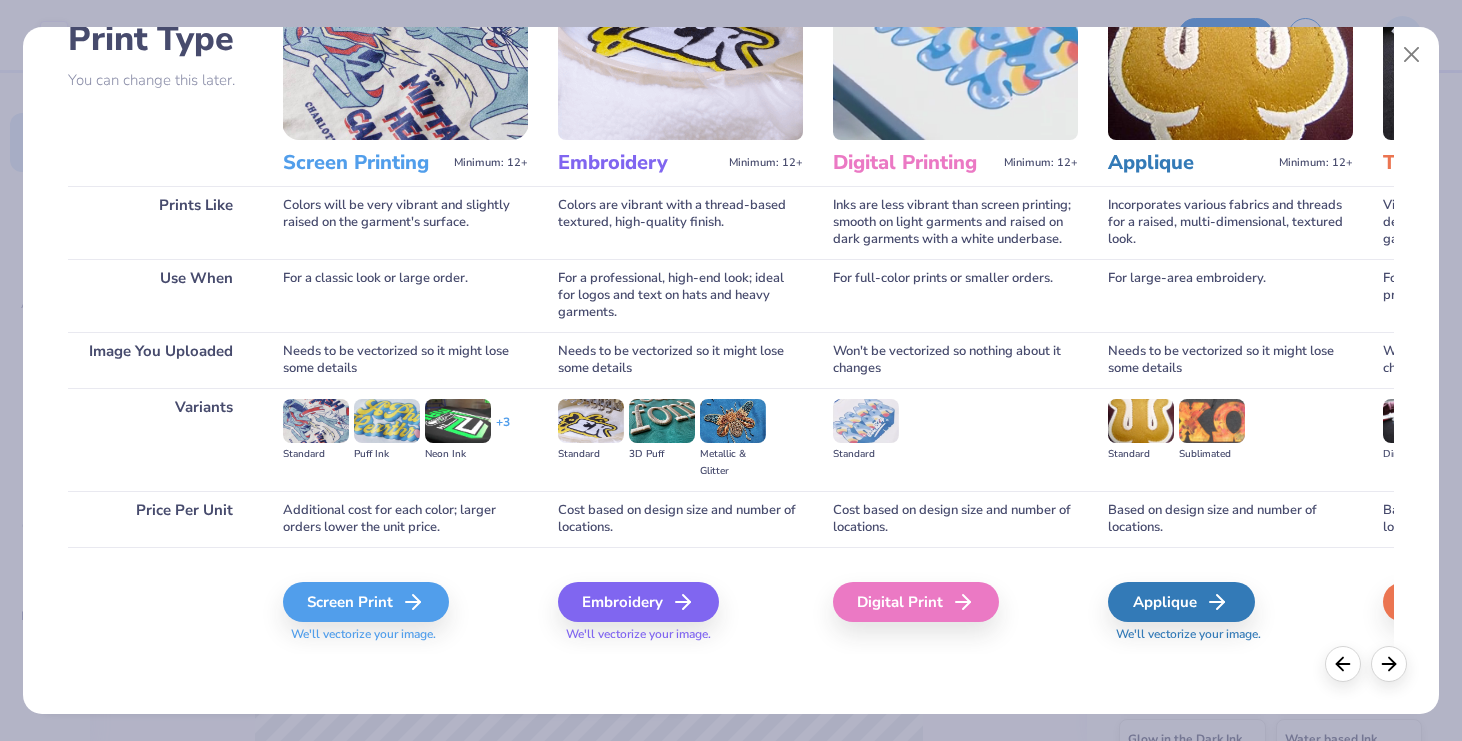 type 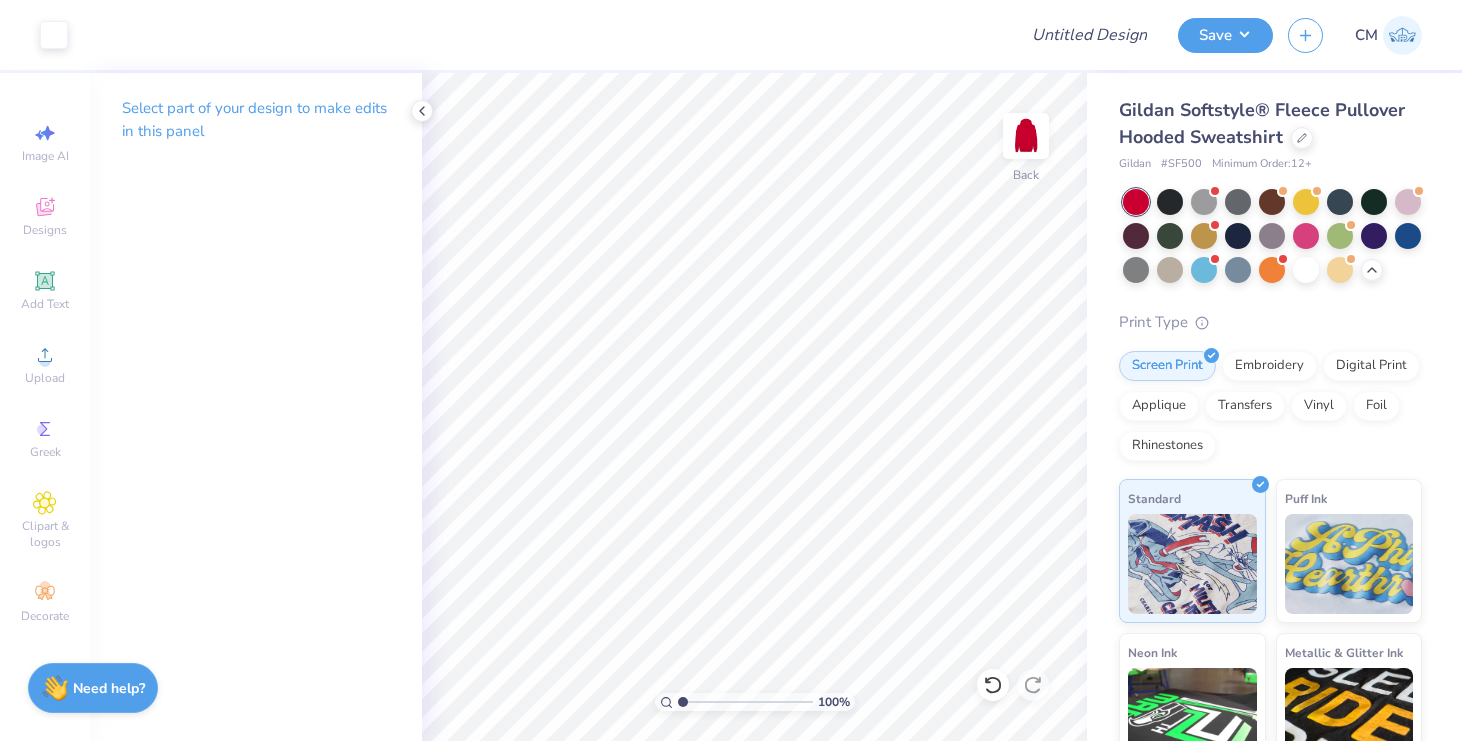scroll, scrollTop: 0, scrollLeft: 0, axis: both 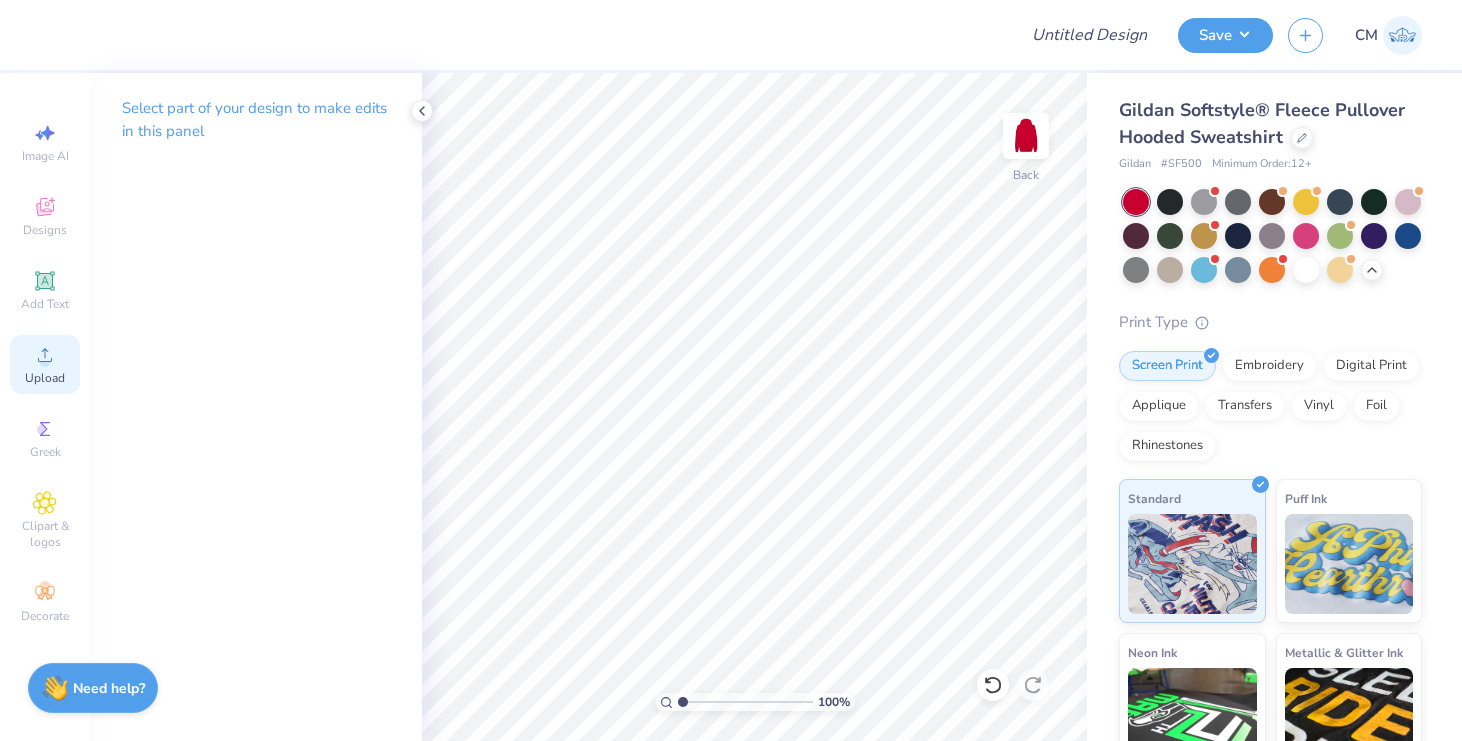 click 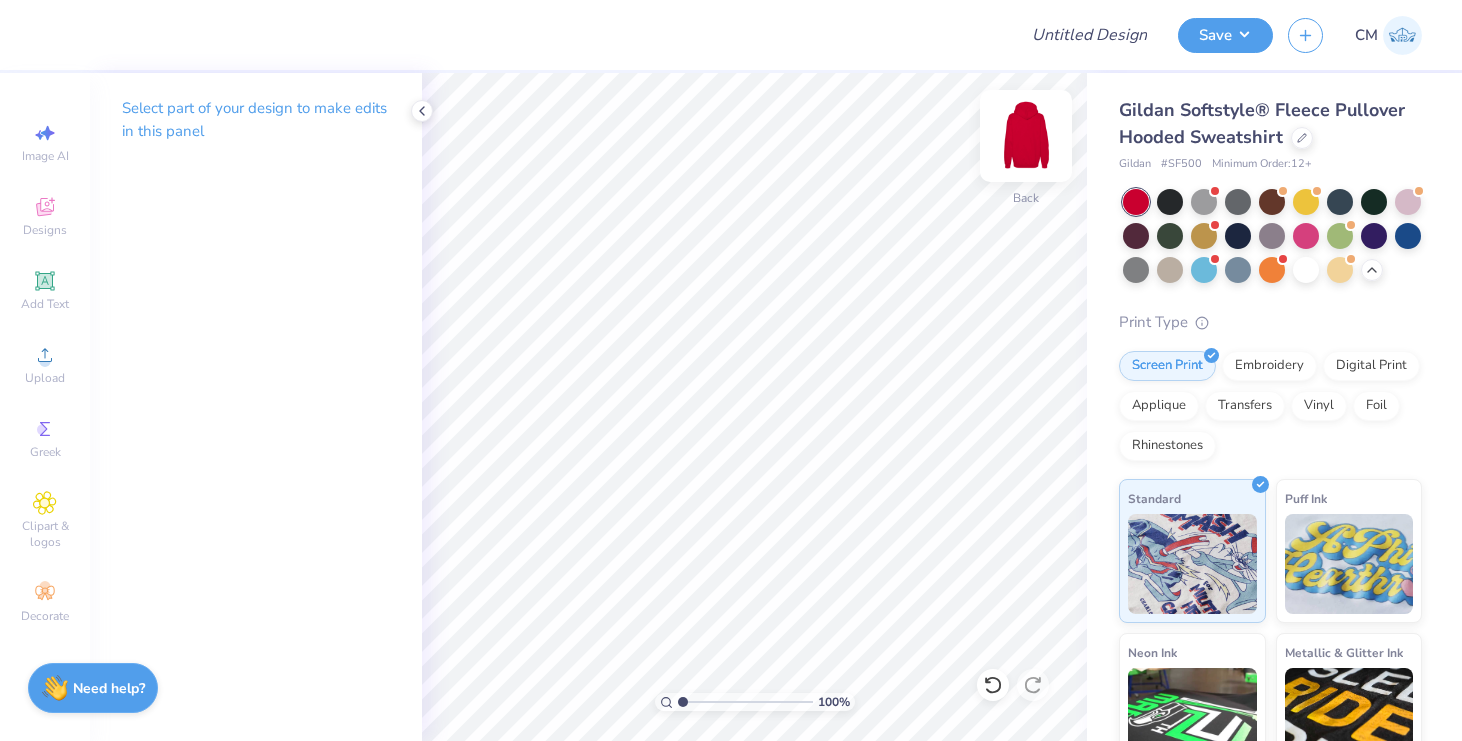 click at bounding box center (1026, 136) 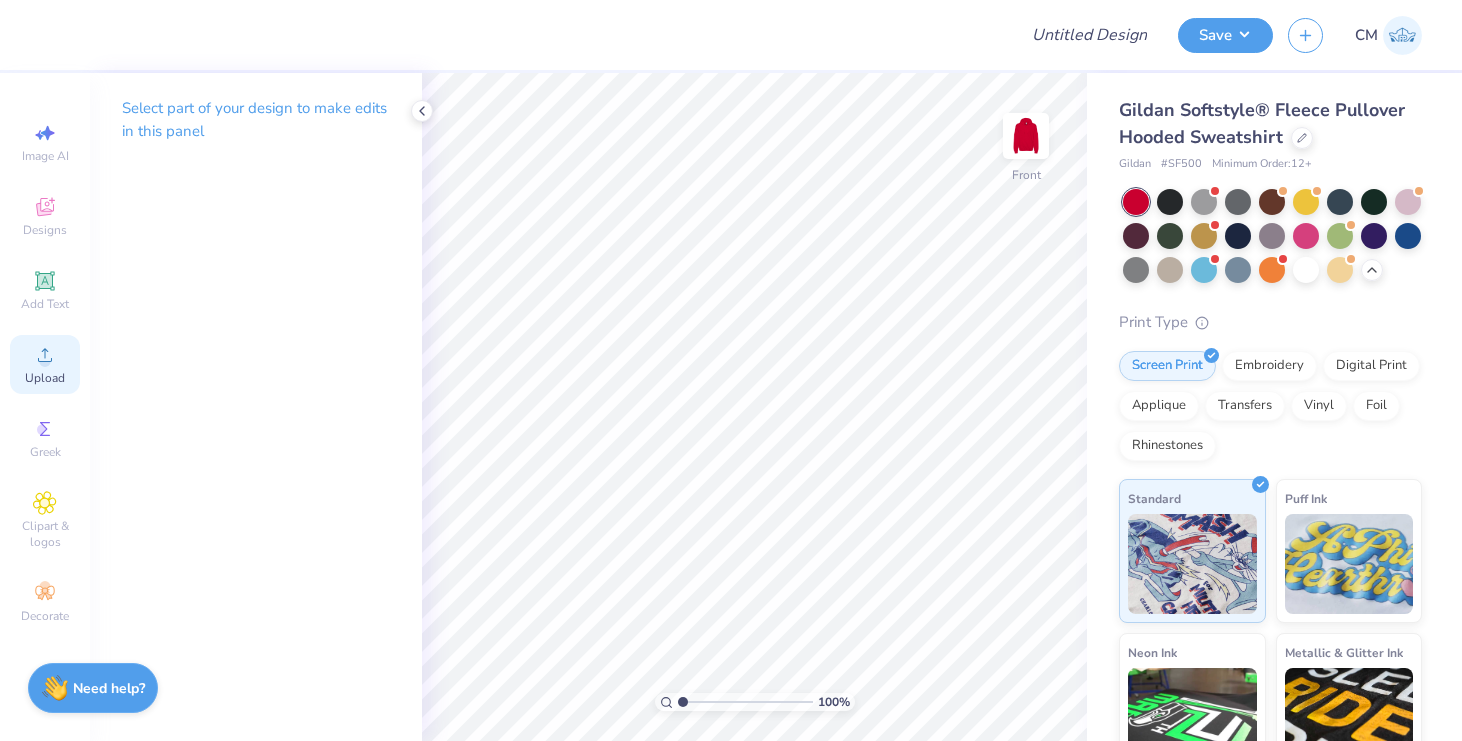 click on "Upload" at bounding box center (45, 364) 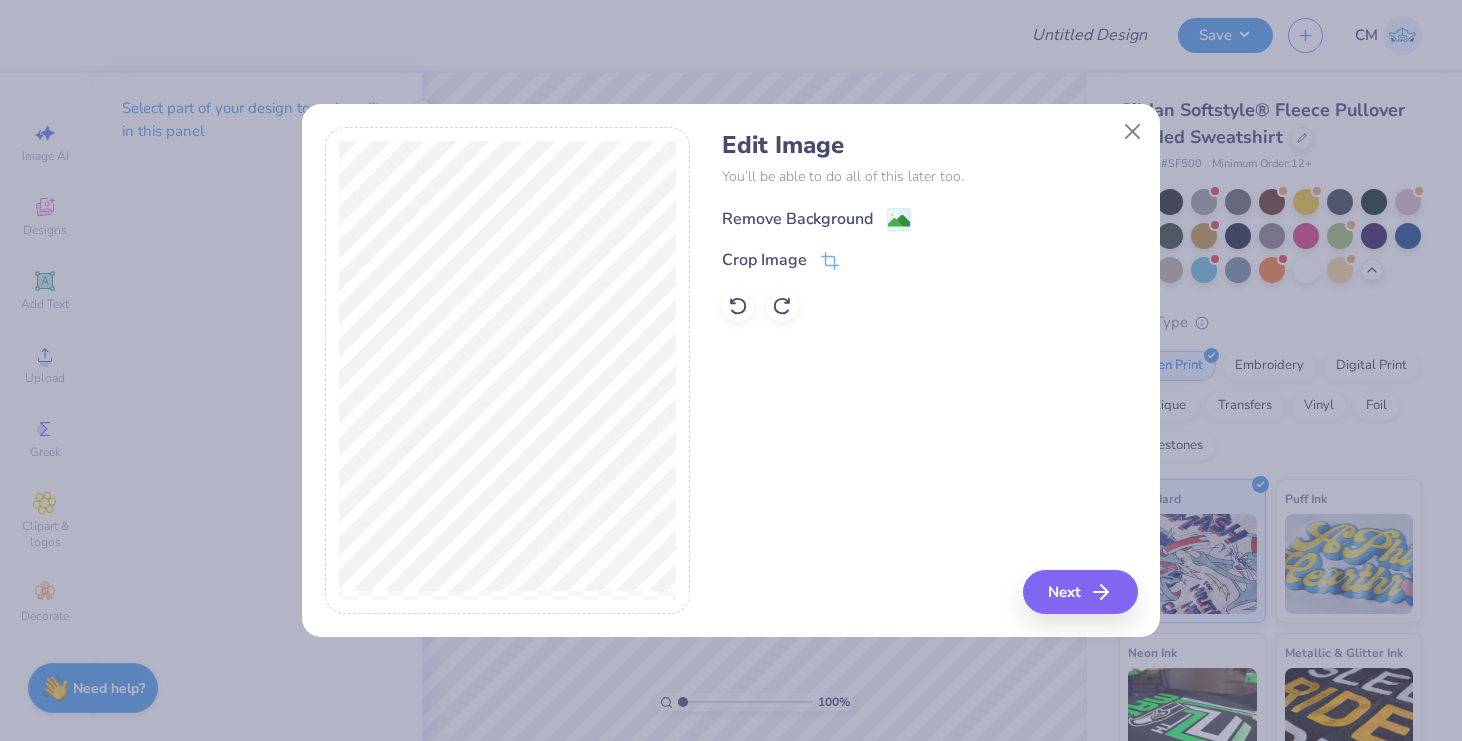 click on "Remove Background" at bounding box center [797, 219] 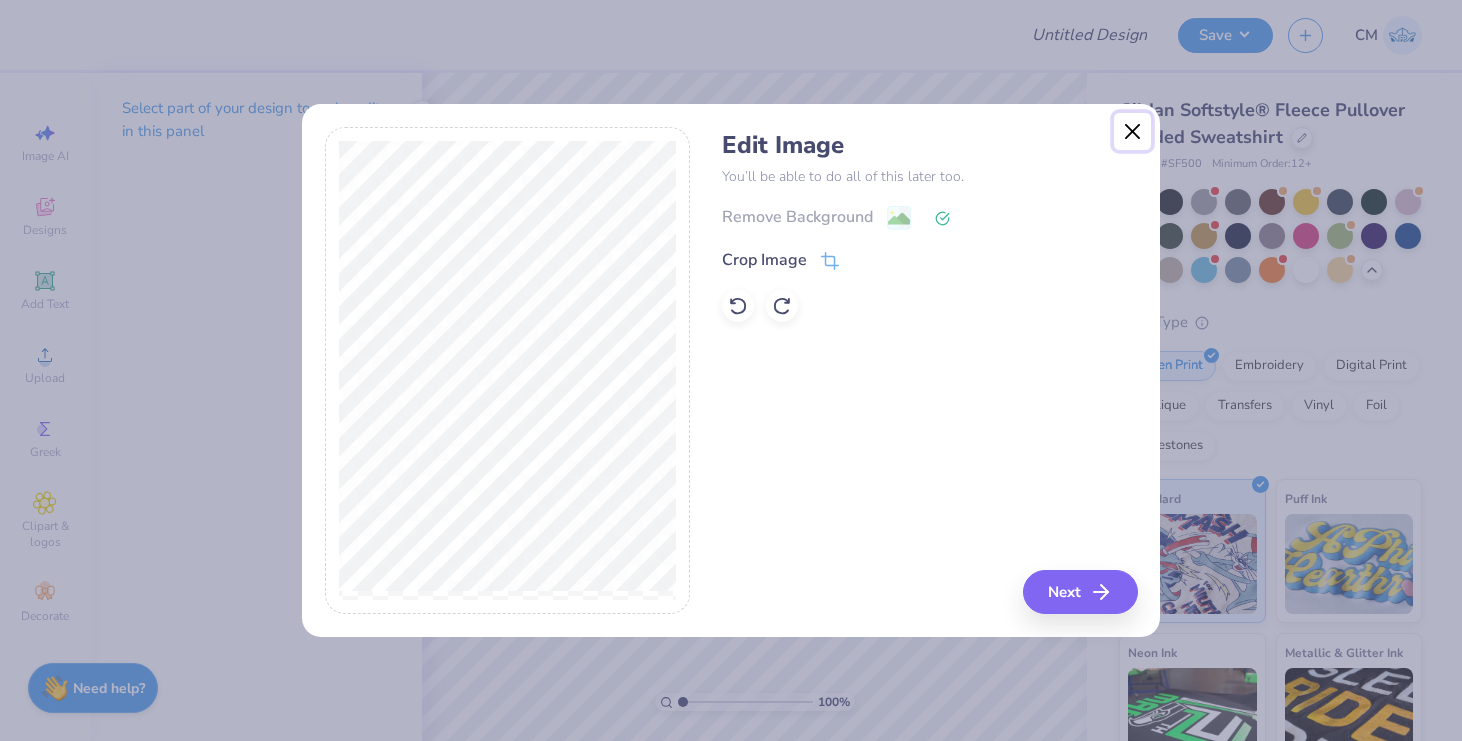 click at bounding box center [1133, 132] 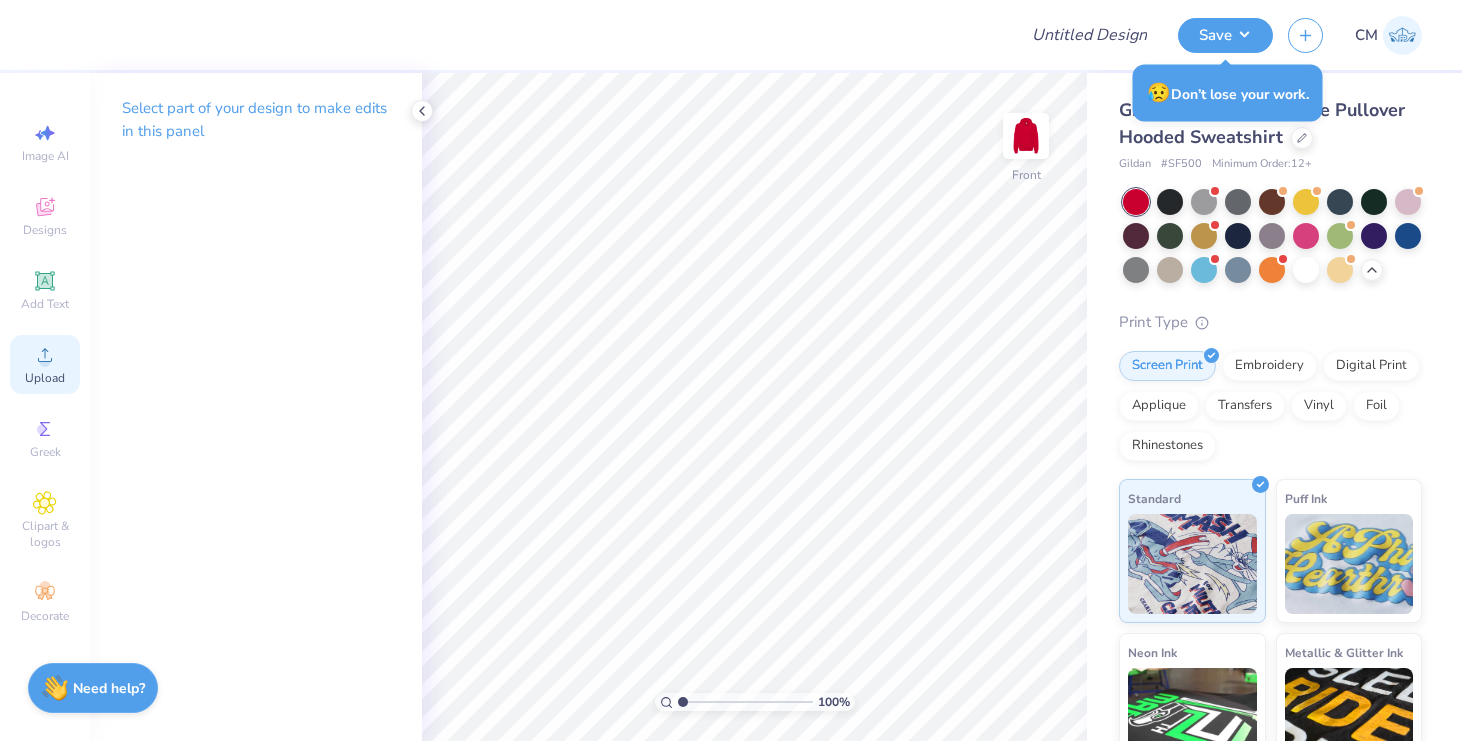click on "Upload" at bounding box center (45, 364) 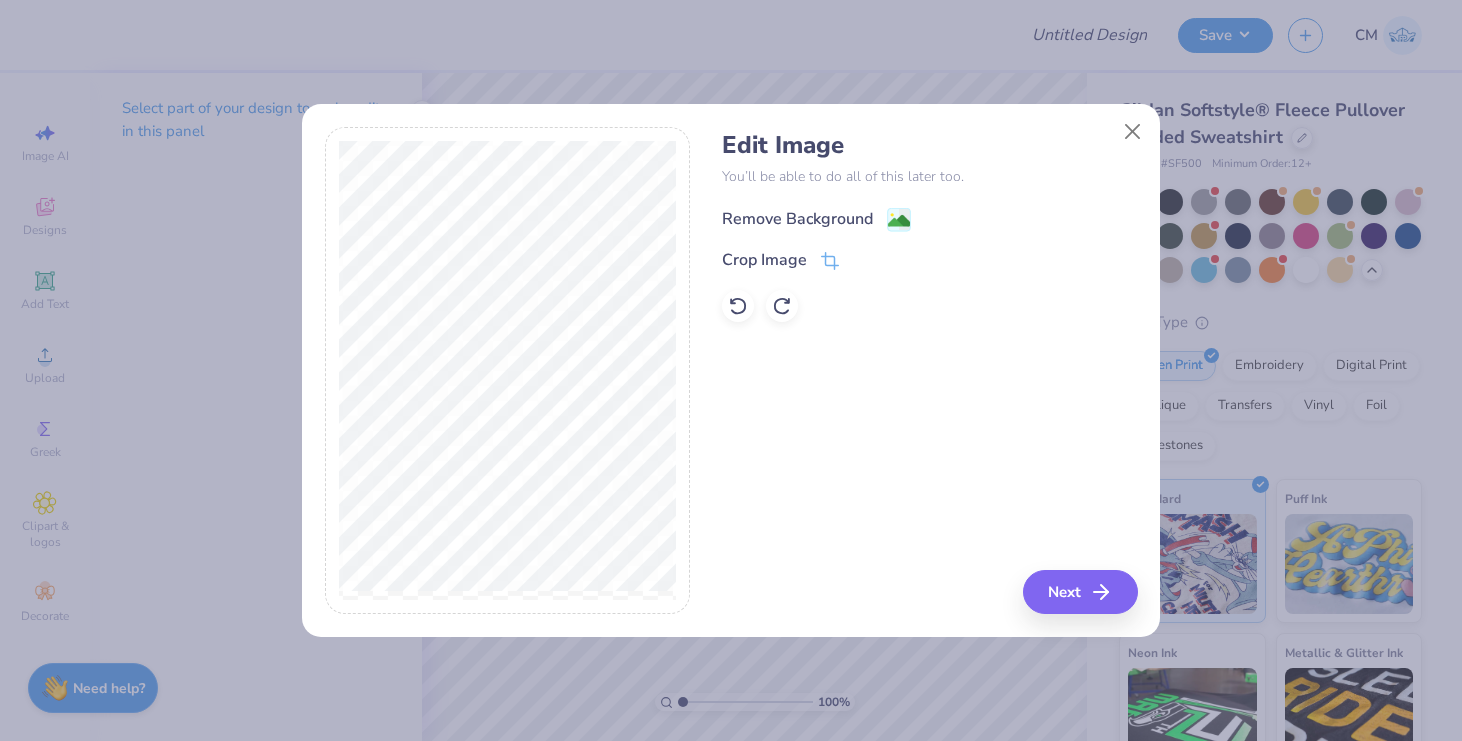 click on "Remove Background" at bounding box center [797, 219] 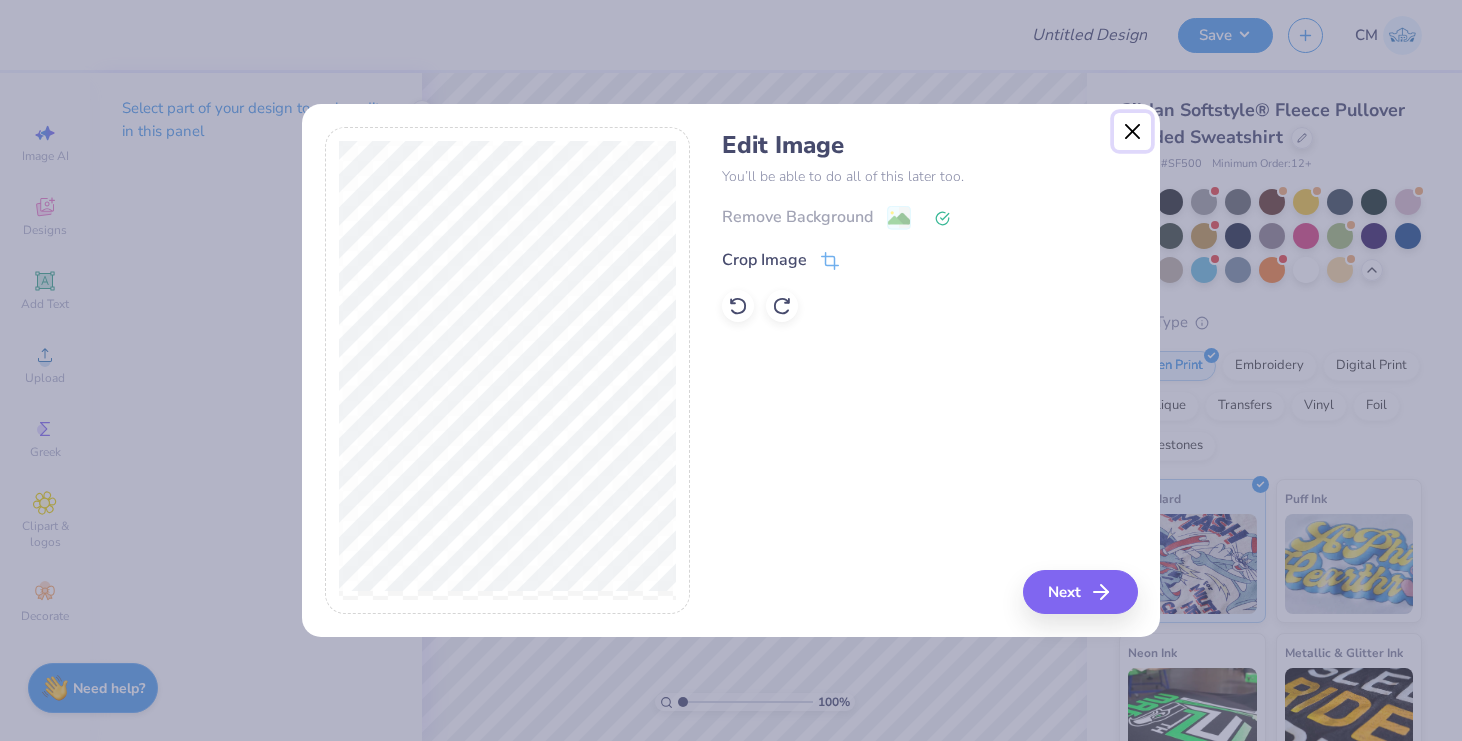 click at bounding box center (1133, 132) 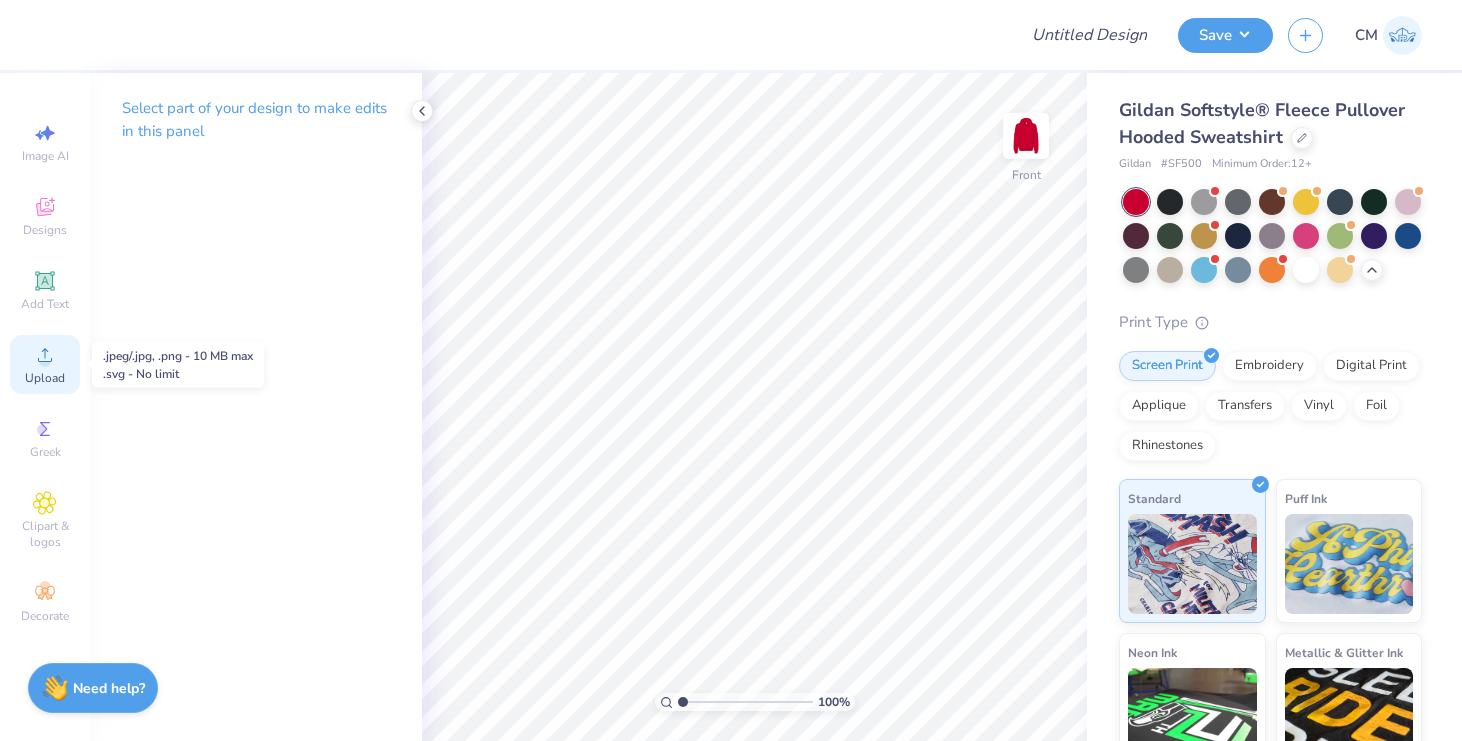 click on "Upload" at bounding box center (45, 364) 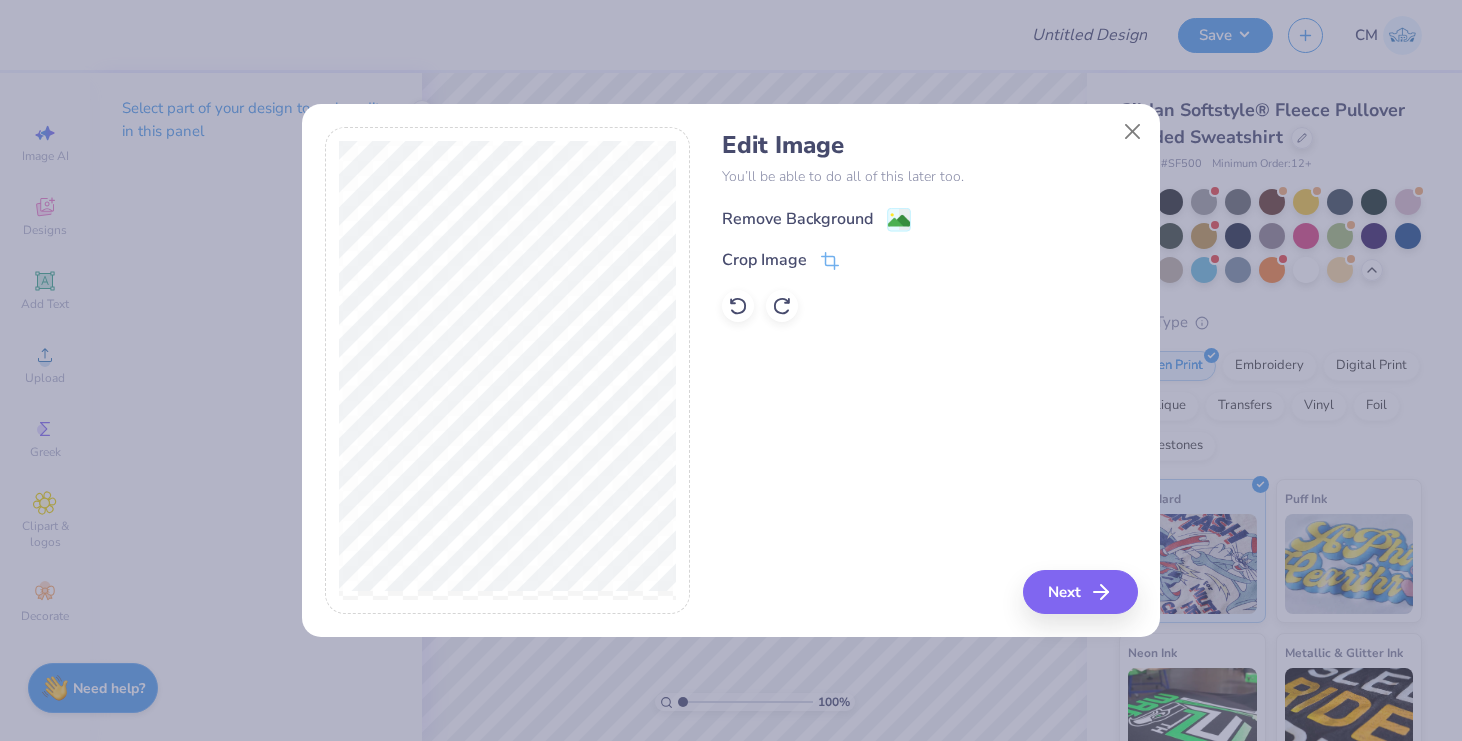 click on "Remove Background" at bounding box center [797, 219] 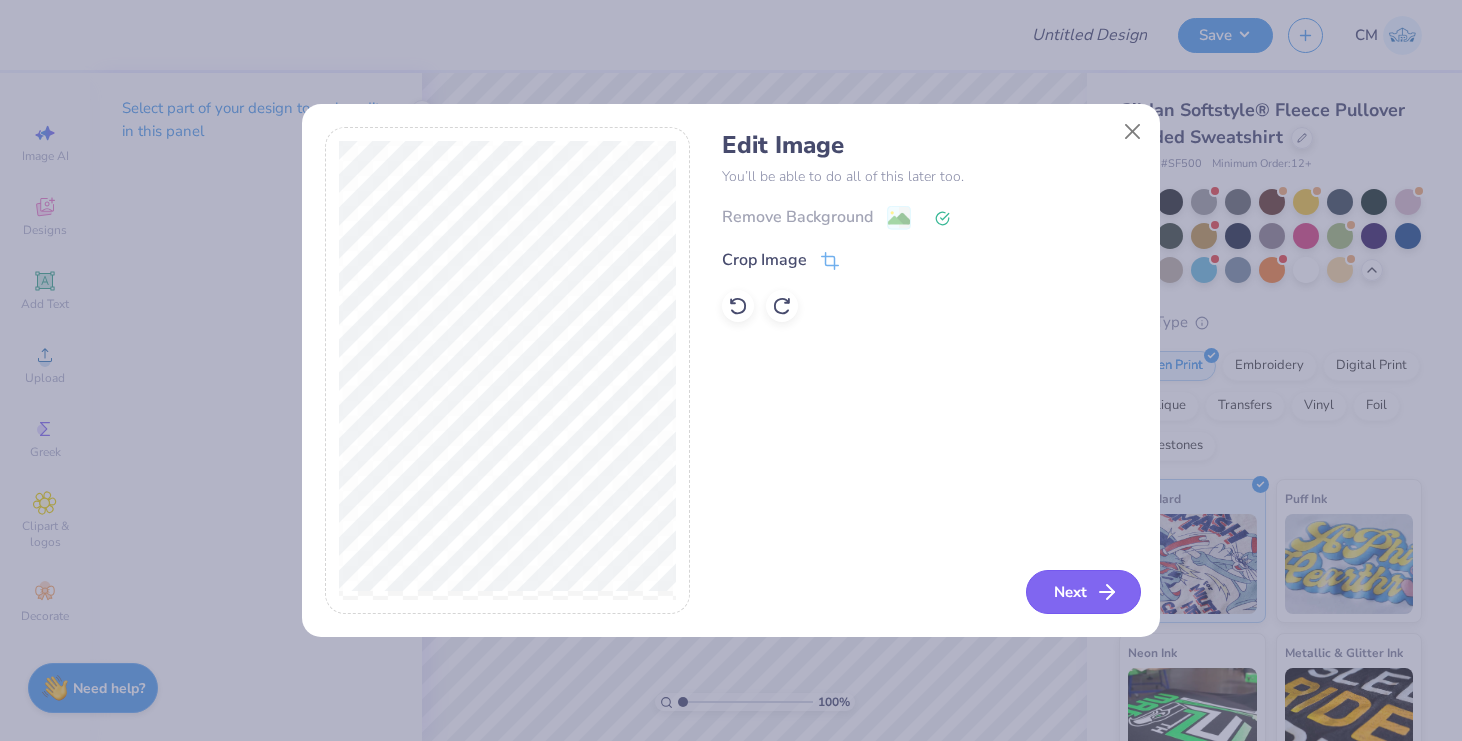 click 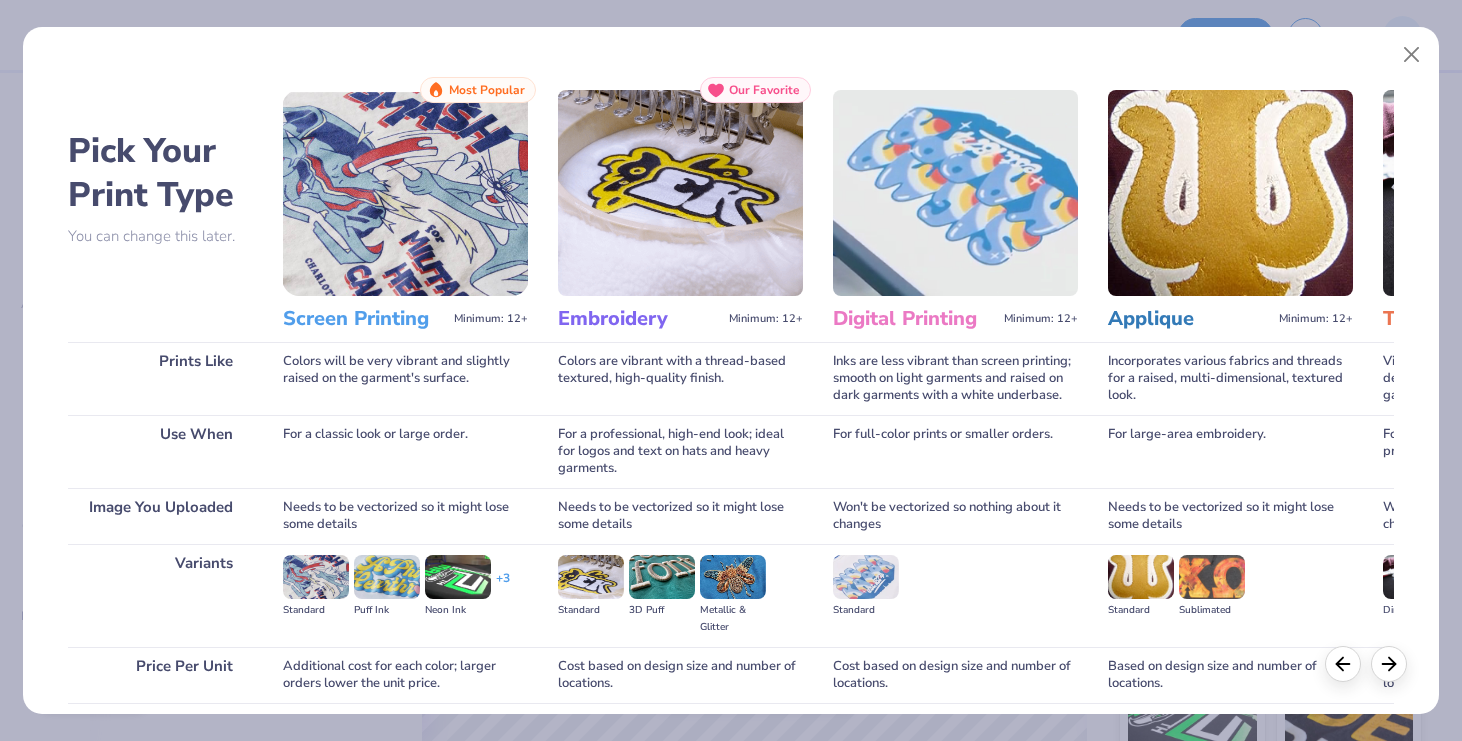 scroll, scrollTop: 156, scrollLeft: 0, axis: vertical 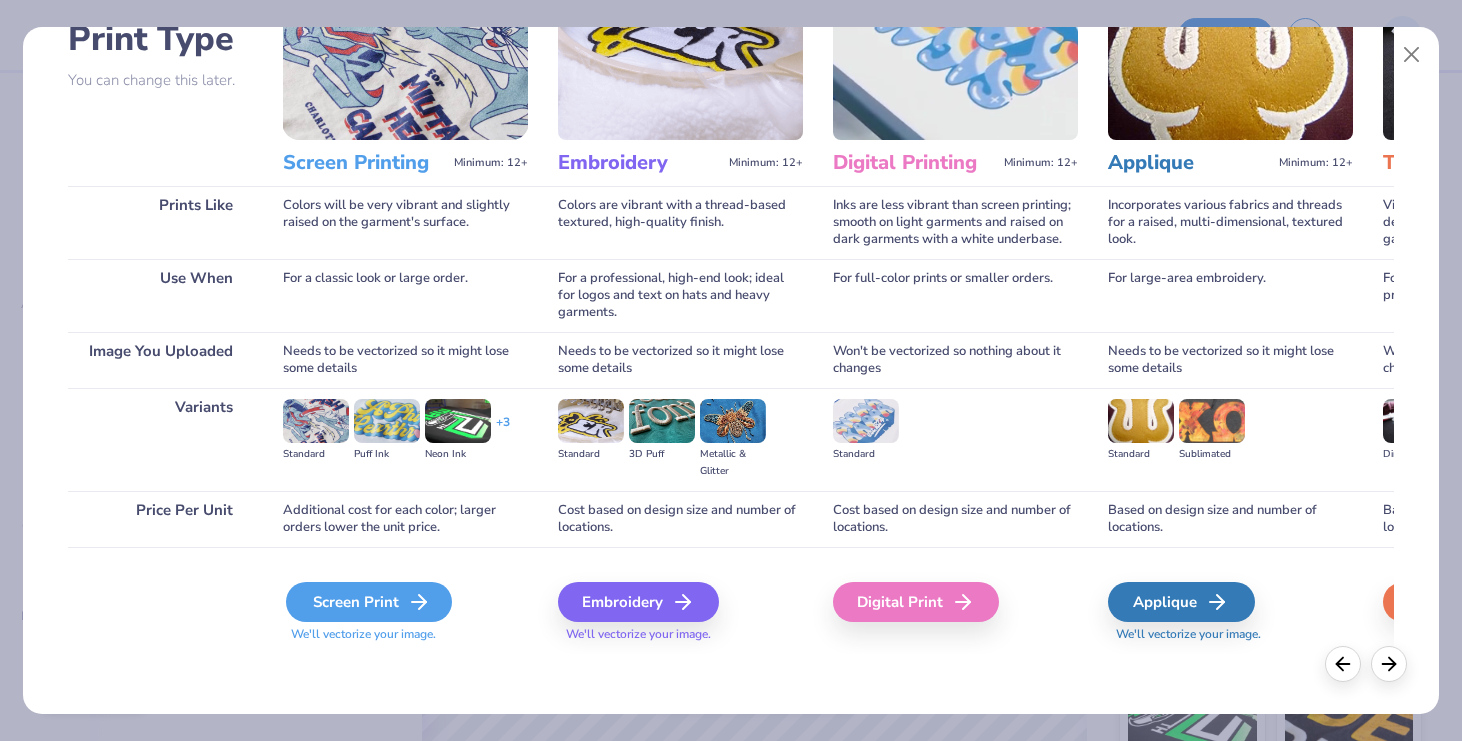 click 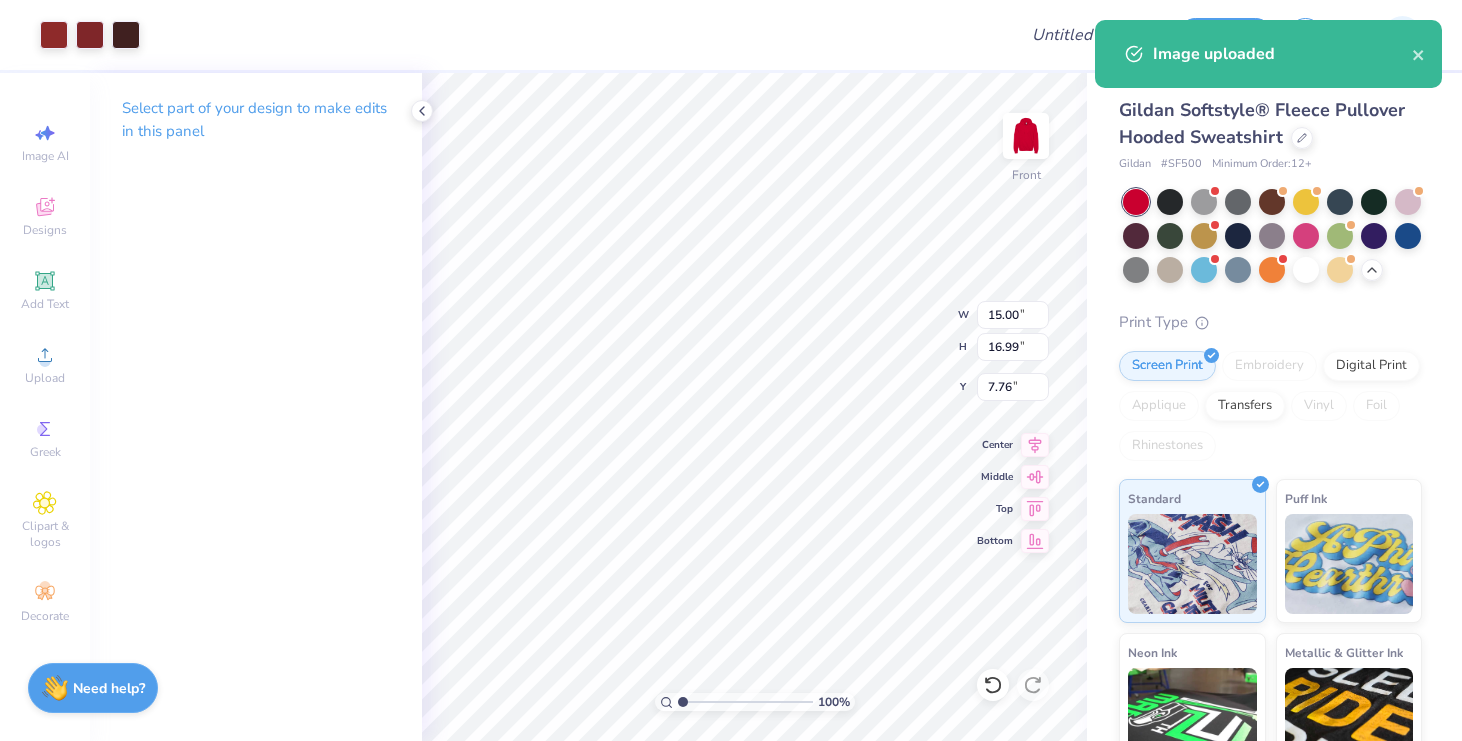 click on "Art colors" at bounding box center (70, 35) 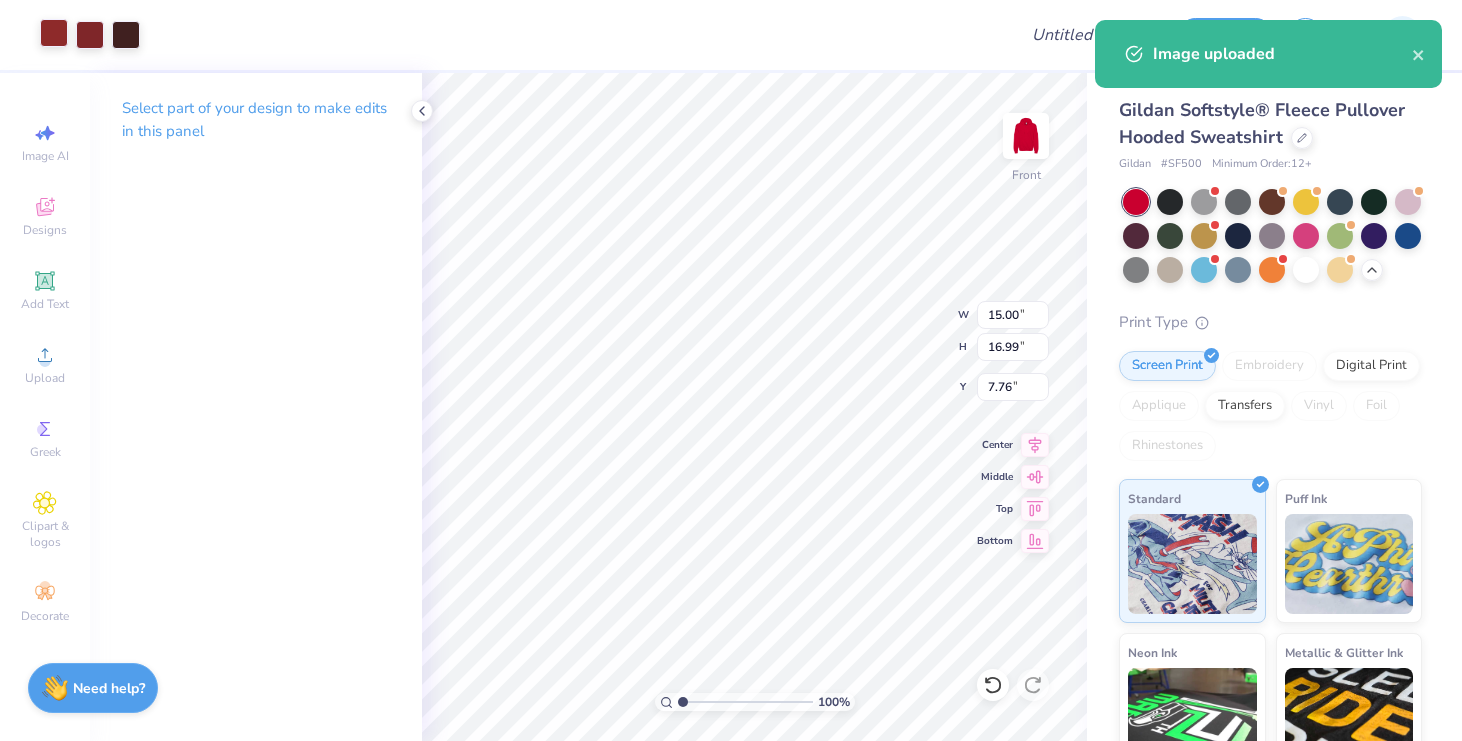 click at bounding box center [54, 33] 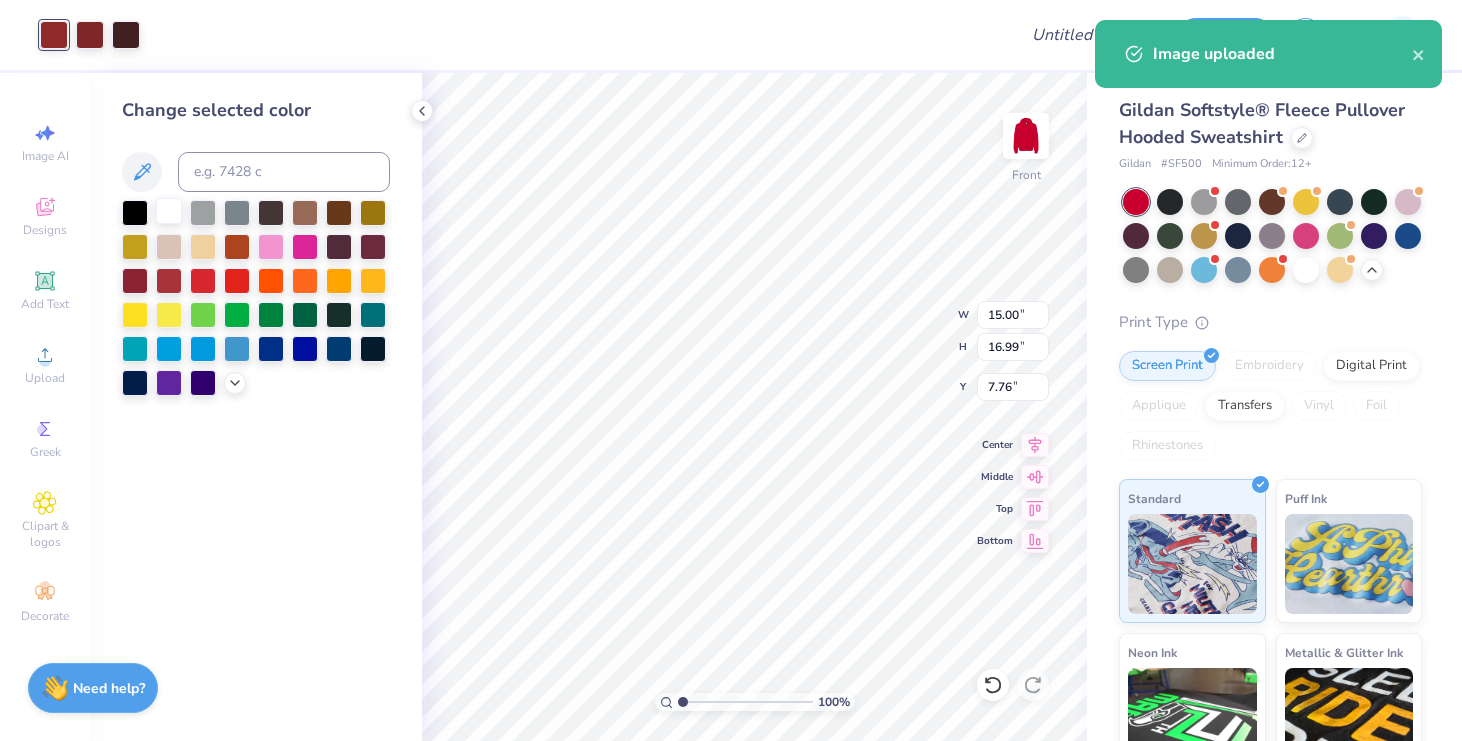 click at bounding box center [169, 211] 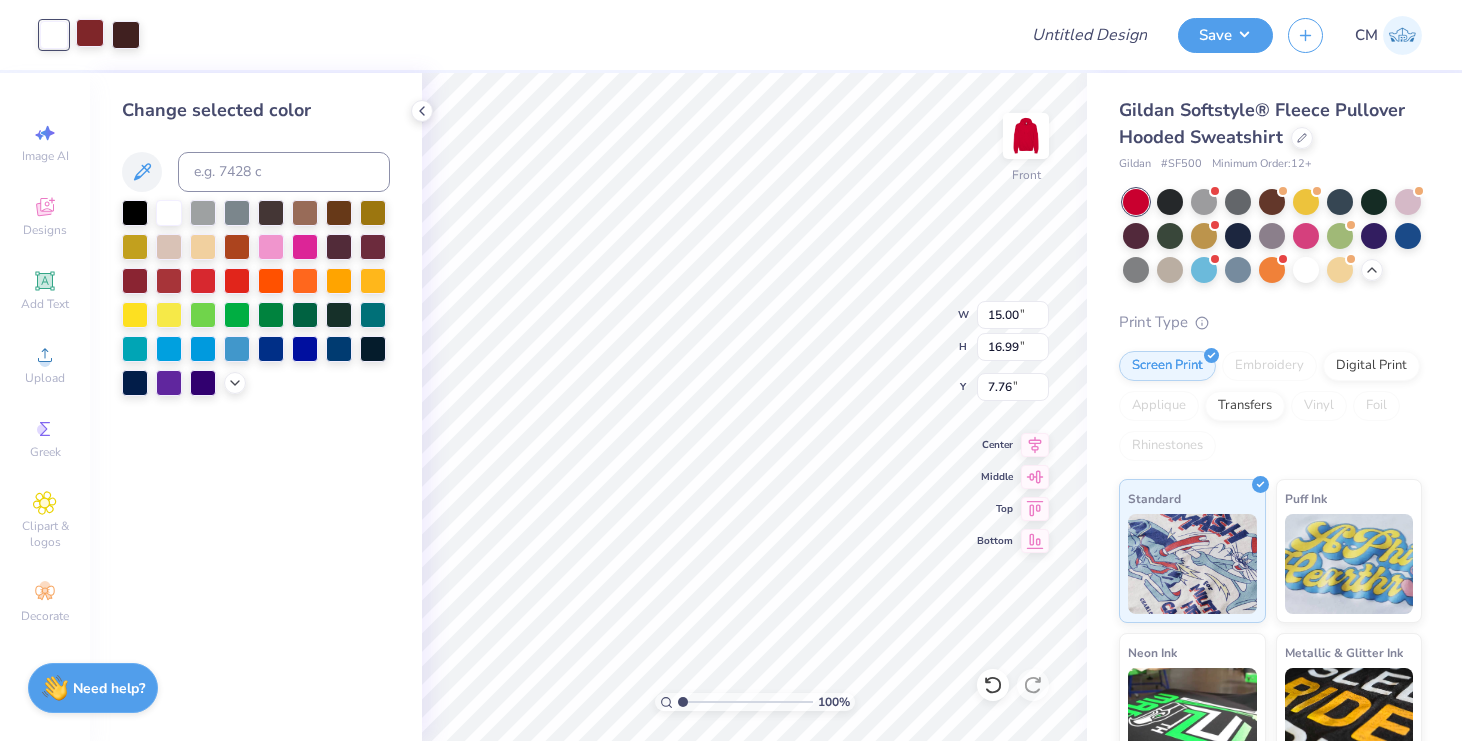click at bounding box center (90, 33) 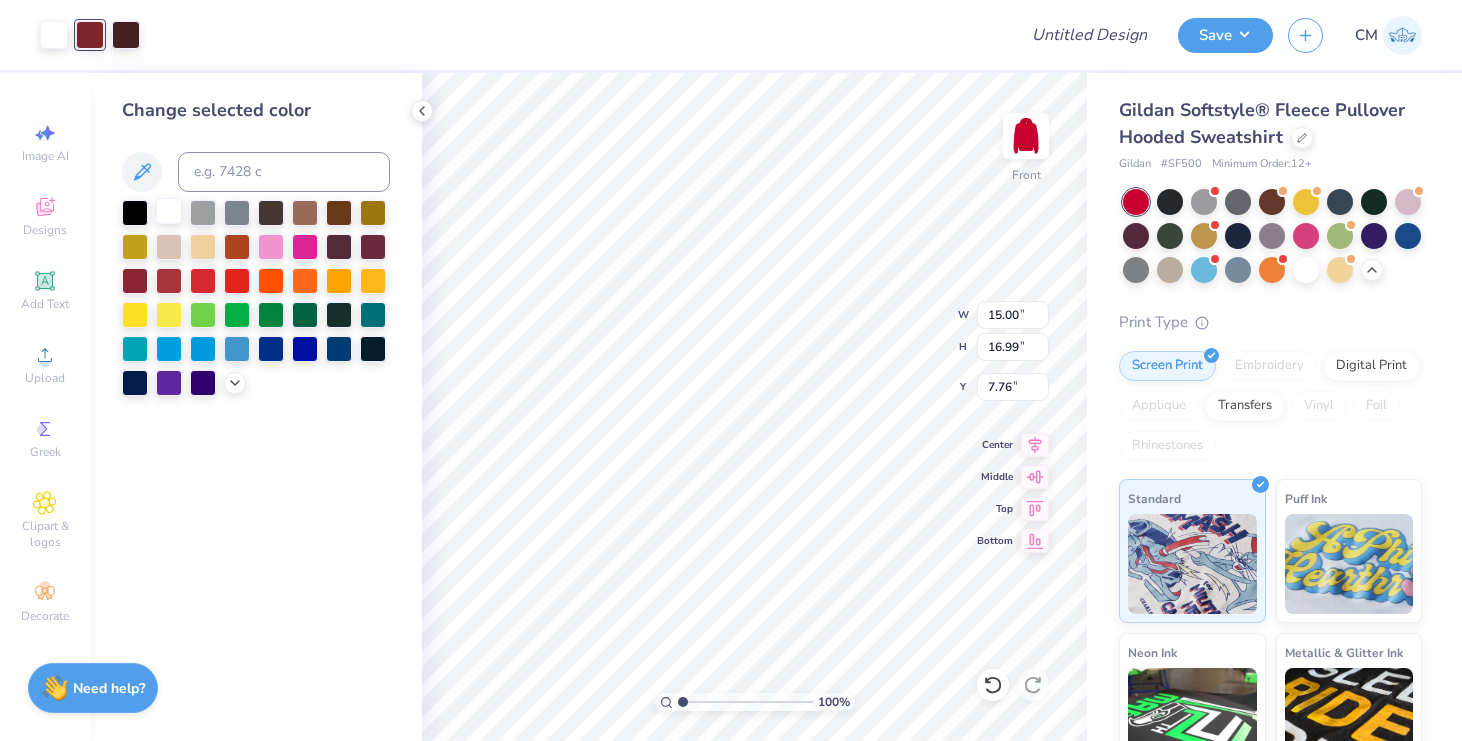 click at bounding box center (169, 211) 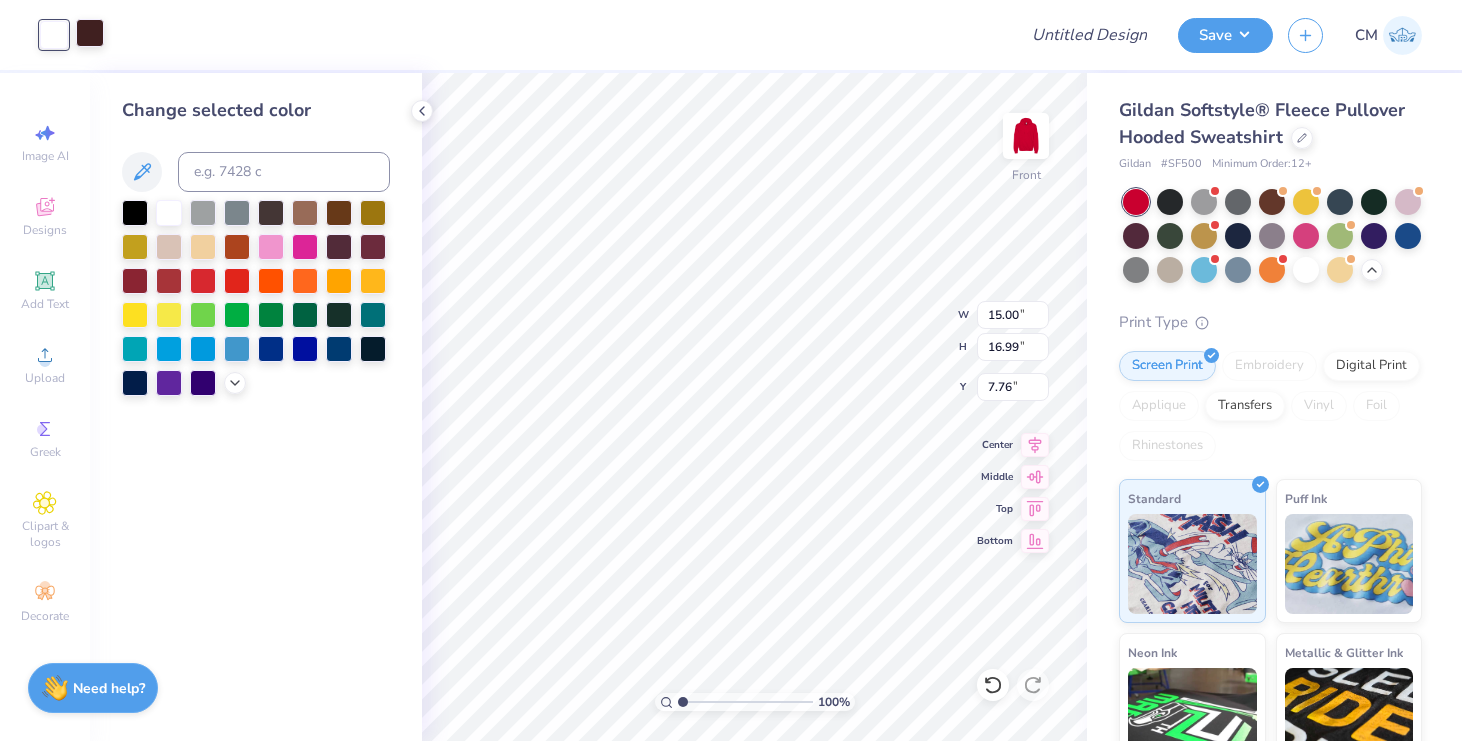 click at bounding box center [90, 33] 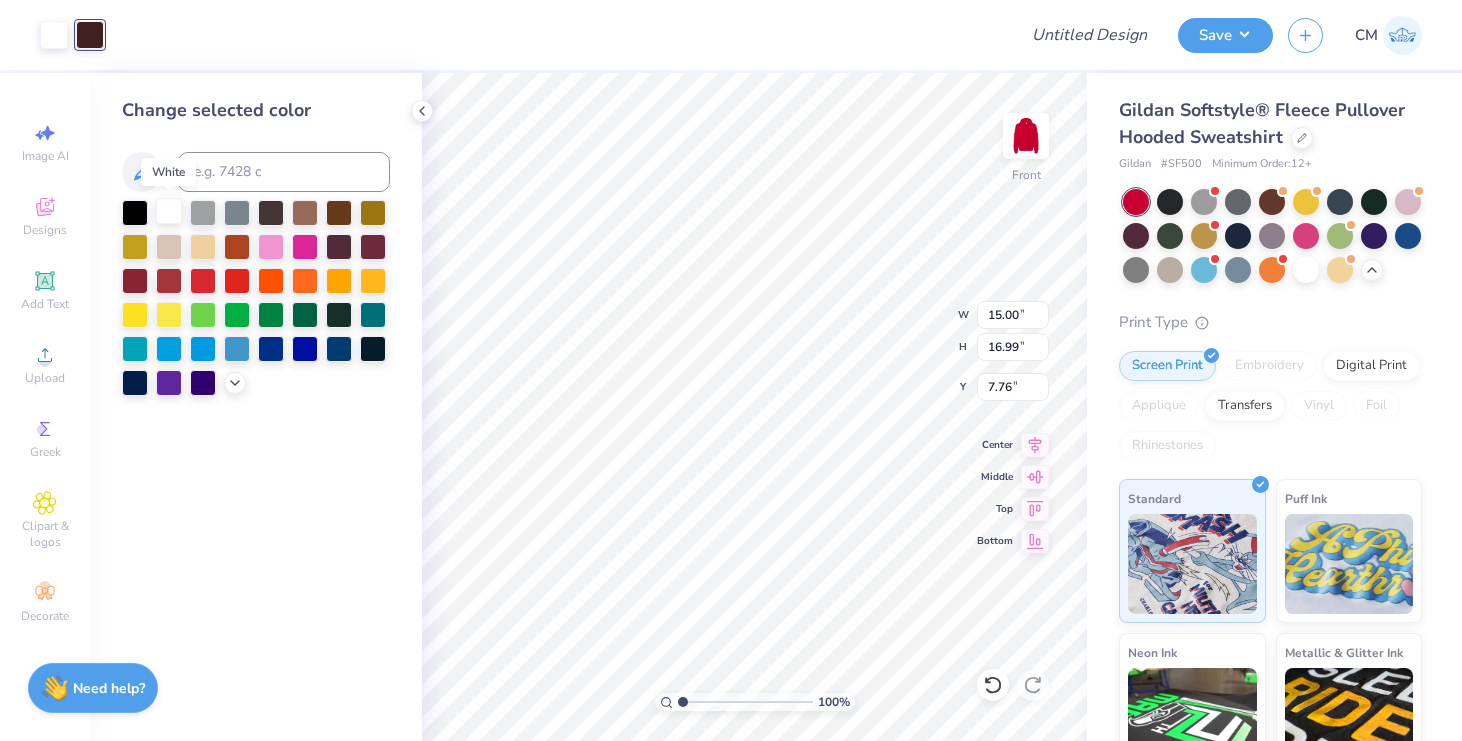 click at bounding box center (169, 211) 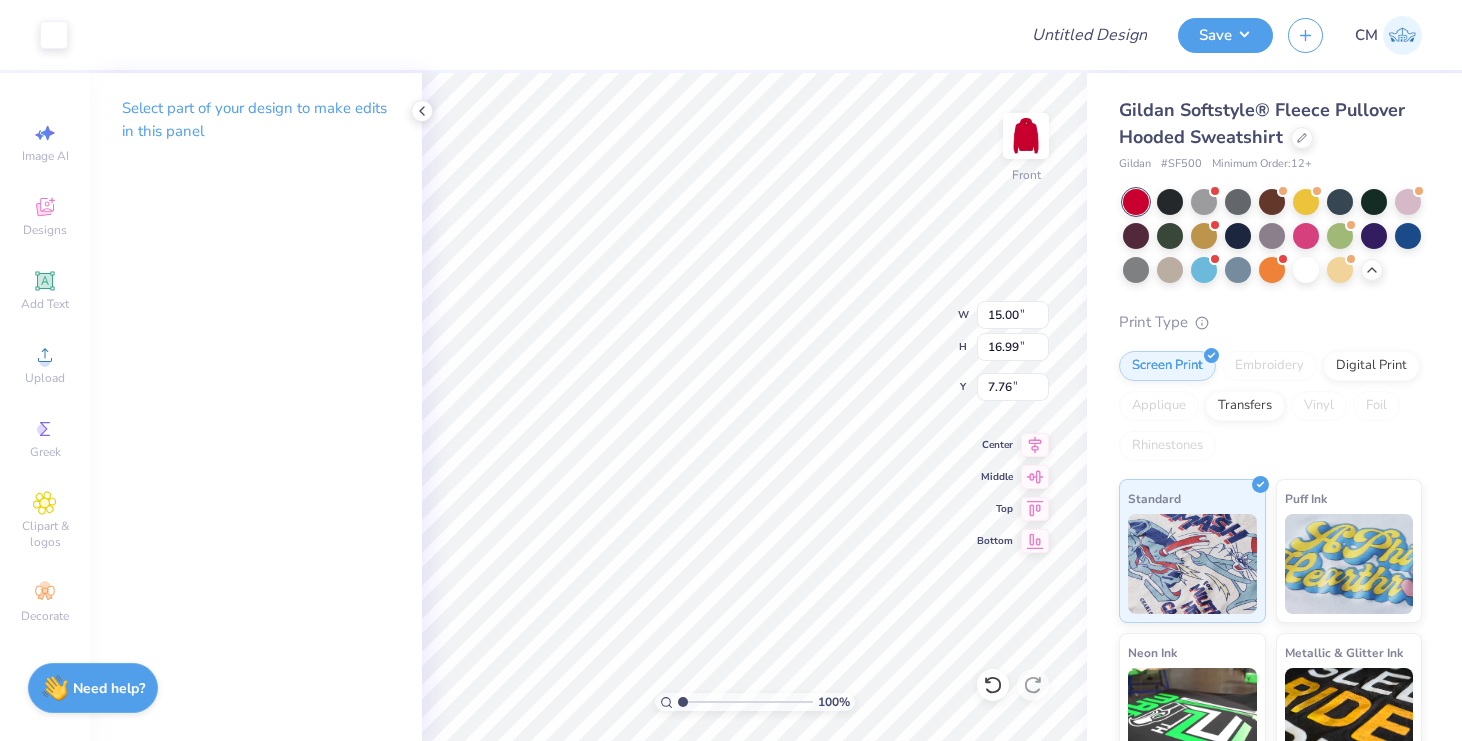 type on "8.53" 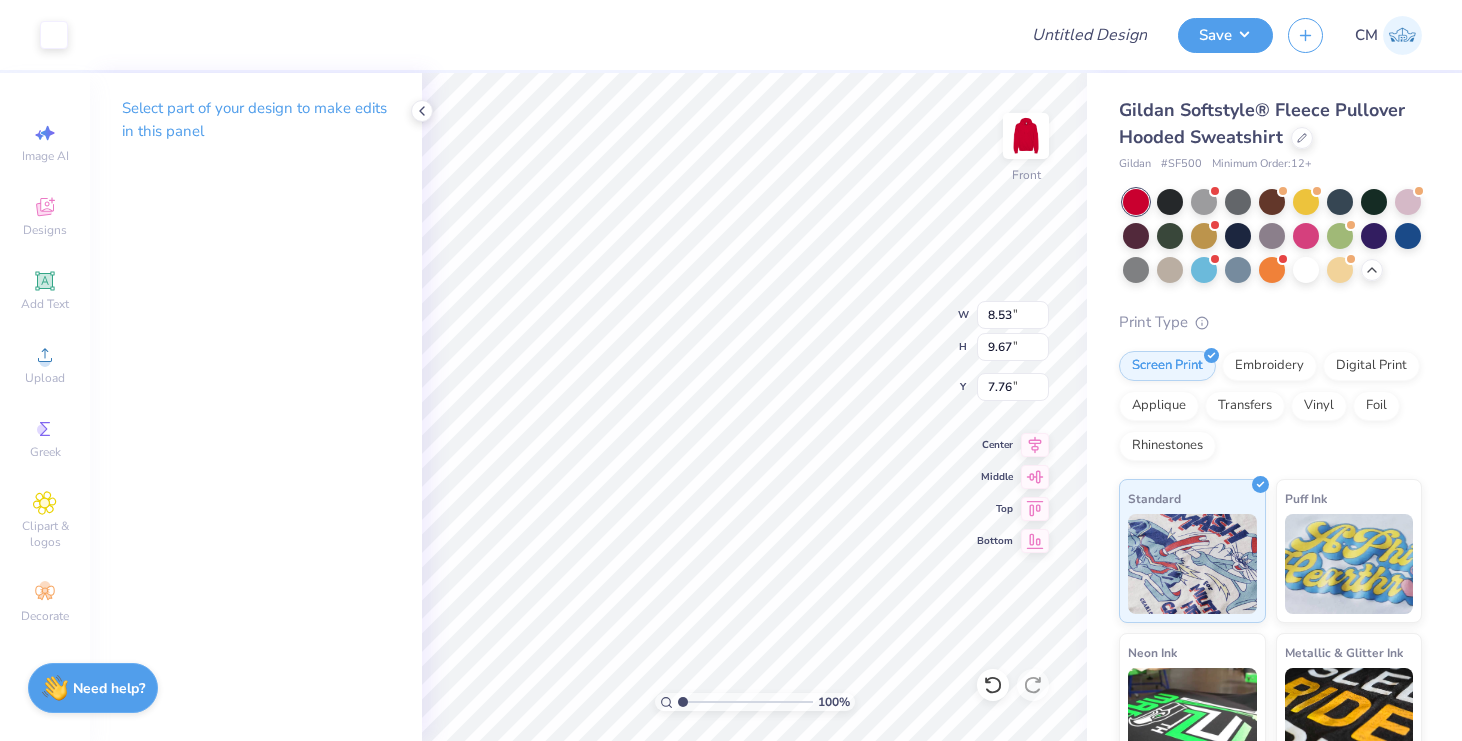 type on "7.41" 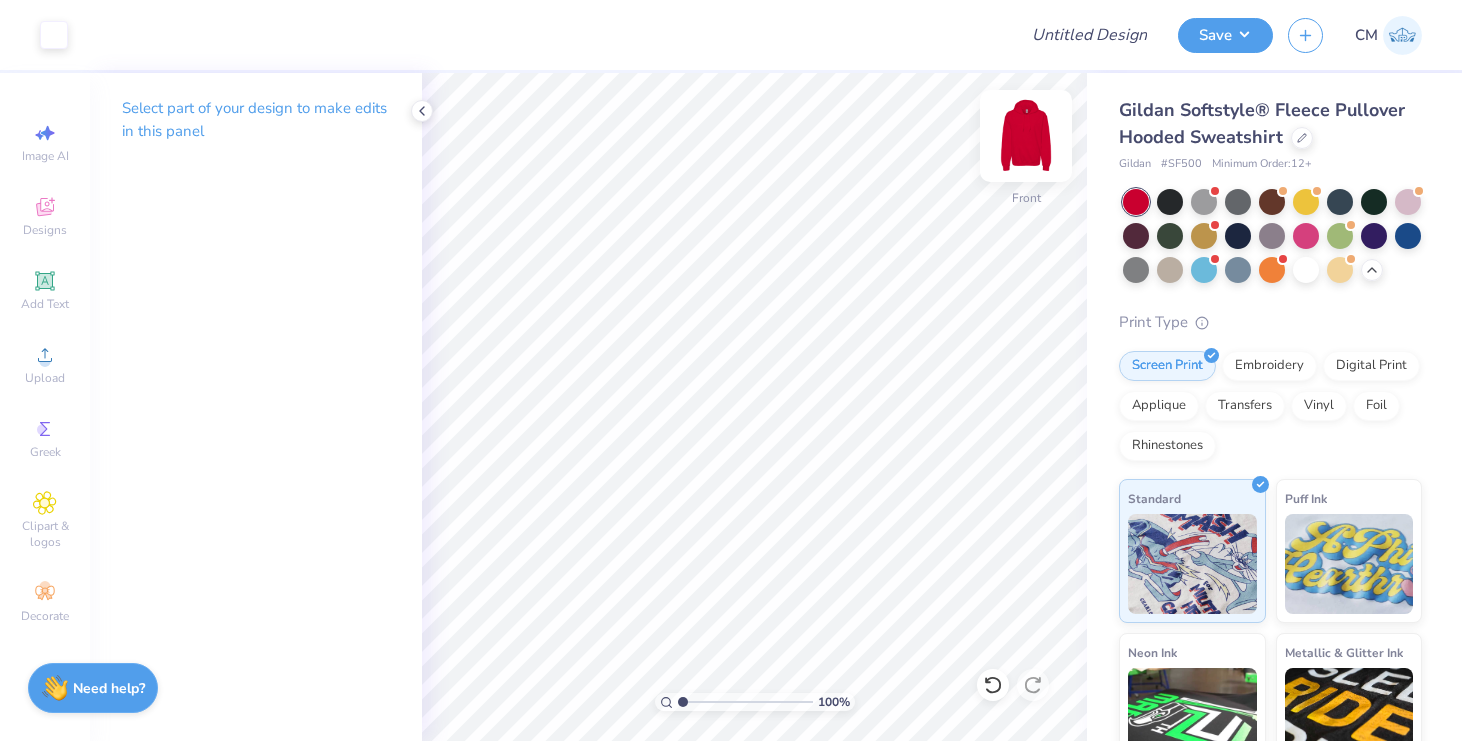 click at bounding box center [1026, 136] 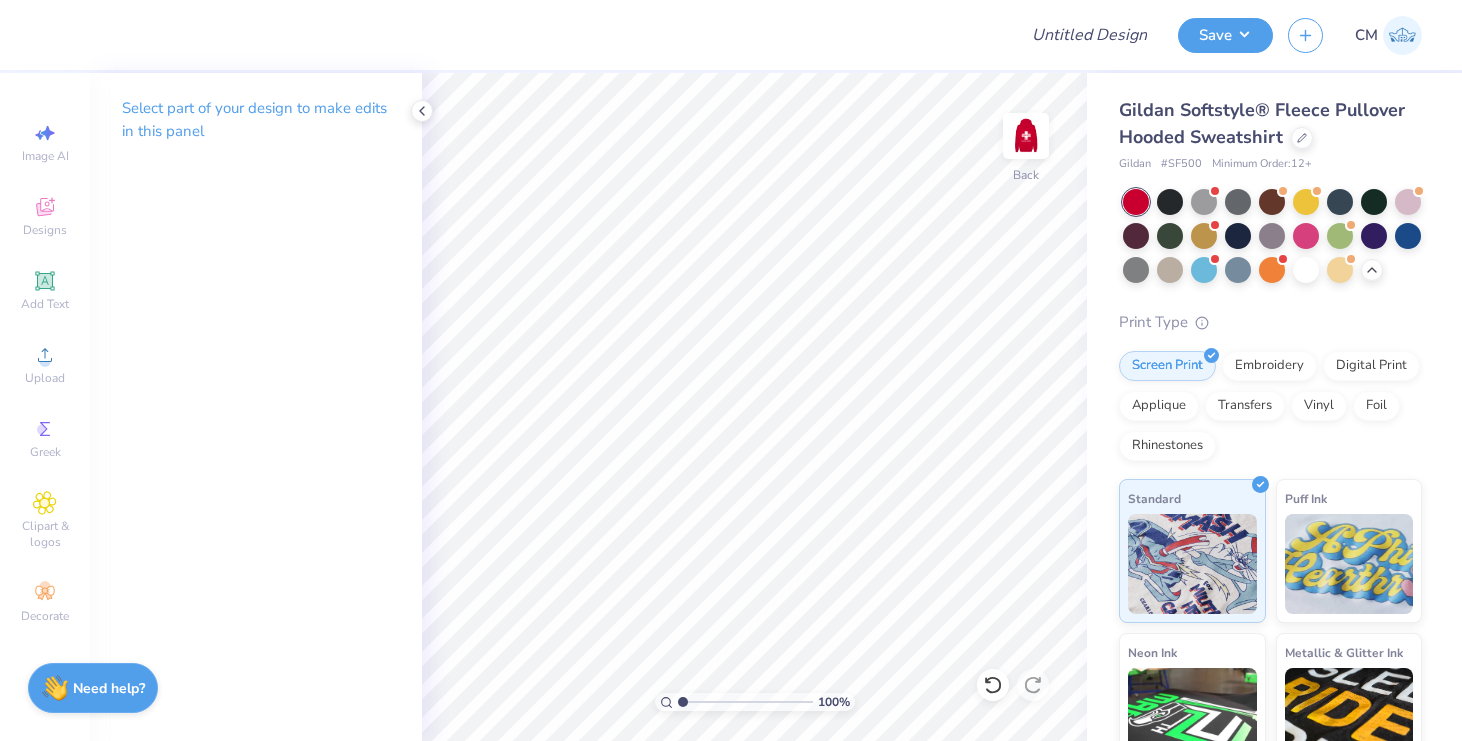 click on "Gildan Softstyle® Fleece Pullover Hooded Sweatshirt" at bounding box center [1270, 124] 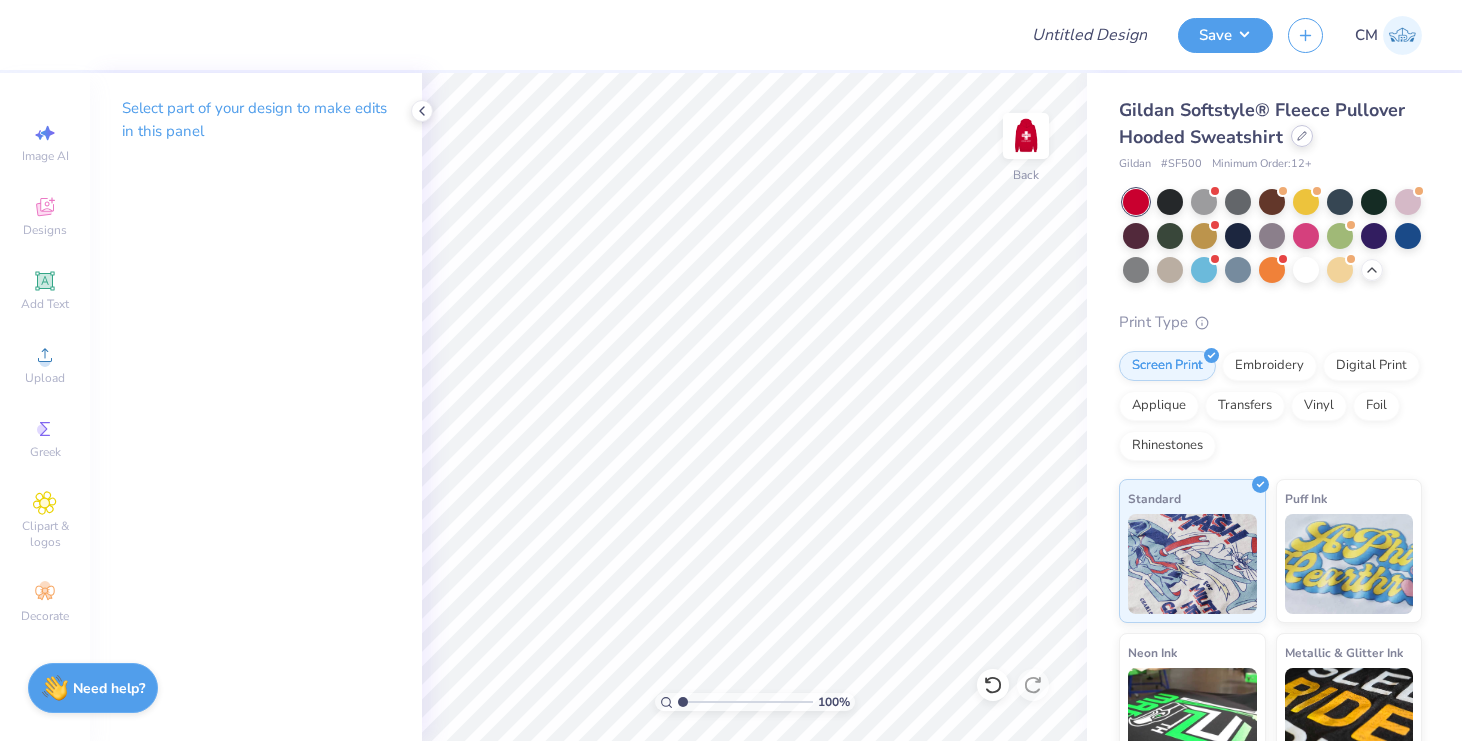 click at bounding box center (1302, 136) 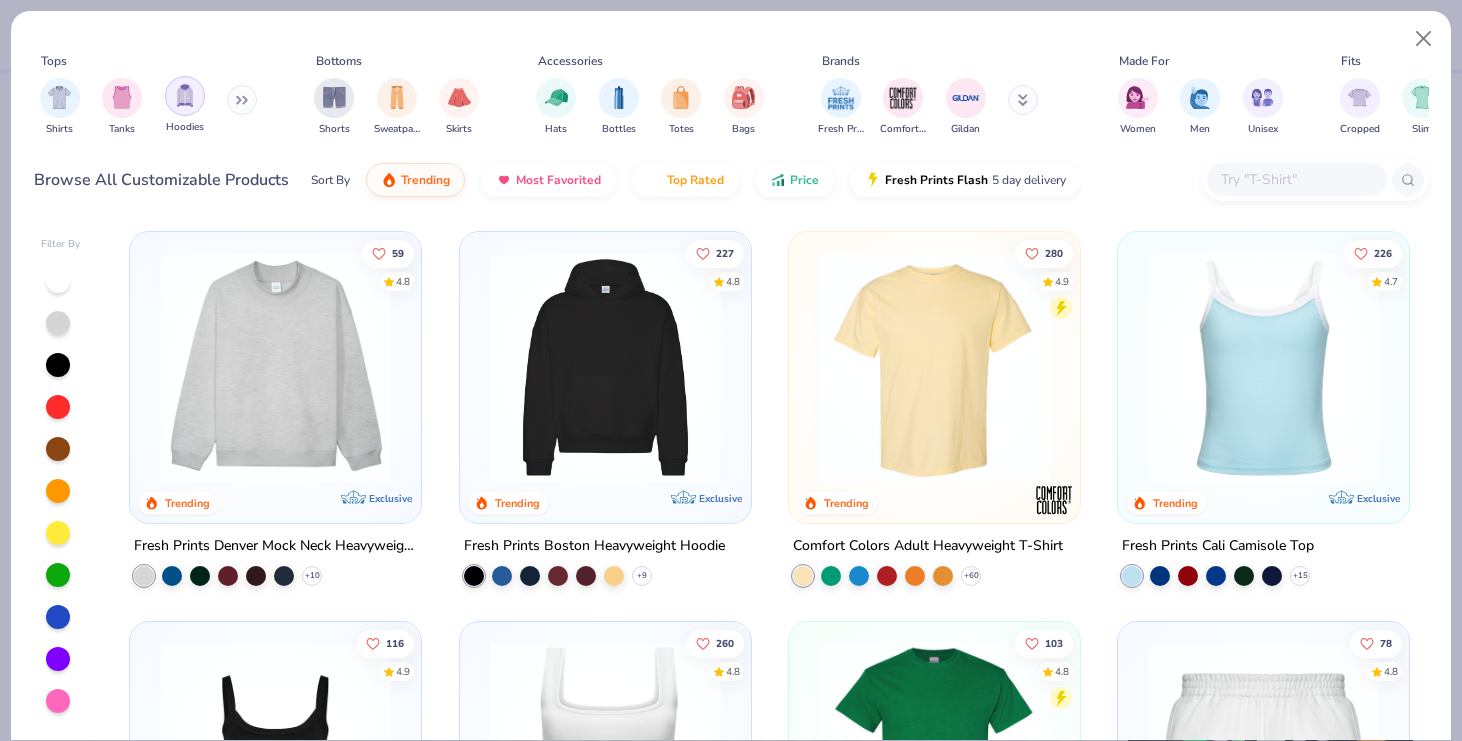 click at bounding box center (185, 96) 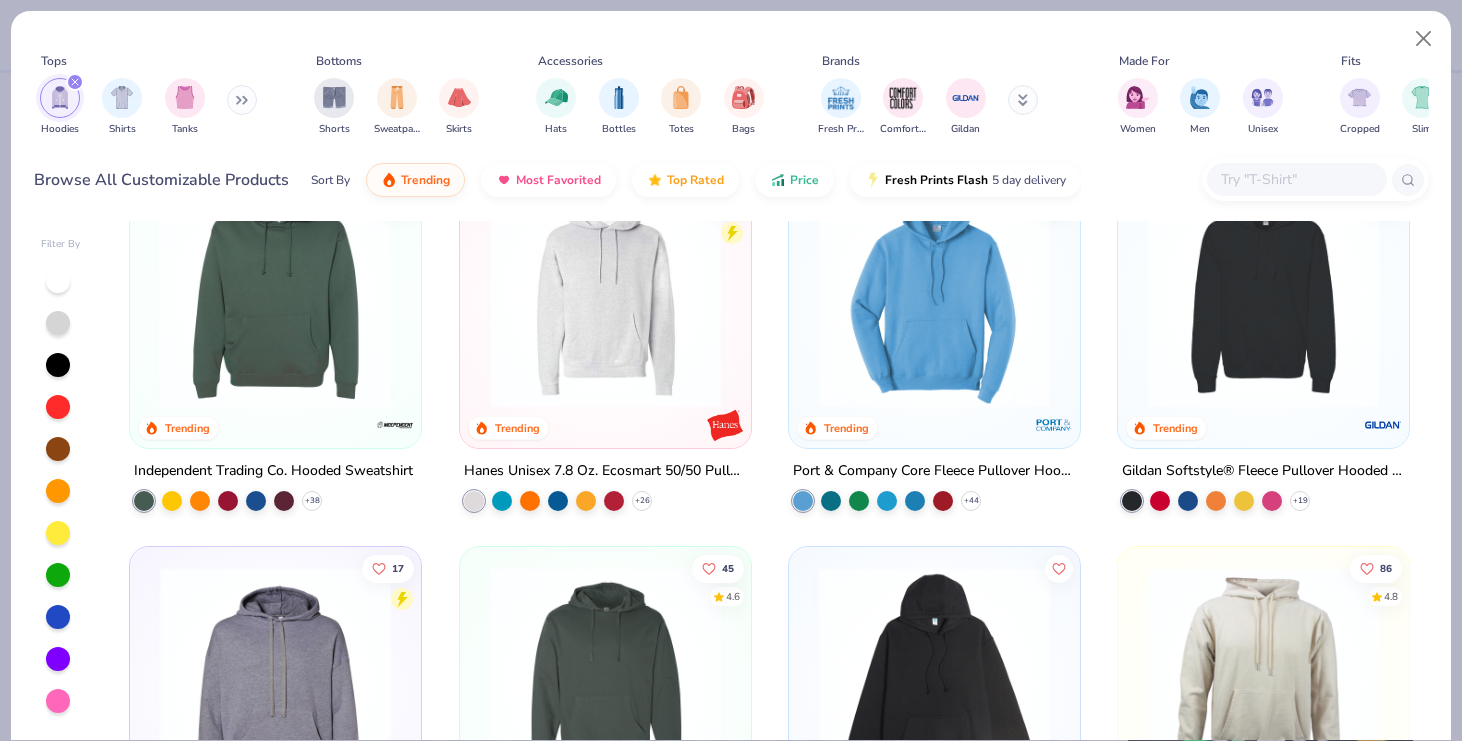 scroll, scrollTop: 866, scrollLeft: 0, axis: vertical 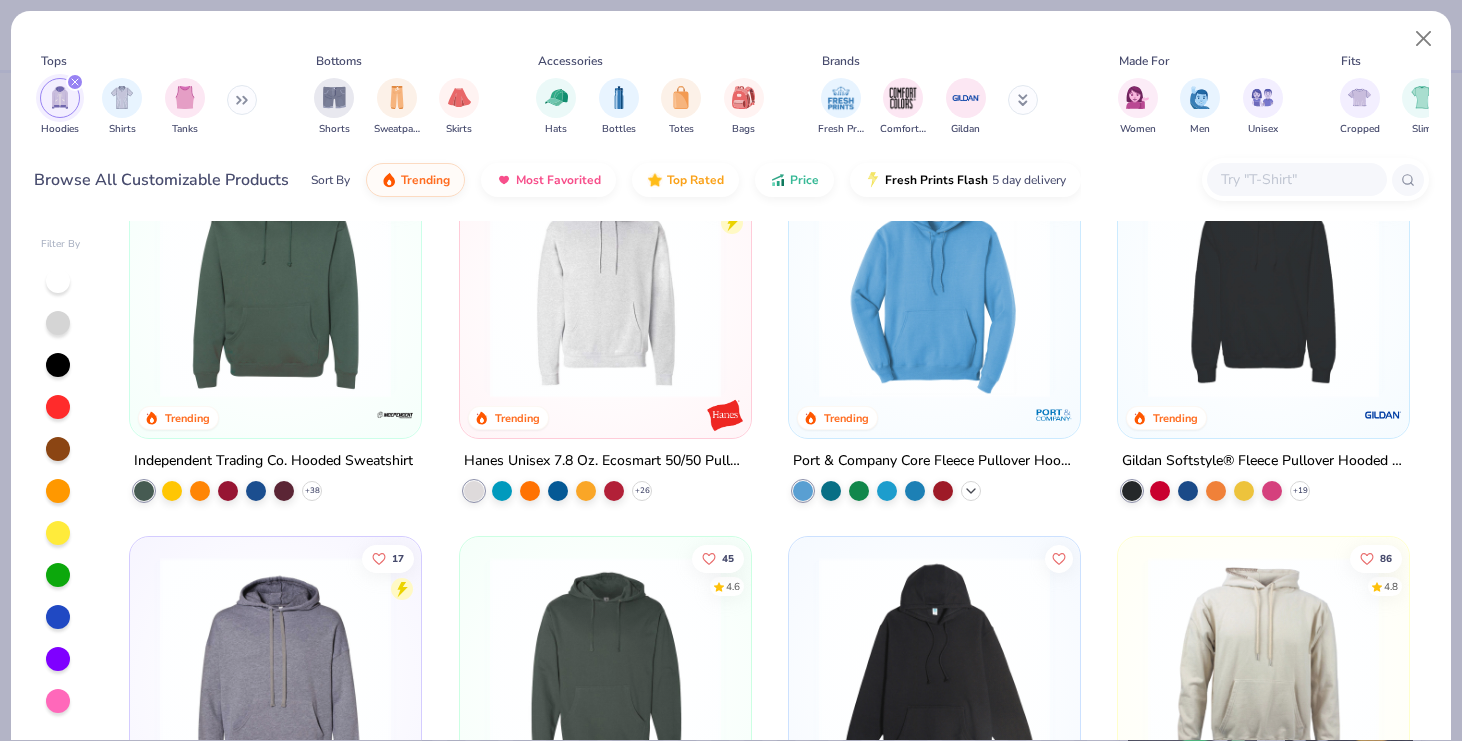 click 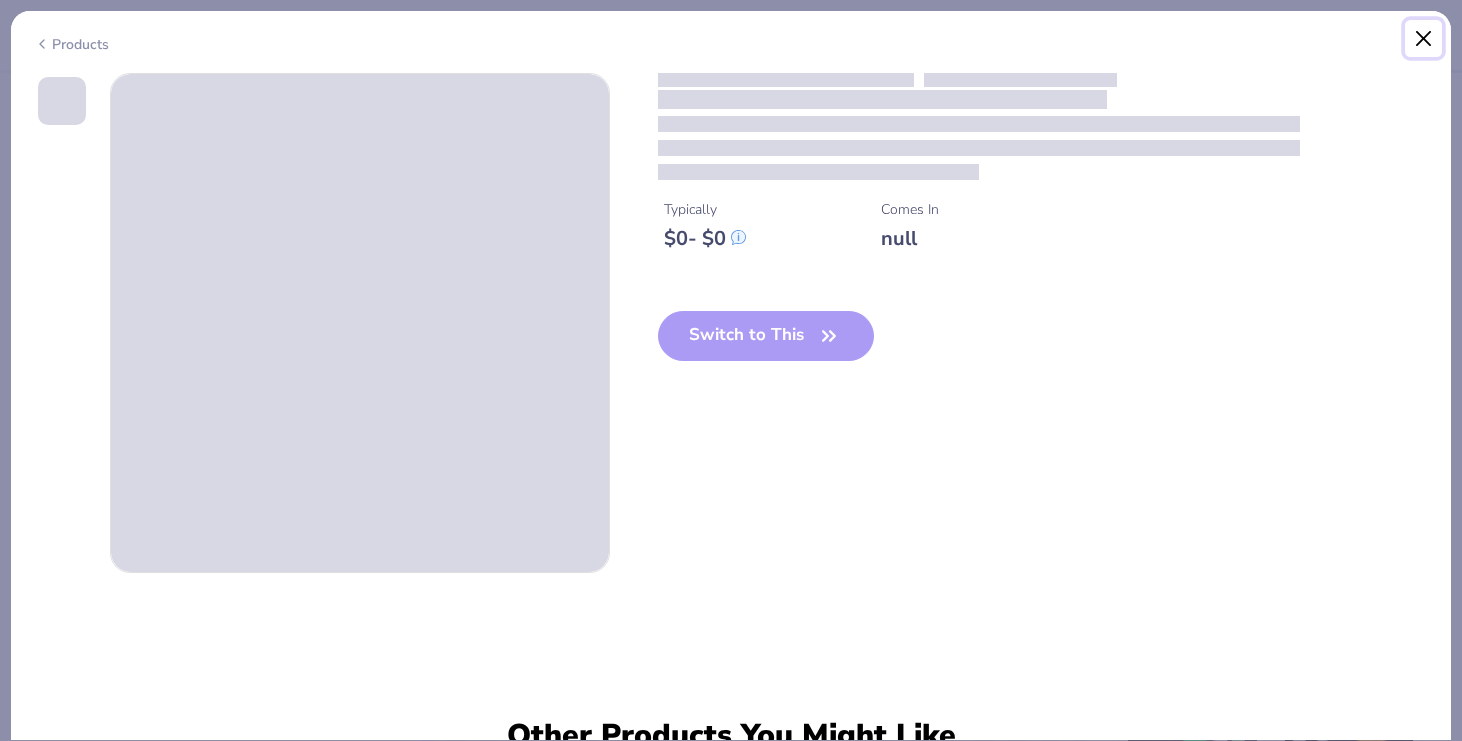 click at bounding box center (1424, 39) 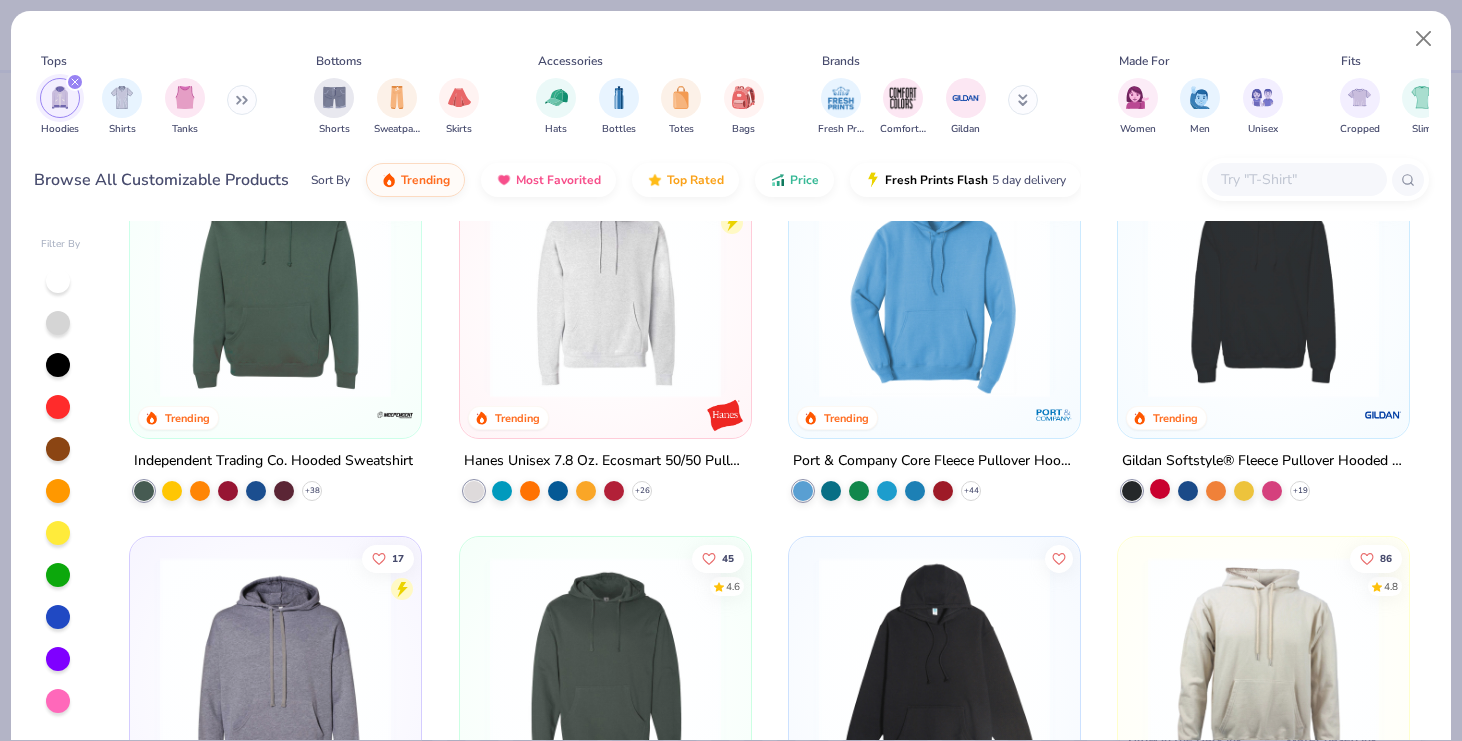 click at bounding box center [1160, 489] 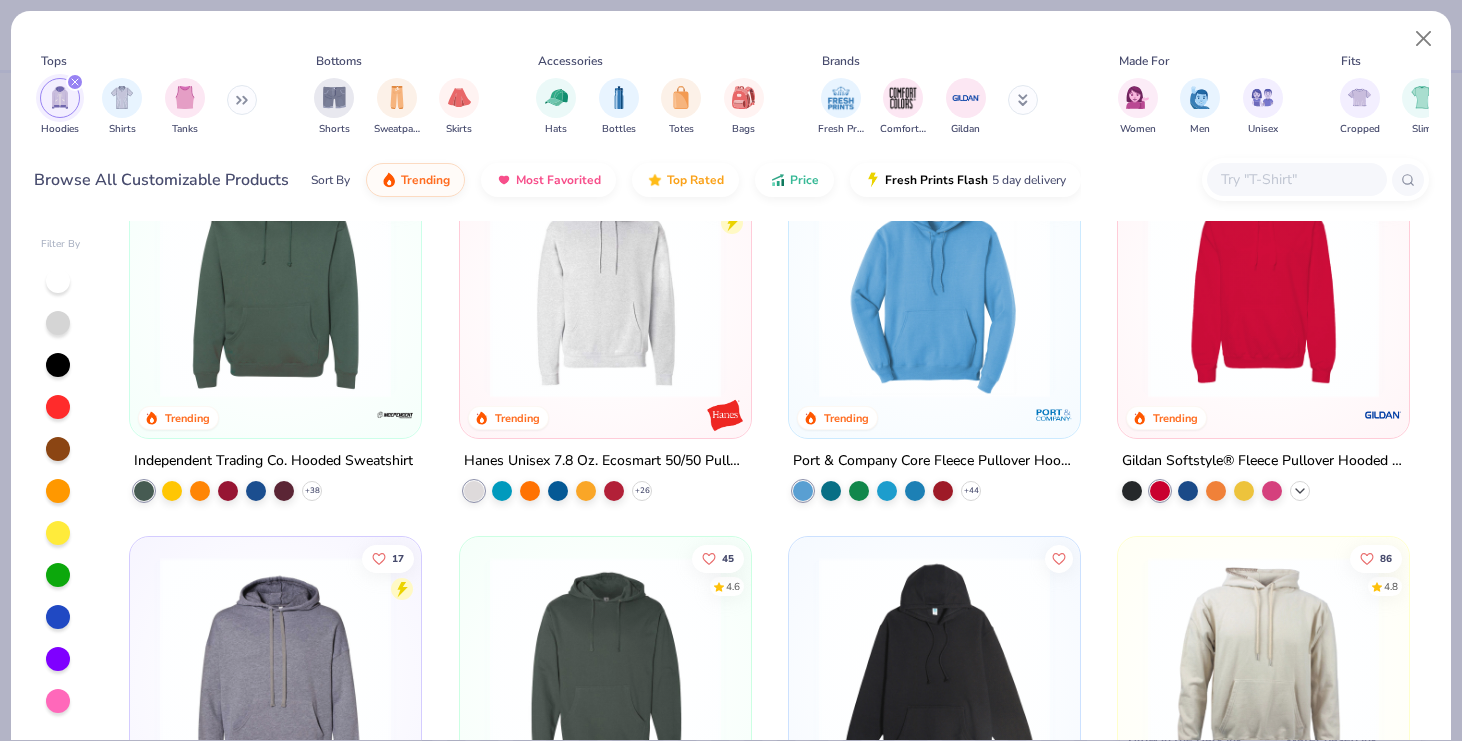 click 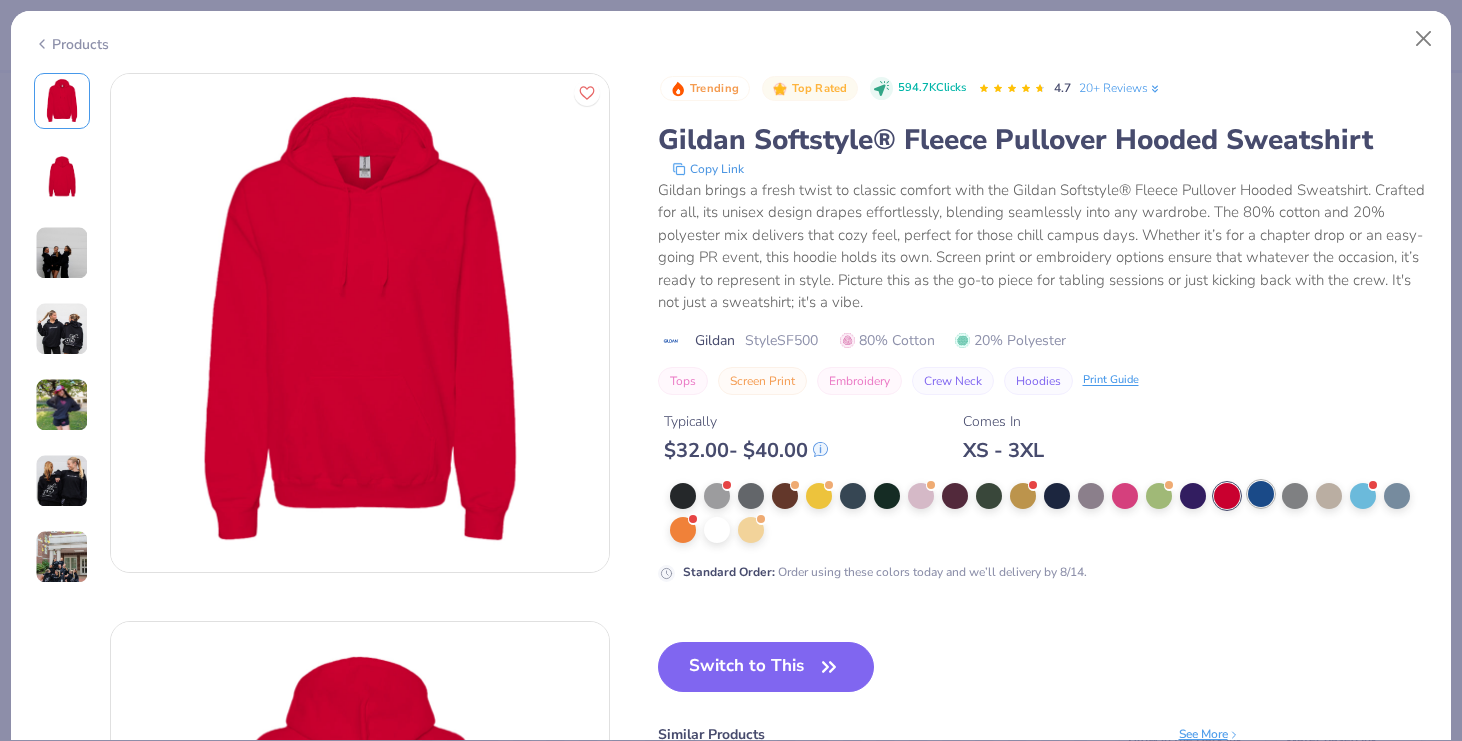 click at bounding box center (1261, 494) 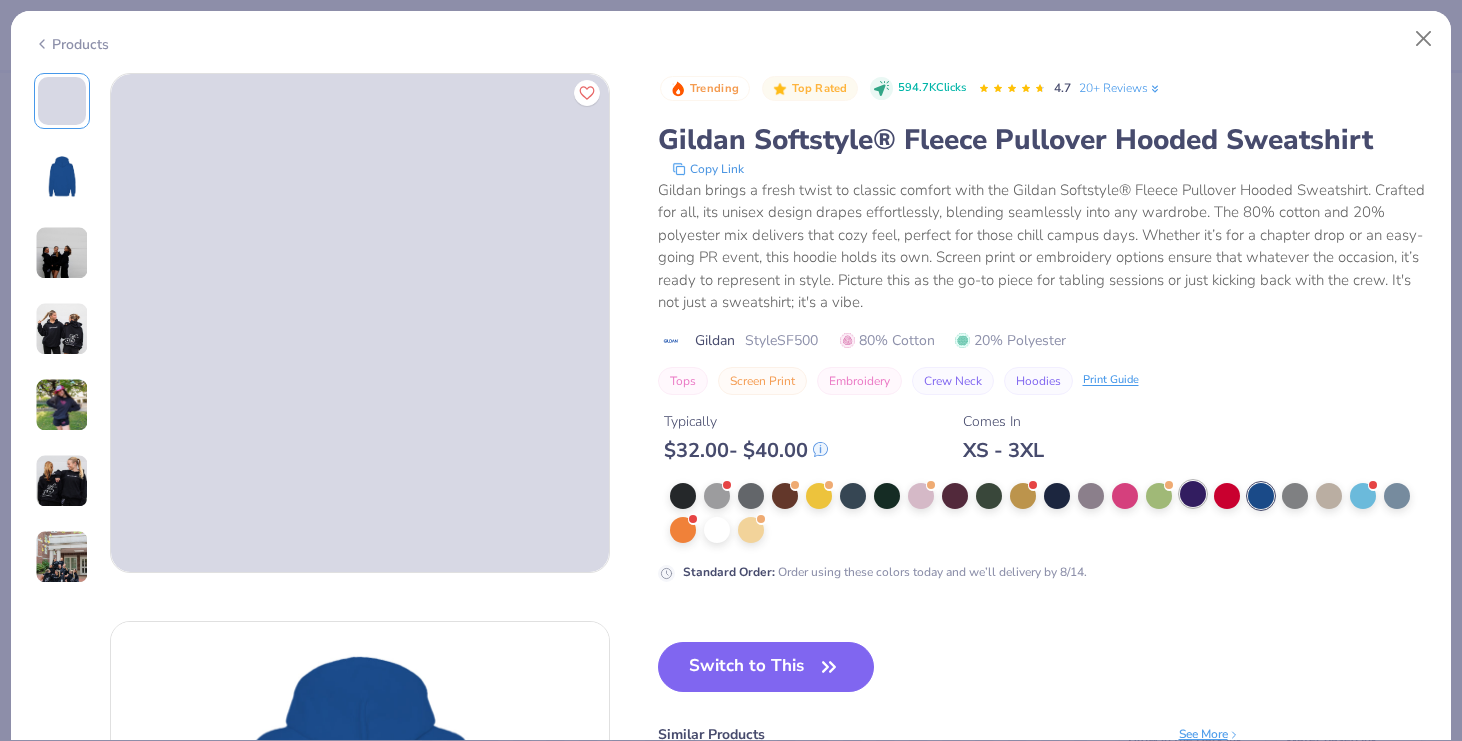 click at bounding box center (1193, 494) 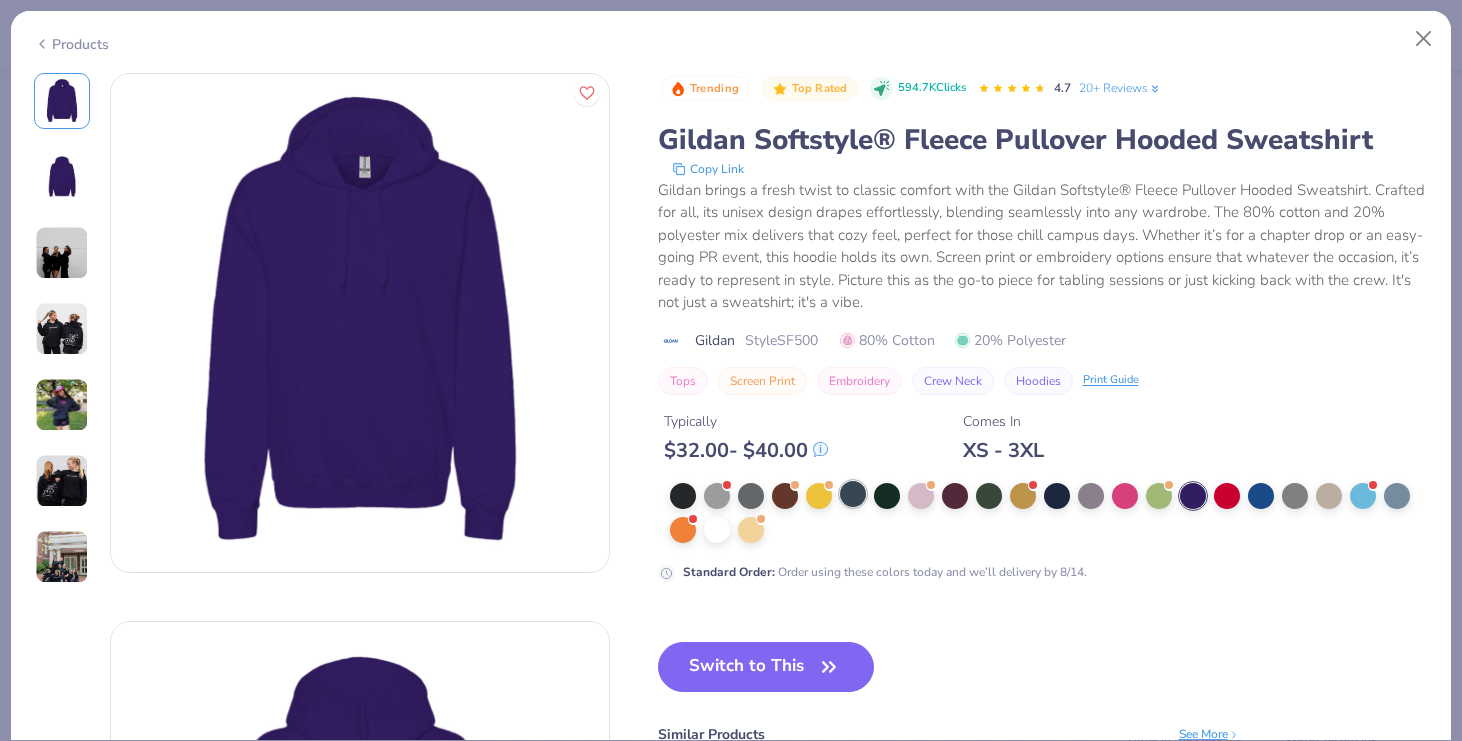 click at bounding box center [853, 494] 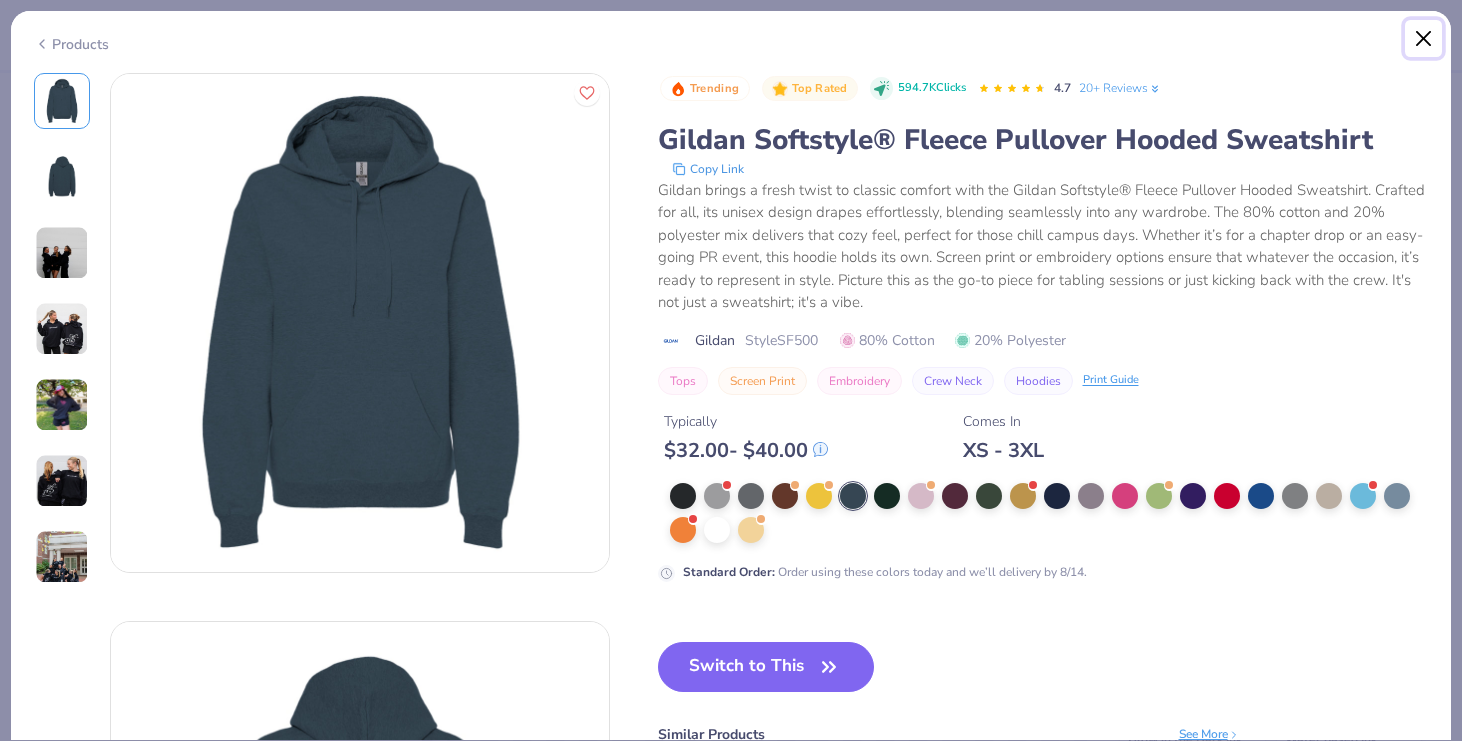 click at bounding box center [1424, 39] 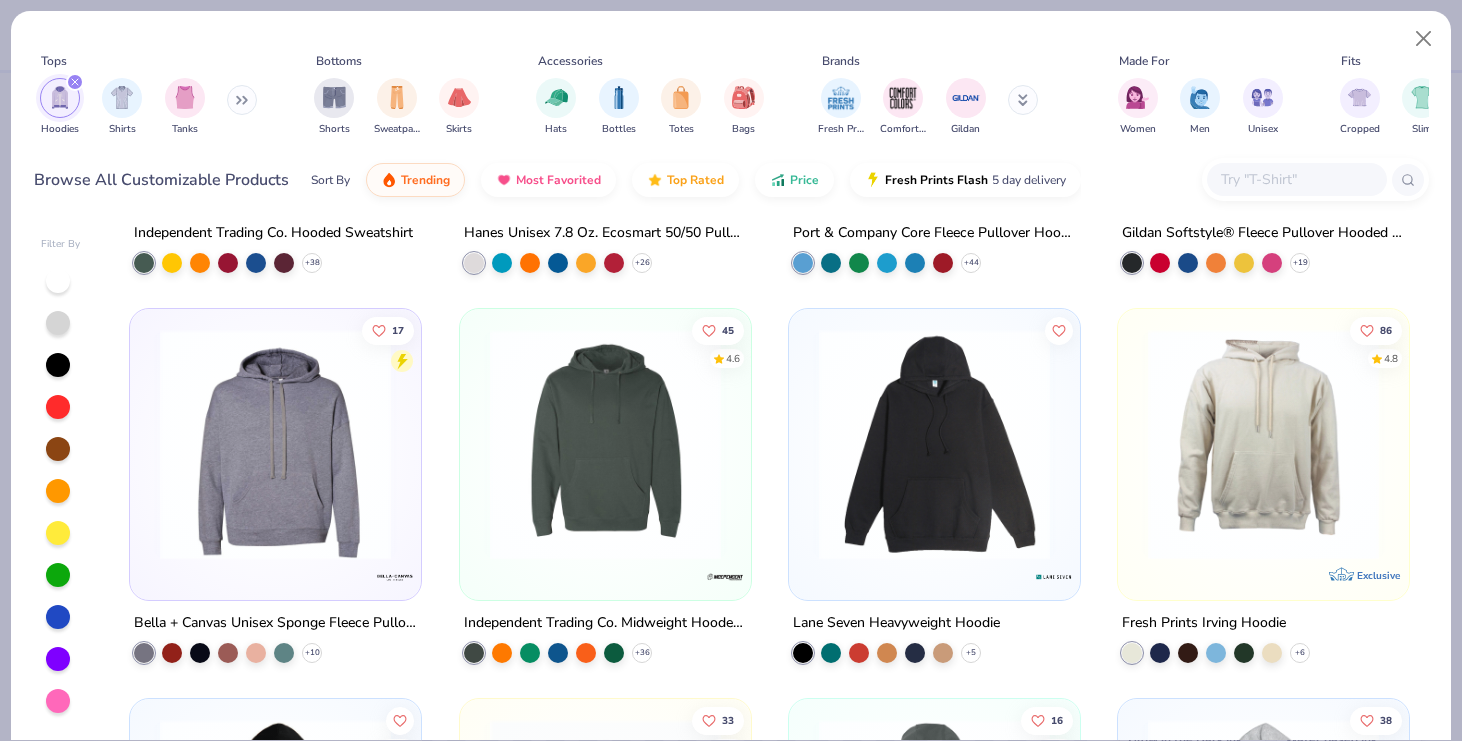 scroll, scrollTop: 1136, scrollLeft: 0, axis: vertical 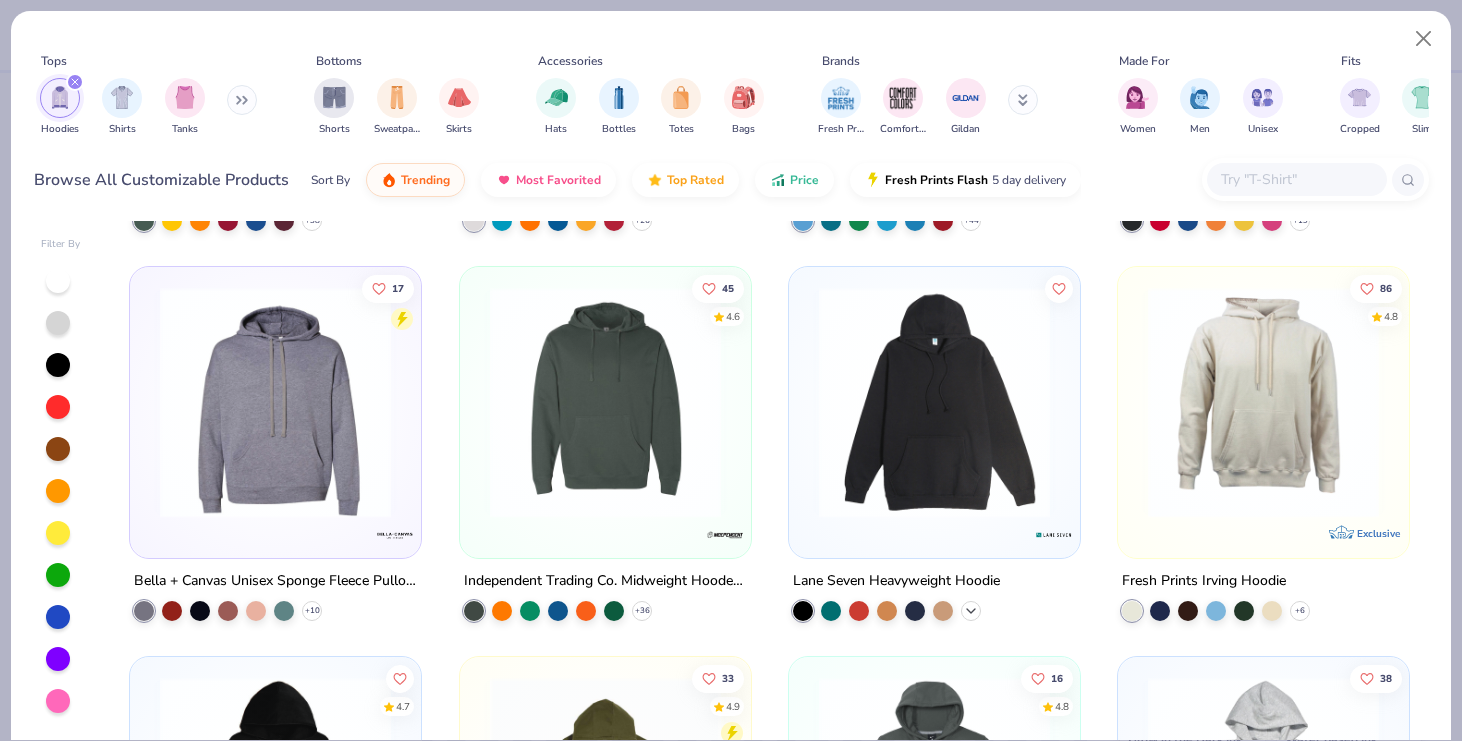 click 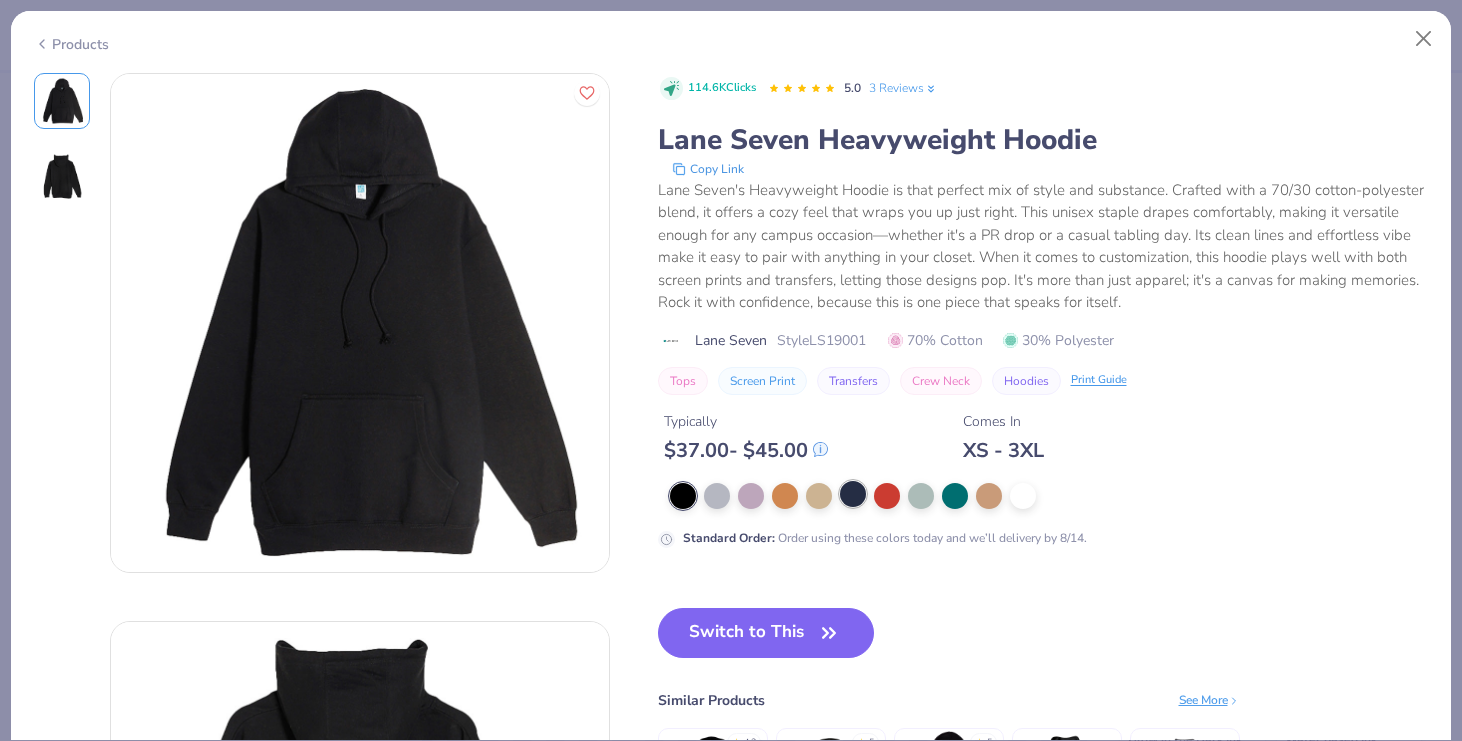 click at bounding box center [853, 494] 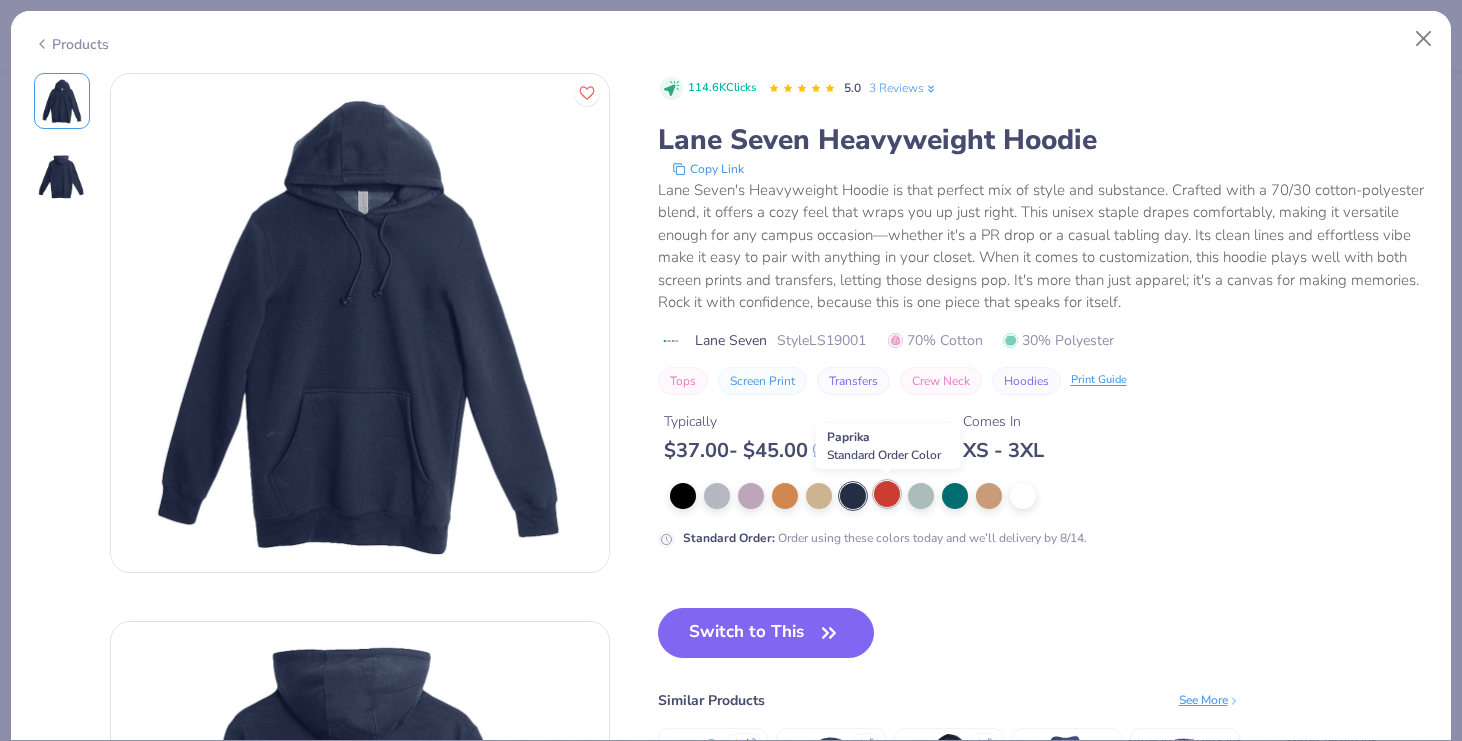 click at bounding box center (887, 494) 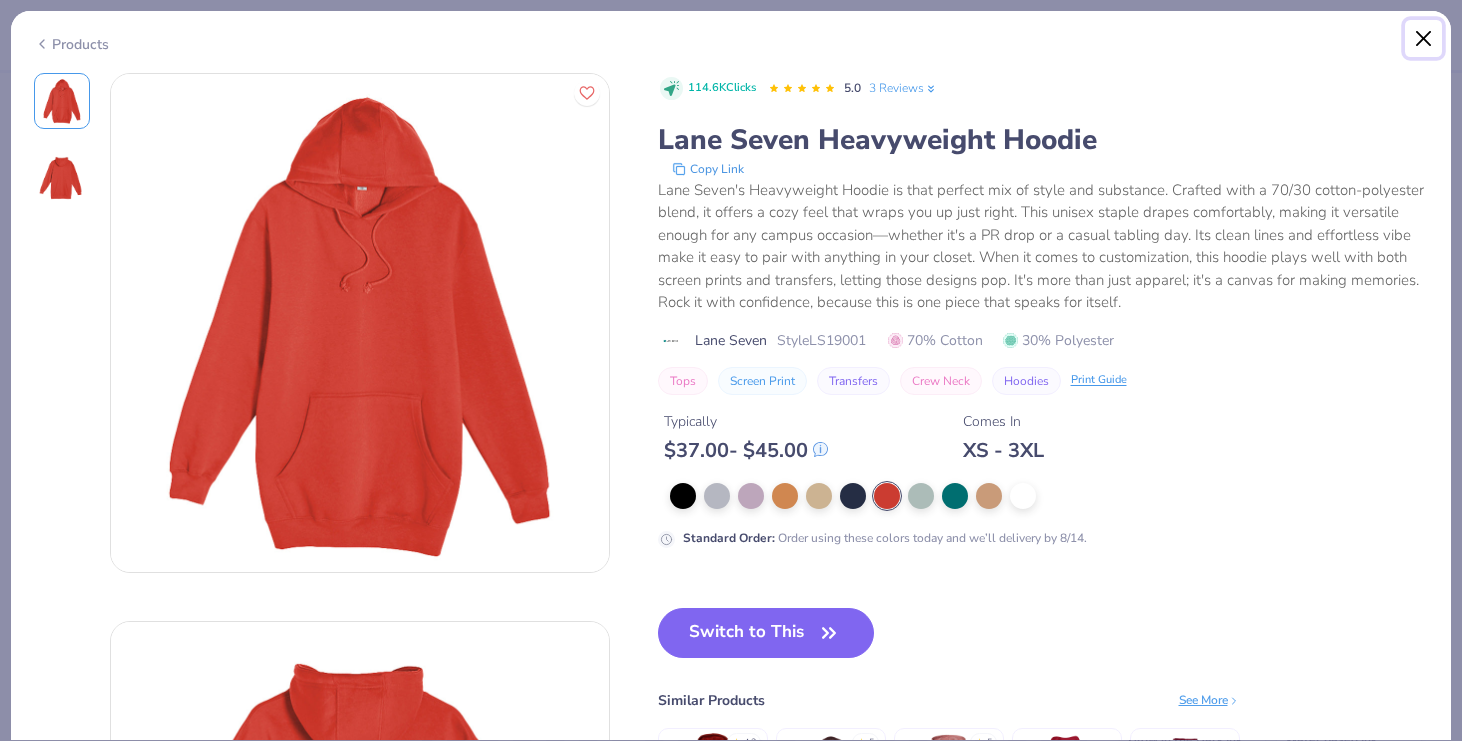 click at bounding box center (1424, 39) 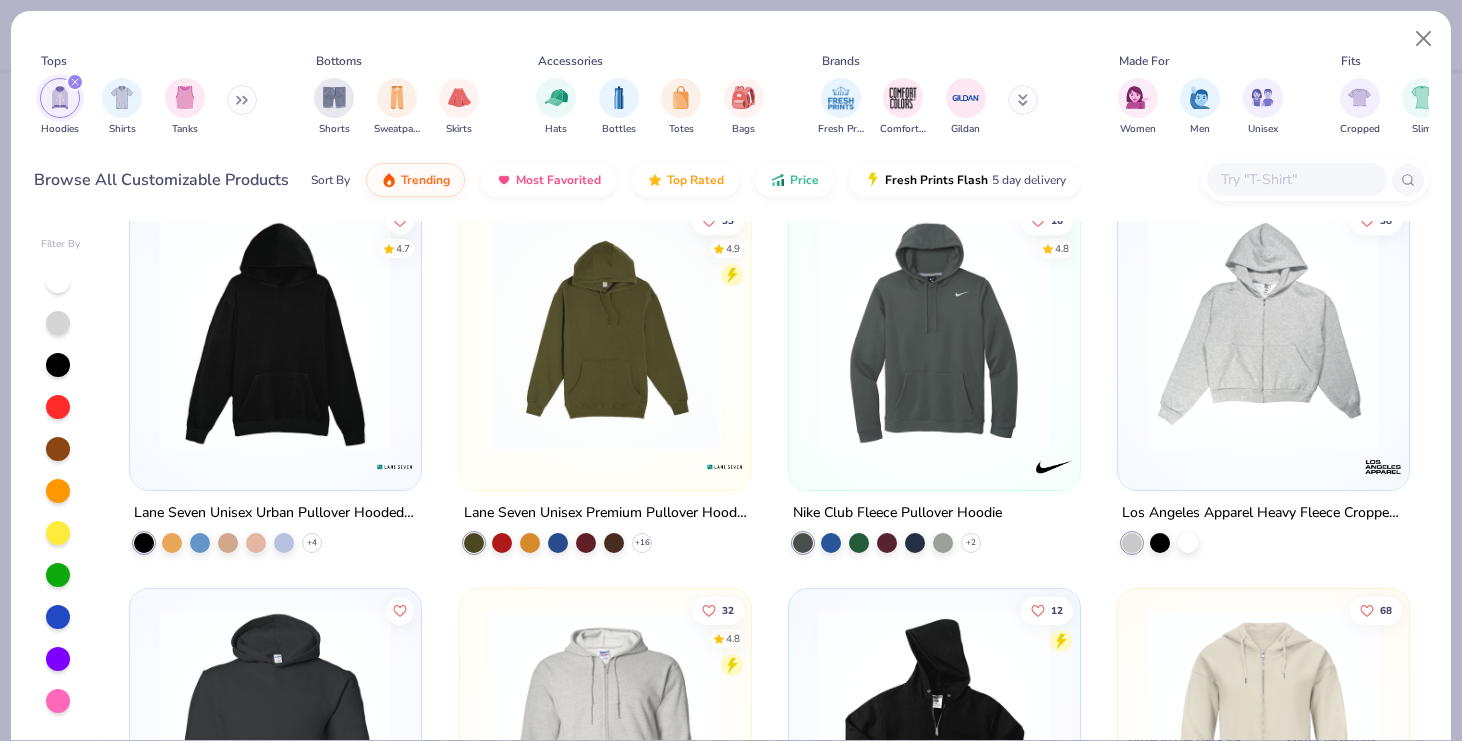 scroll, scrollTop: 1602, scrollLeft: 0, axis: vertical 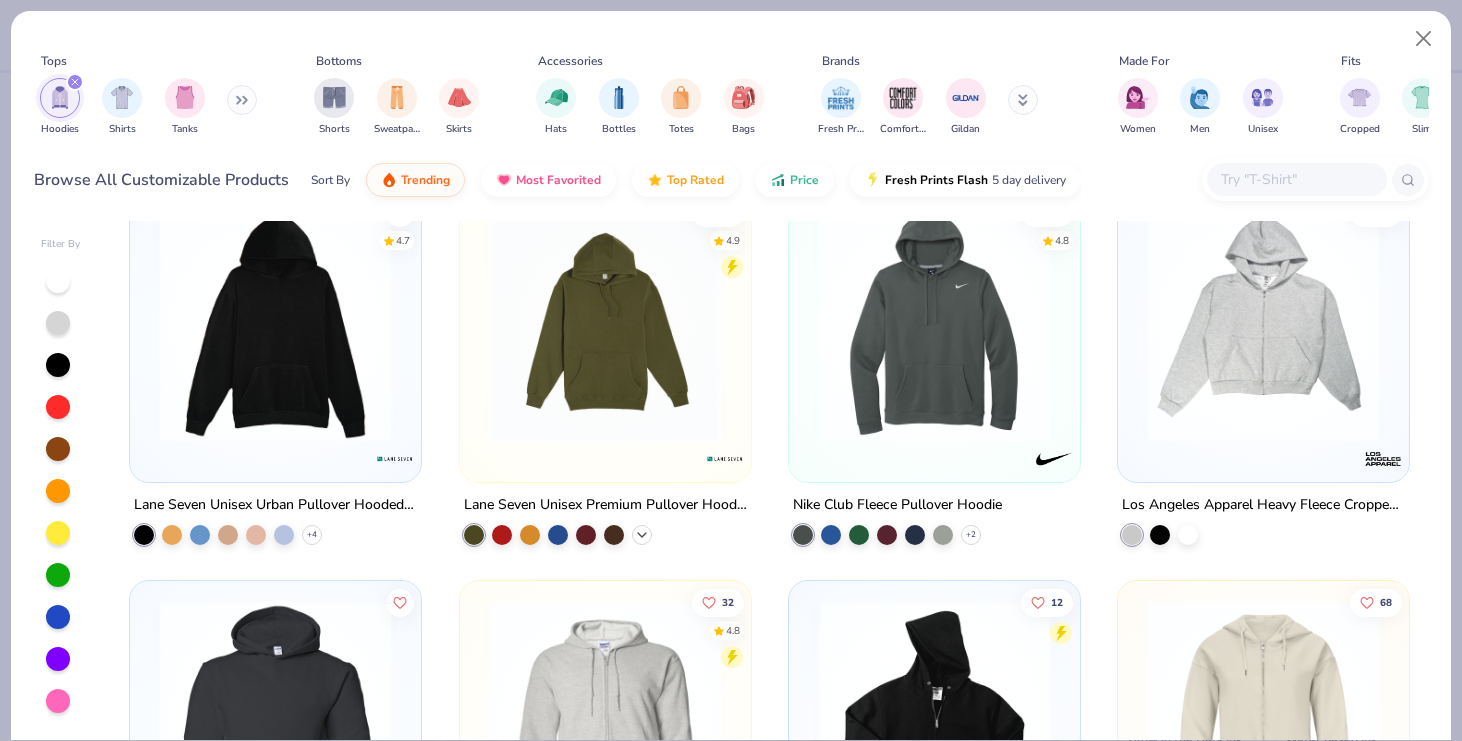 click 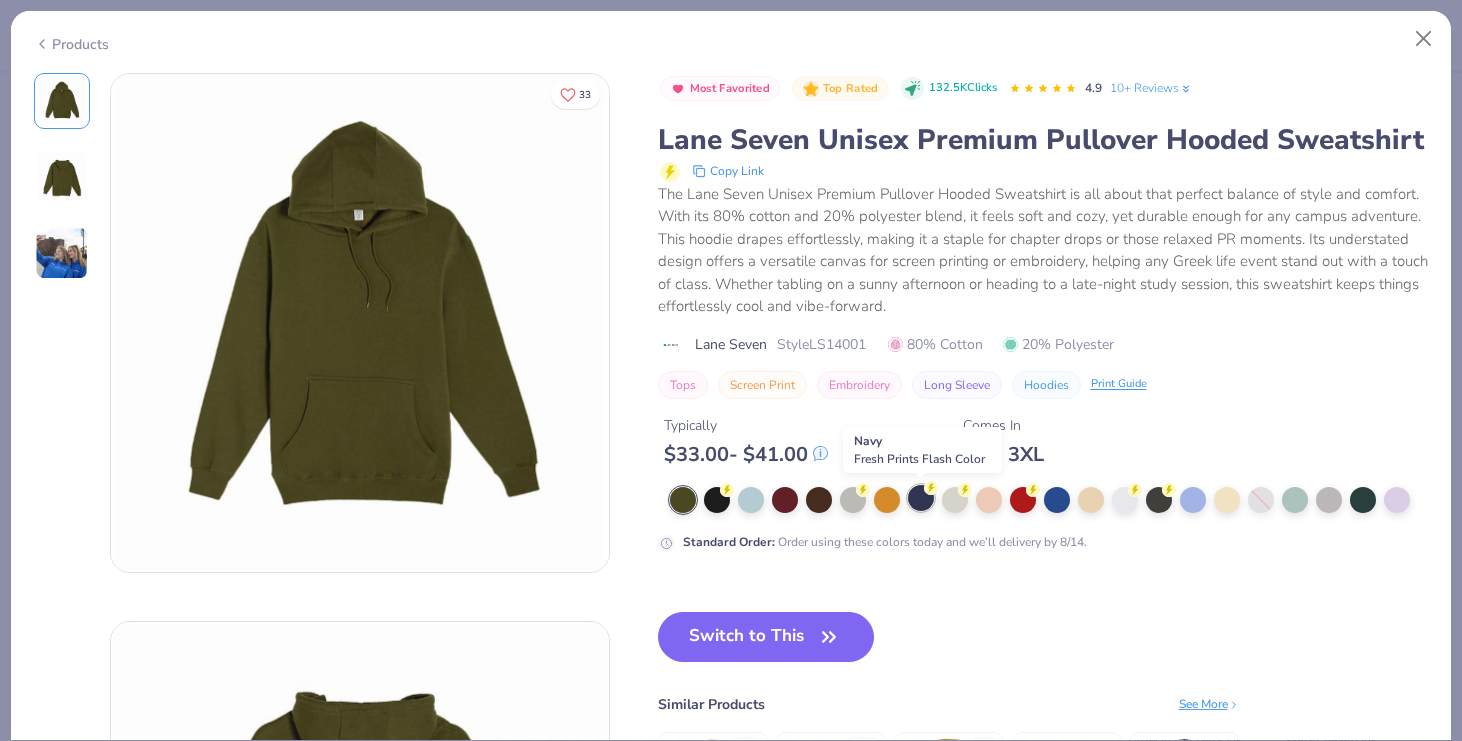 click at bounding box center (921, 498) 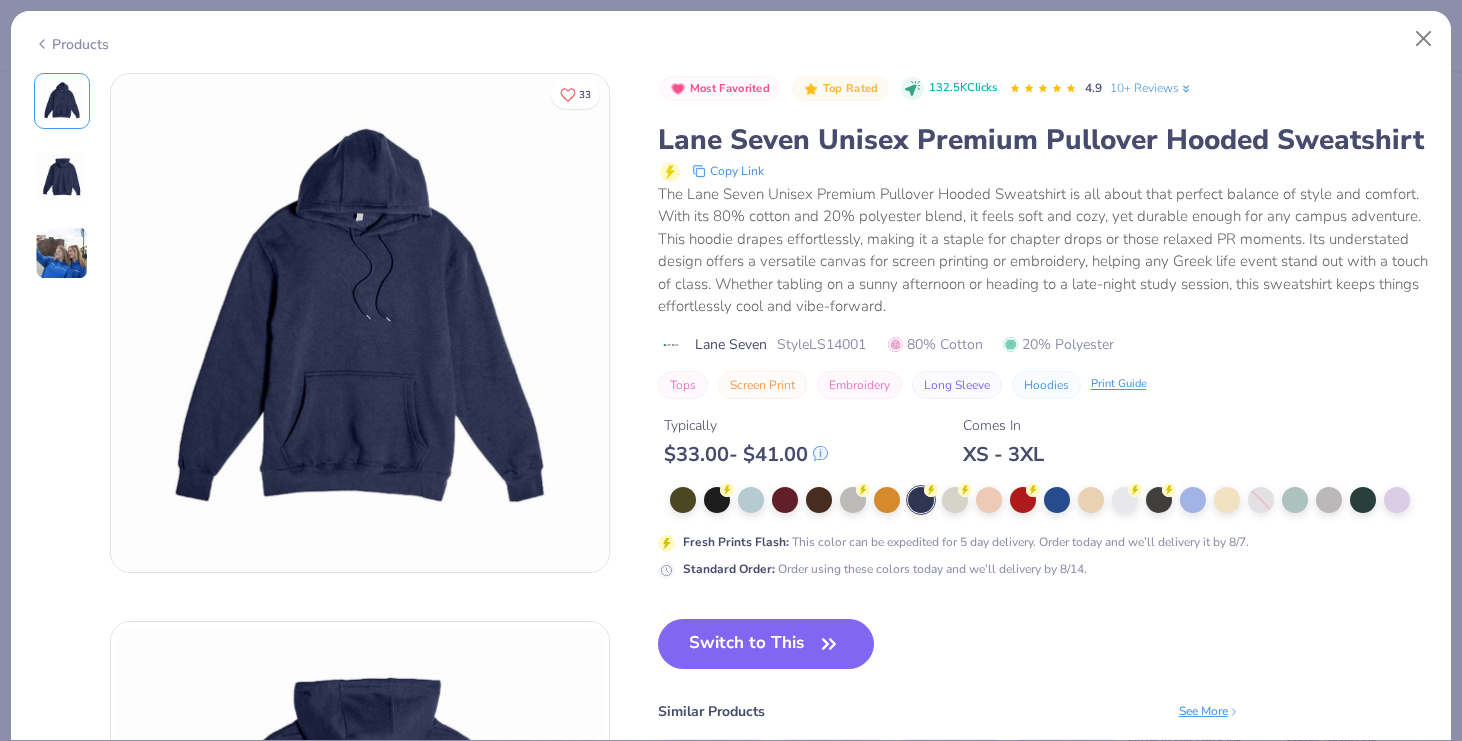 click at bounding box center (62, 177) 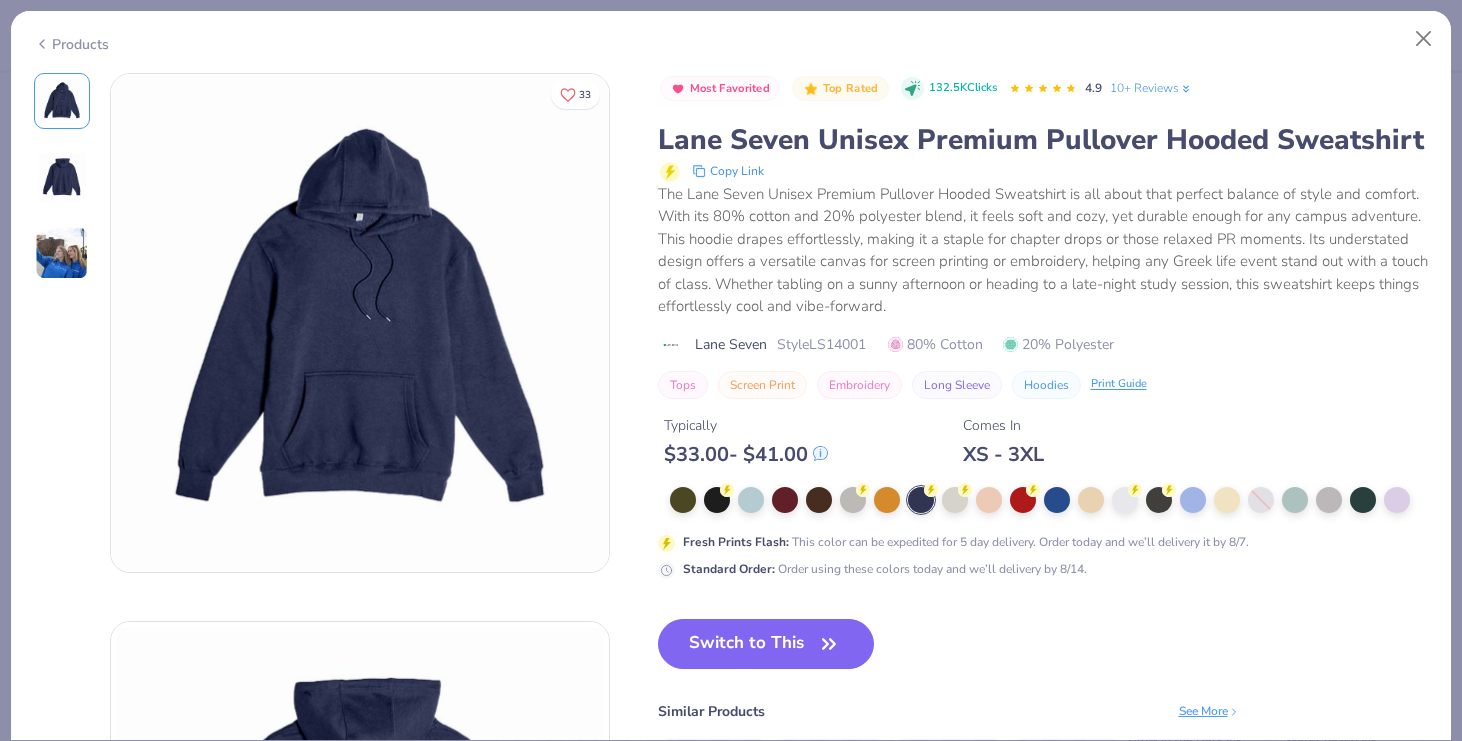 click at bounding box center [62, 177] 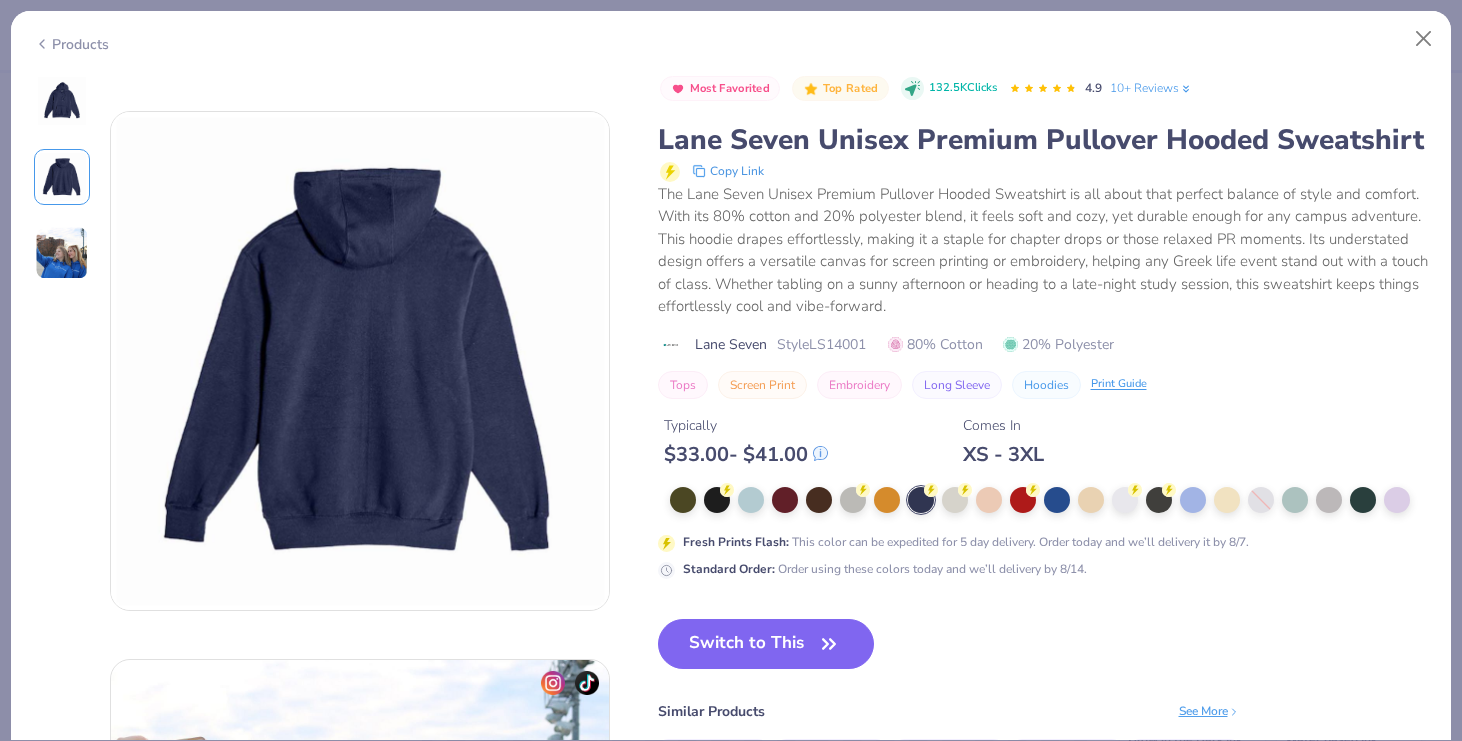 scroll, scrollTop: 548, scrollLeft: 0, axis: vertical 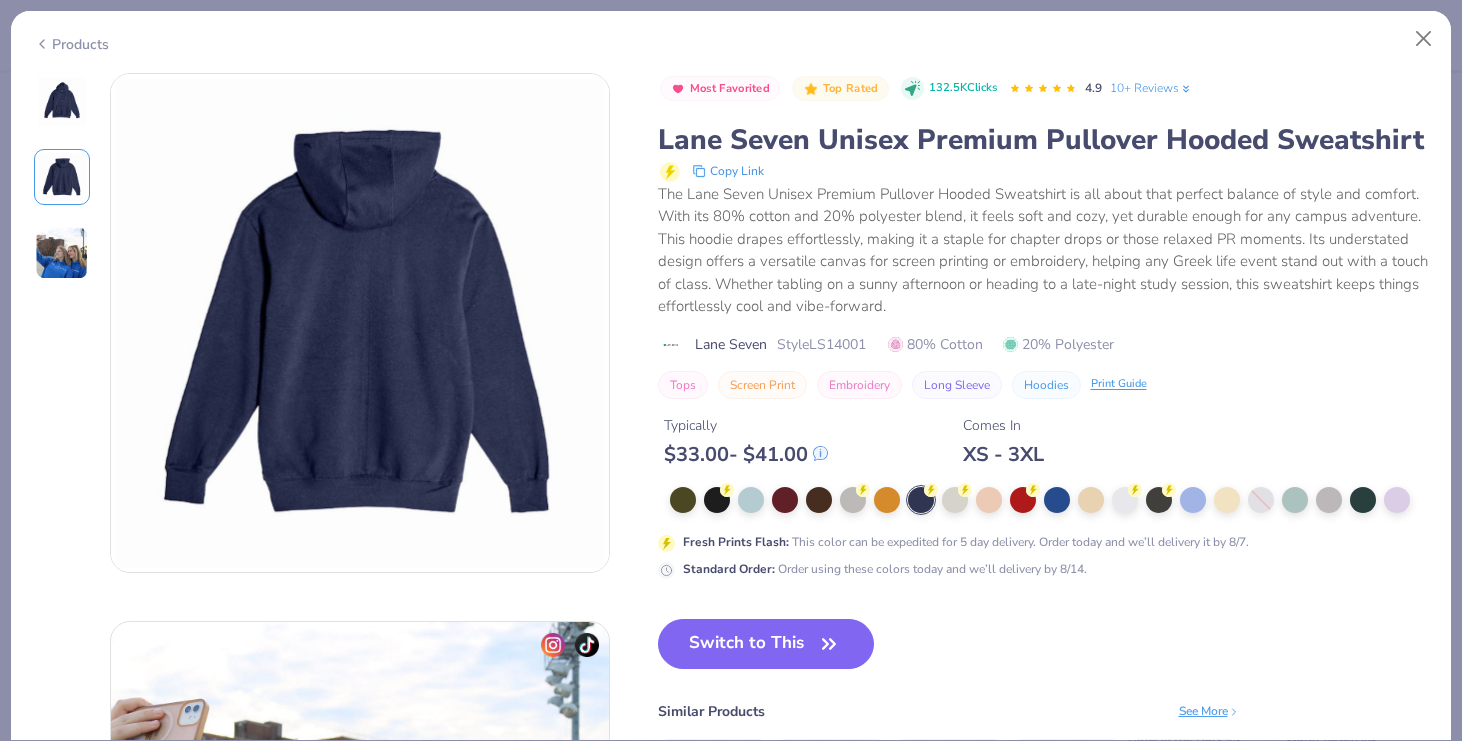 click at bounding box center [62, 253] 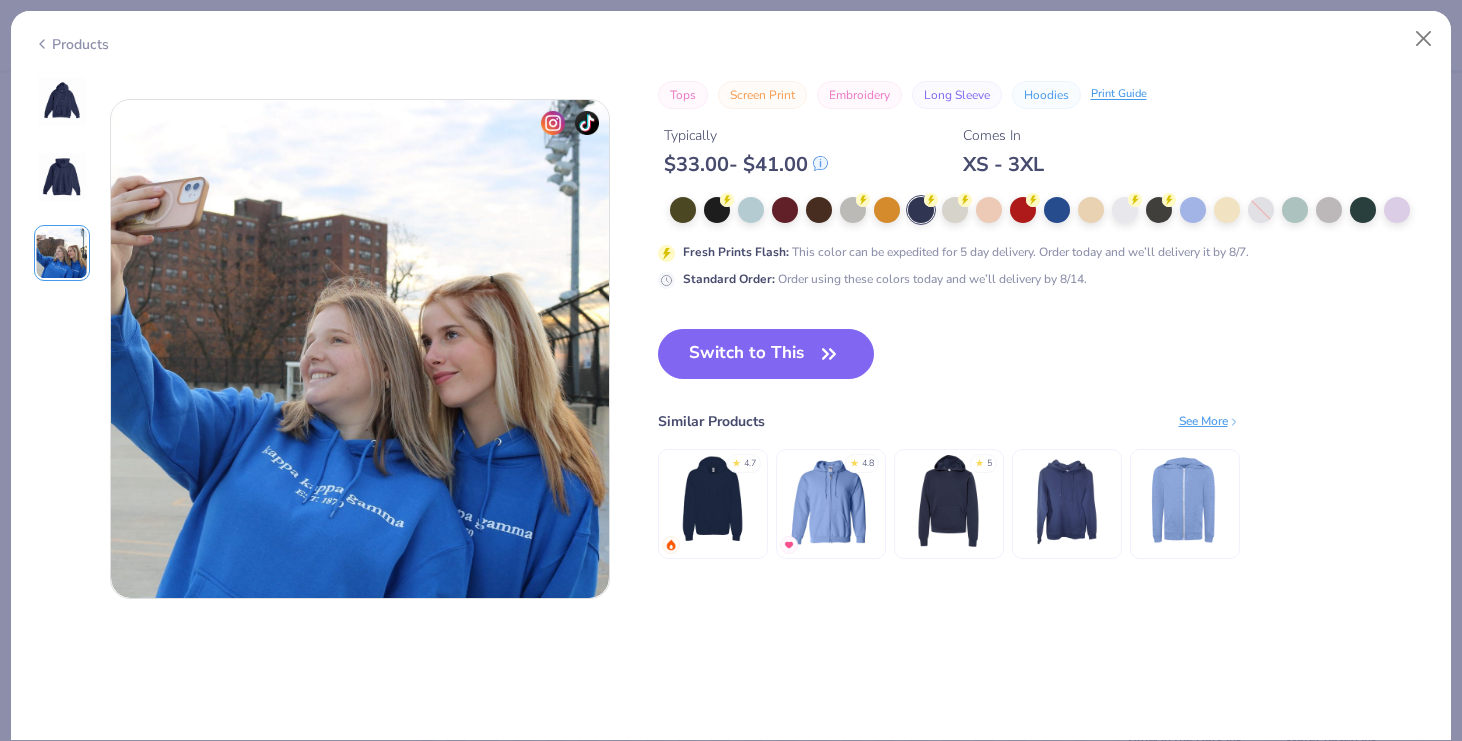 scroll, scrollTop: 1096, scrollLeft: 0, axis: vertical 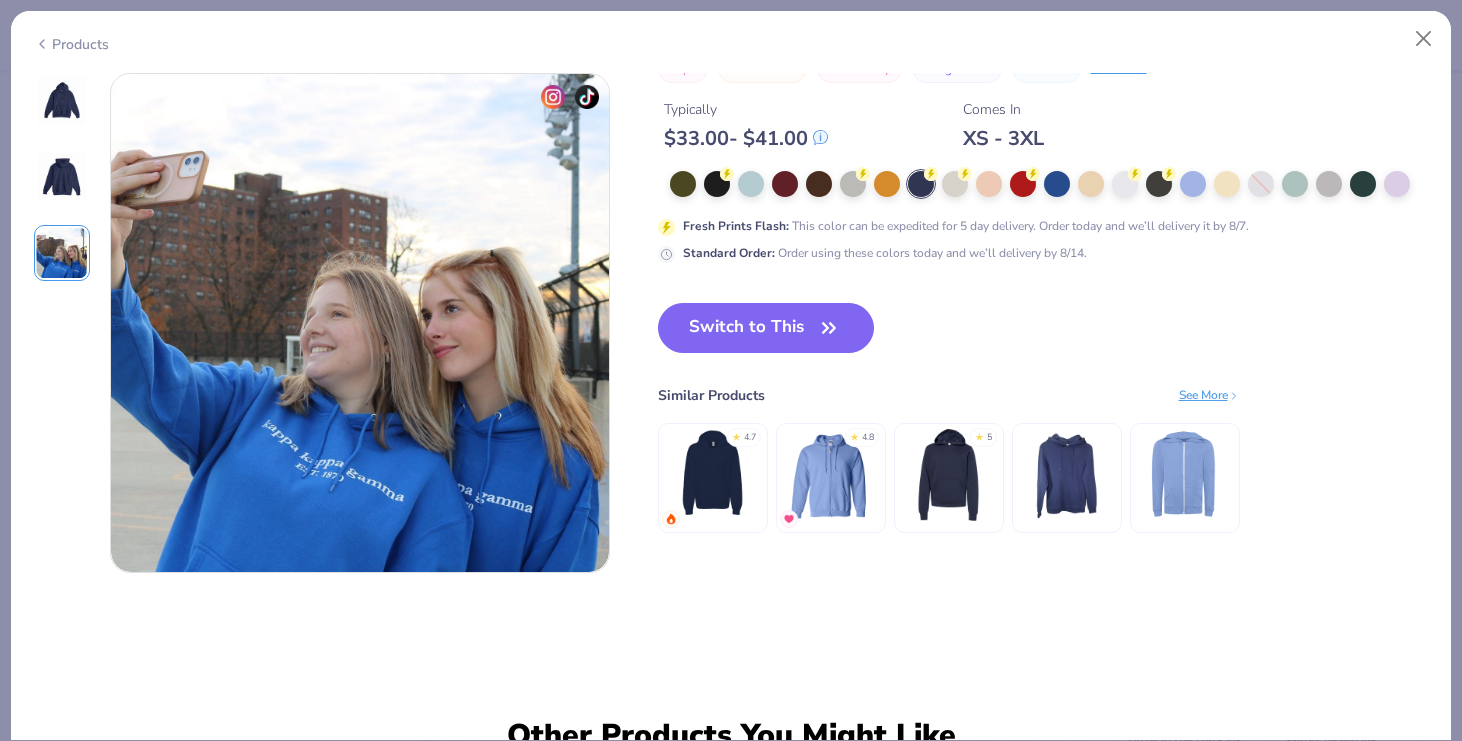 click at bounding box center [712, 473] 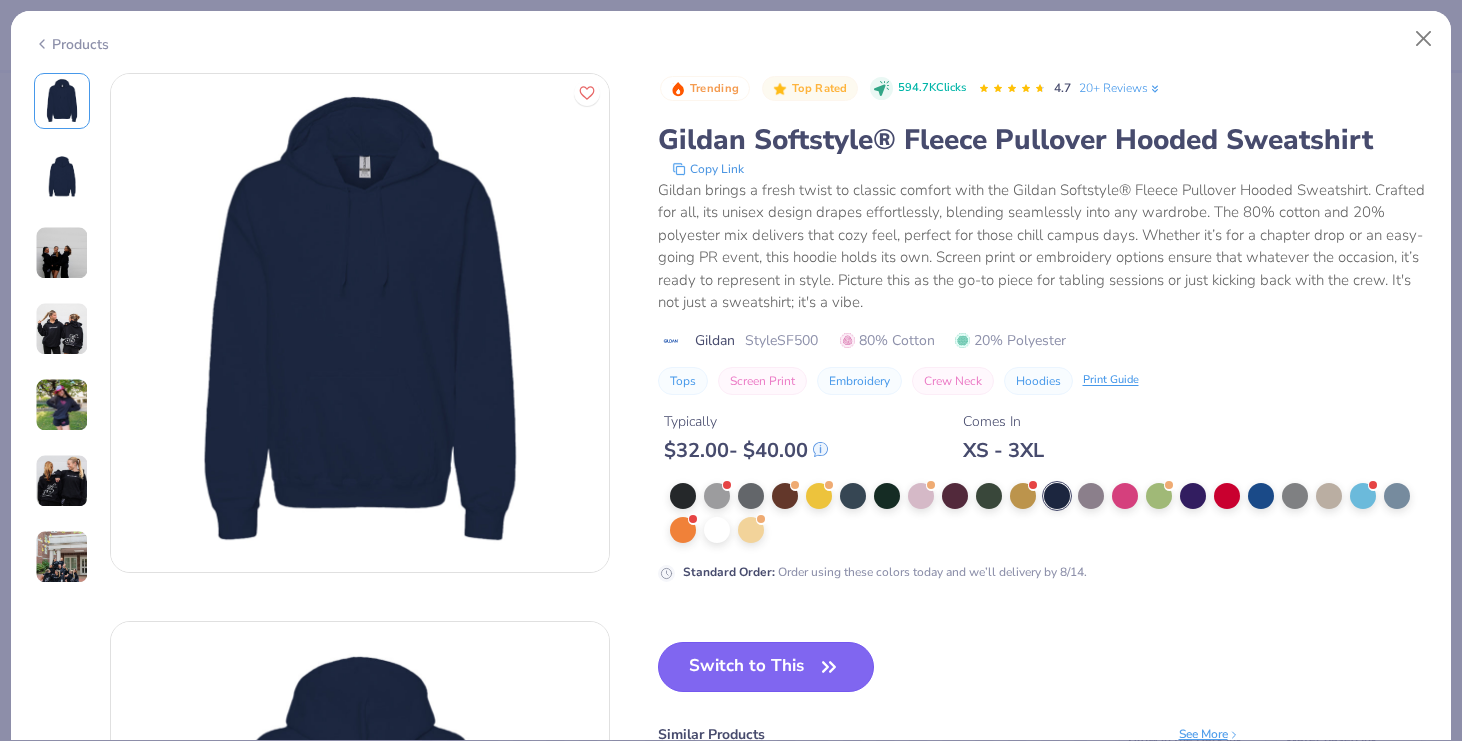 click on "Switch to This" at bounding box center (766, 667) 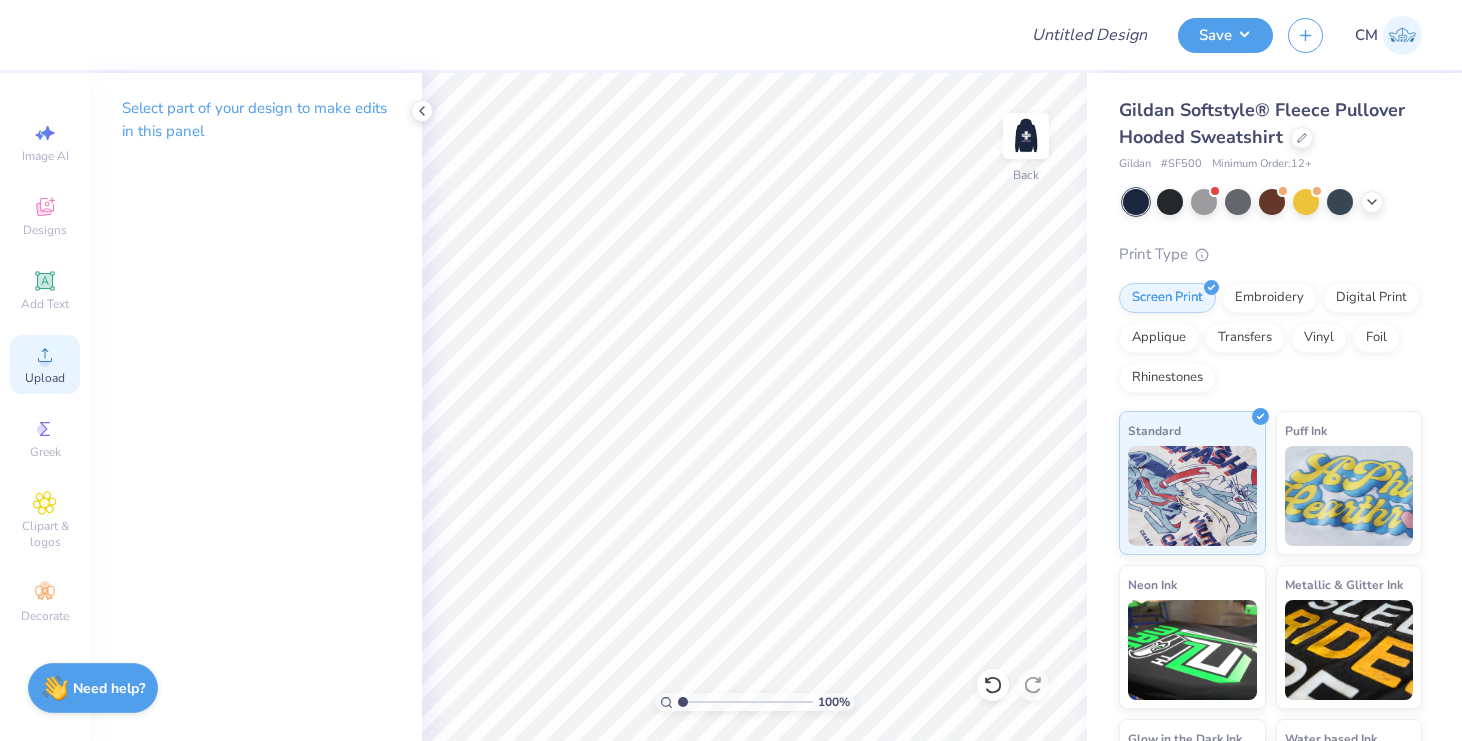 click 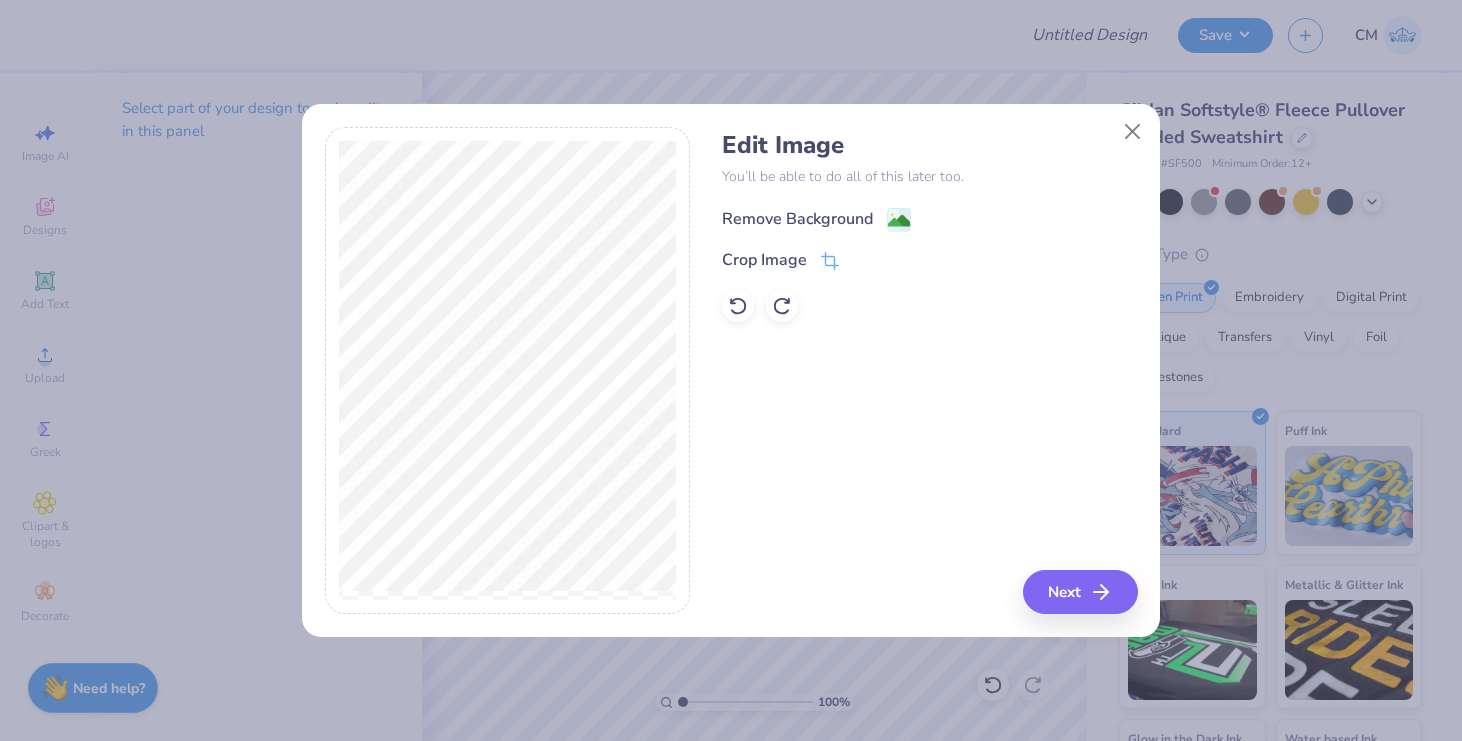 click on "Remove Background" at bounding box center (797, 219) 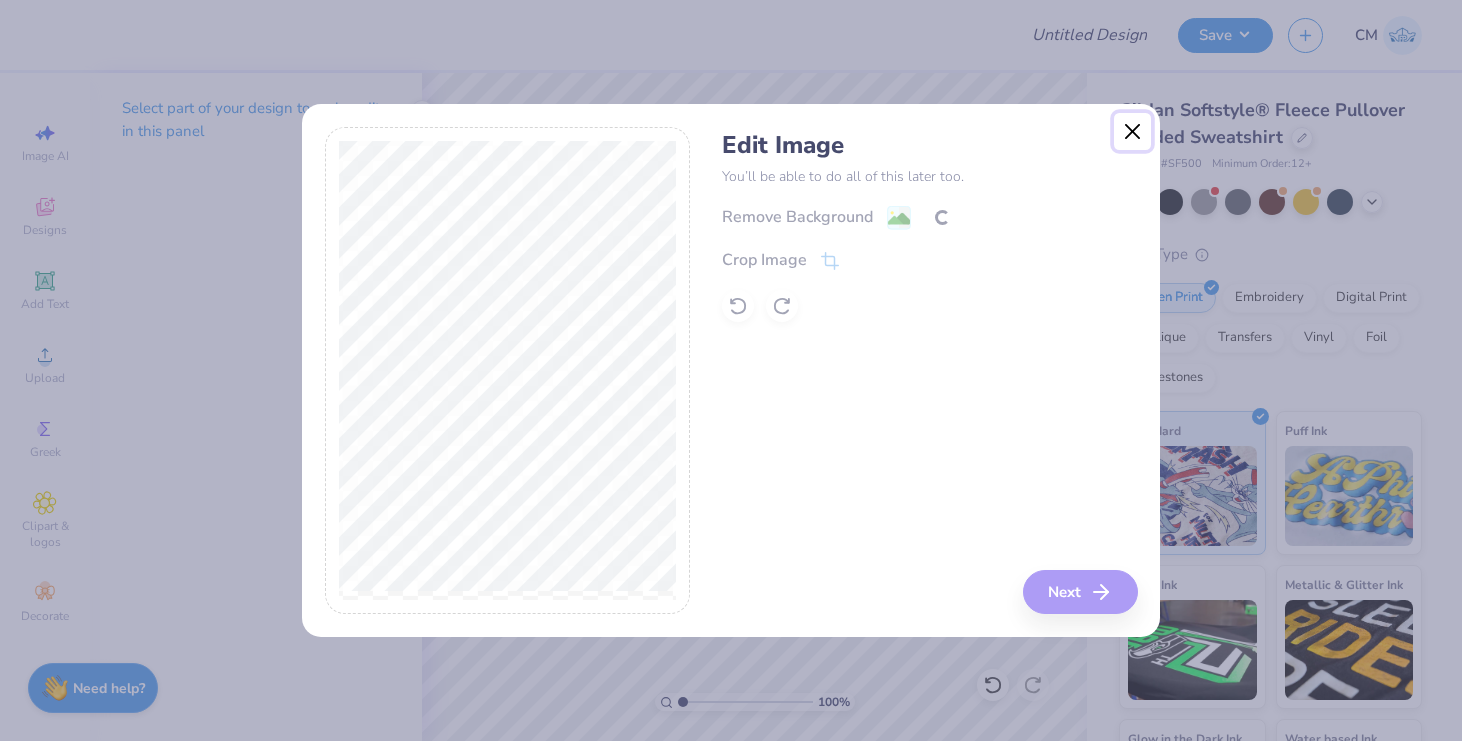 click at bounding box center [1133, 132] 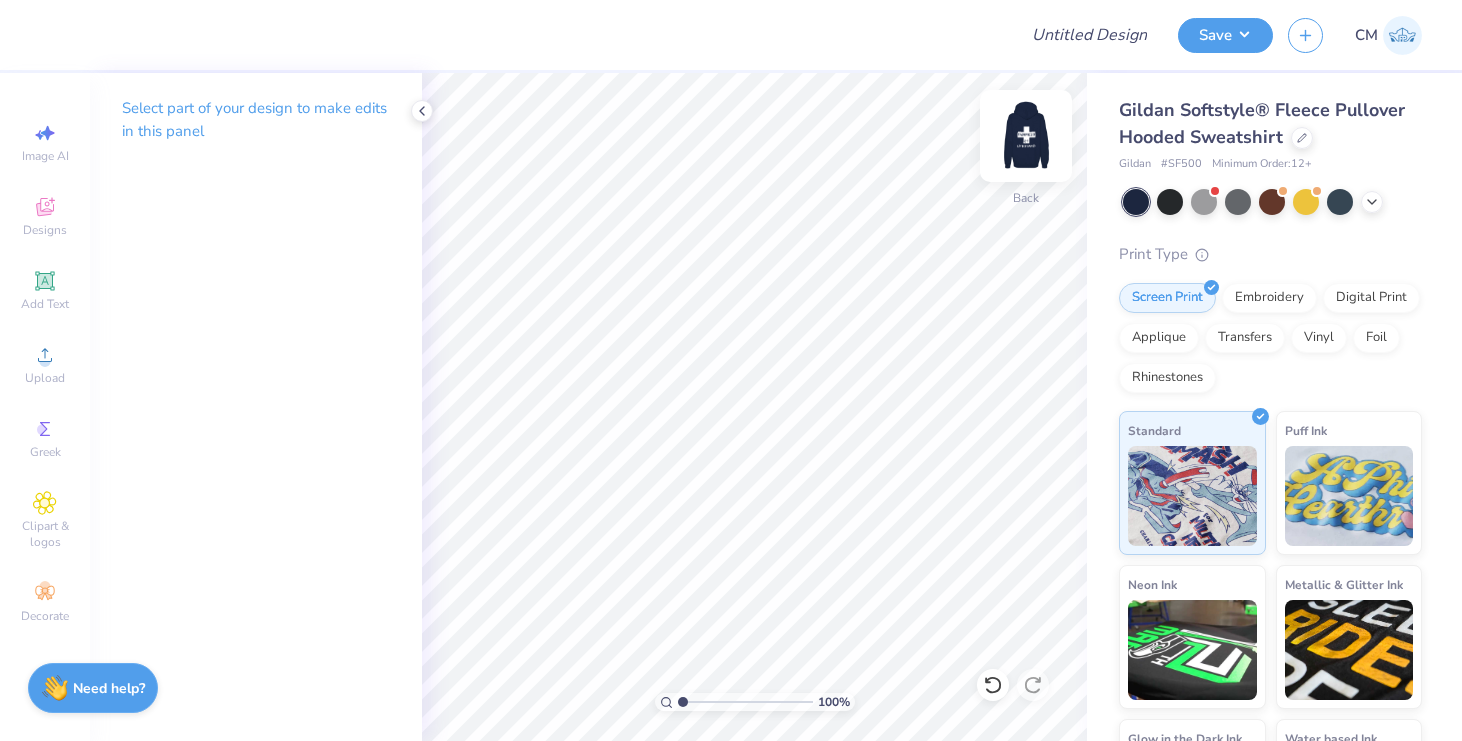 click at bounding box center [1026, 136] 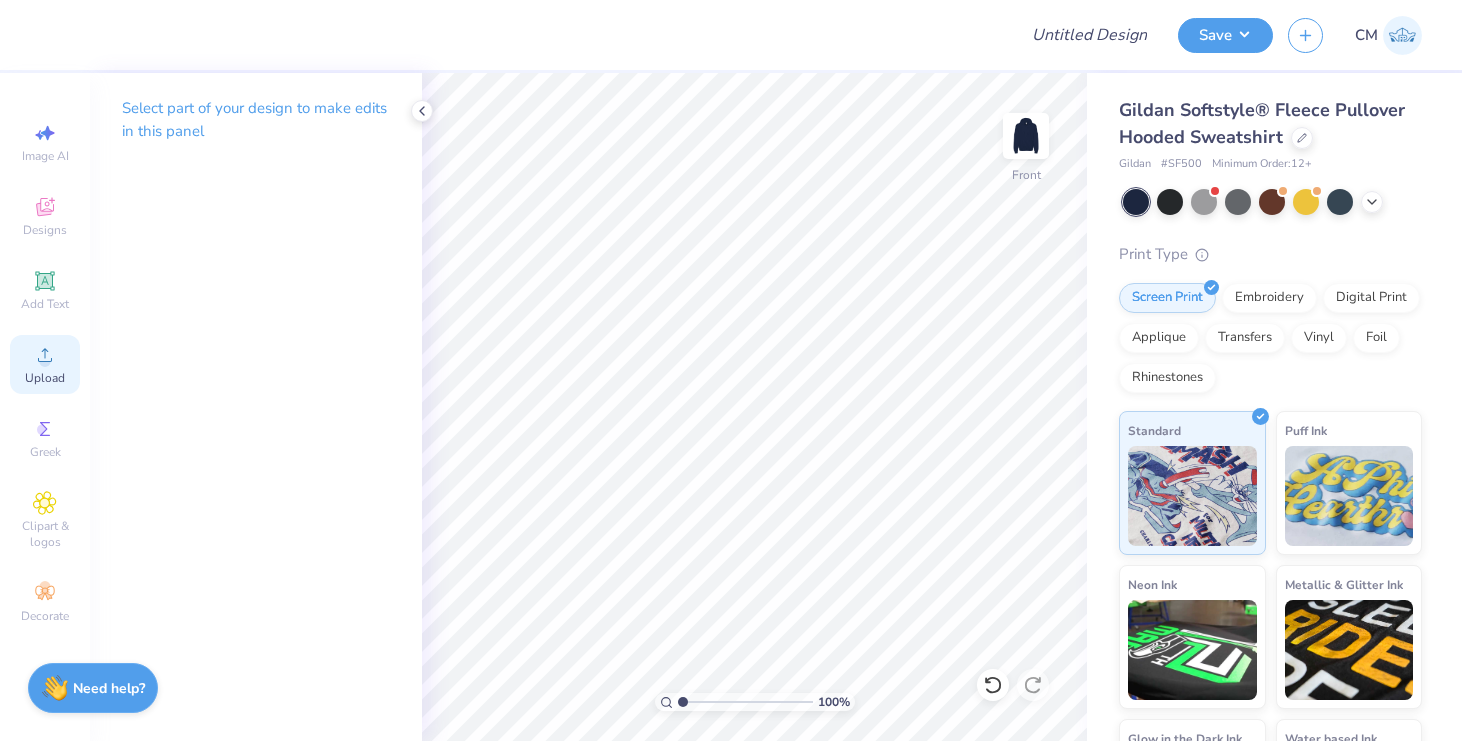 click on "Upload" at bounding box center [45, 378] 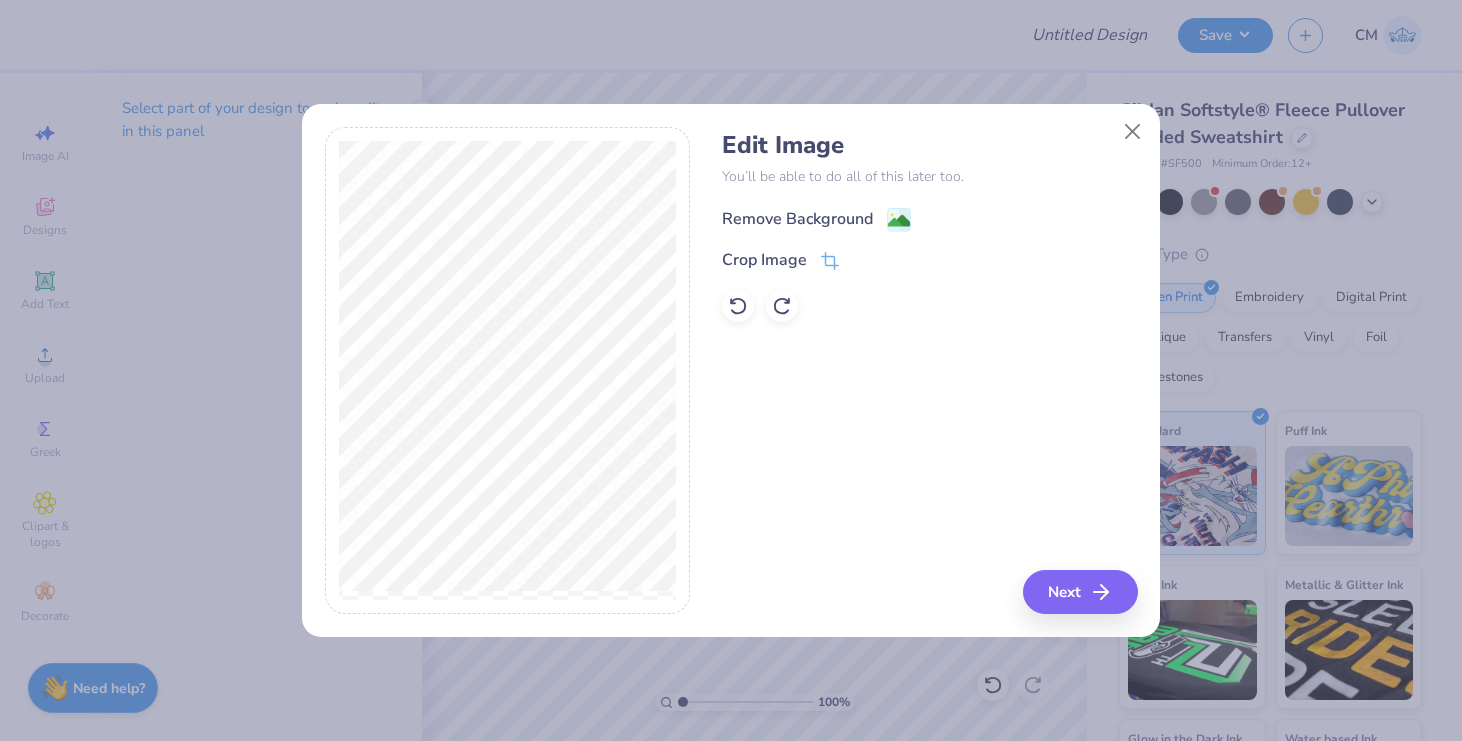 click on "Remove Background" at bounding box center (797, 219) 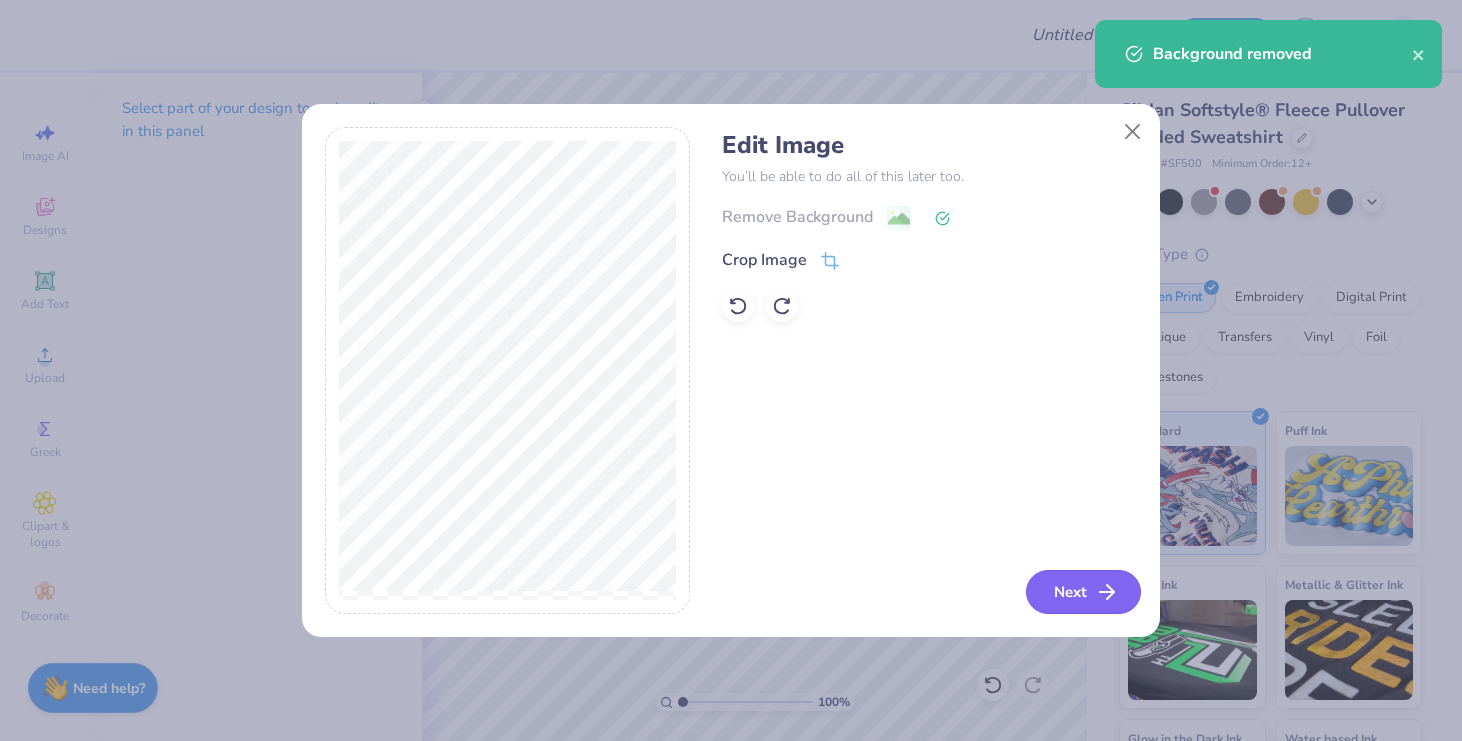 click on "Next" at bounding box center (1083, 592) 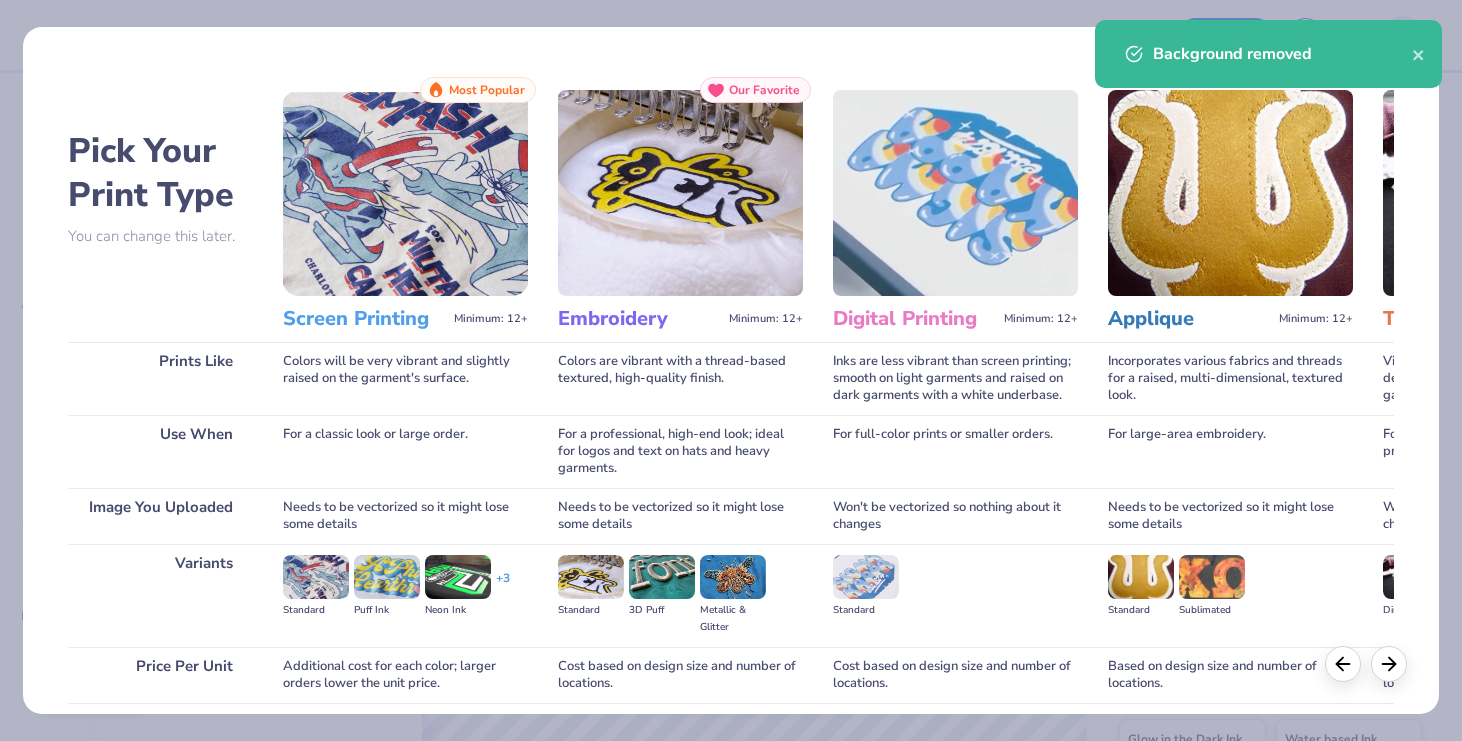 scroll, scrollTop: 156, scrollLeft: 0, axis: vertical 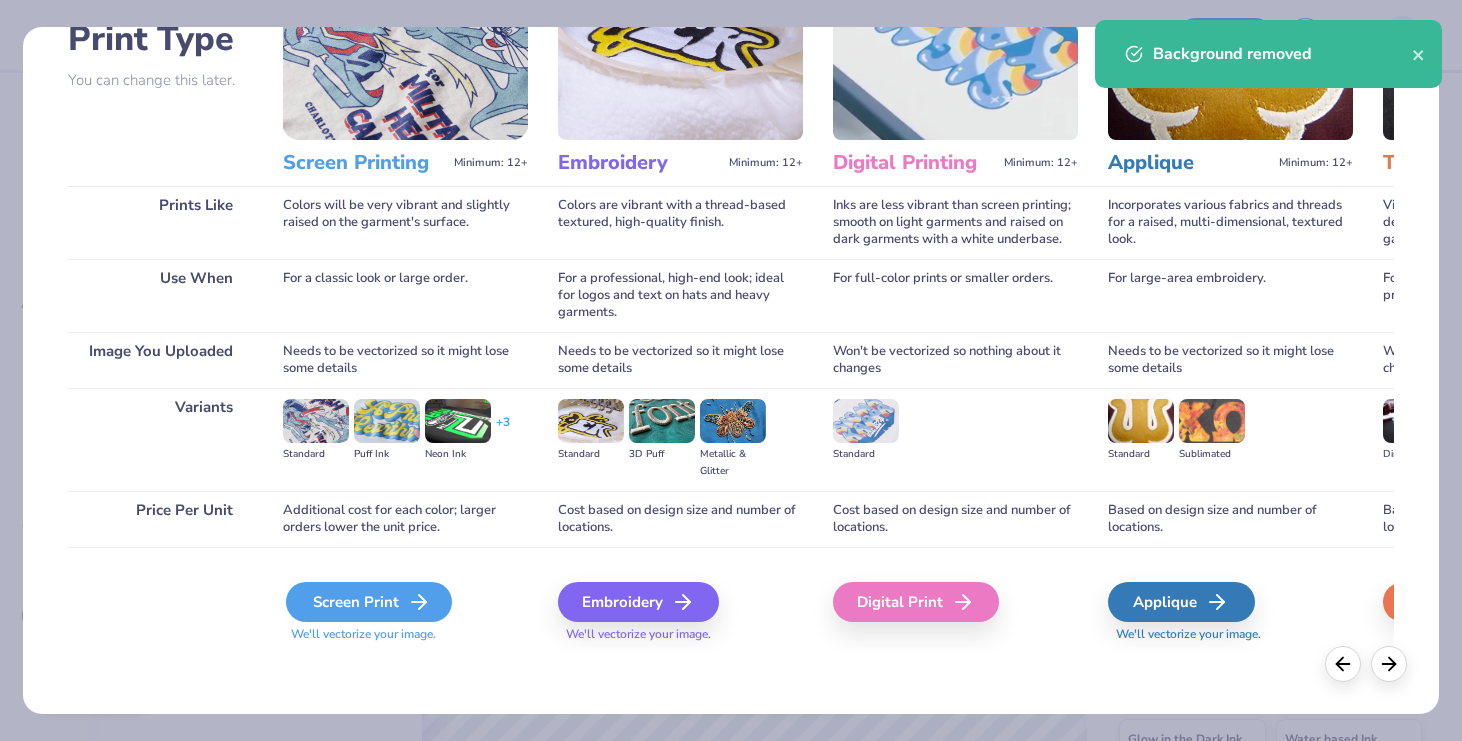 click on "Screen Print" at bounding box center [369, 602] 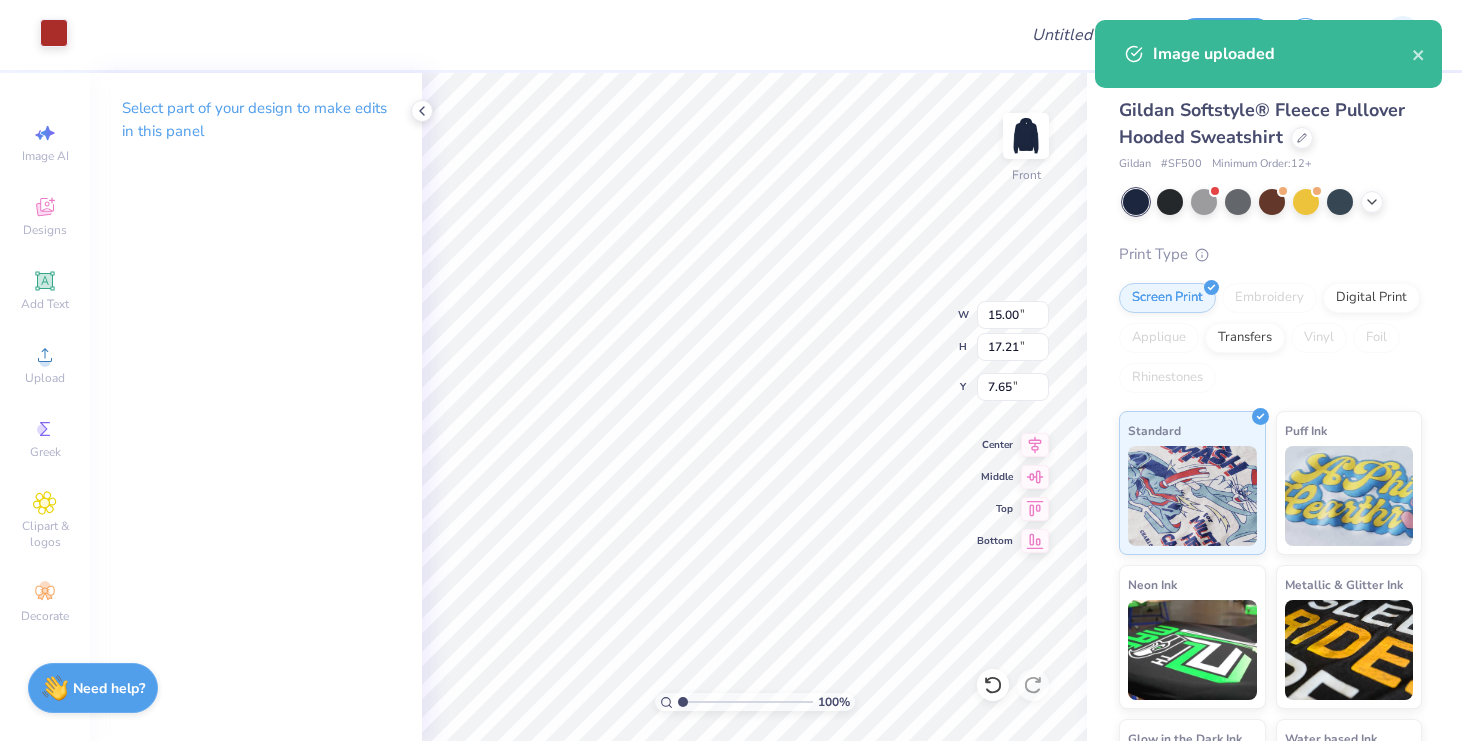 click at bounding box center (54, 33) 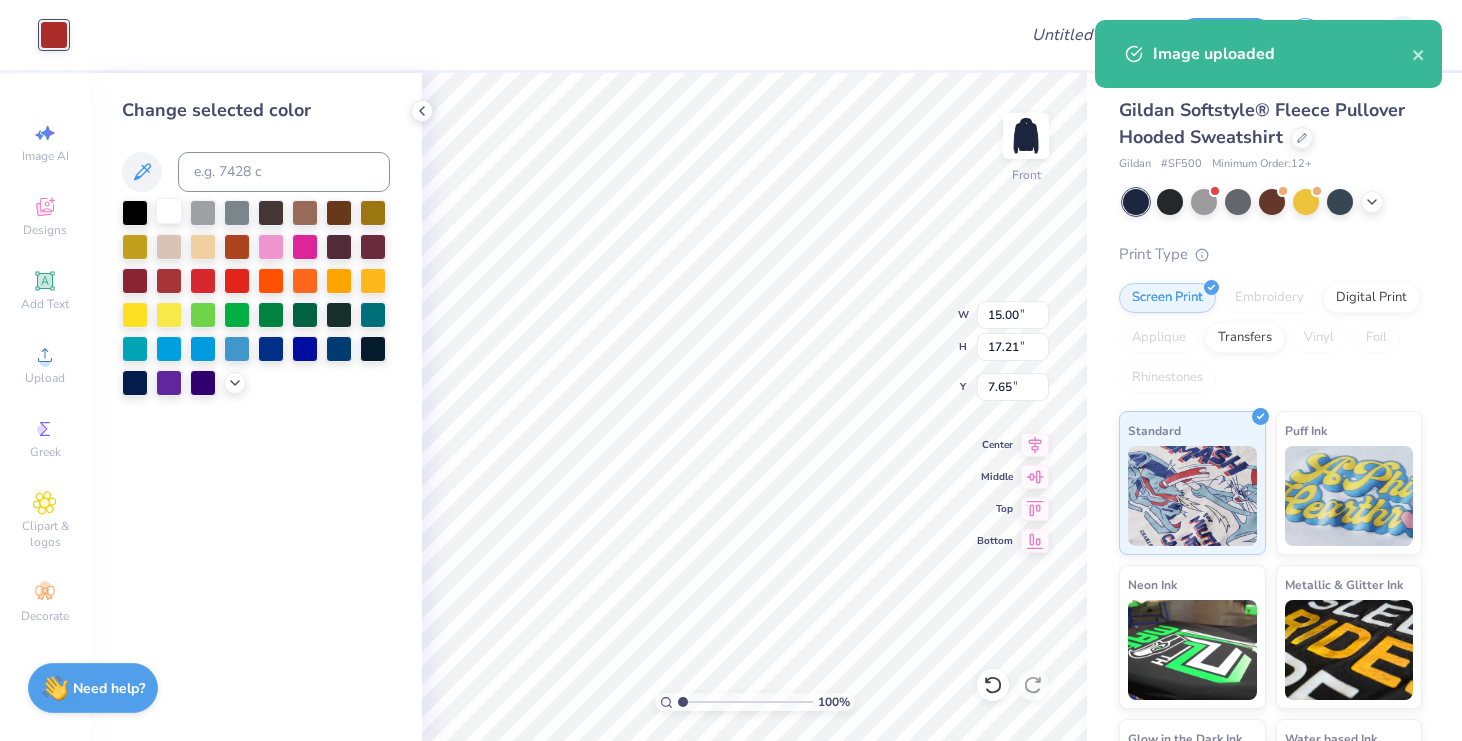 click at bounding box center [169, 211] 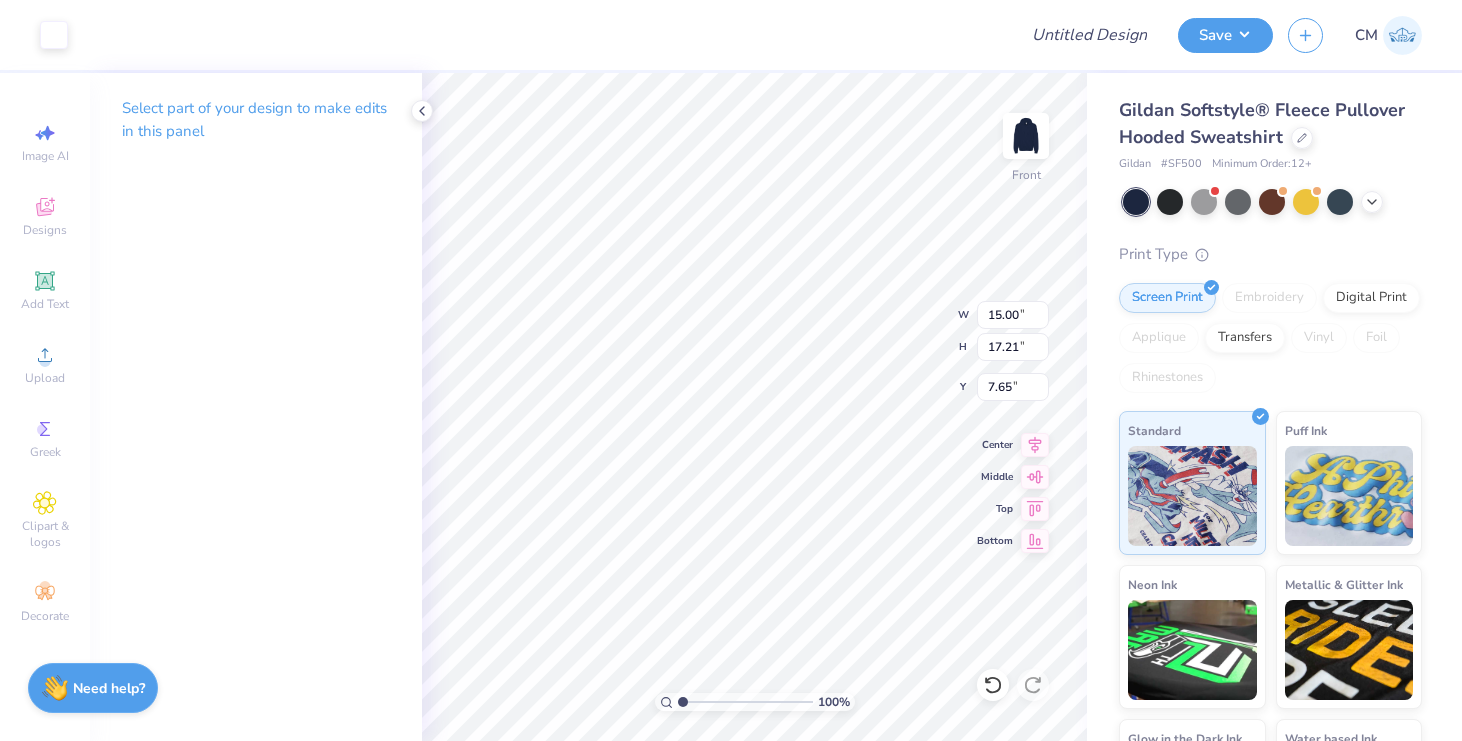 type on "9.55" 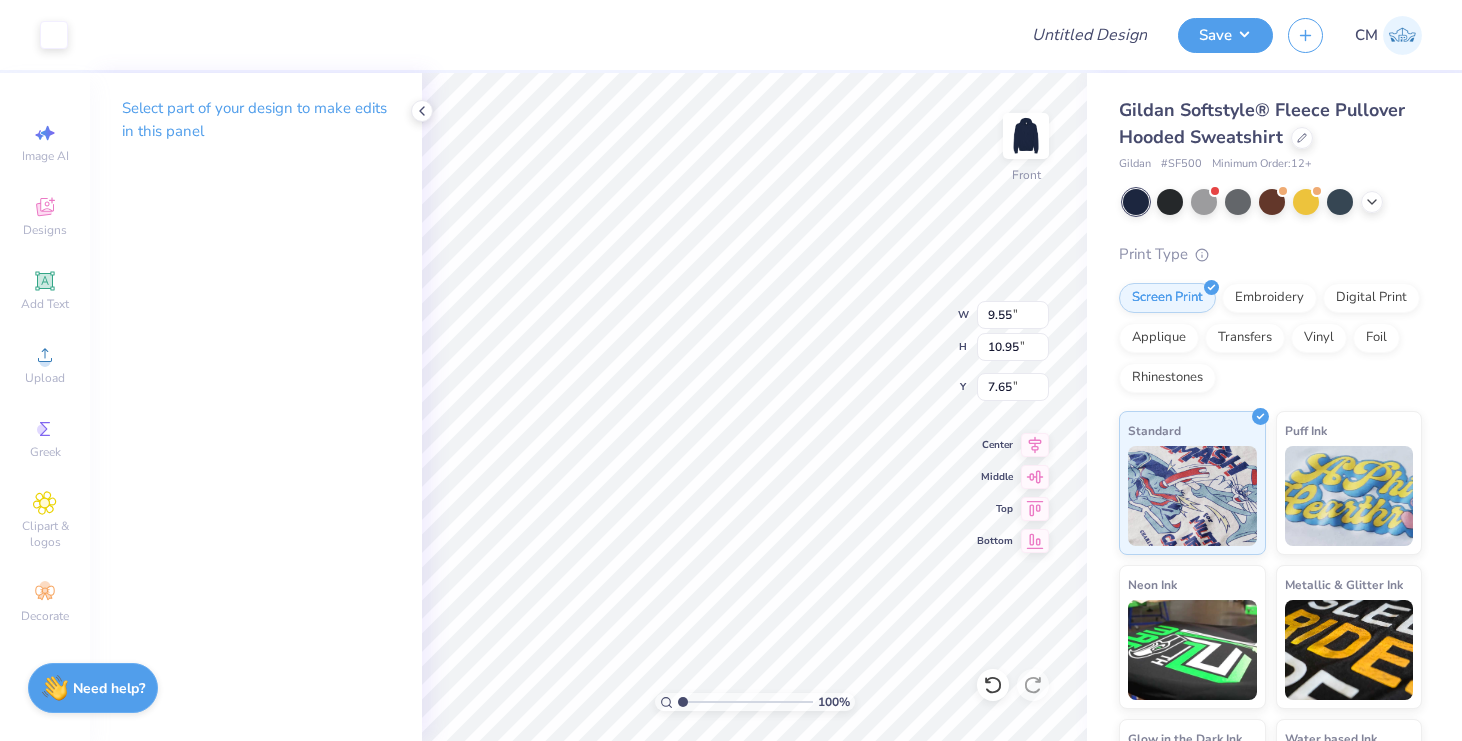 type on "8.04" 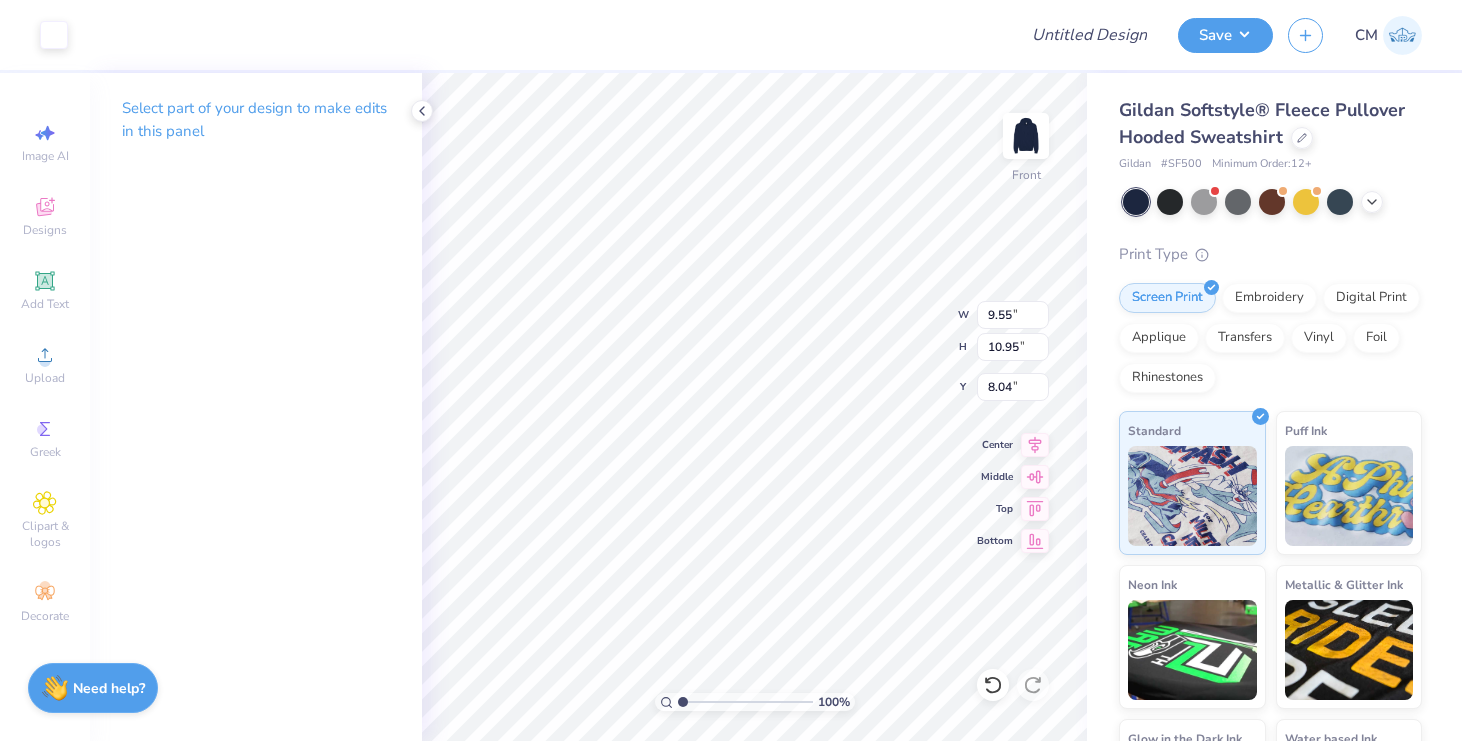 type on "6.41" 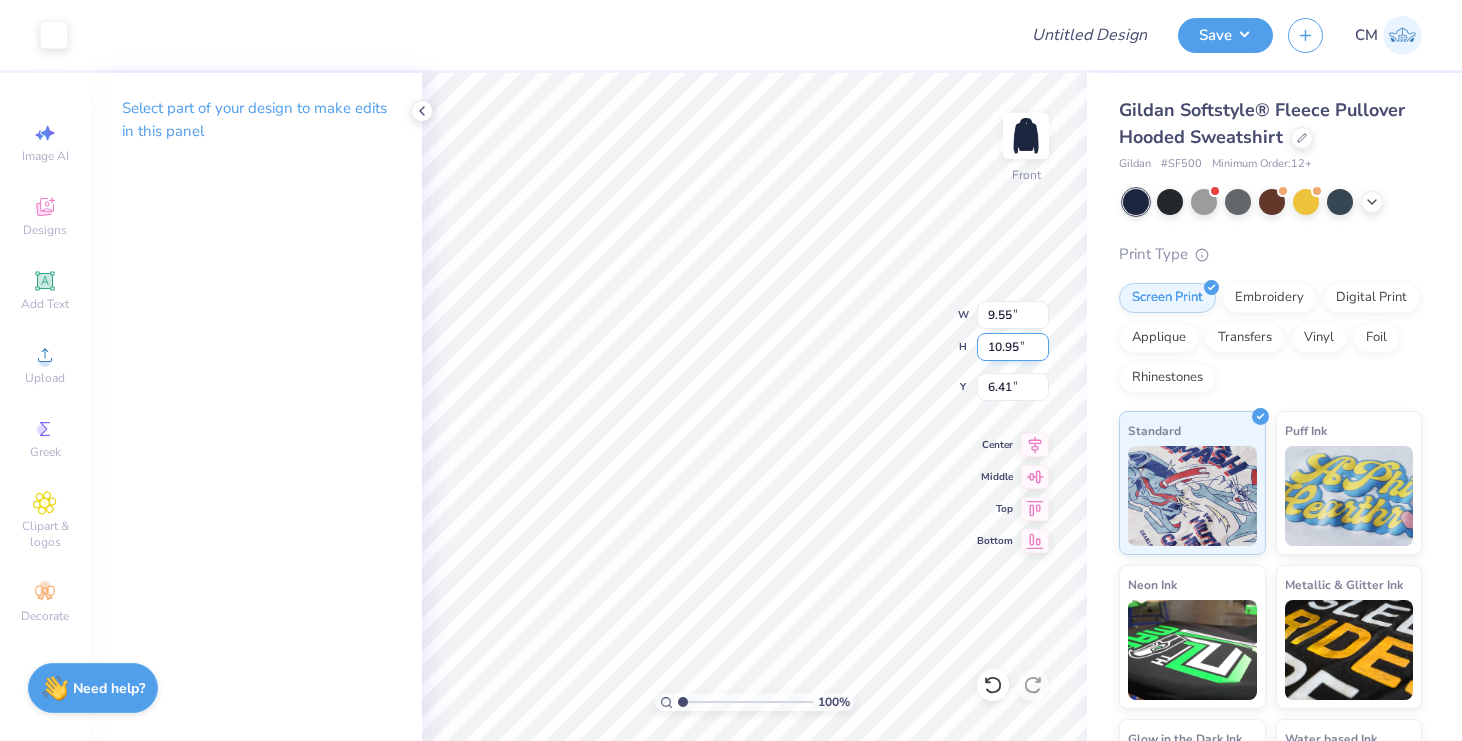 click on "10.95" at bounding box center [1013, 347] 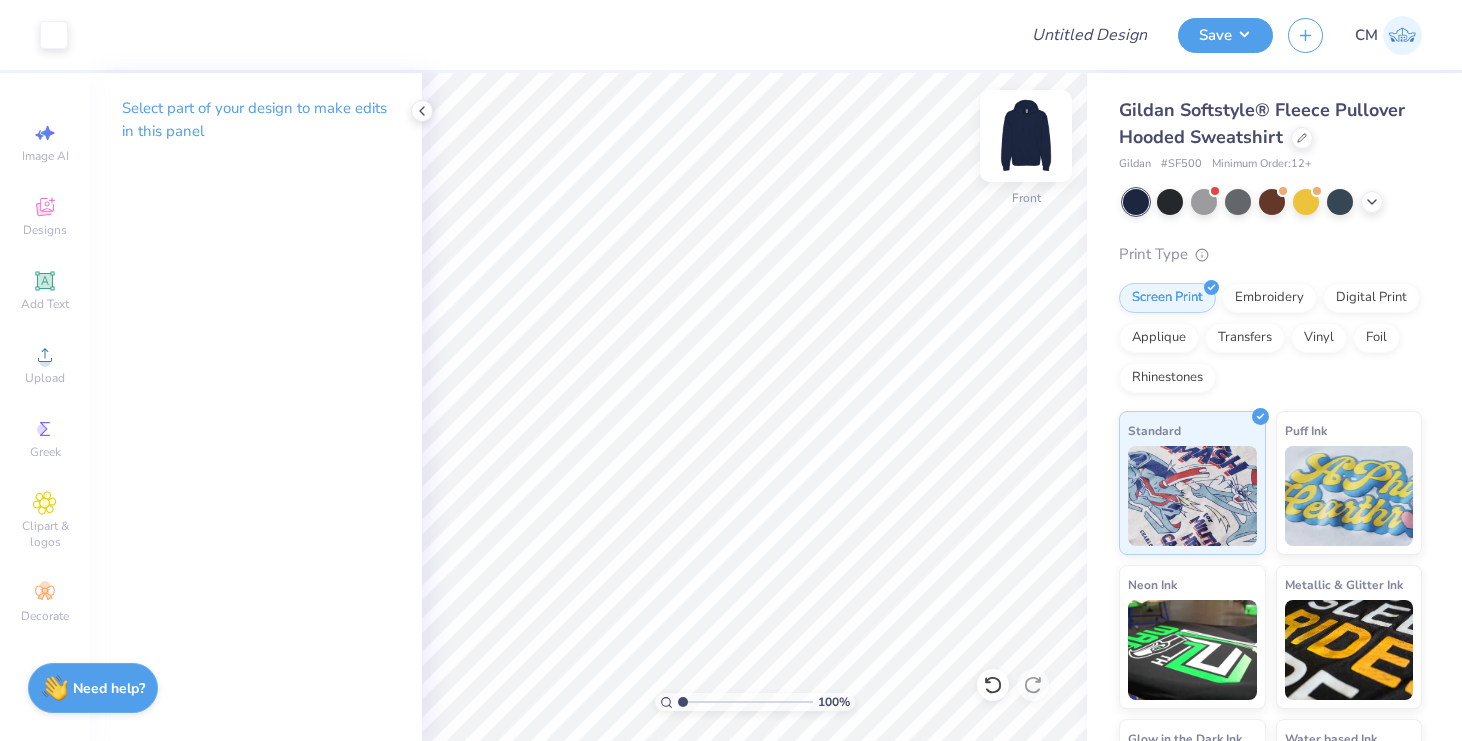 click at bounding box center [1026, 136] 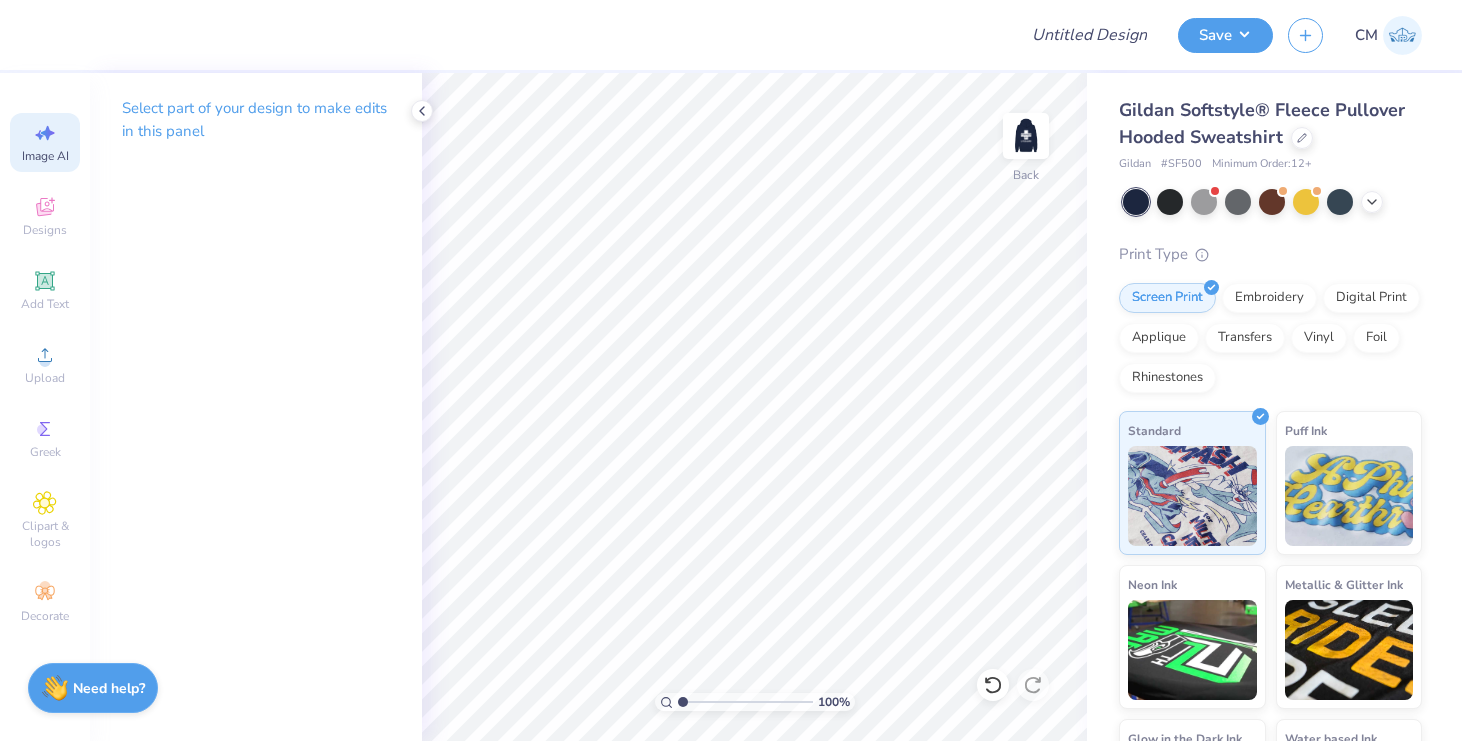 click on "Image AI" at bounding box center (45, 156) 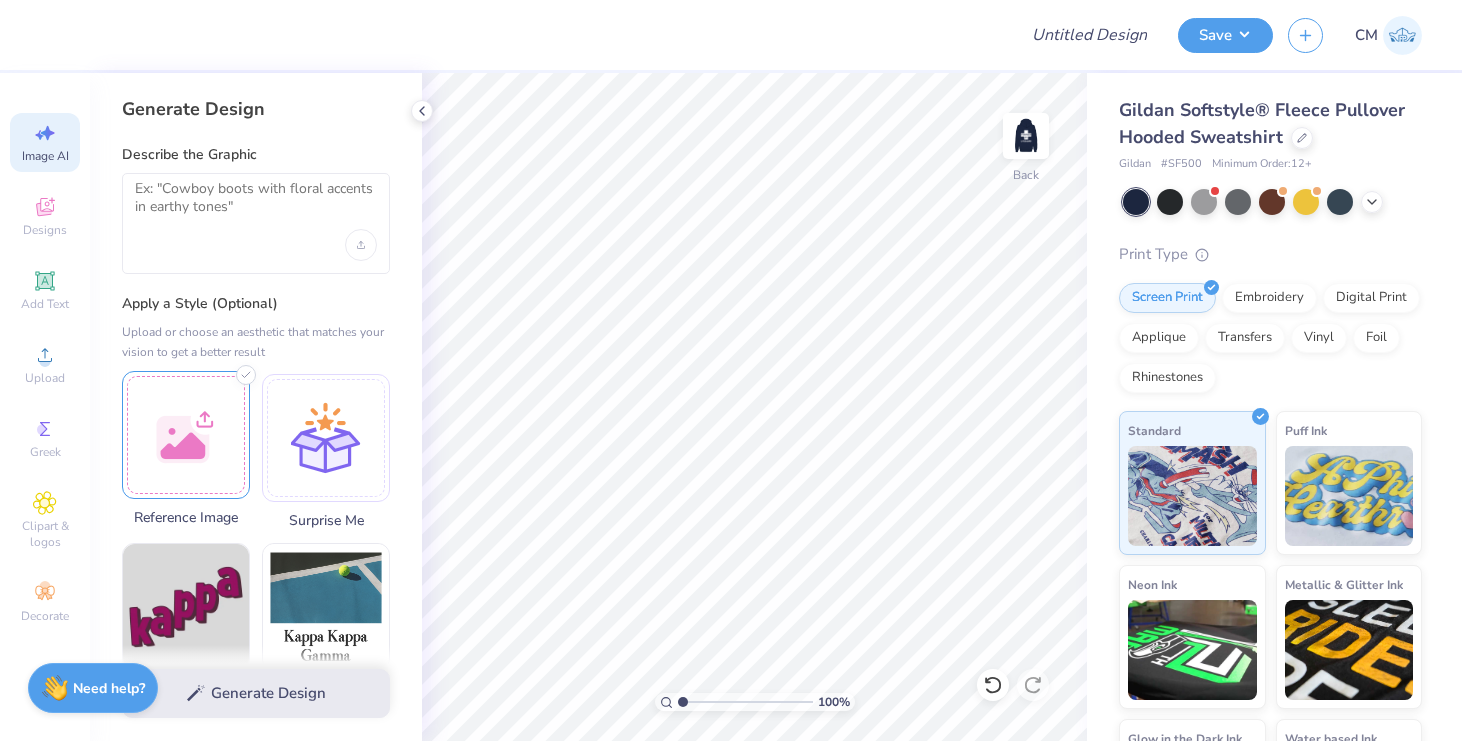 click at bounding box center [186, 435] 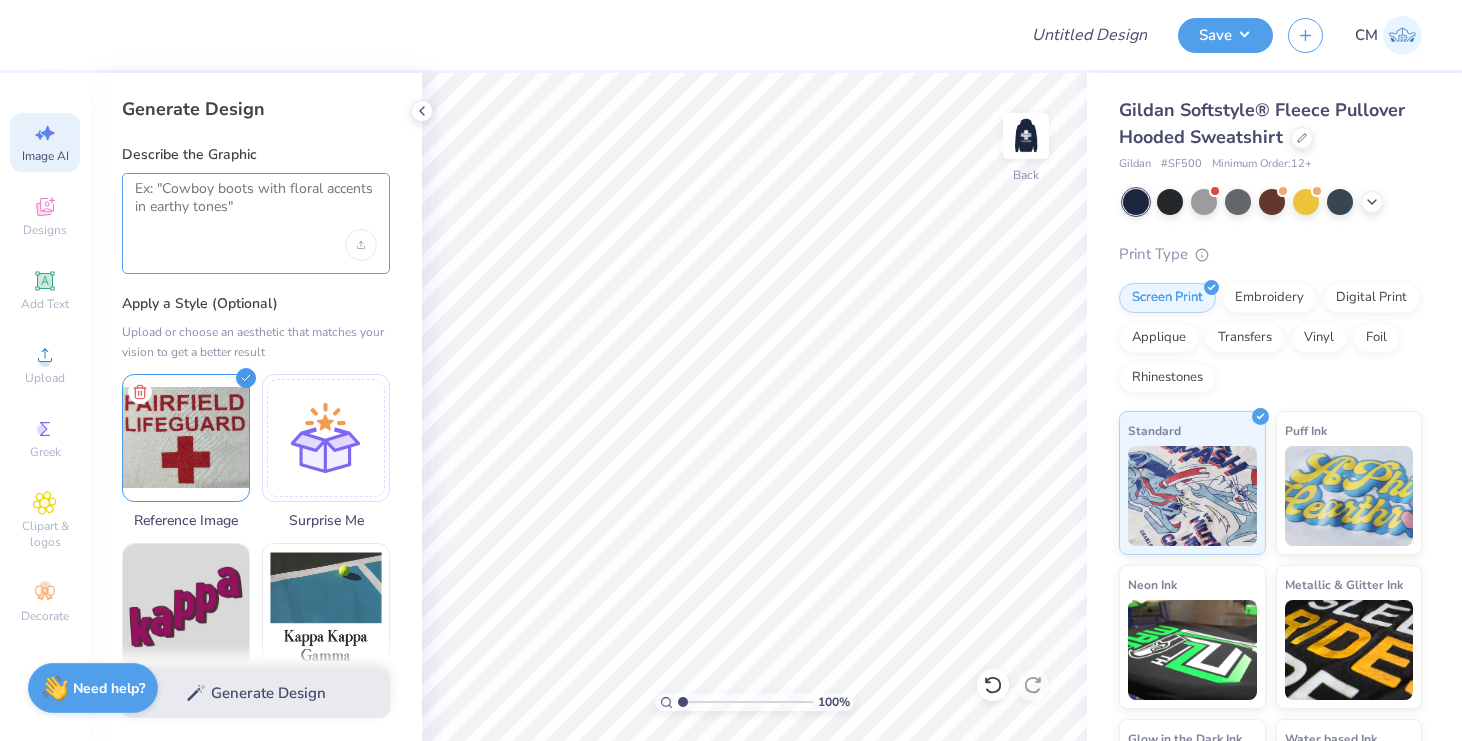 click at bounding box center [256, 205] 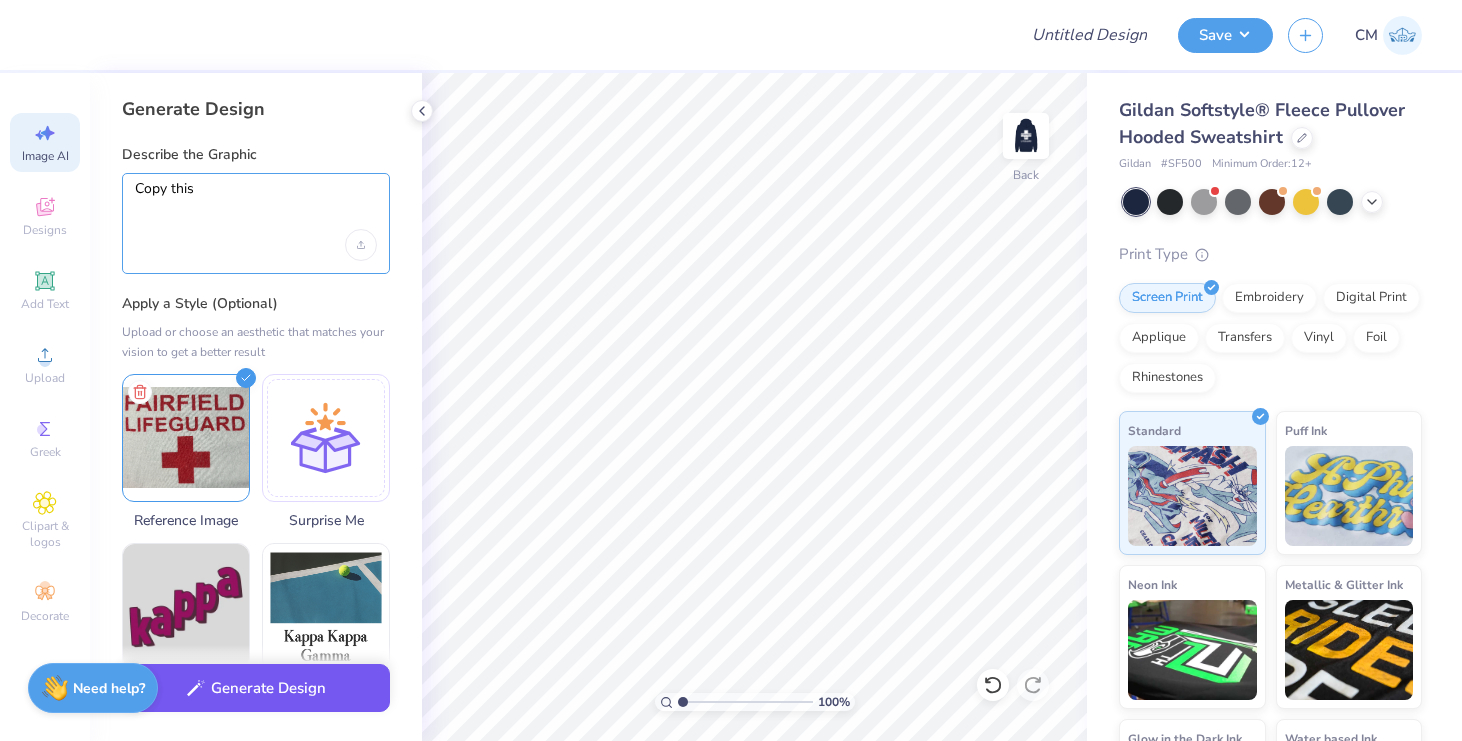 type on "Copy this" 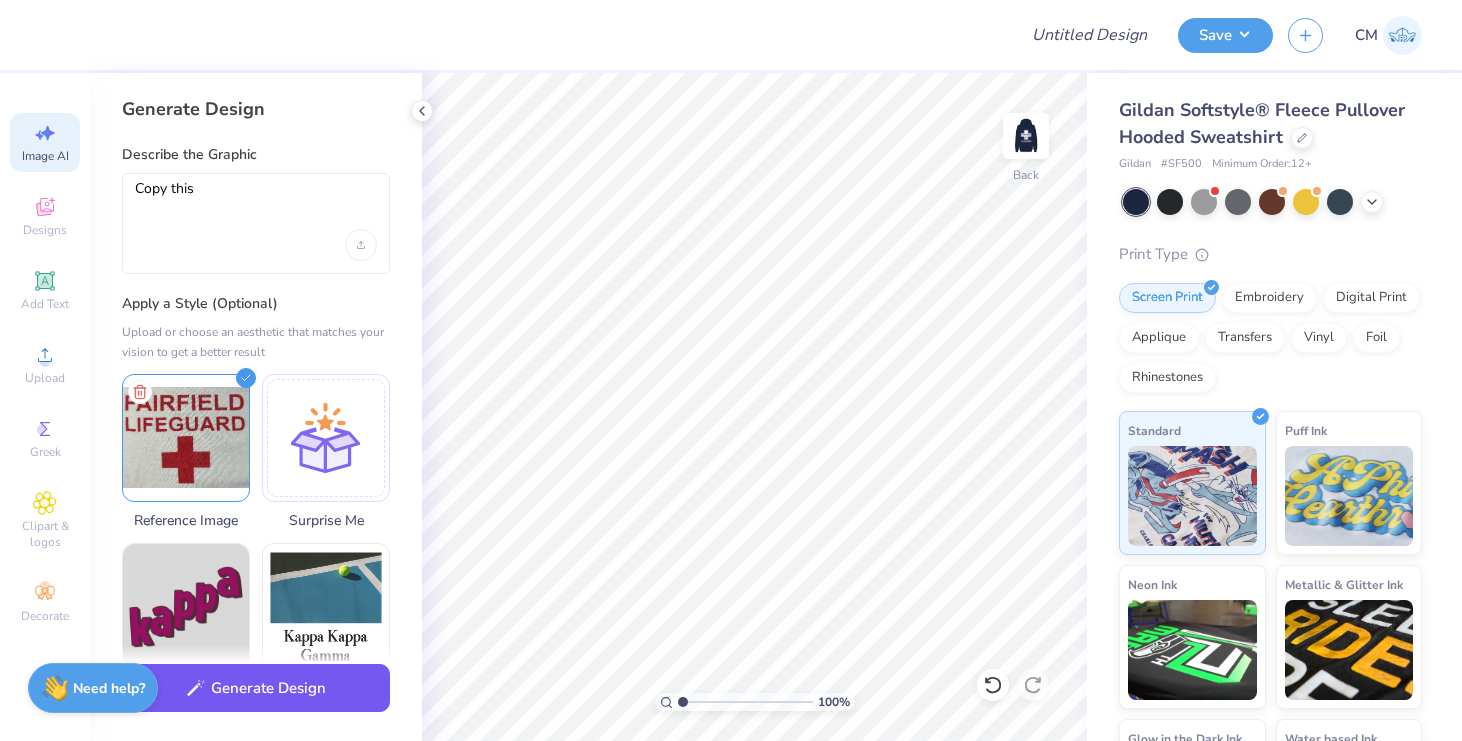 click on "Generate Design" at bounding box center (256, 688) 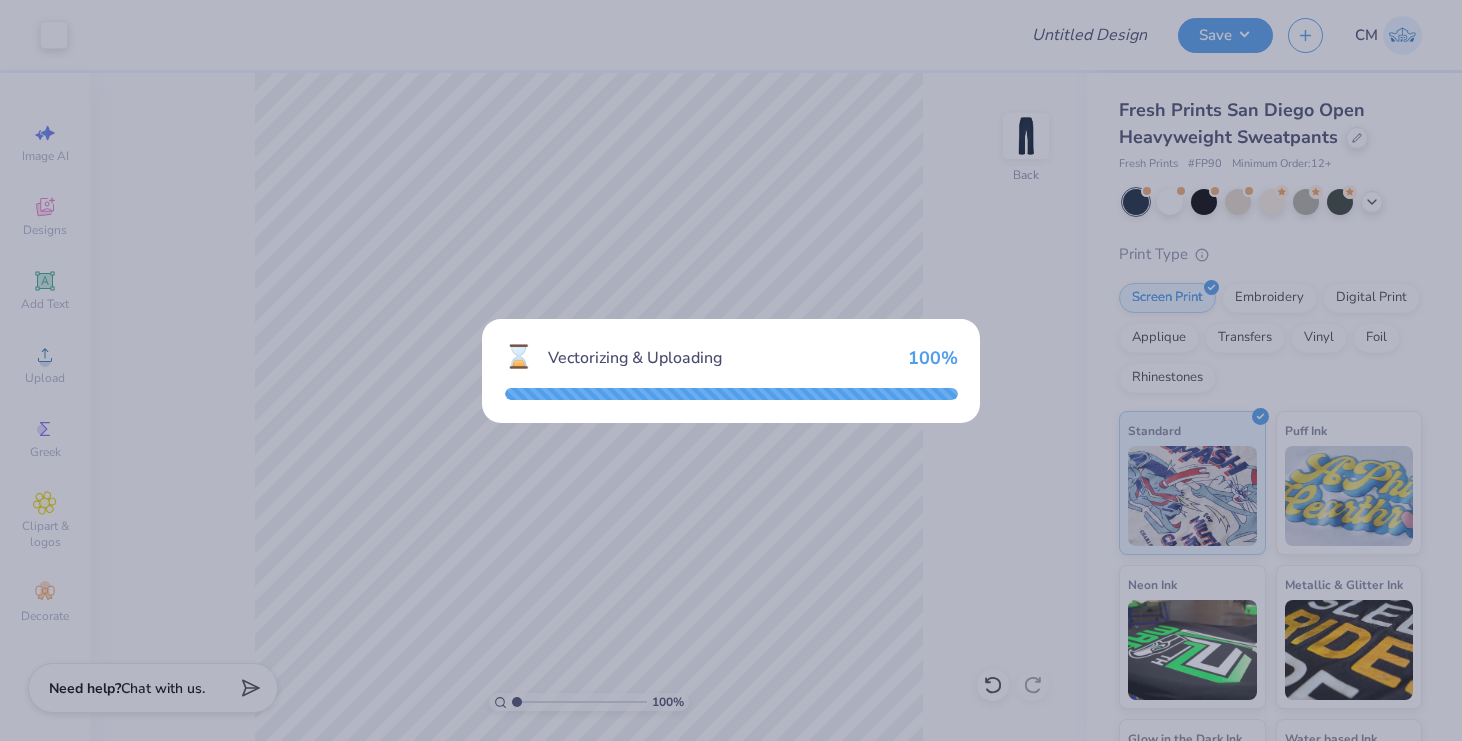 scroll, scrollTop: 0, scrollLeft: 0, axis: both 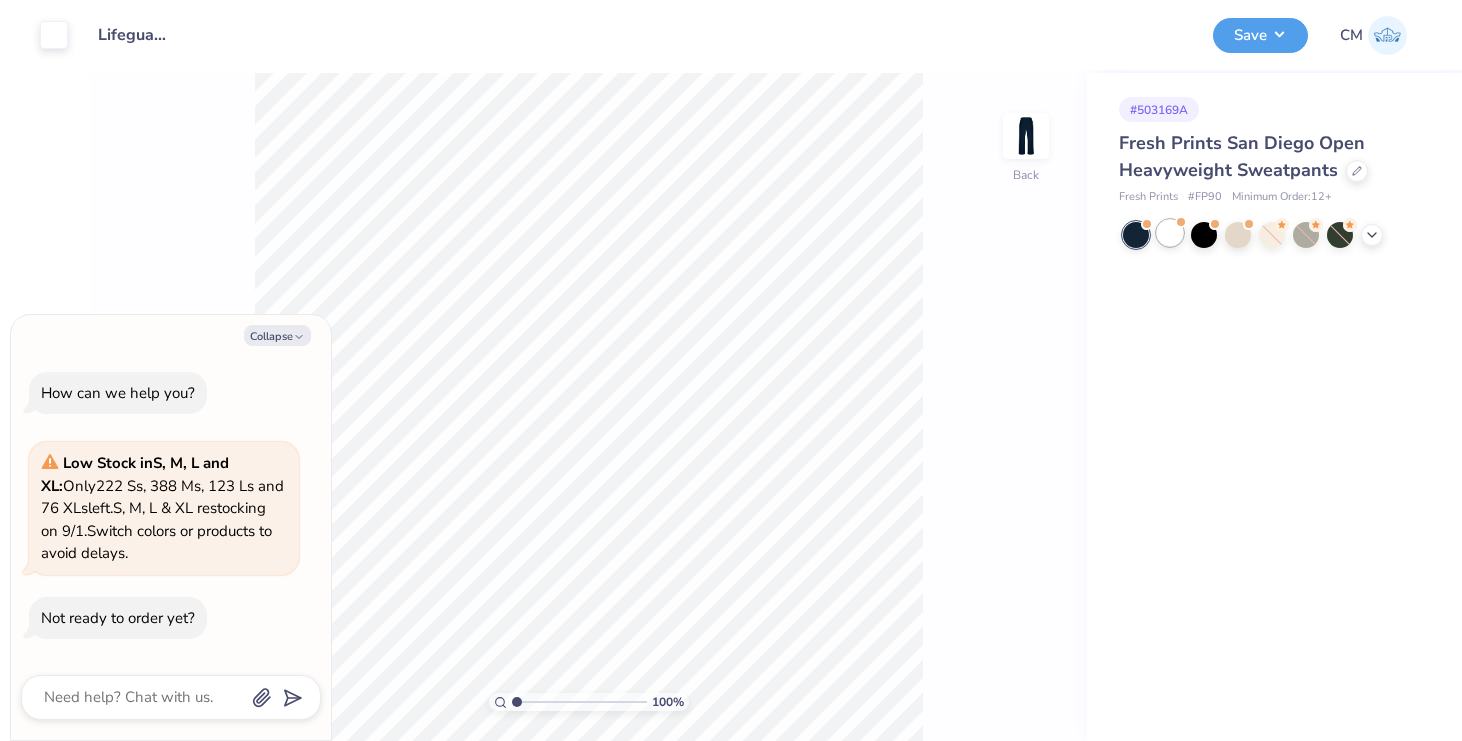 click at bounding box center (1170, 233) 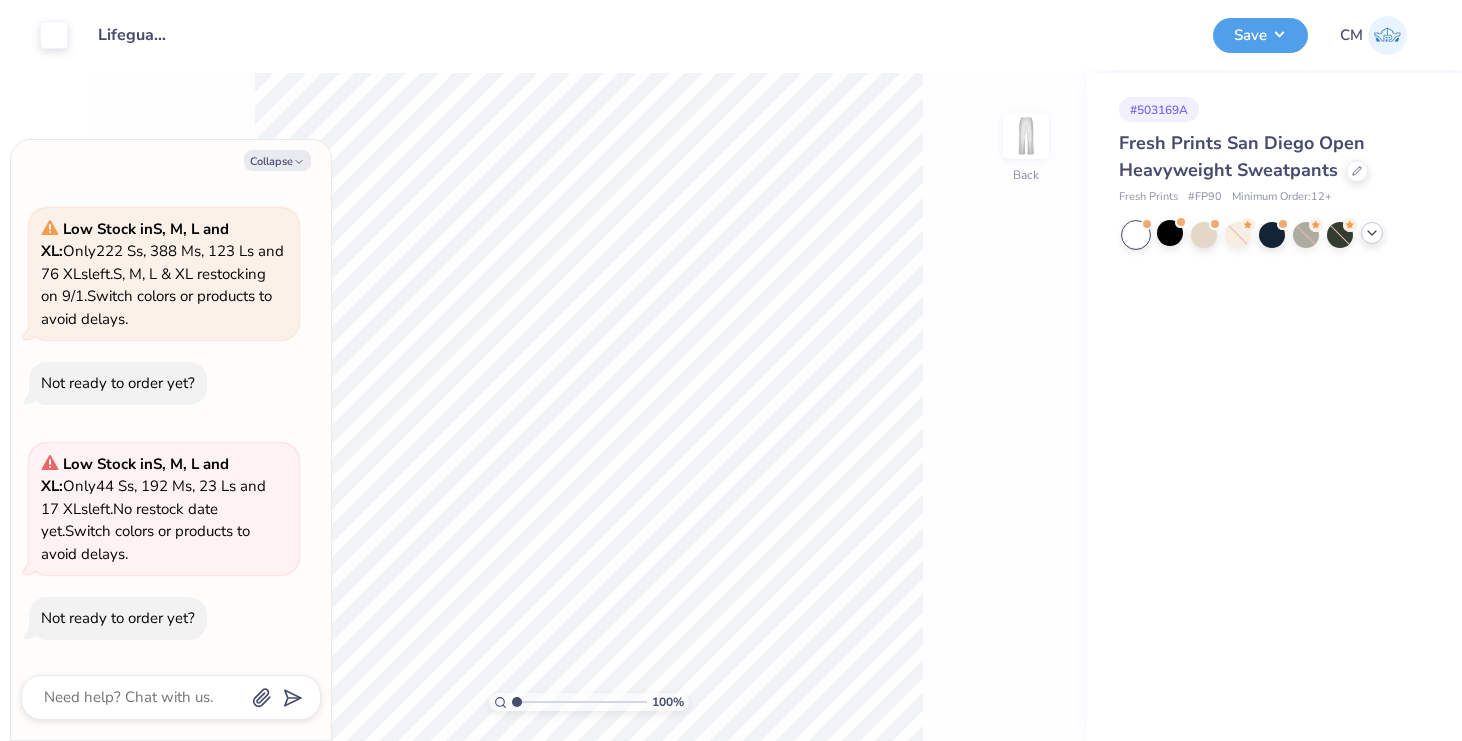 click at bounding box center [1372, 233] 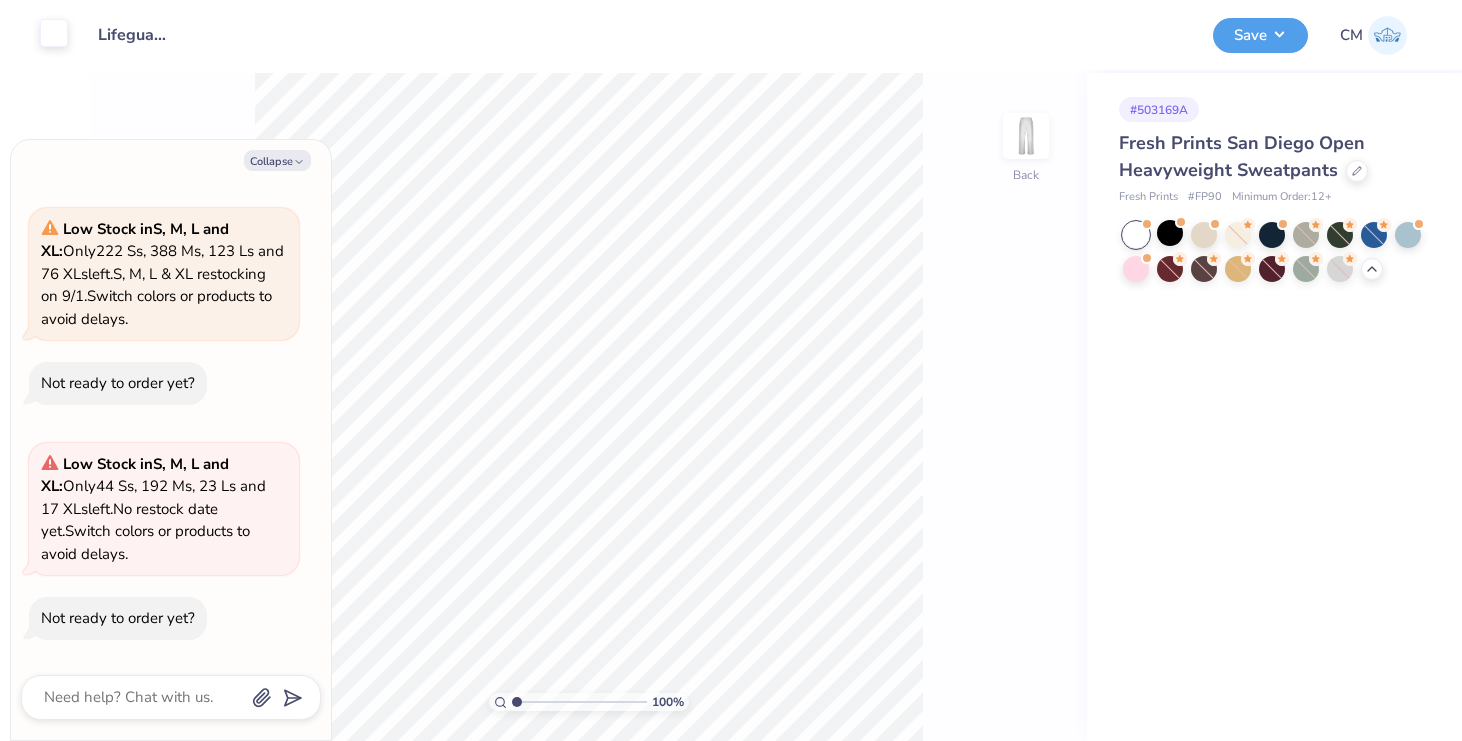 click at bounding box center (54, 33) 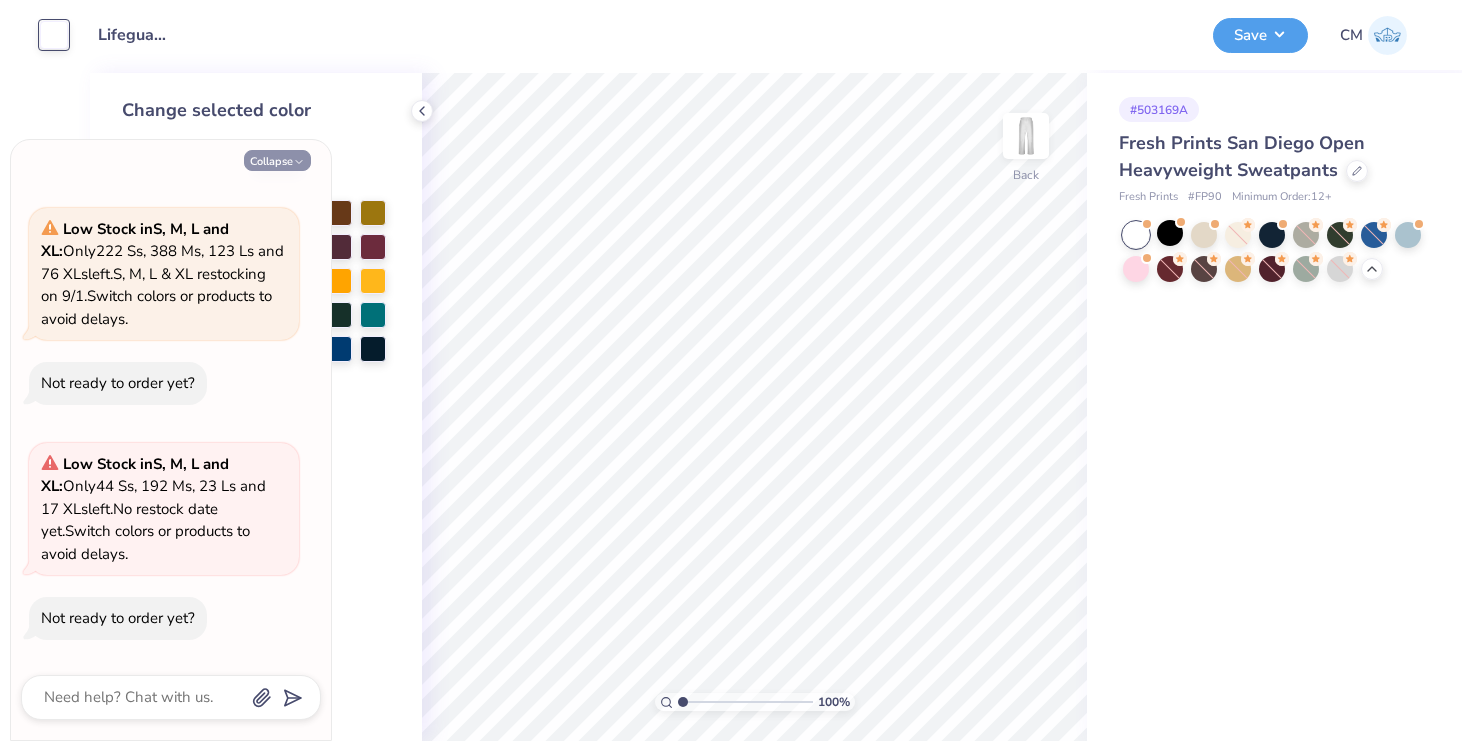 click on "Collapse" at bounding box center [277, 160] 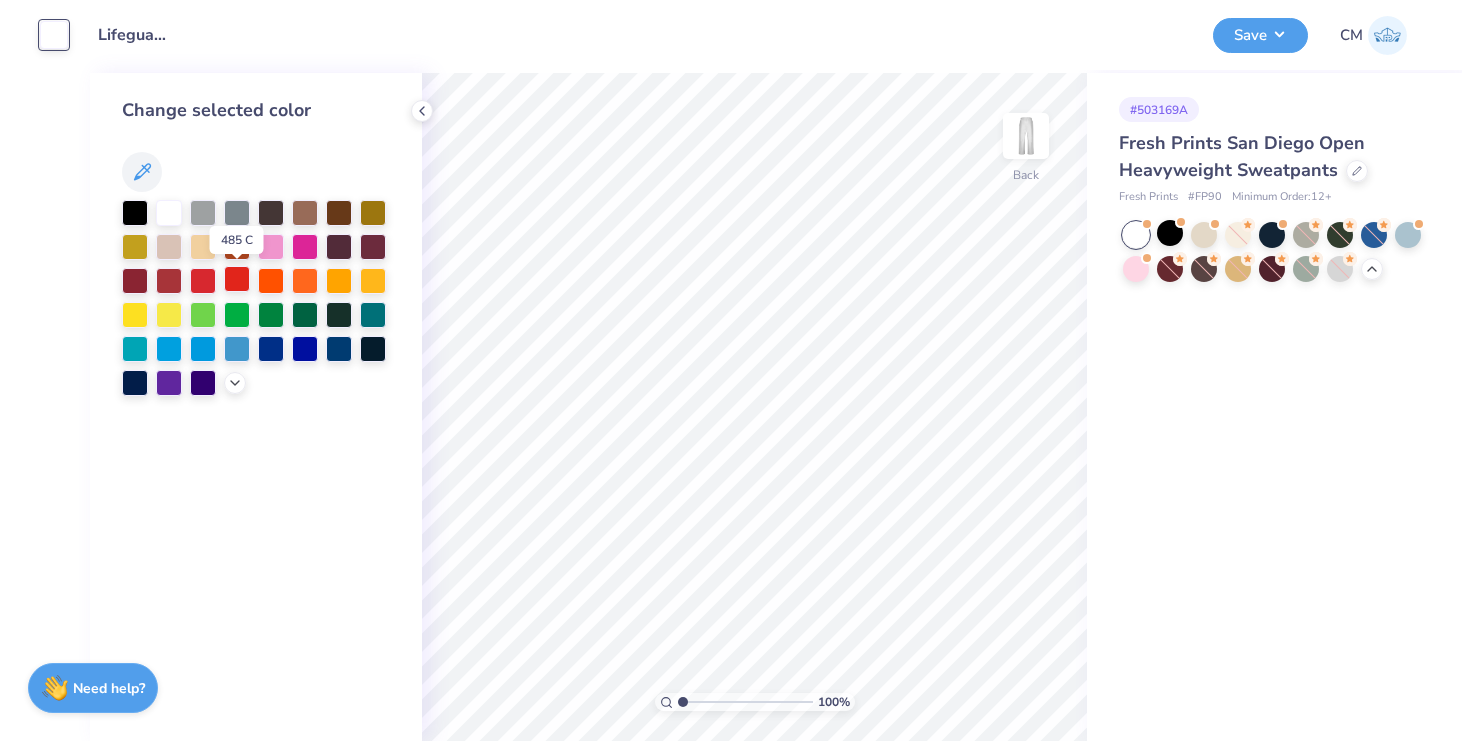 click at bounding box center (237, 279) 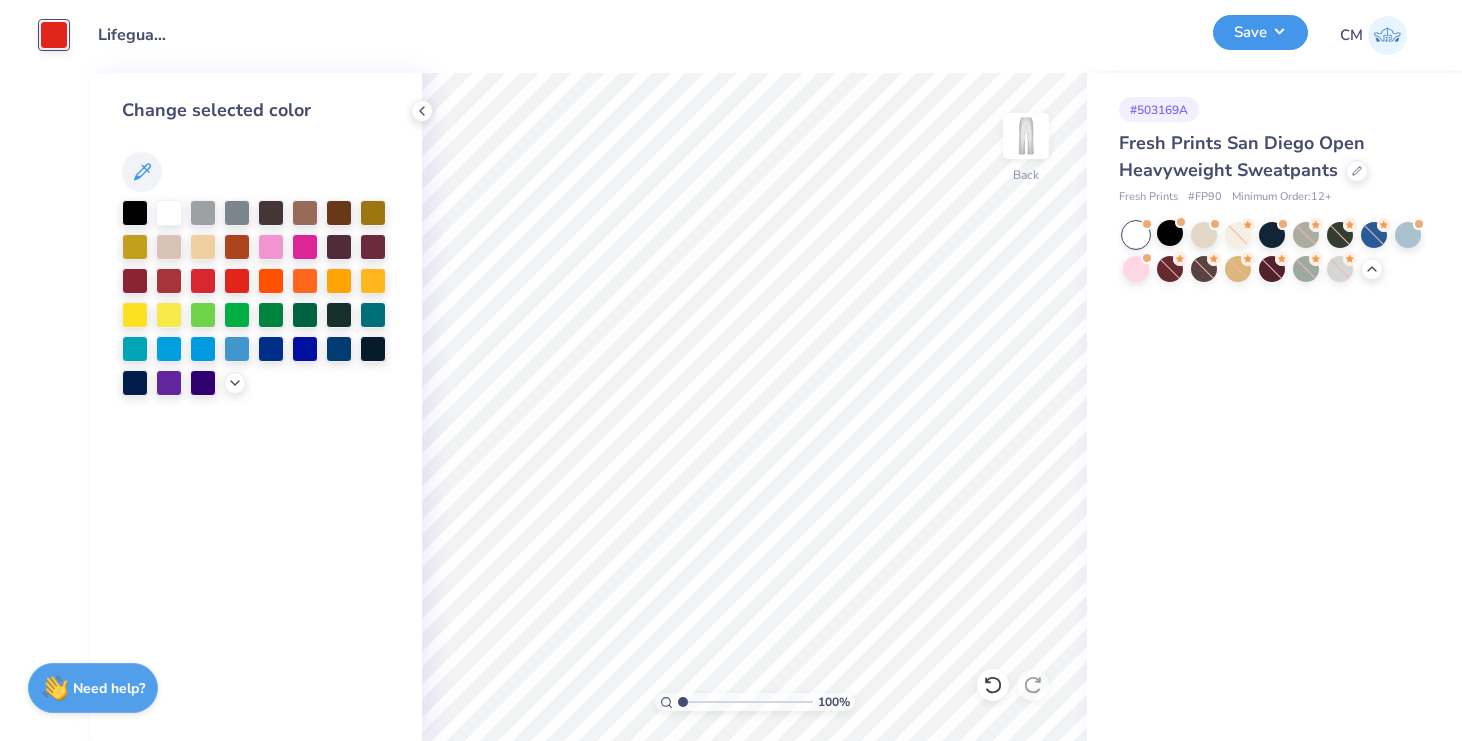 click on "Save" at bounding box center (1260, 32) 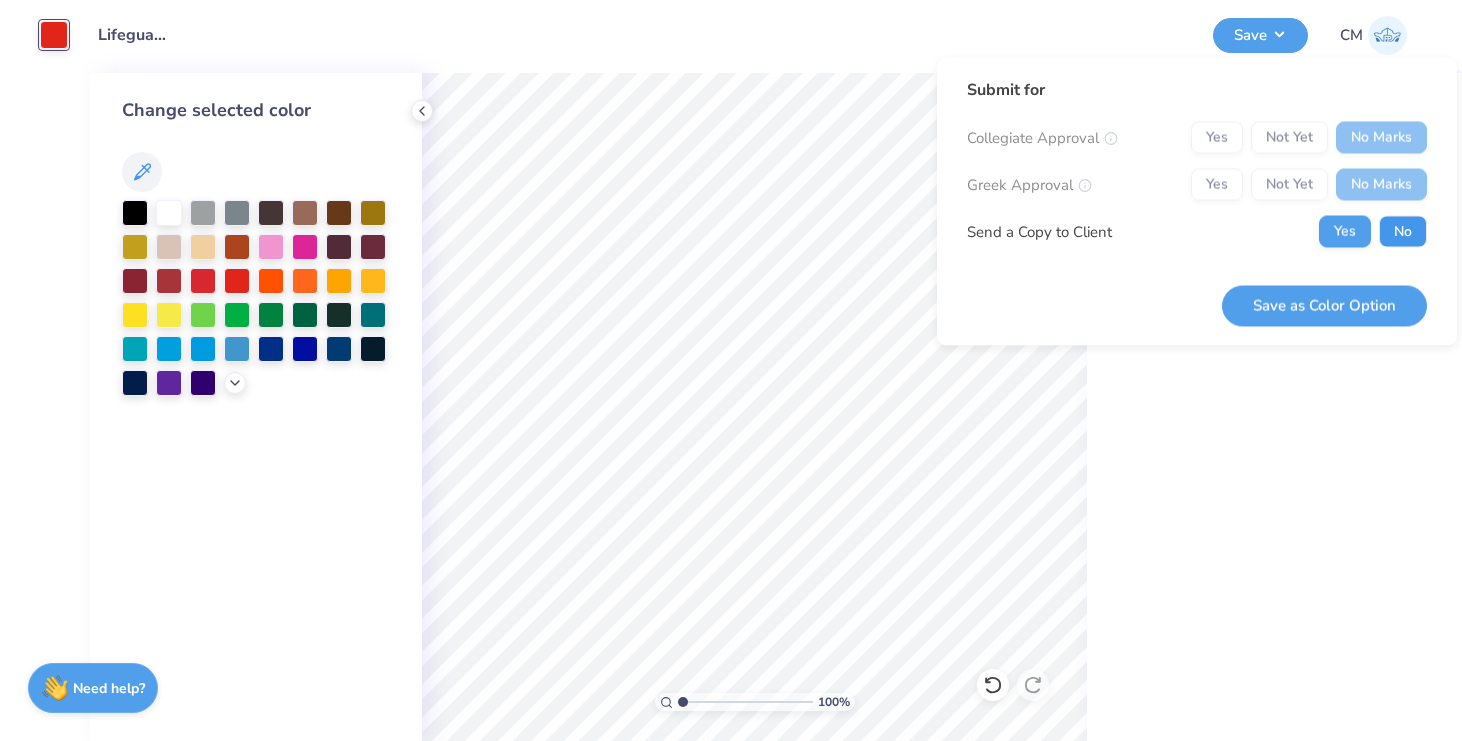 click on "No" at bounding box center [1403, 232] 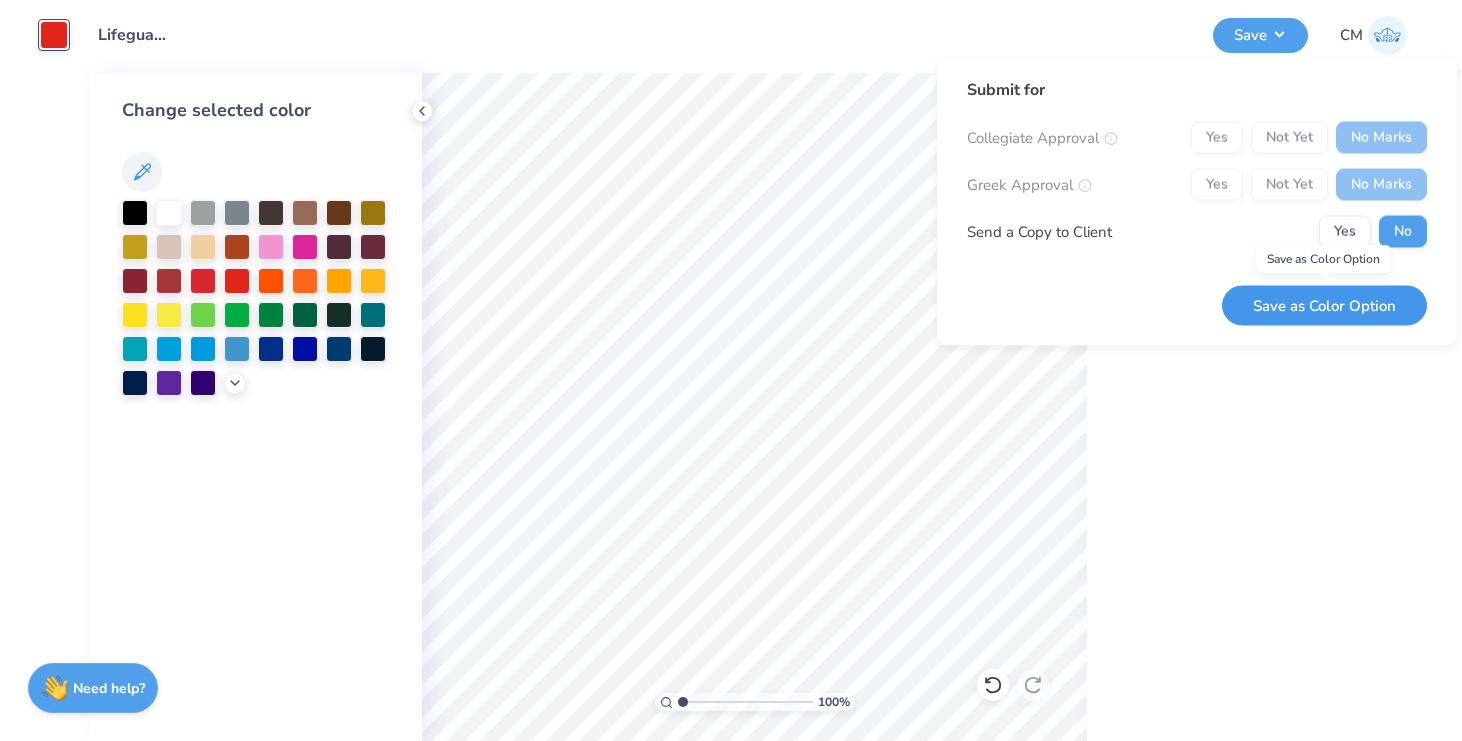 click on "Save as Color Option" at bounding box center (1324, 305) 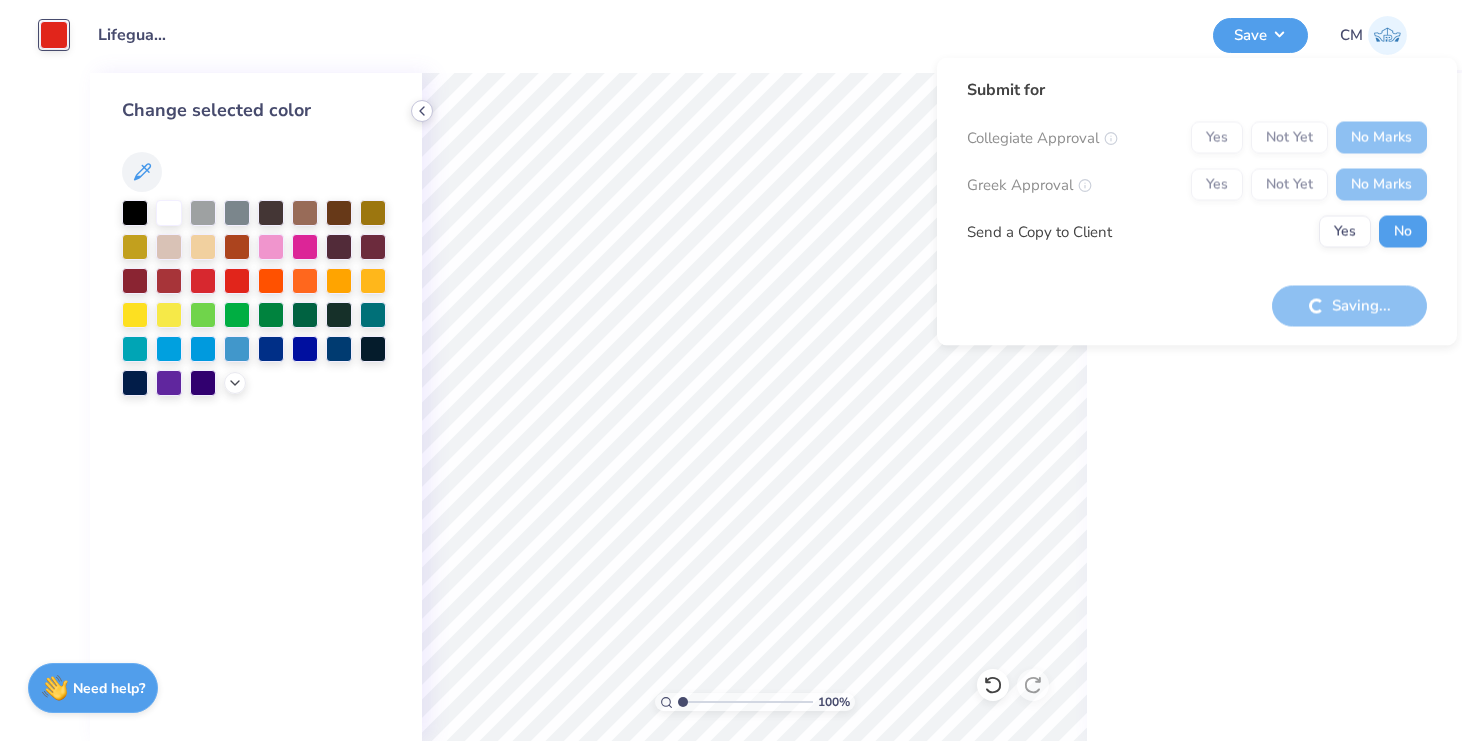 click 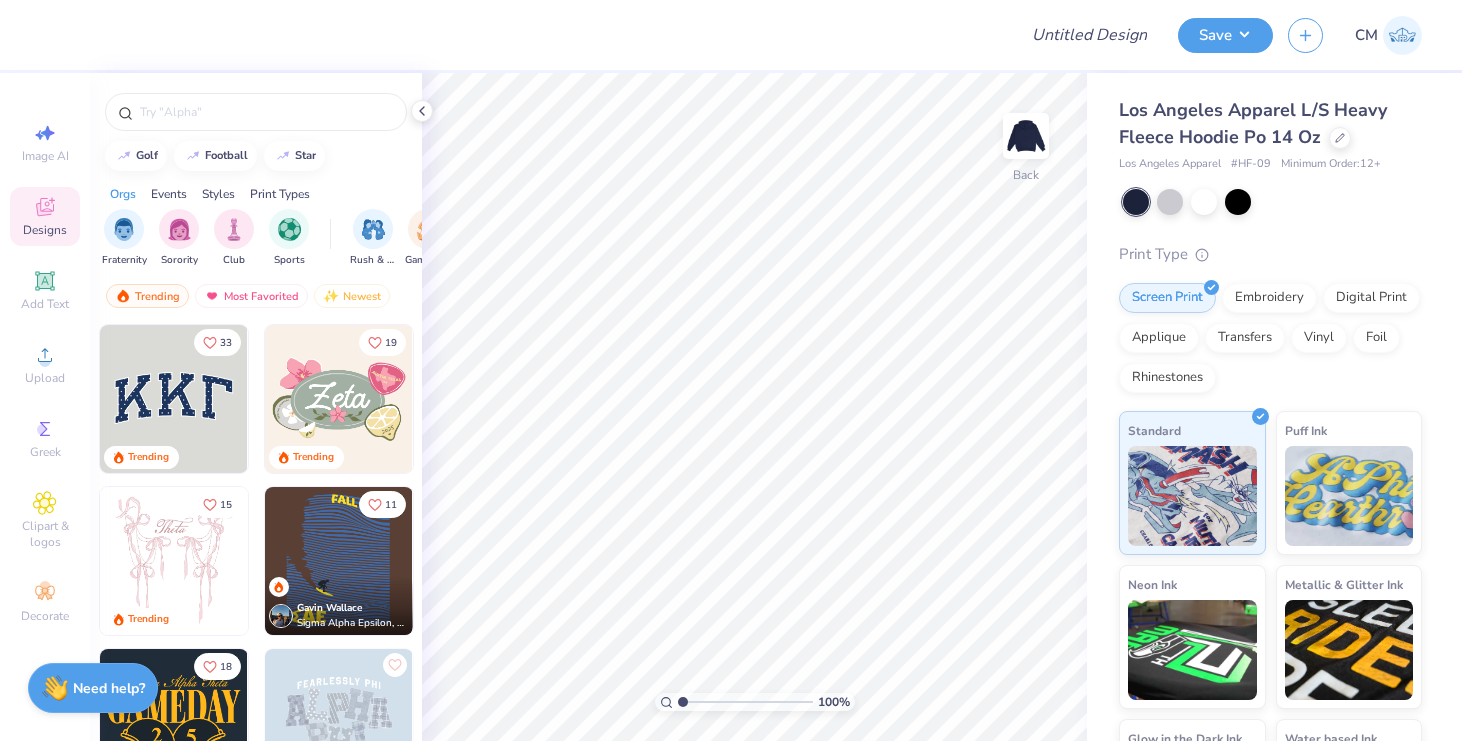 scroll, scrollTop: 0, scrollLeft: 0, axis: both 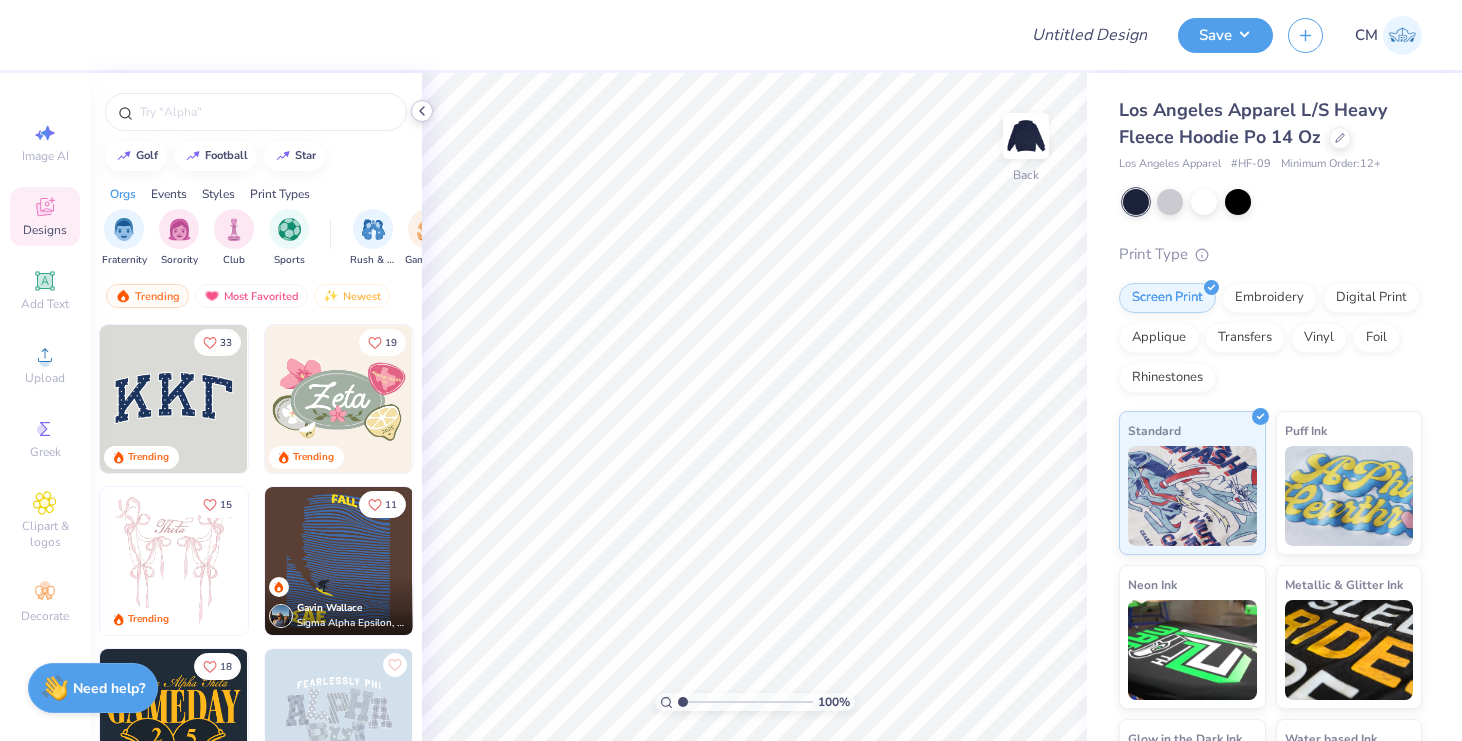 click 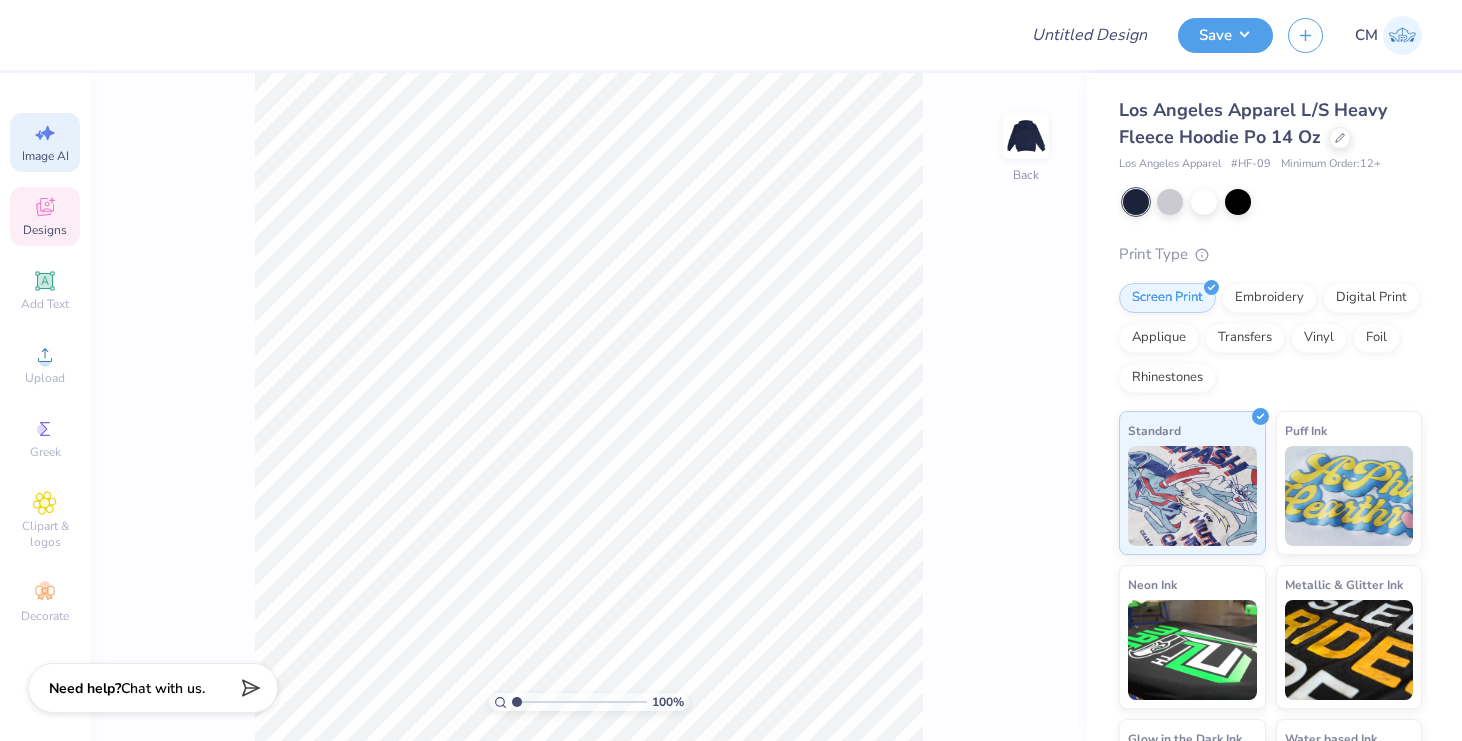 click 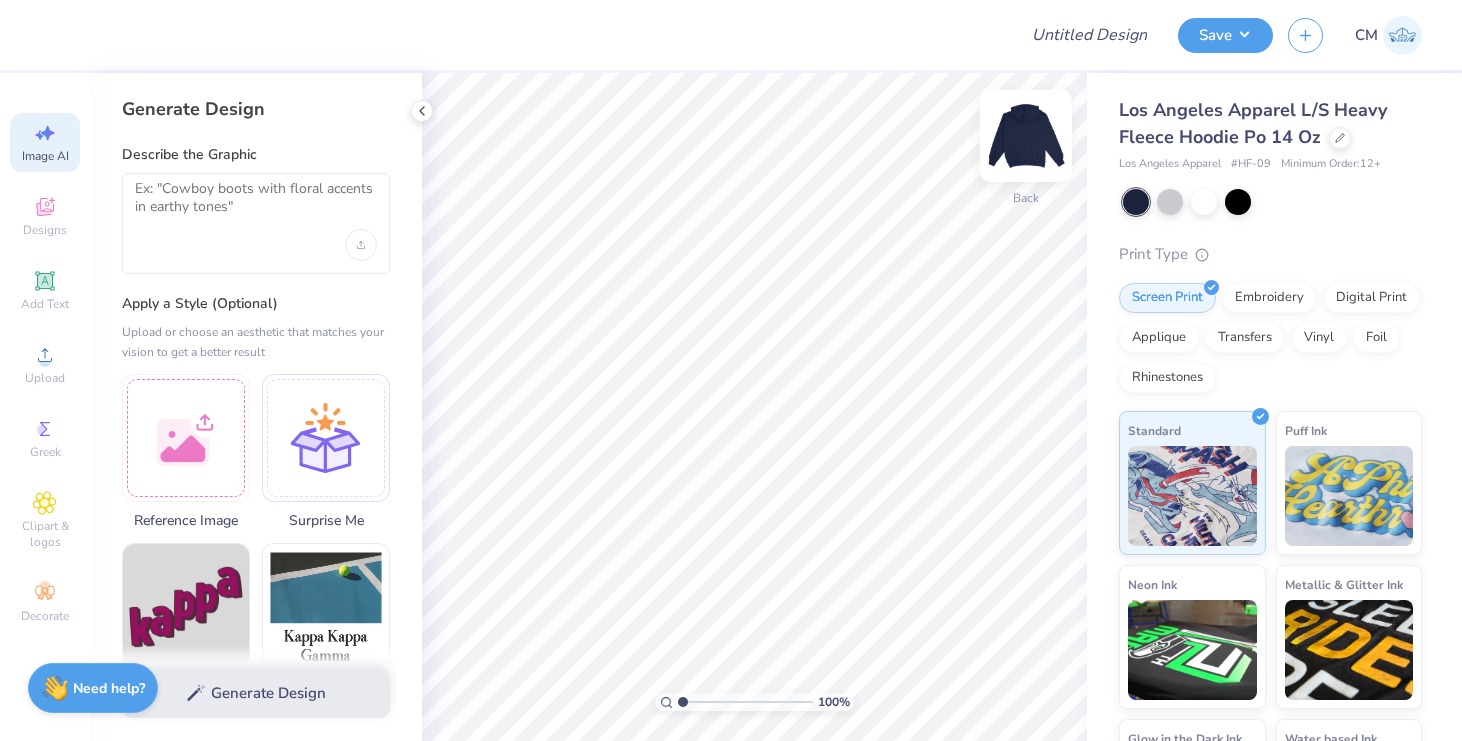 click at bounding box center [1026, 136] 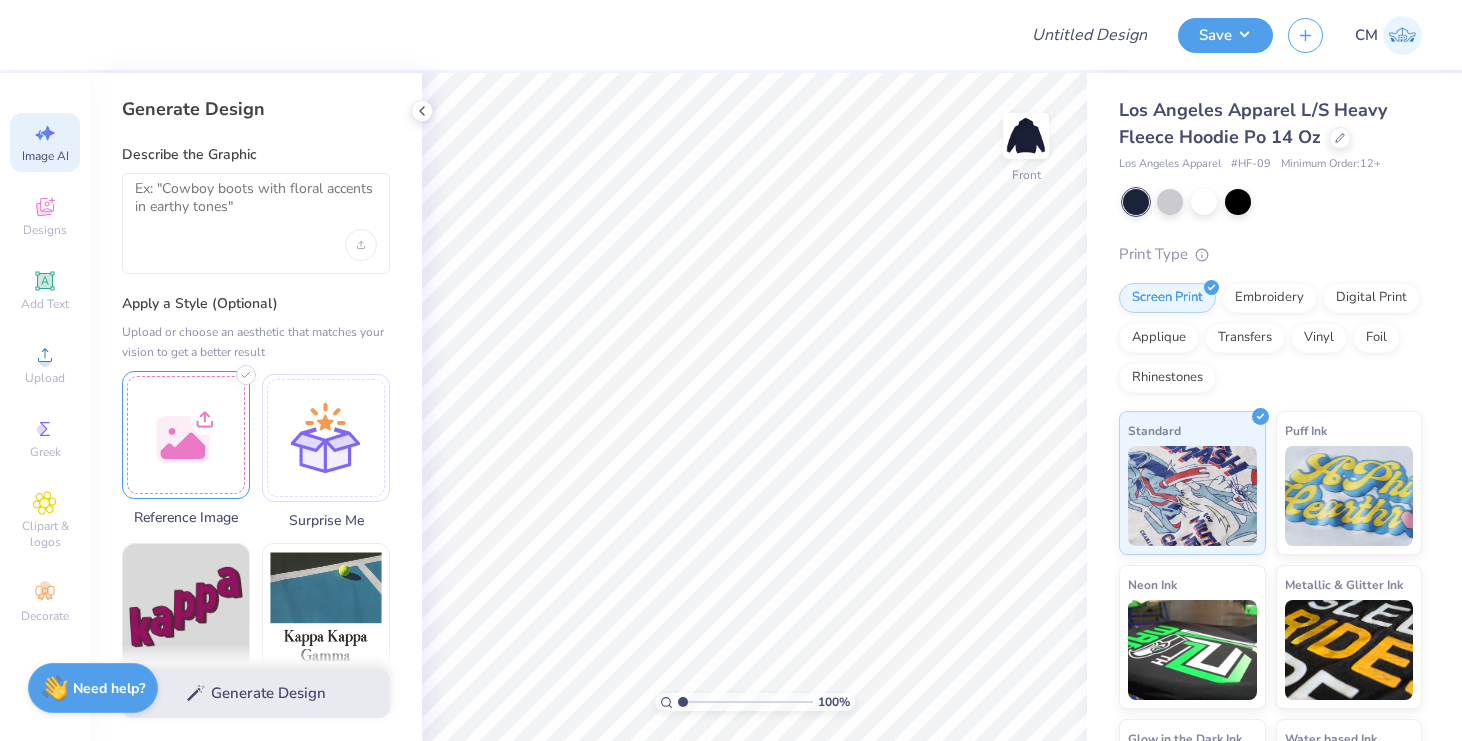 click at bounding box center [186, 435] 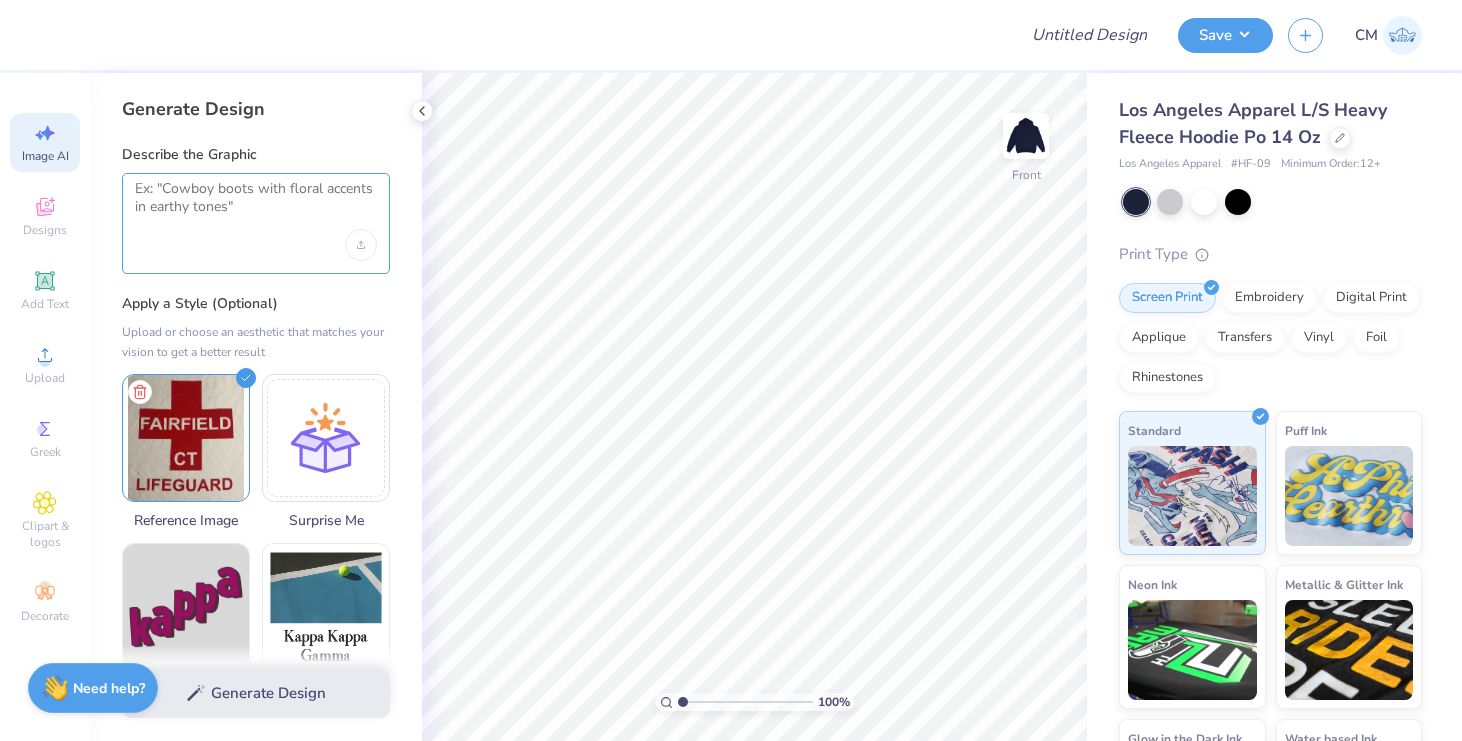 click at bounding box center [256, 205] 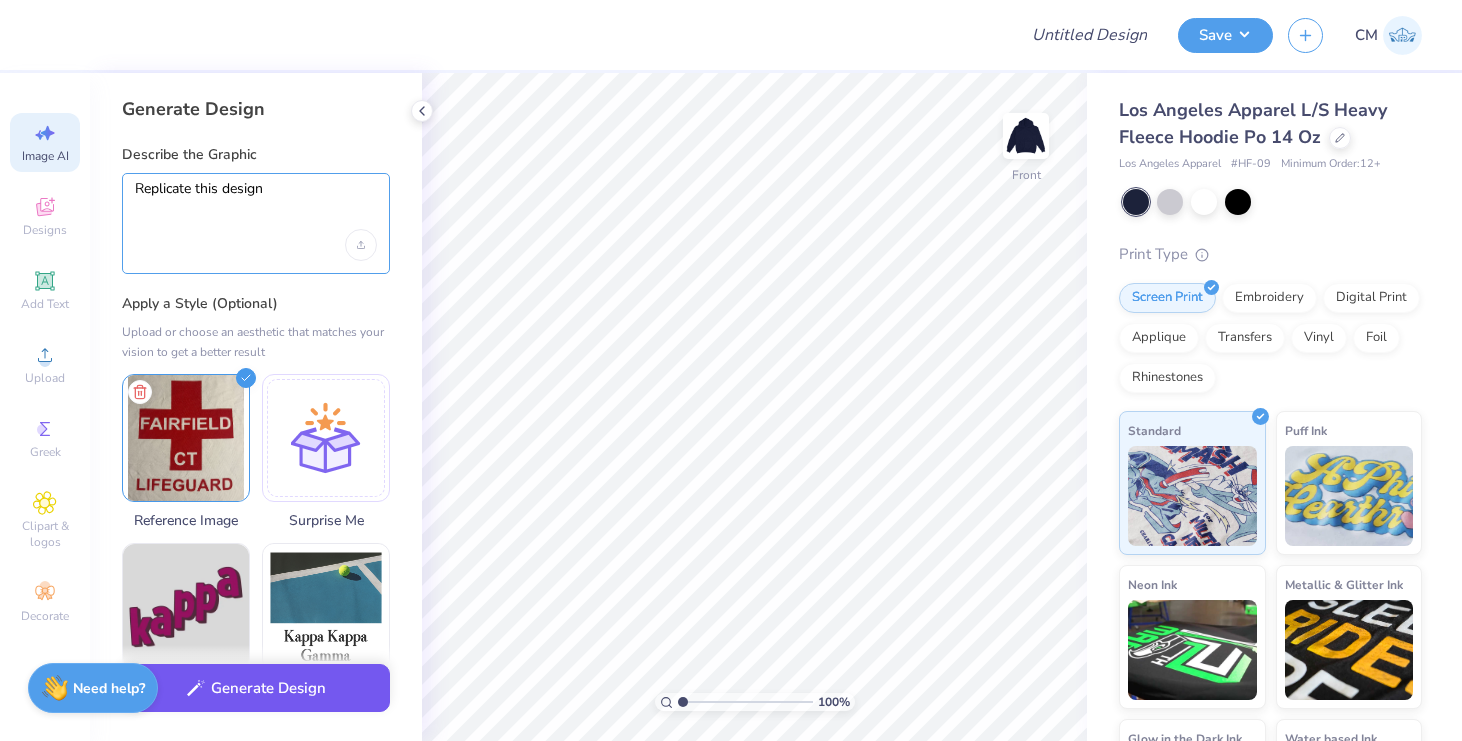 type on "Replicate this design" 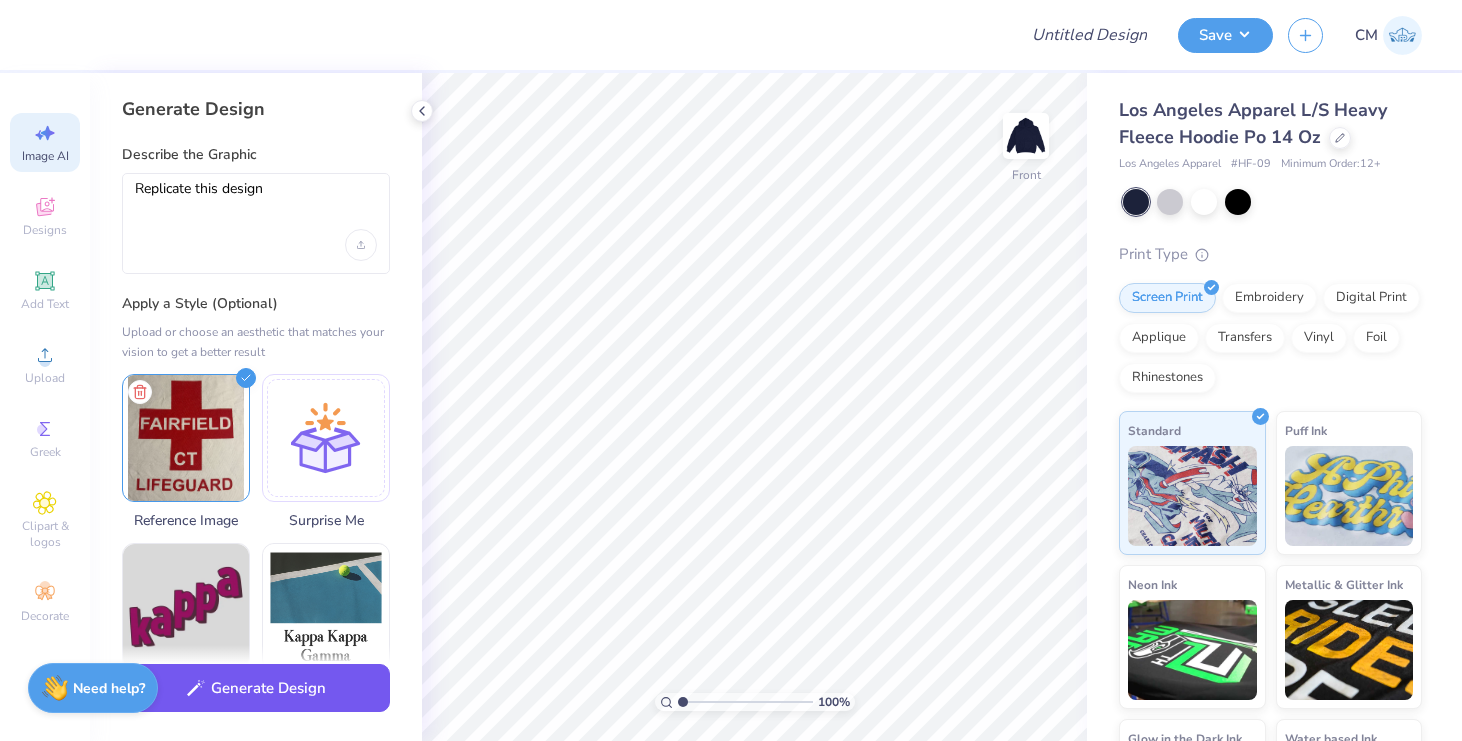 click on "Generate Design" at bounding box center (256, 688) 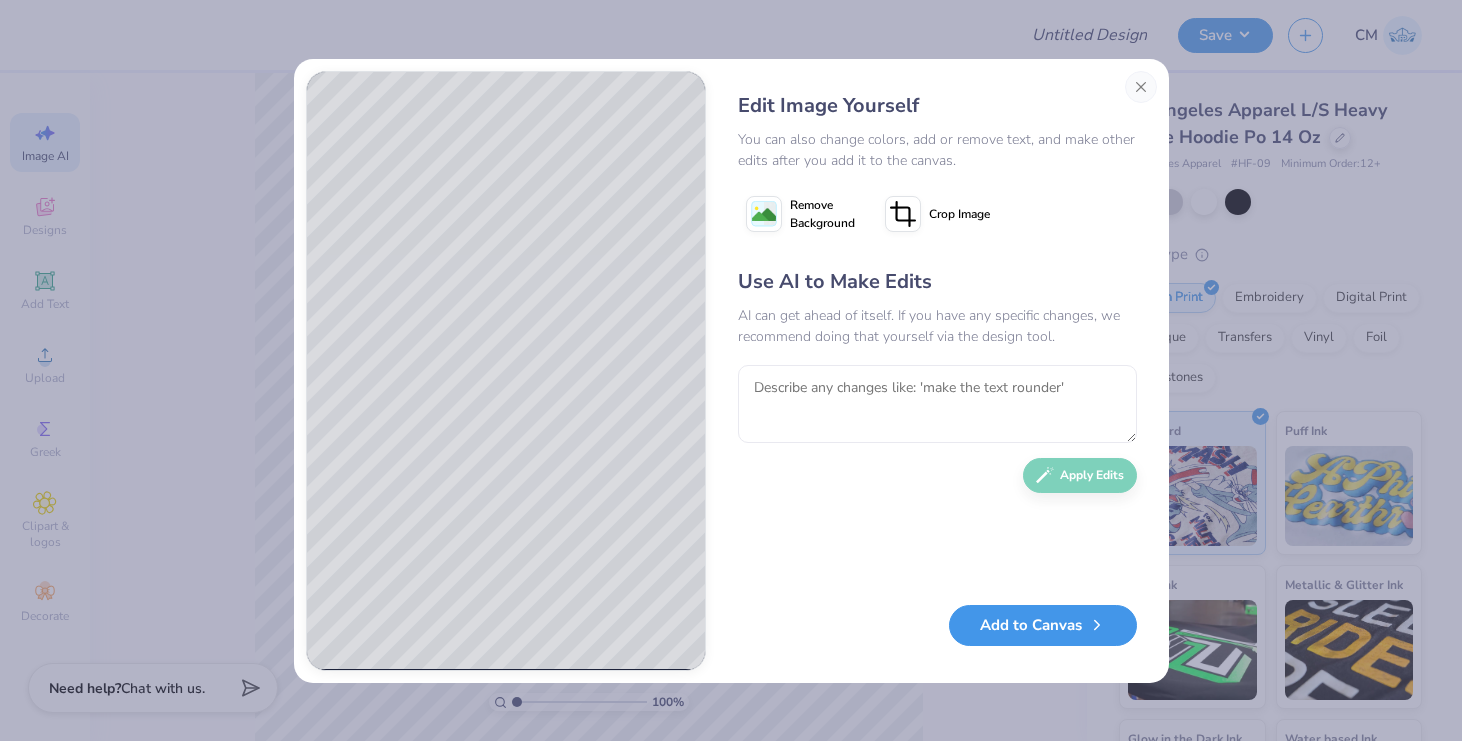 click on "Add to Canvas" at bounding box center (1043, 625) 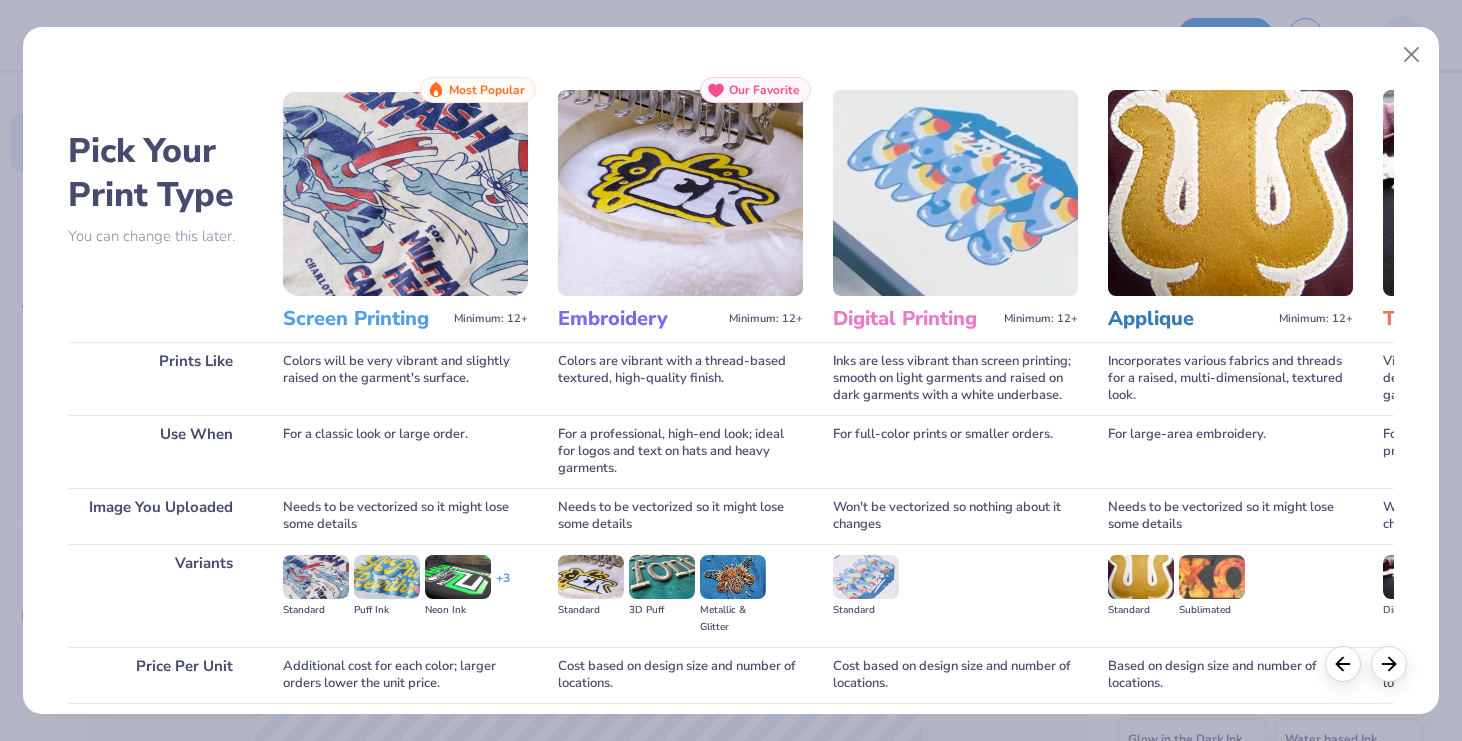 scroll, scrollTop: 156, scrollLeft: 0, axis: vertical 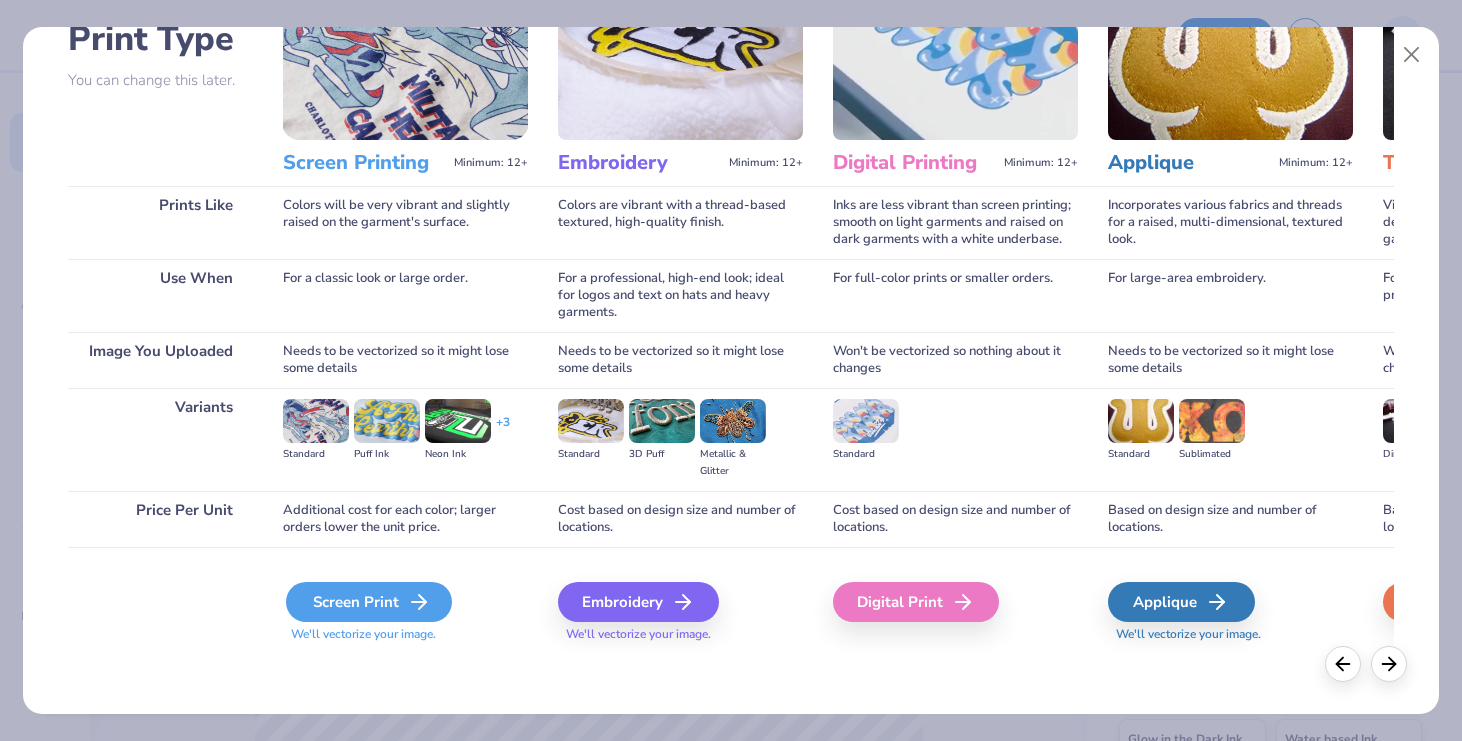click on "Screen Print" at bounding box center (369, 602) 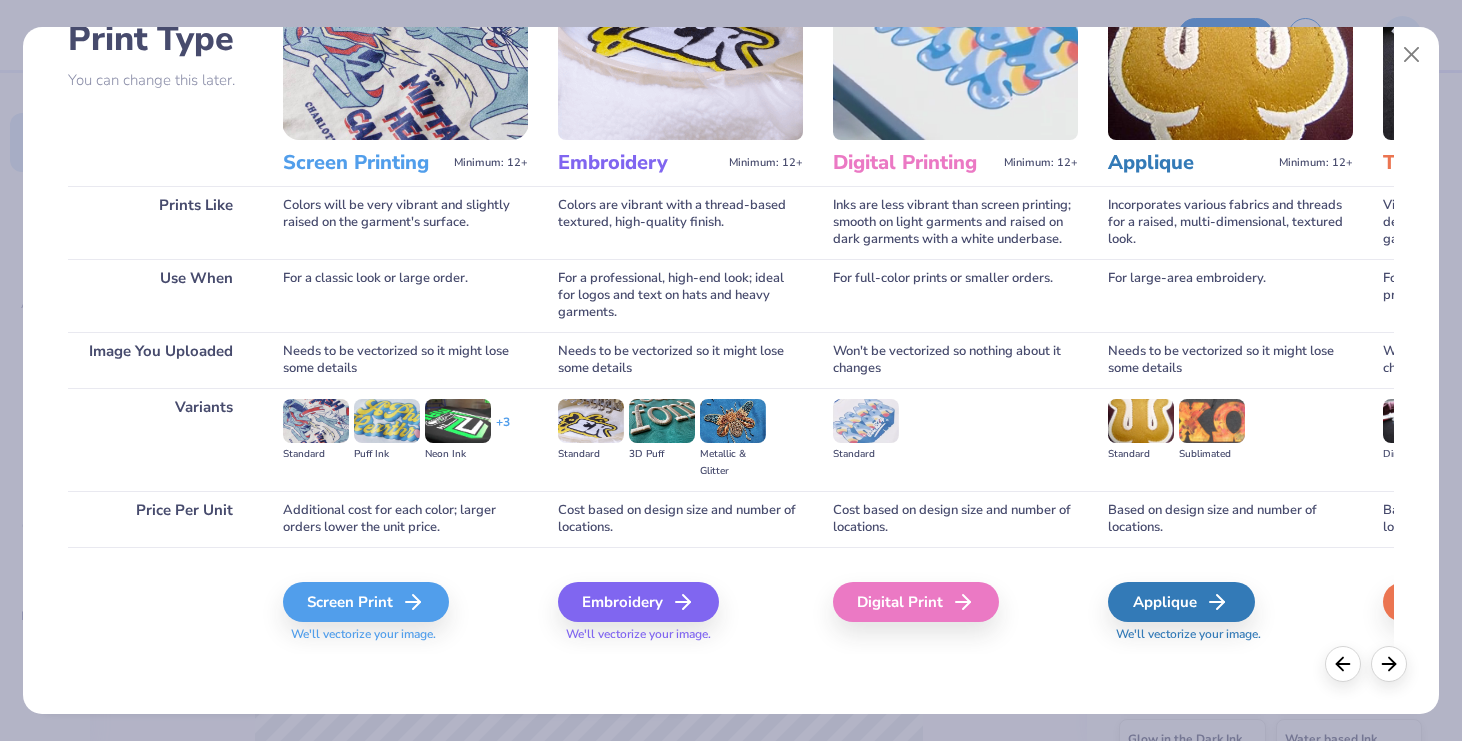 scroll, scrollTop: 0, scrollLeft: 0, axis: both 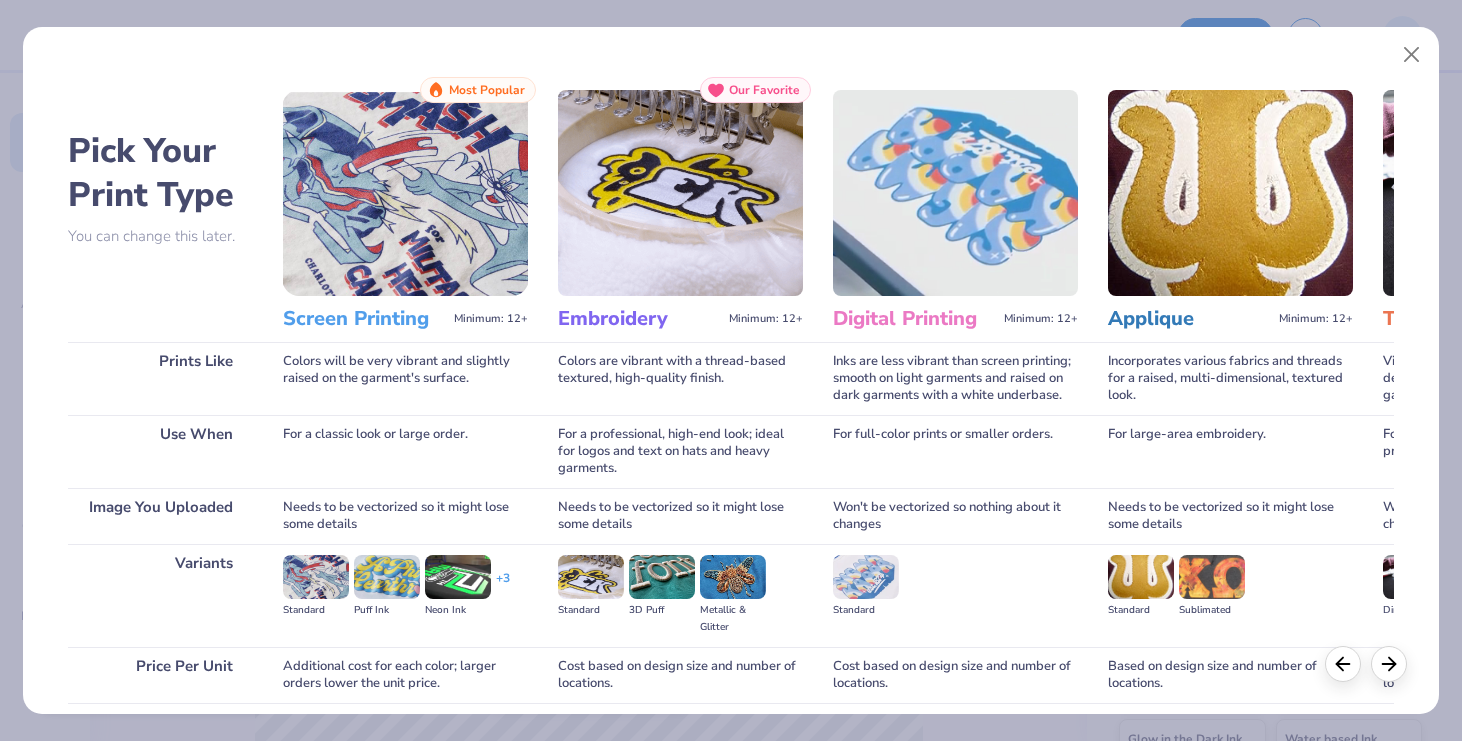 type 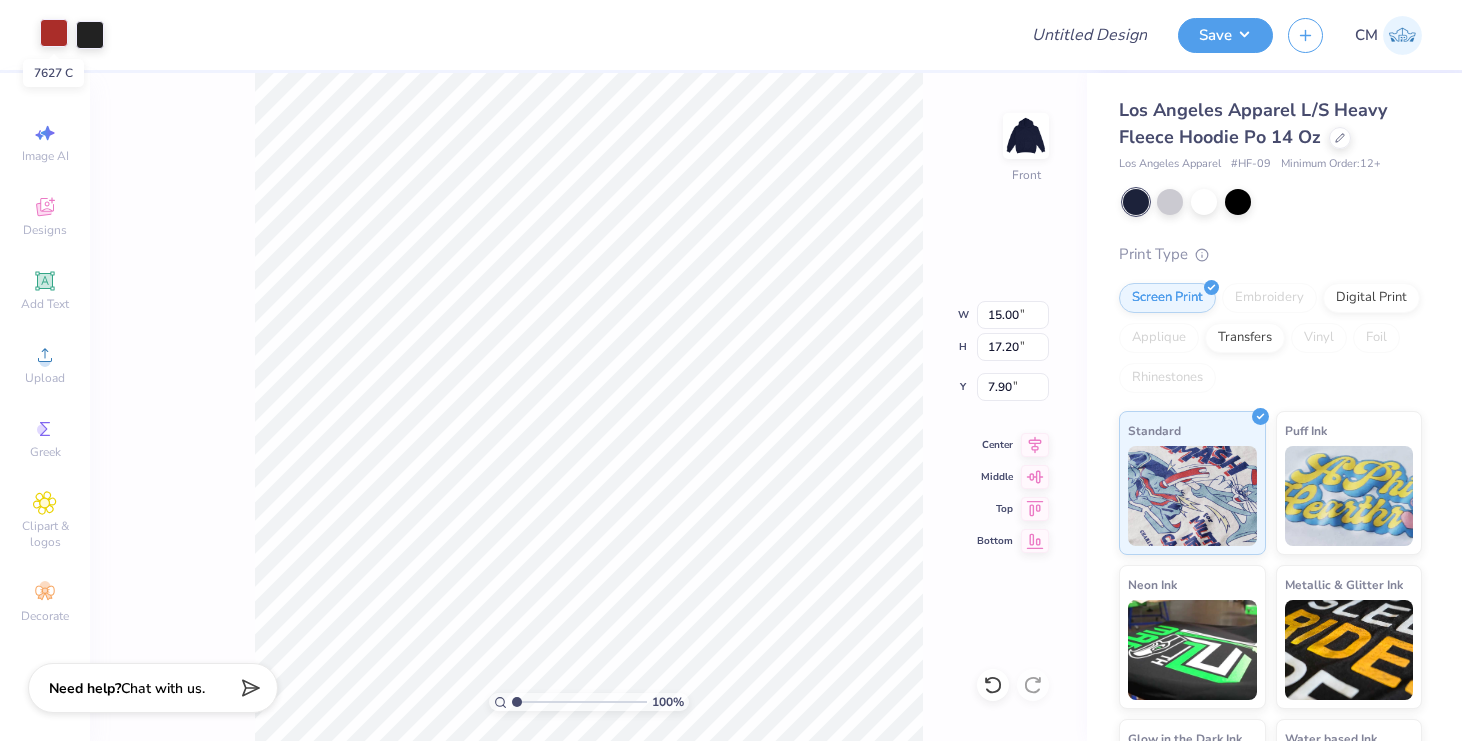 click at bounding box center (54, 33) 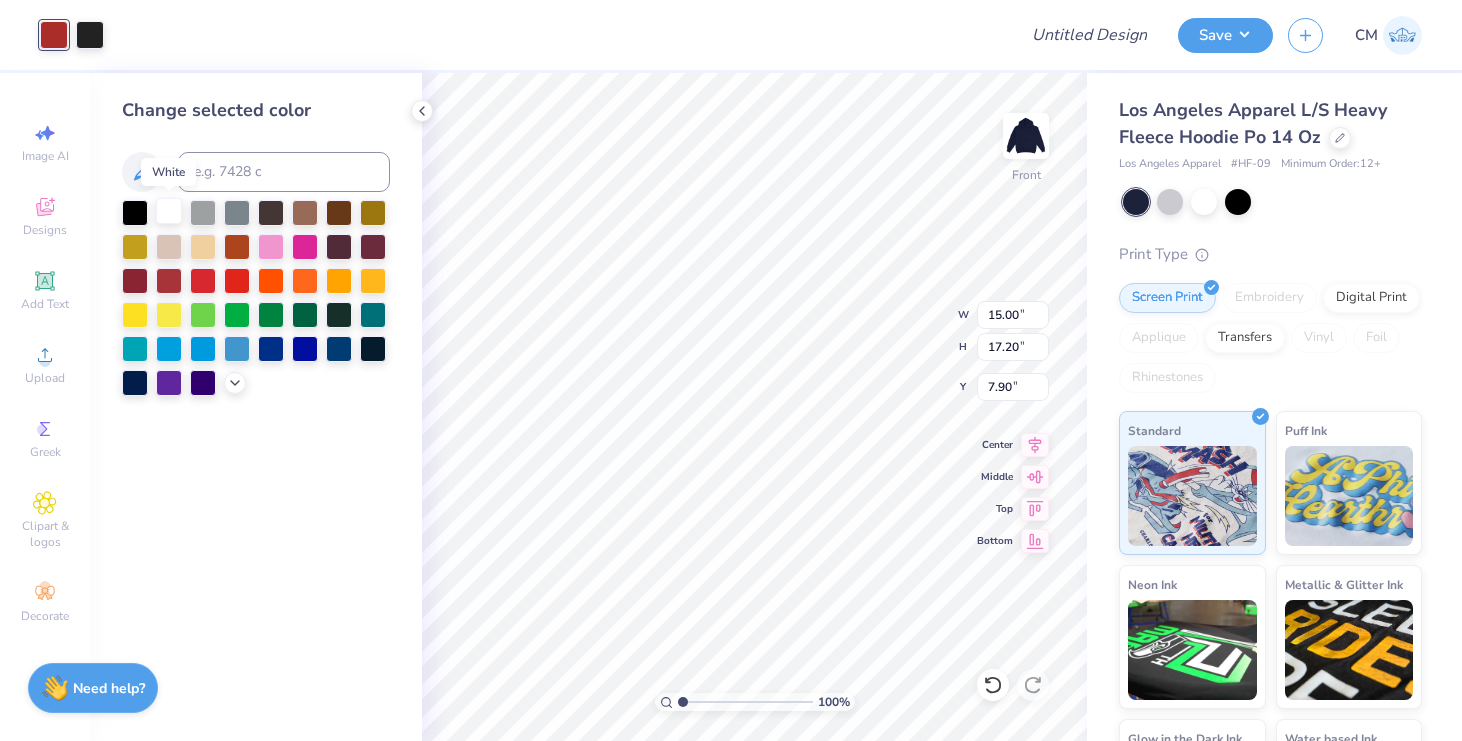 click at bounding box center [169, 211] 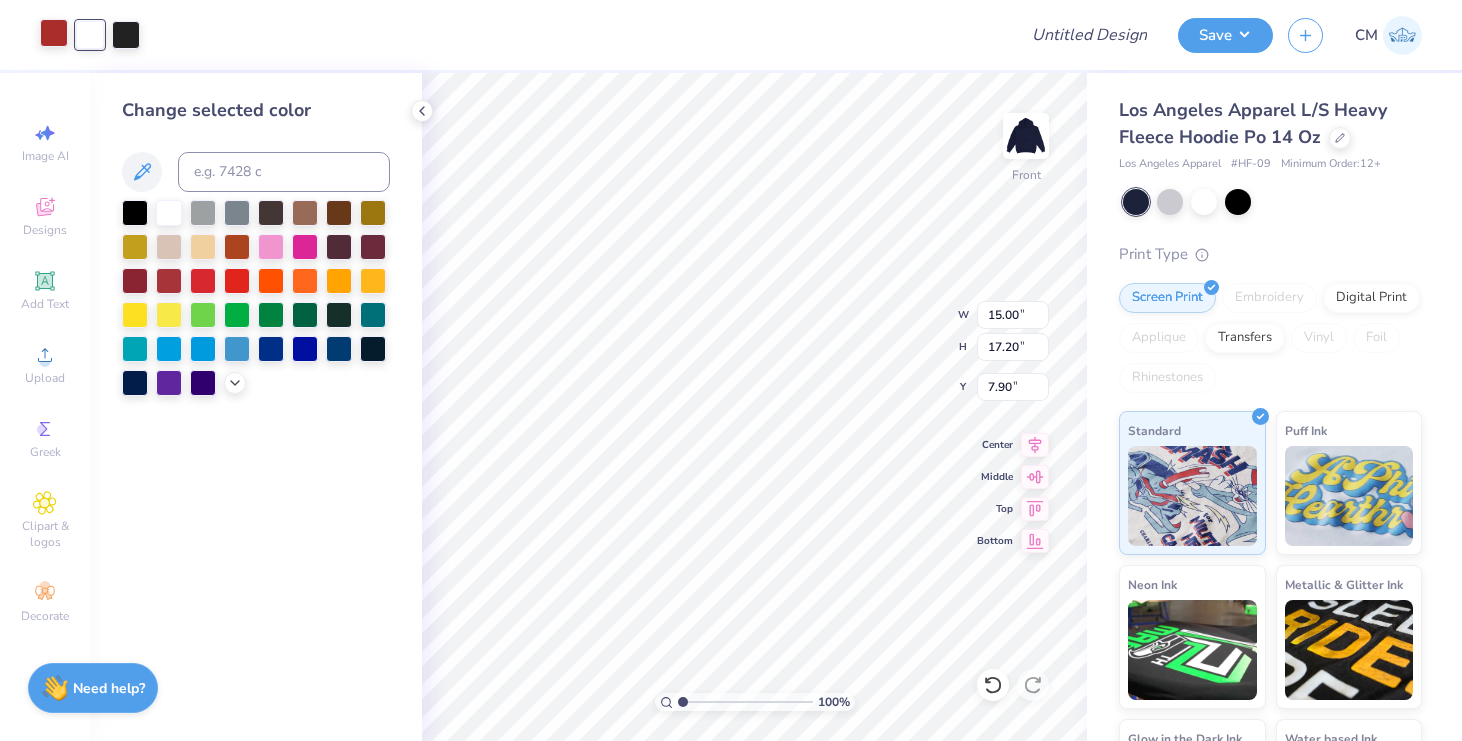 click at bounding box center [54, 33] 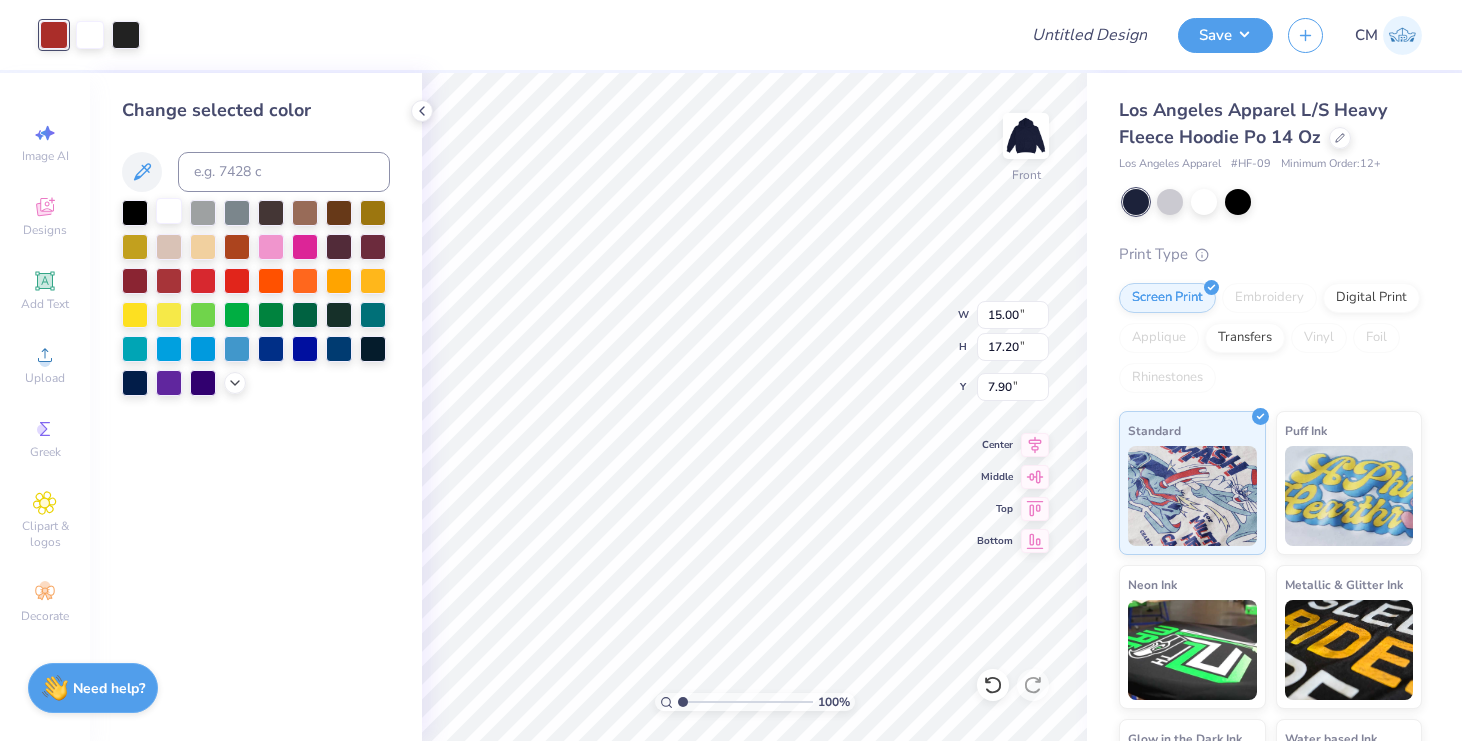click at bounding box center [169, 211] 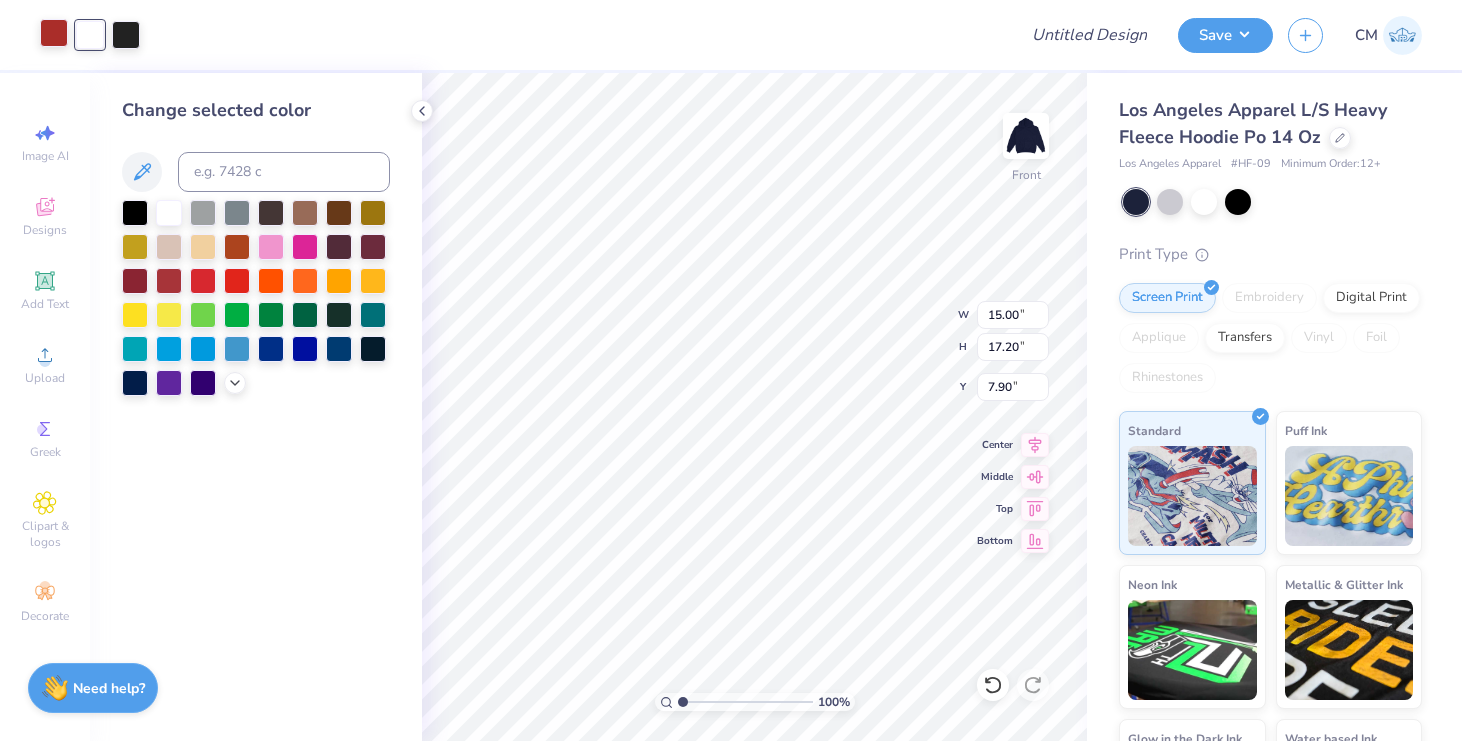 click at bounding box center (54, 33) 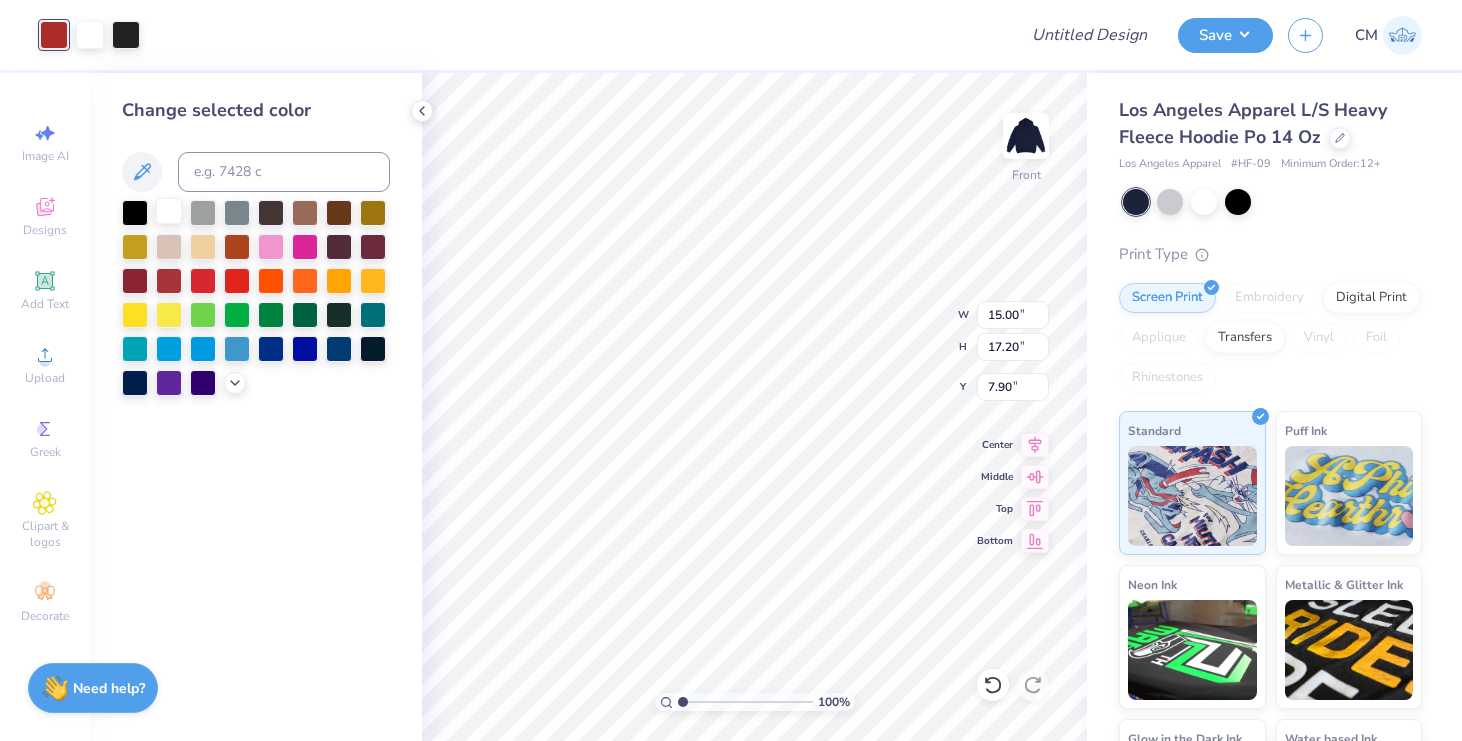 click at bounding box center [169, 211] 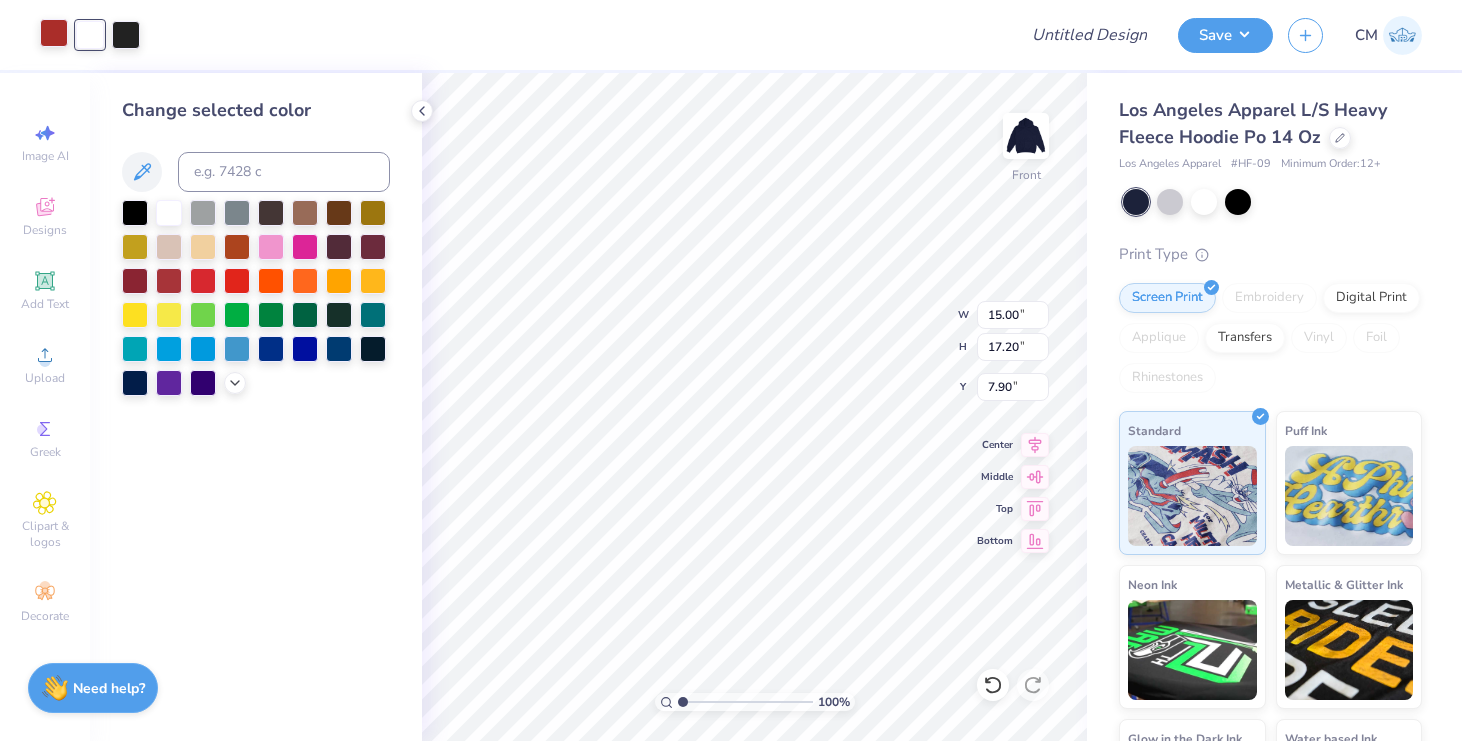click at bounding box center (54, 33) 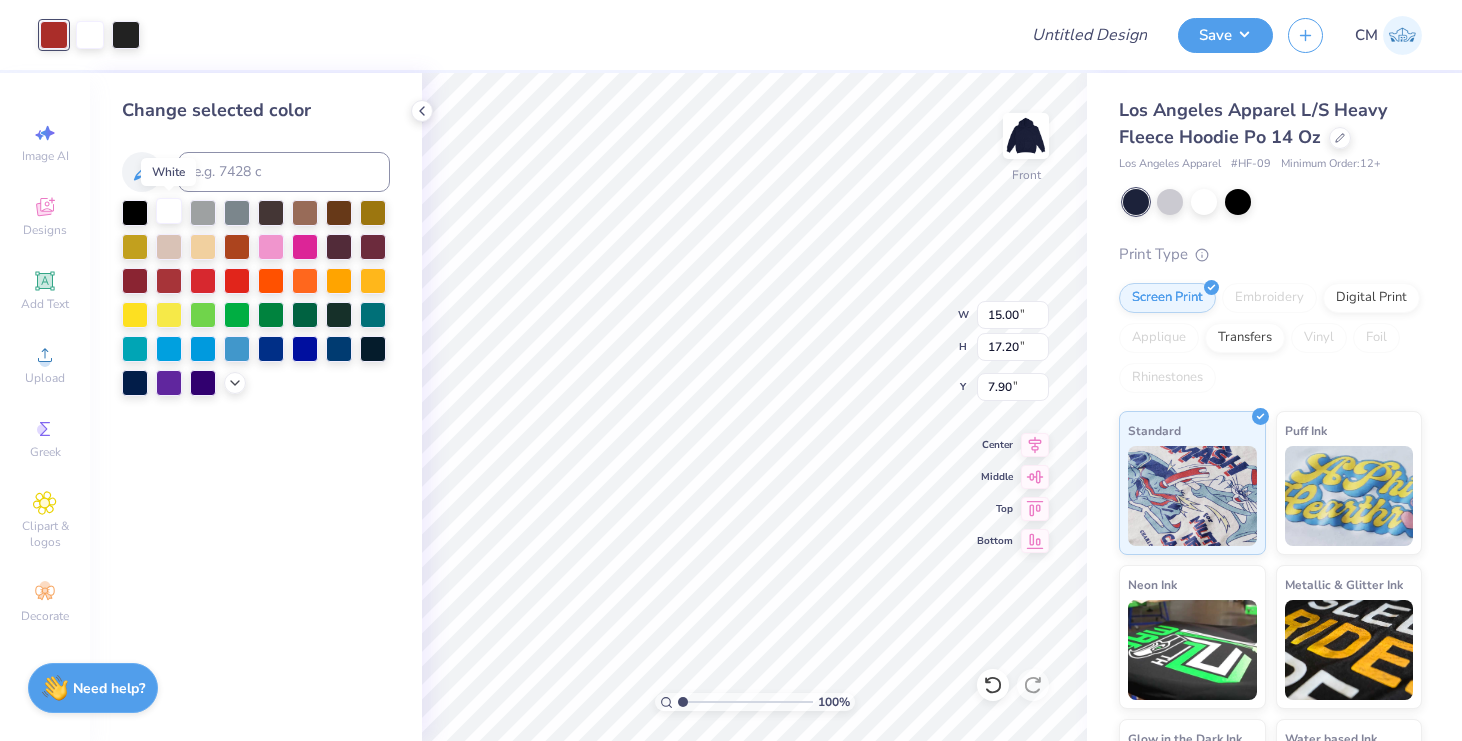 click at bounding box center (169, 211) 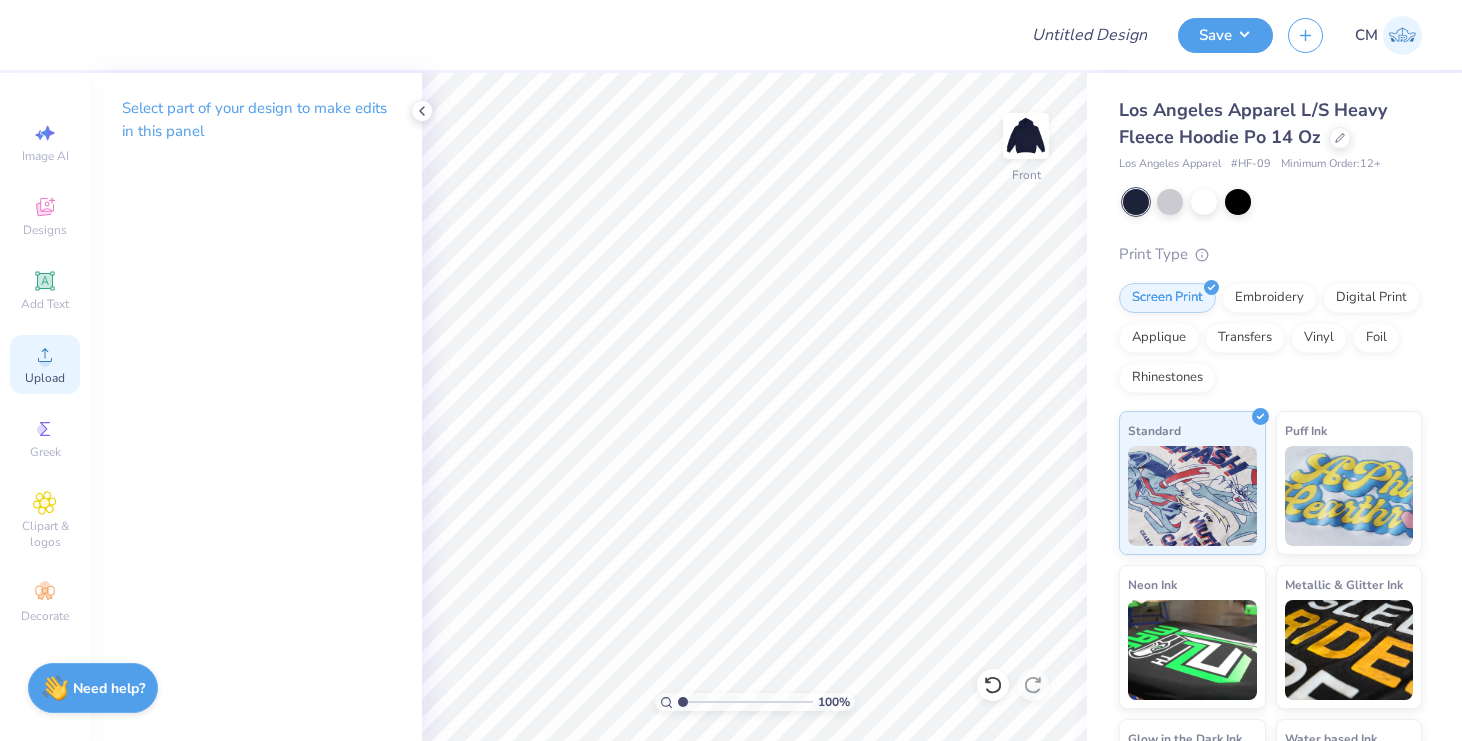 click on "Upload" at bounding box center [45, 378] 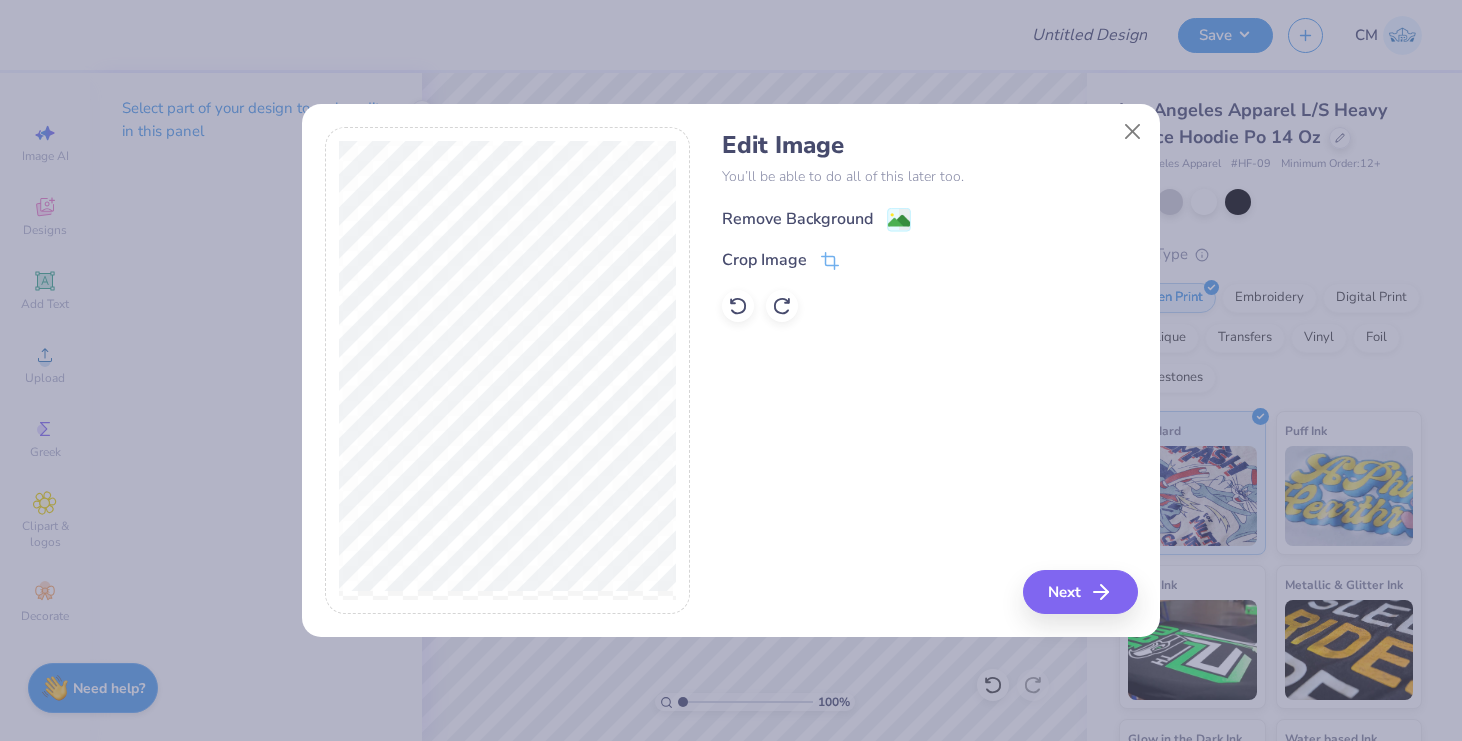 click on "Remove Background" at bounding box center (797, 219) 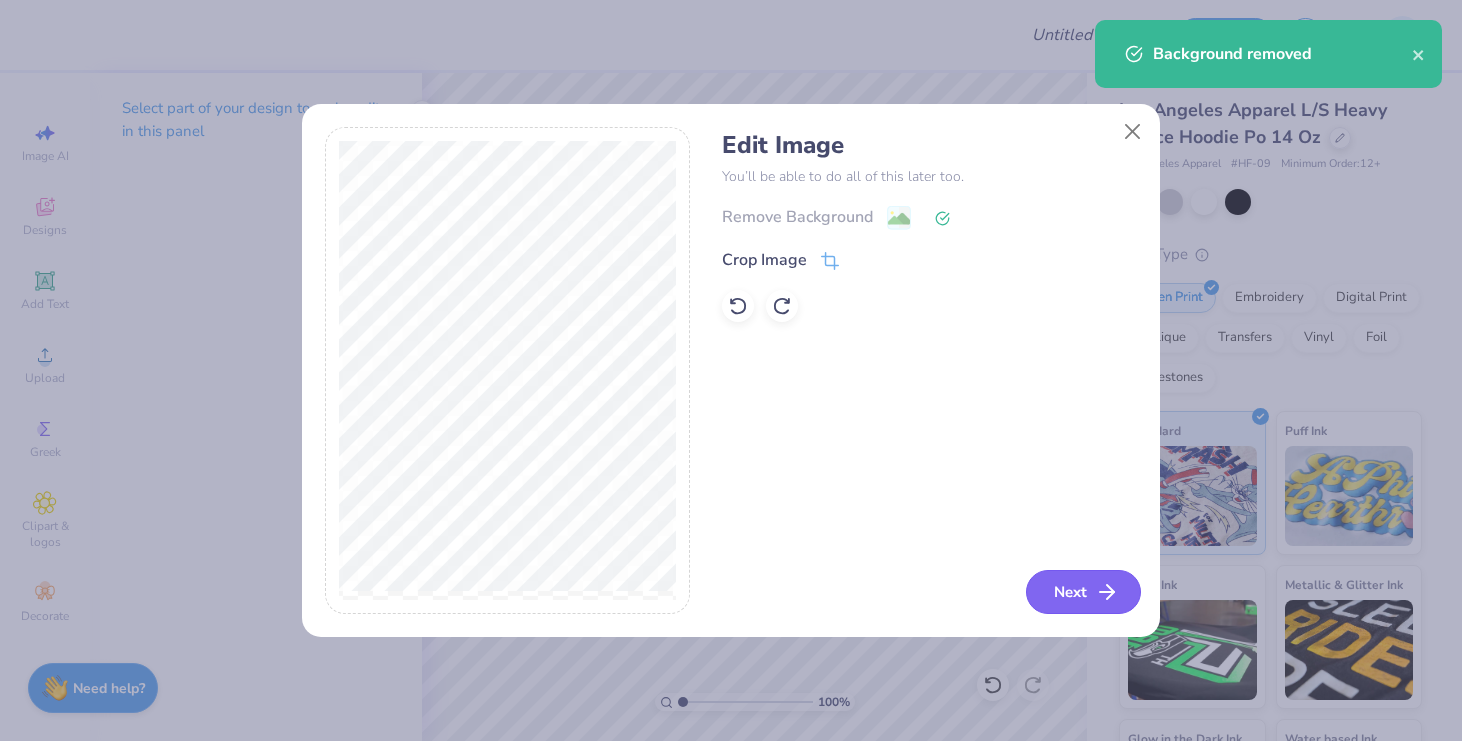 click on "Next" at bounding box center (1083, 592) 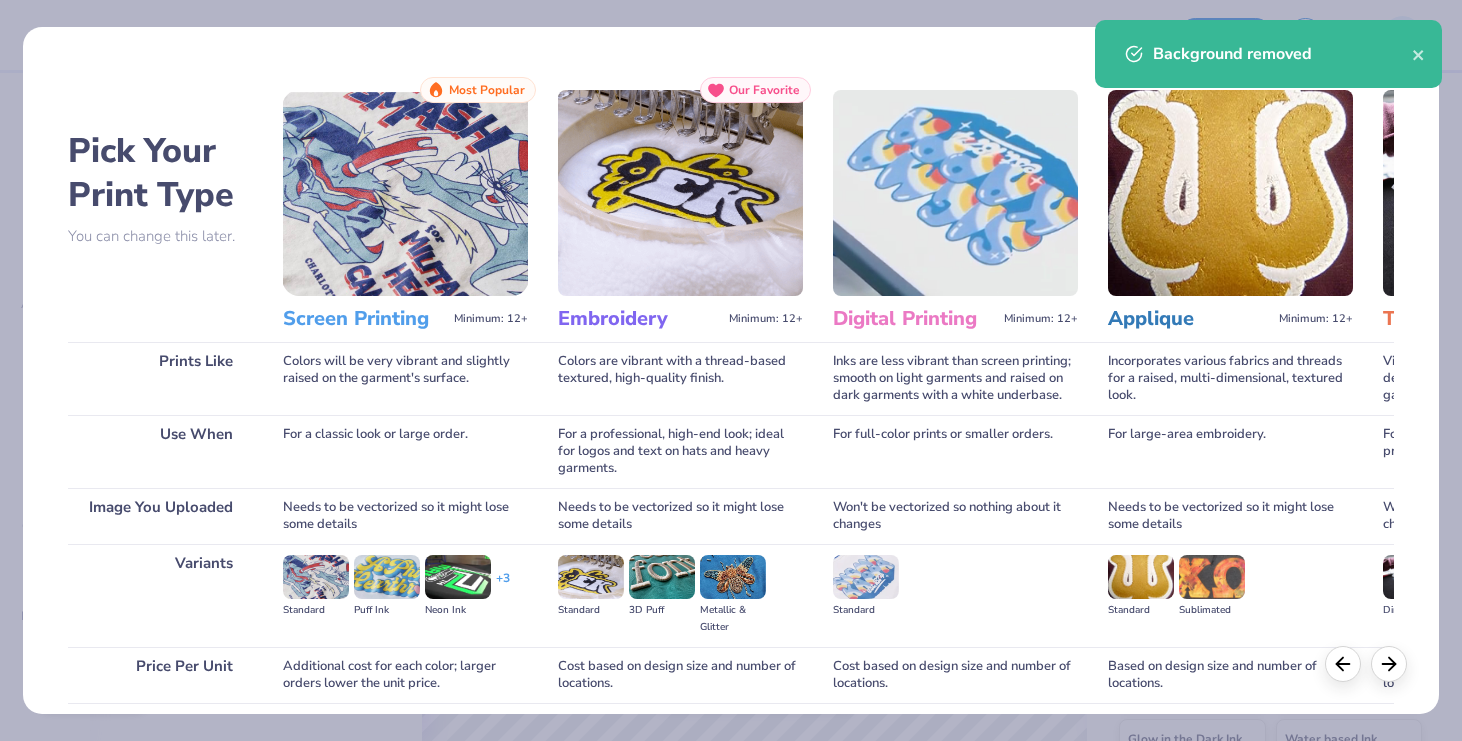 scroll, scrollTop: 156, scrollLeft: 0, axis: vertical 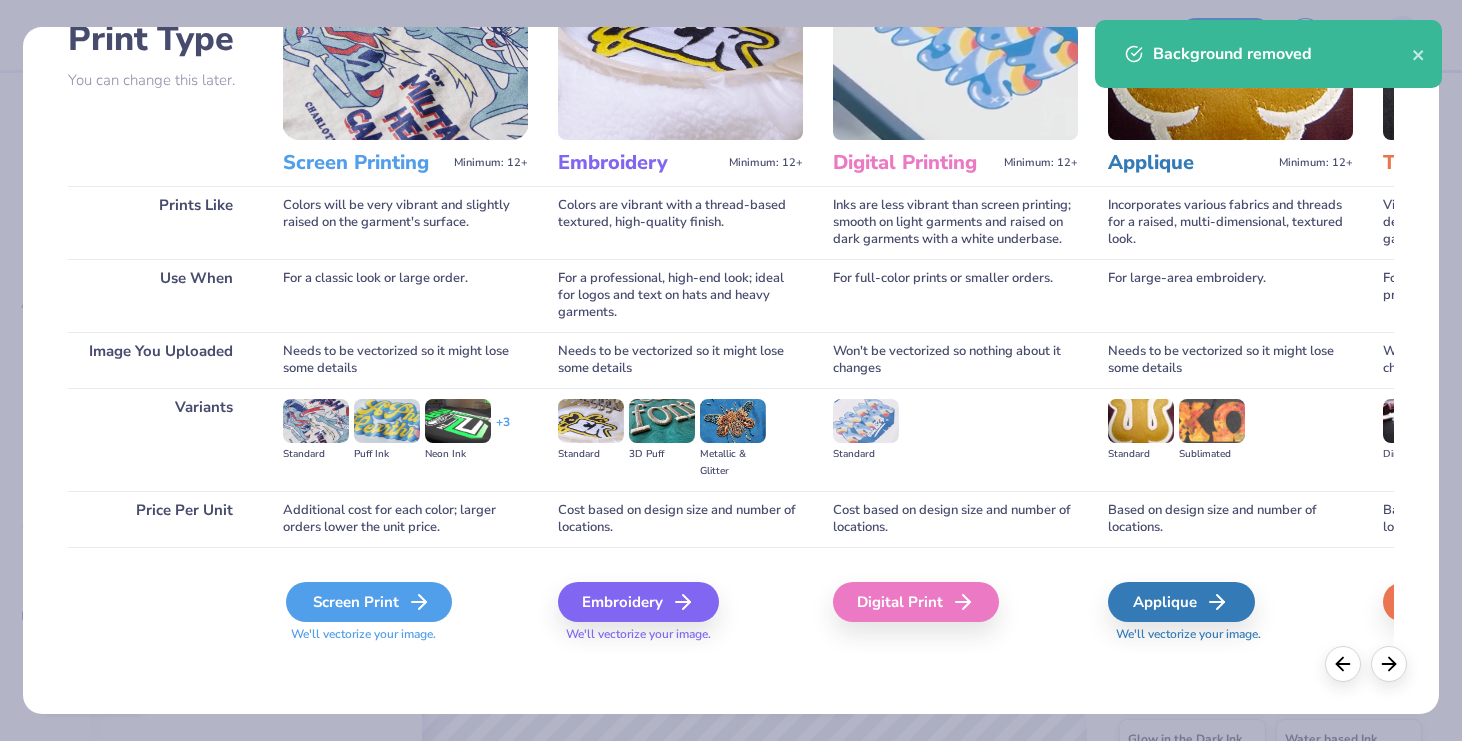 click on "Screen Print" at bounding box center (369, 602) 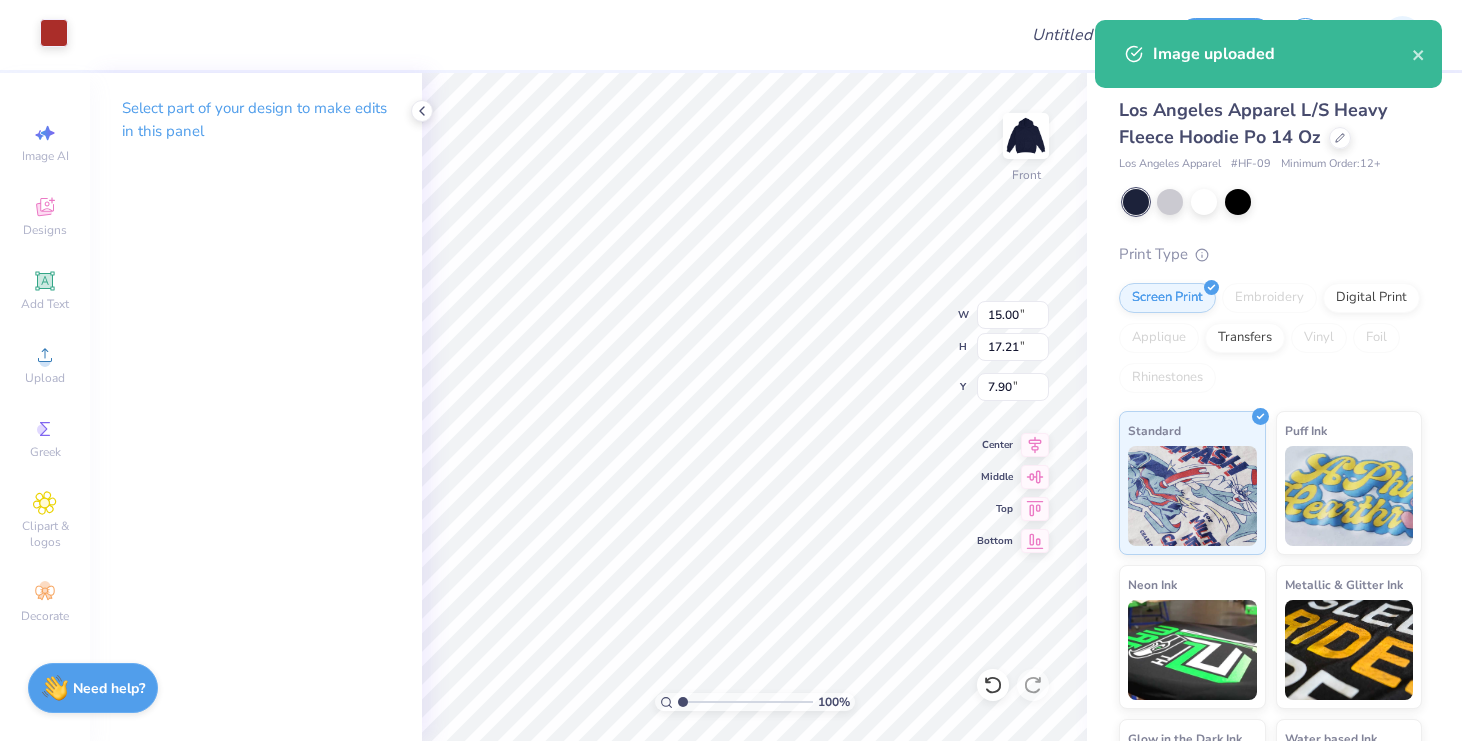 click at bounding box center [54, 33] 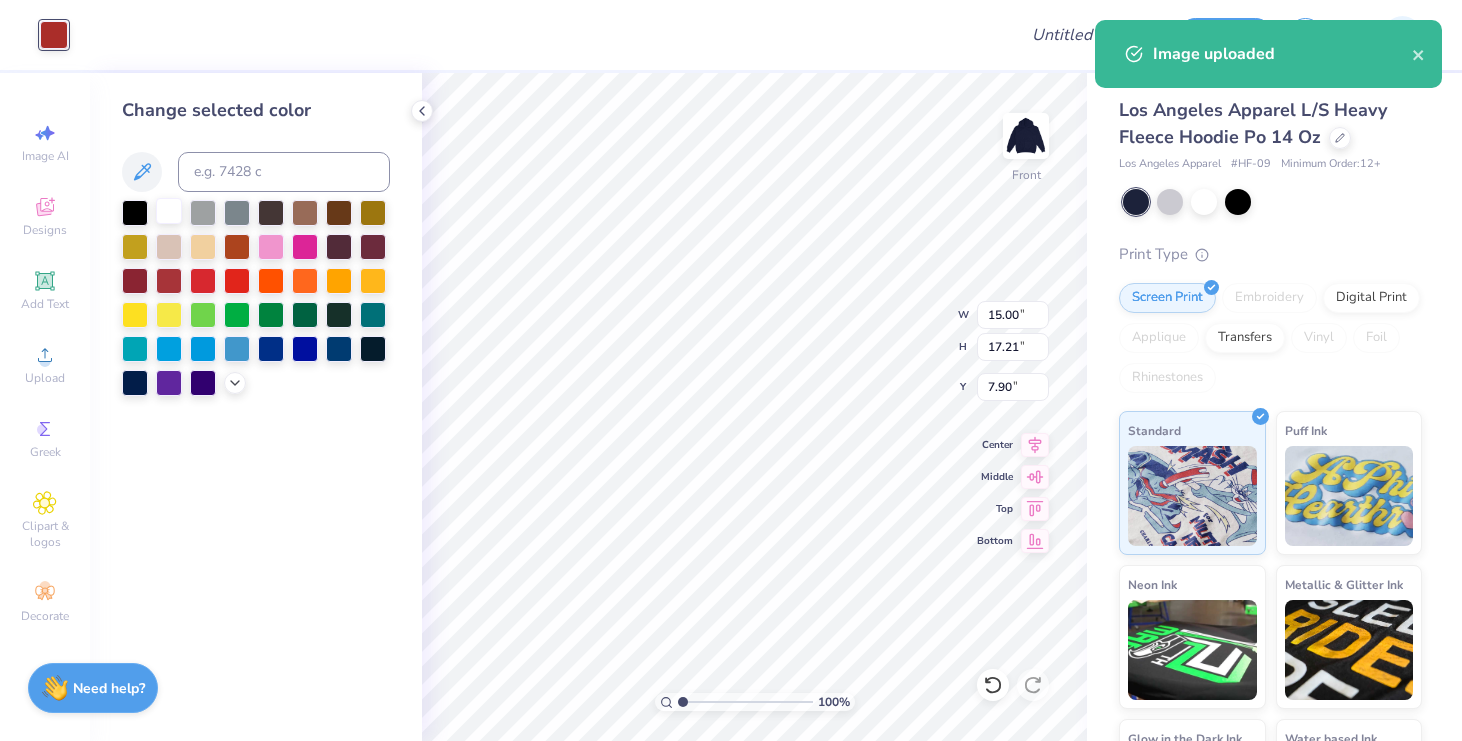 click at bounding box center (169, 211) 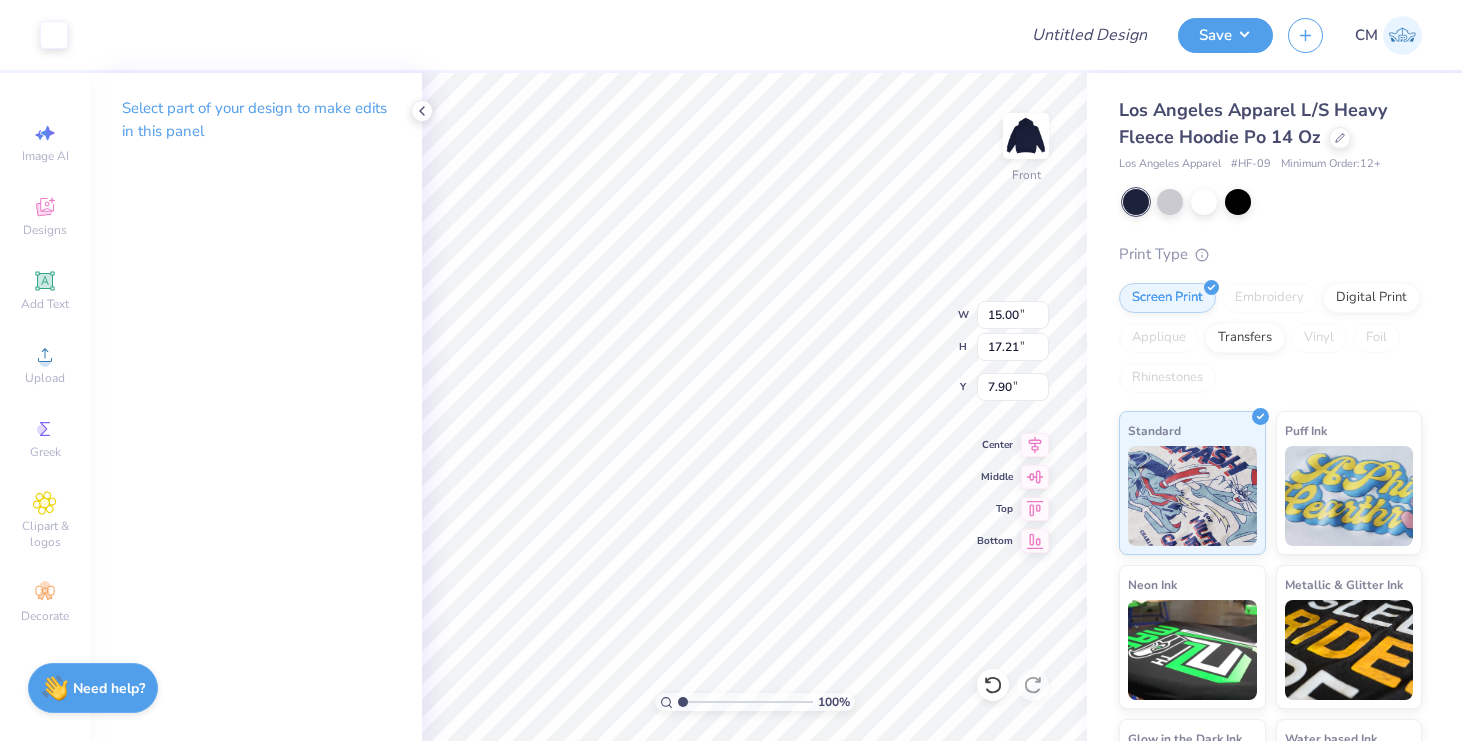 type on "12.49" 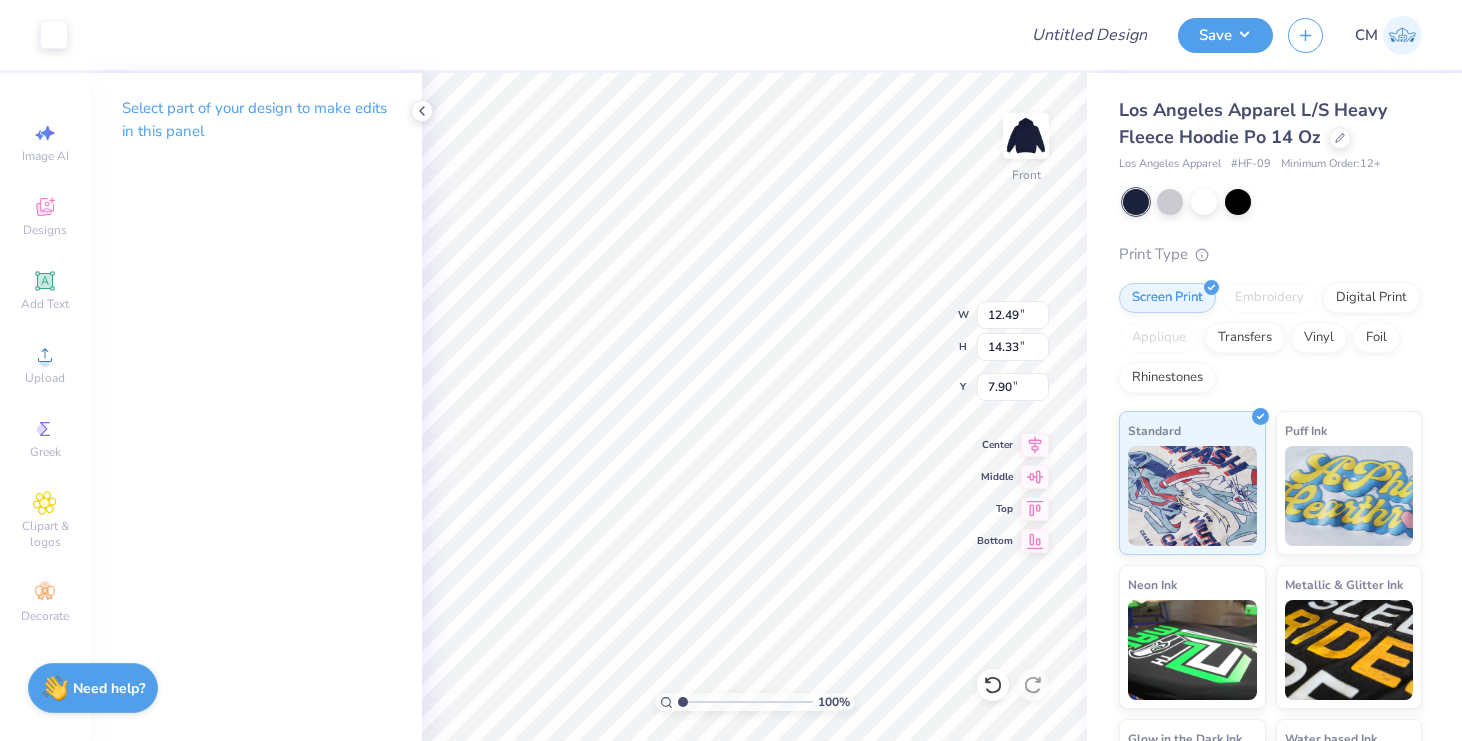 type on "7.83" 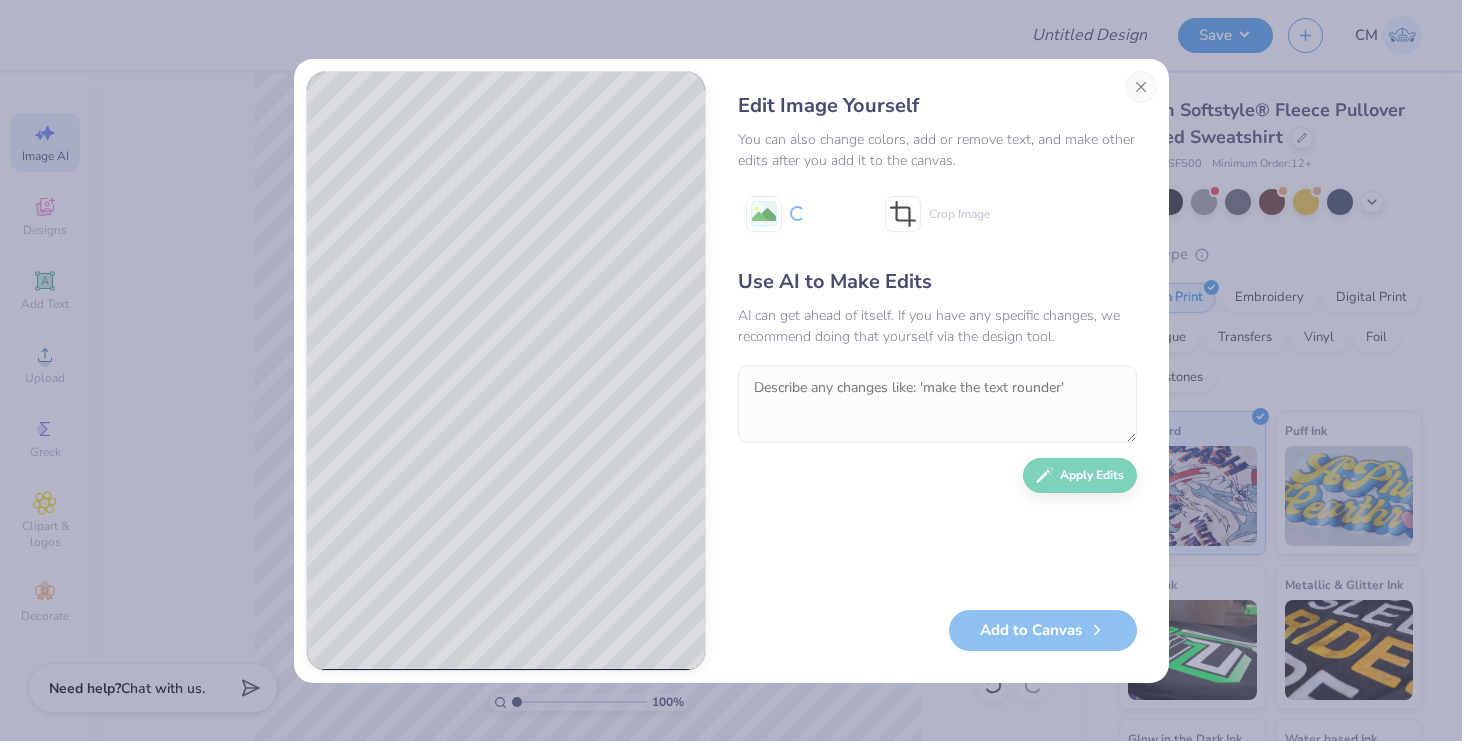 scroll, scrollTop: 0, scrollLeft: 0, axis: both 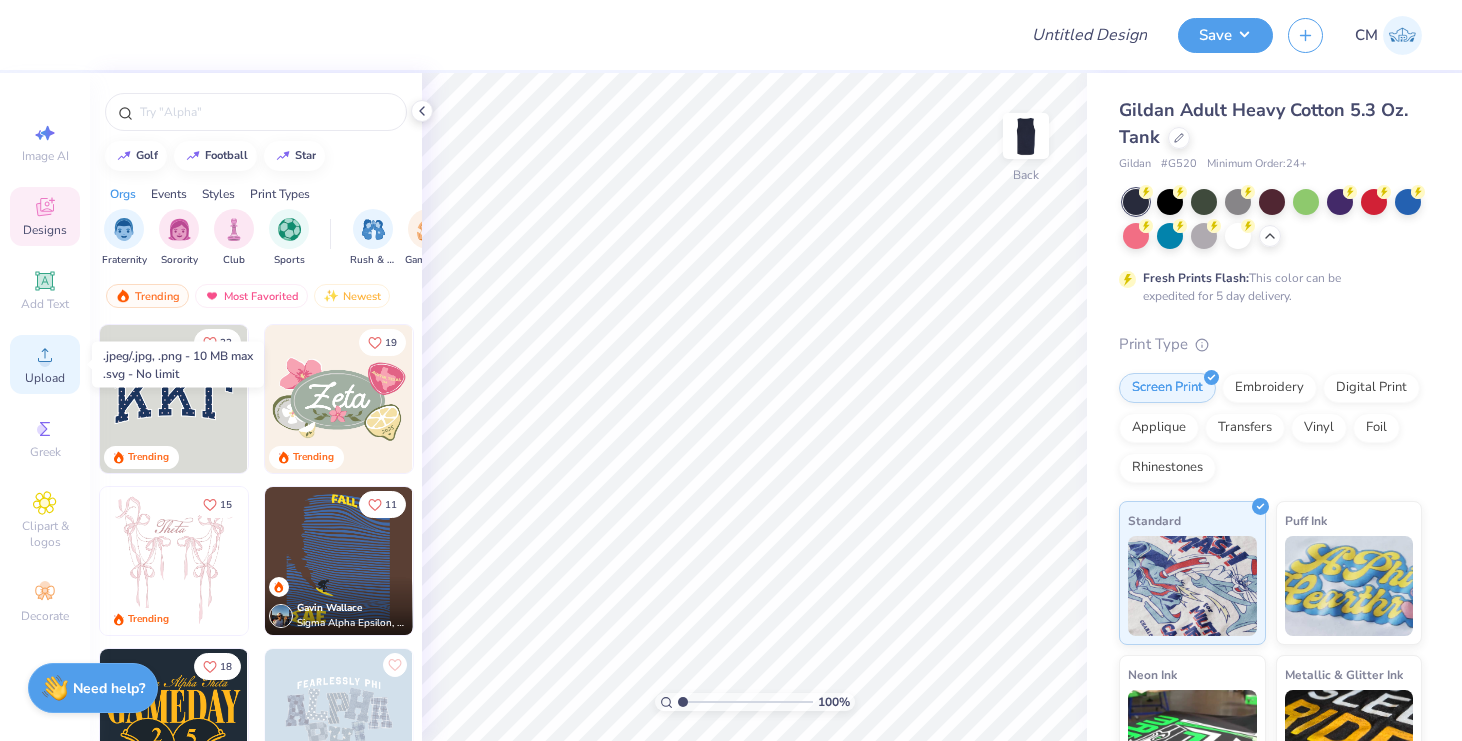 click on "Upload" at bounding box center [45, 378] 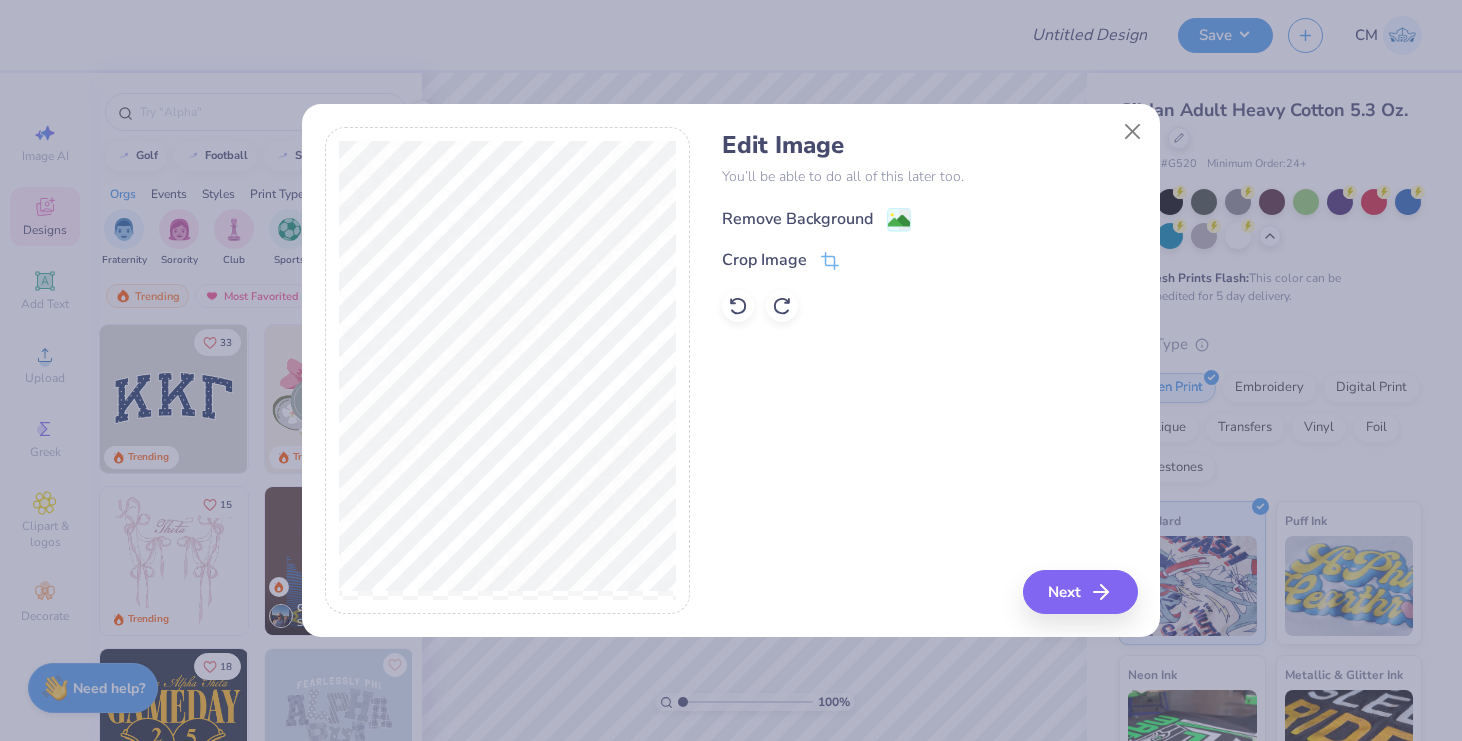 click on "Remove Background" at bounding box center [816, 219] 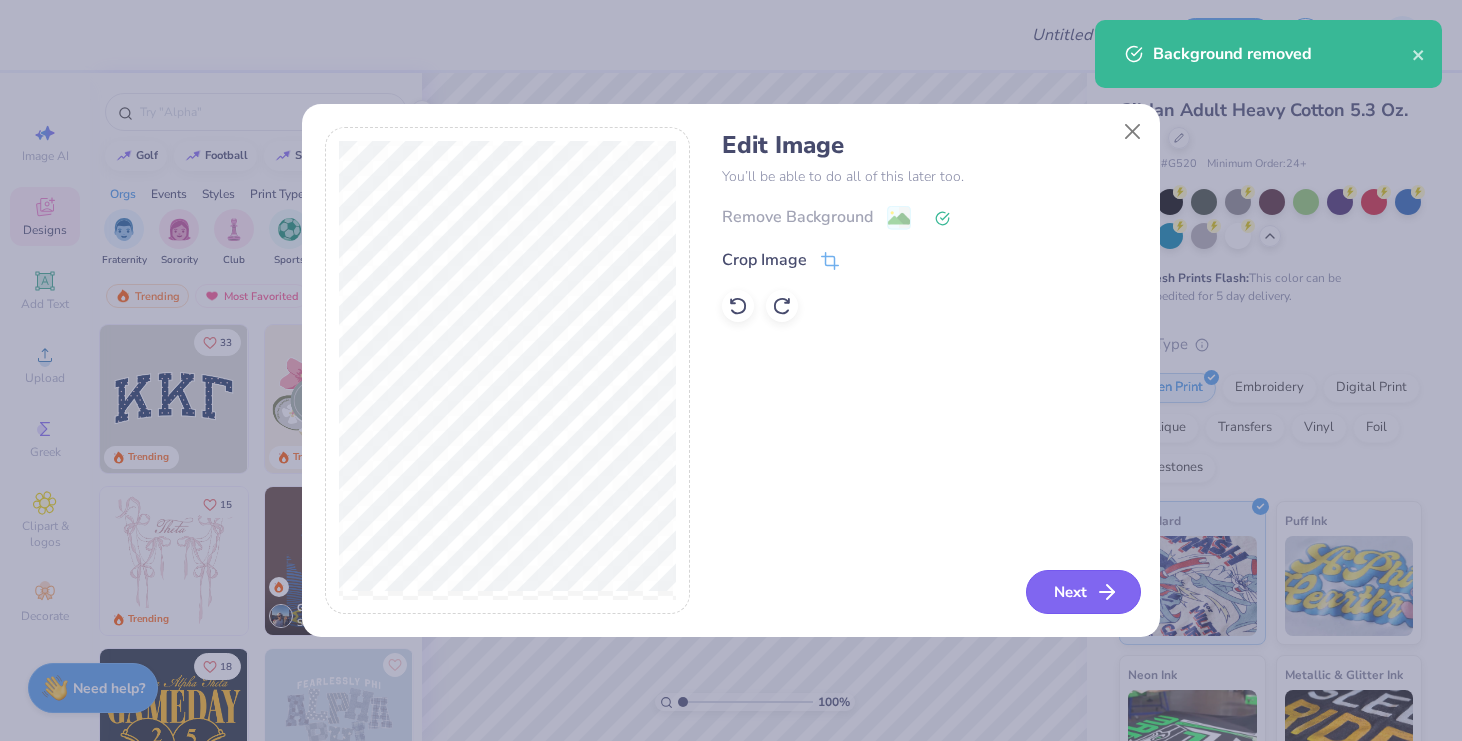 click on "Next" at bounding box center [1083, 592] 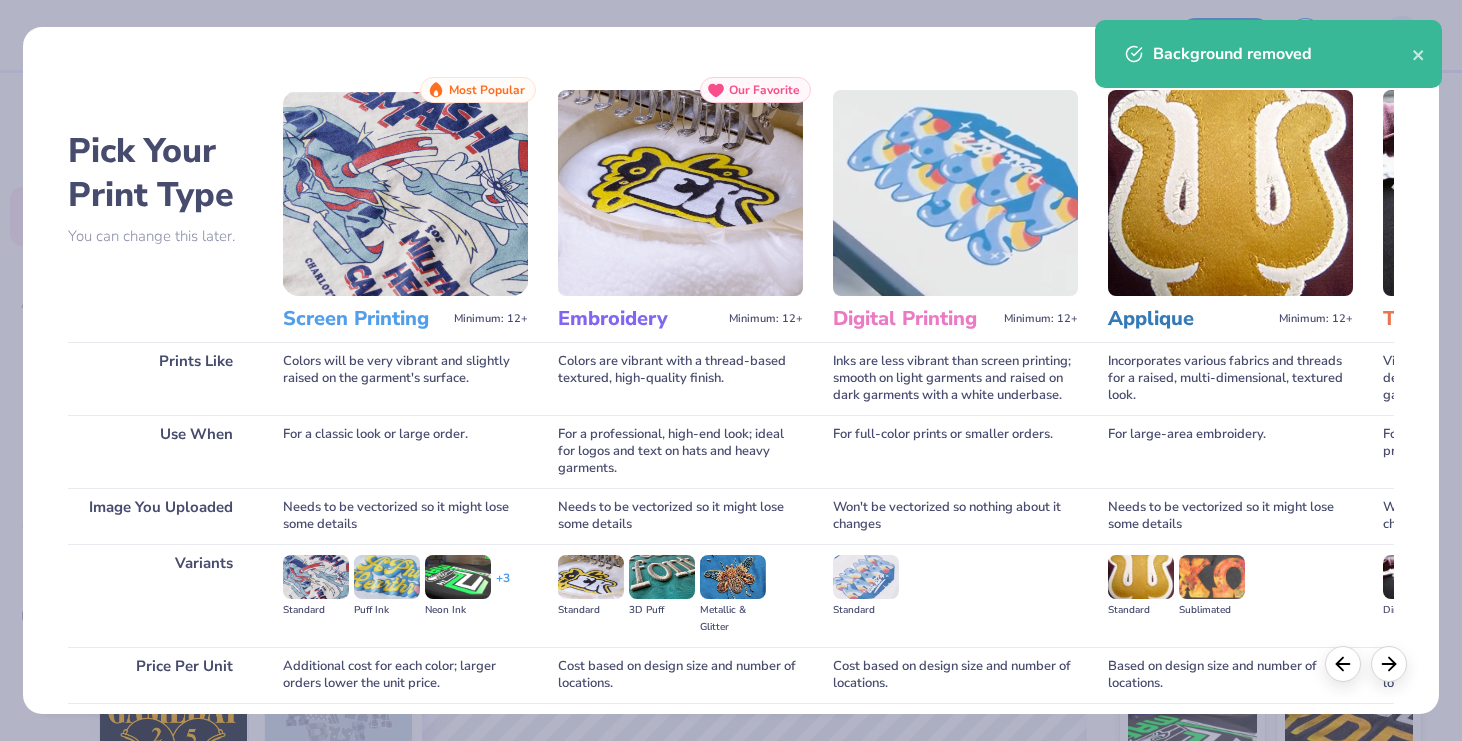 scroll, scrollTop: 156, scrollLeft: 0, axis: vertical 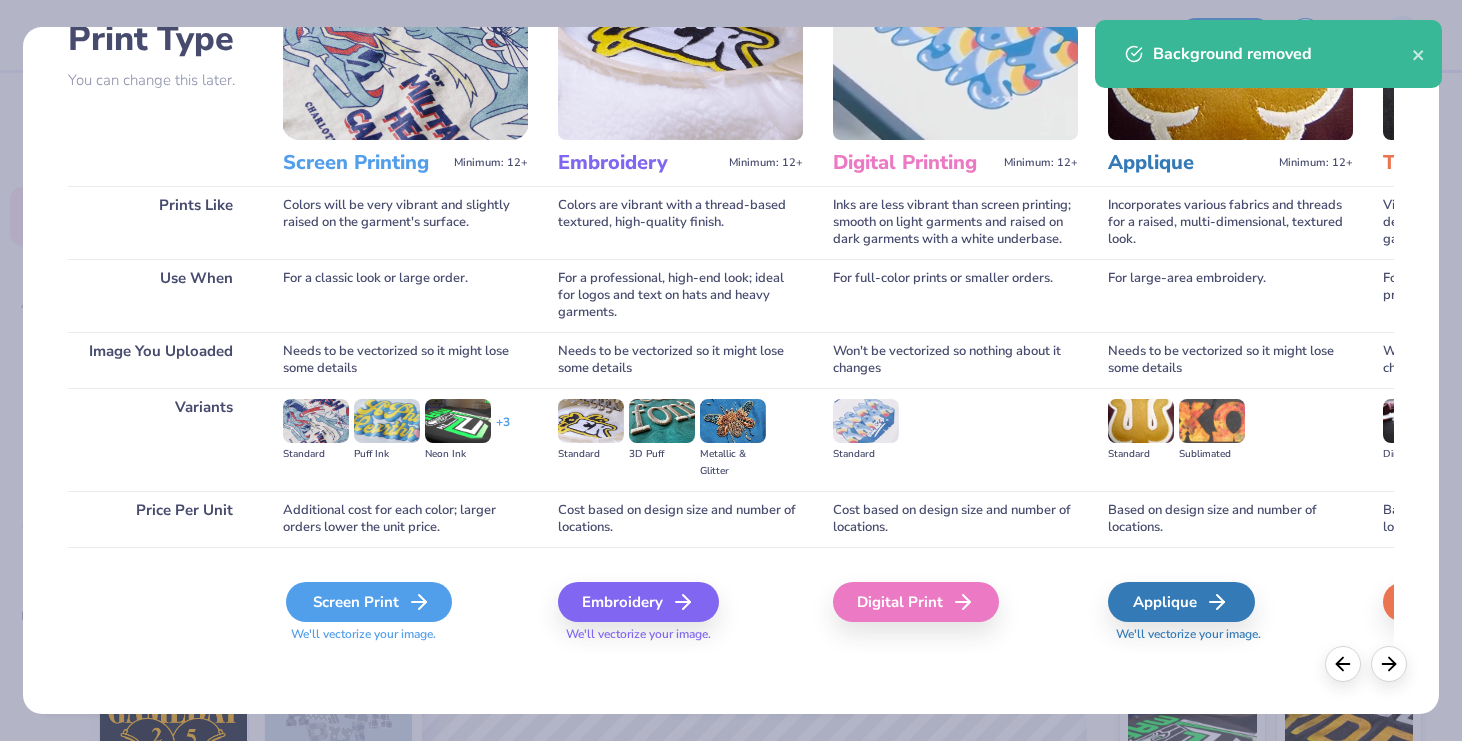 click on "Screen Print" at bounding box center [369, 602] 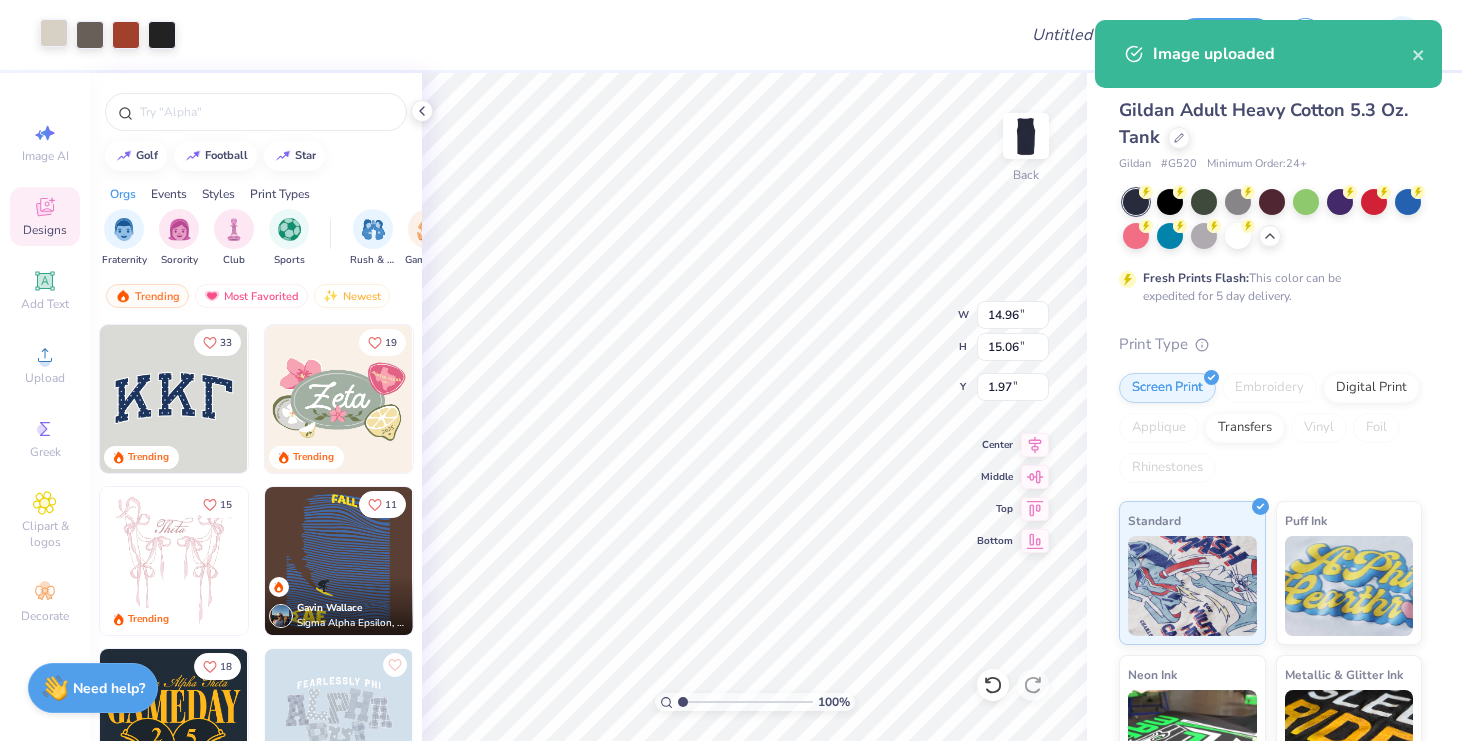 click at bounding box center (54, 33) 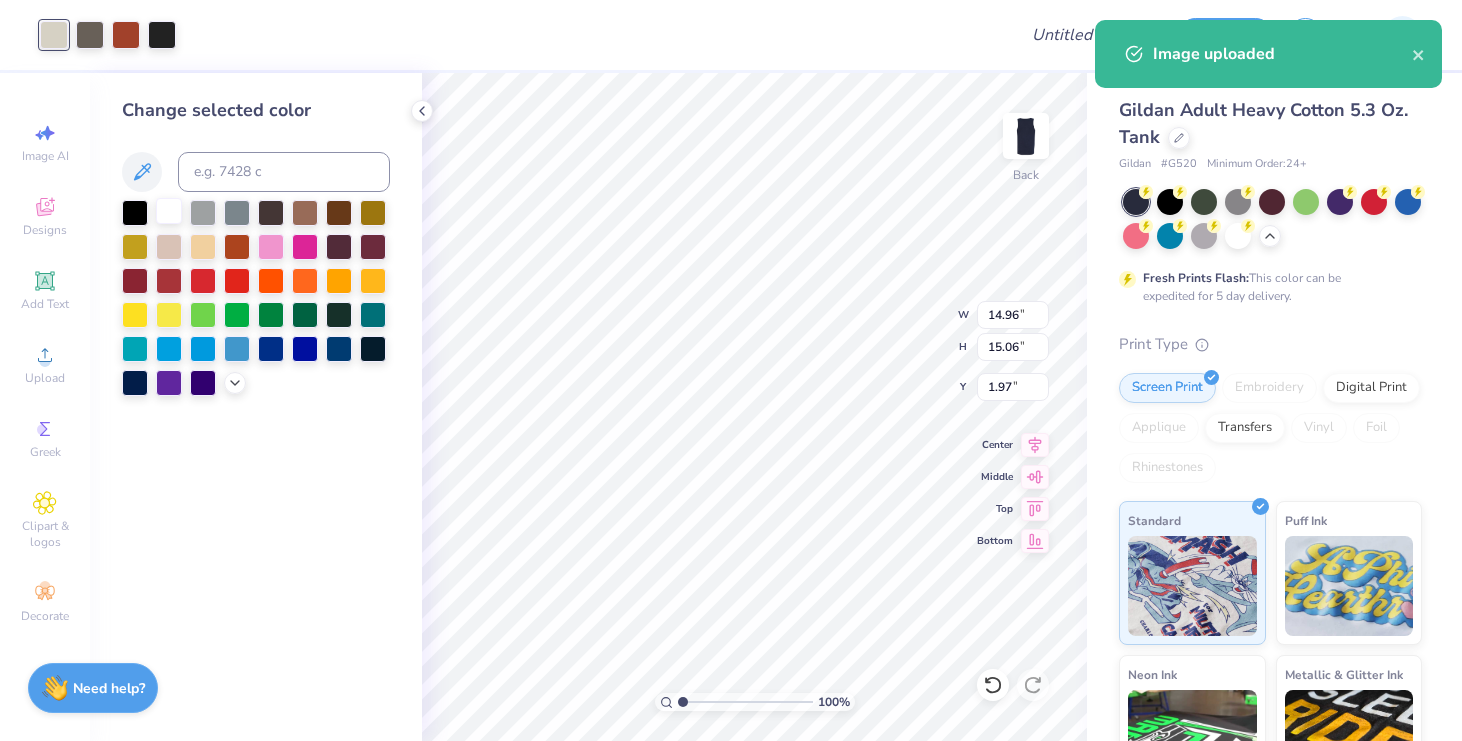 click at bounding box center (169, 211) 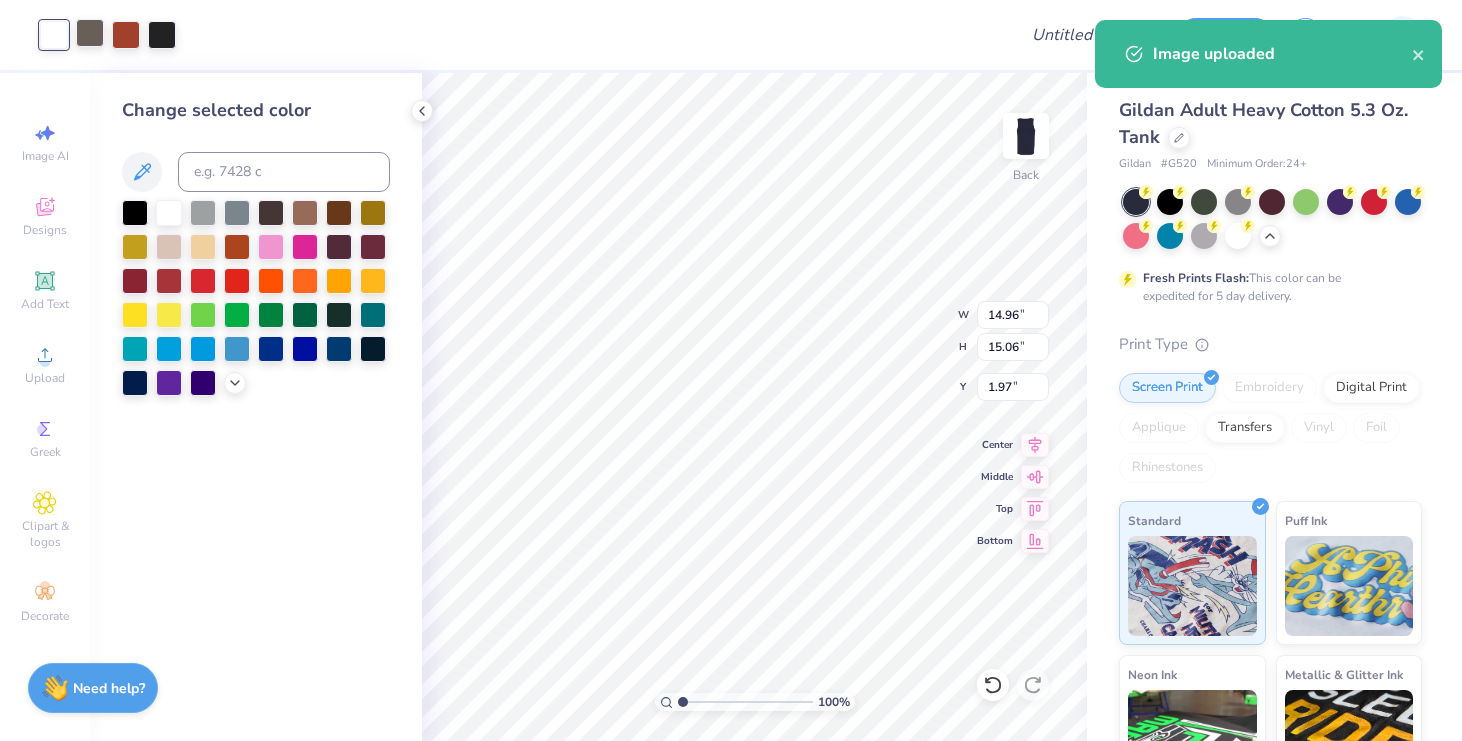 click at bounding box center (90, 33) 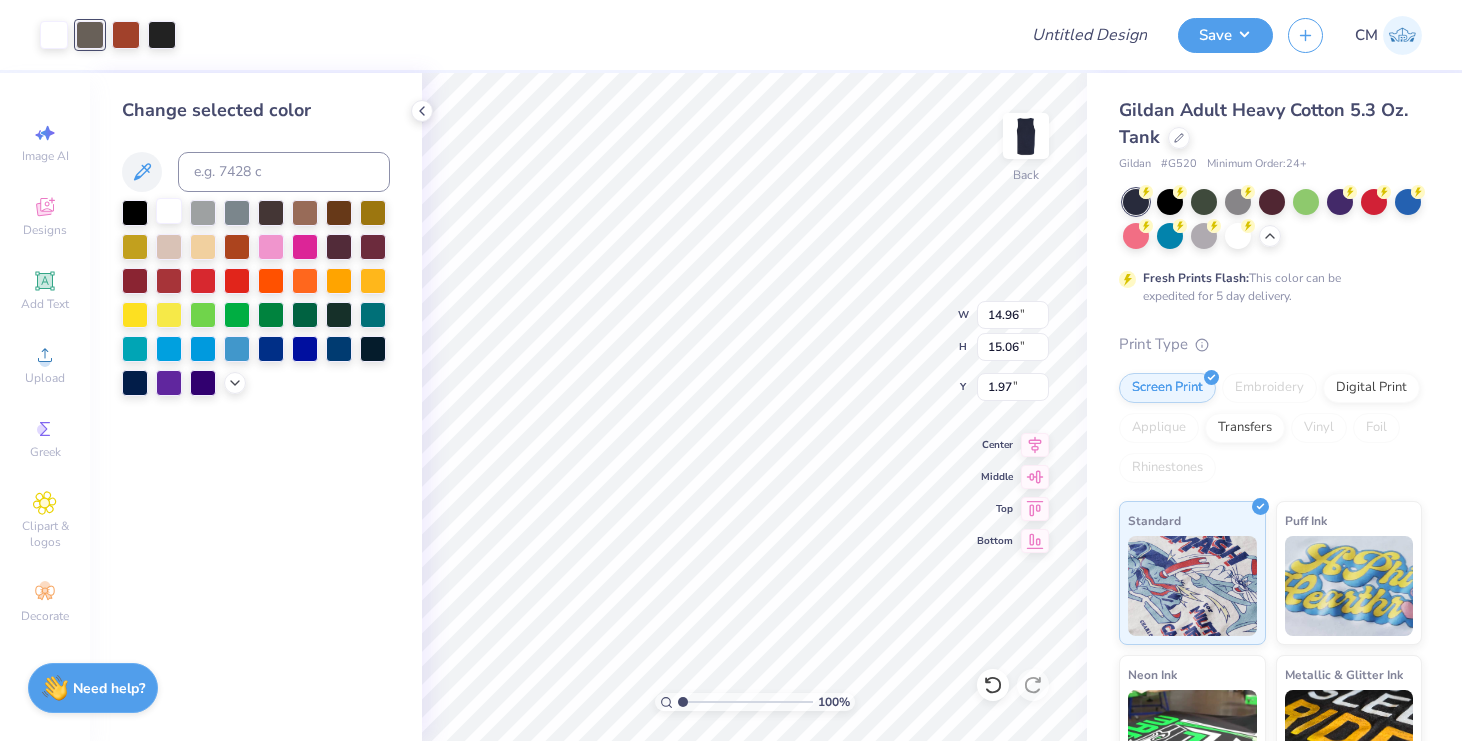click at bounding box center [169, 211] 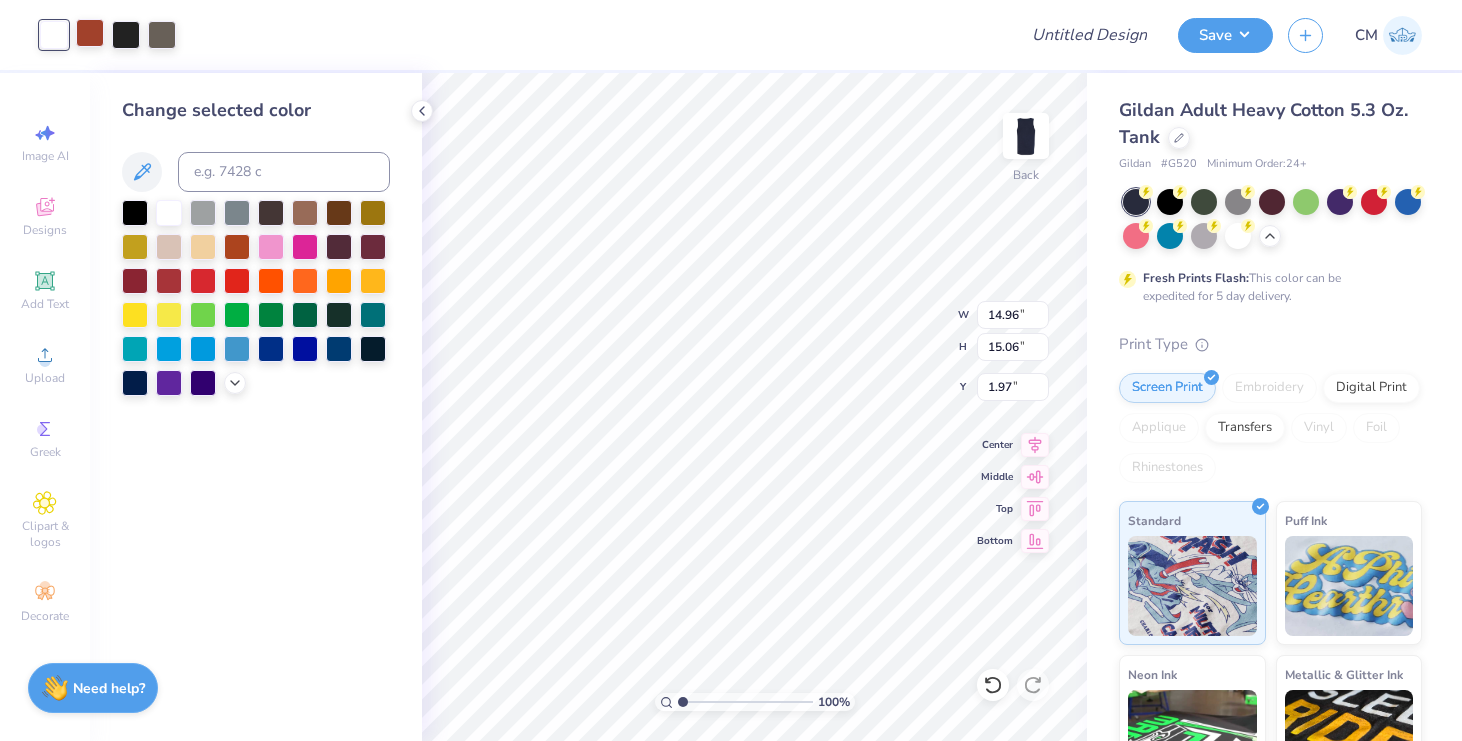 click at bounding box center [90, 33] 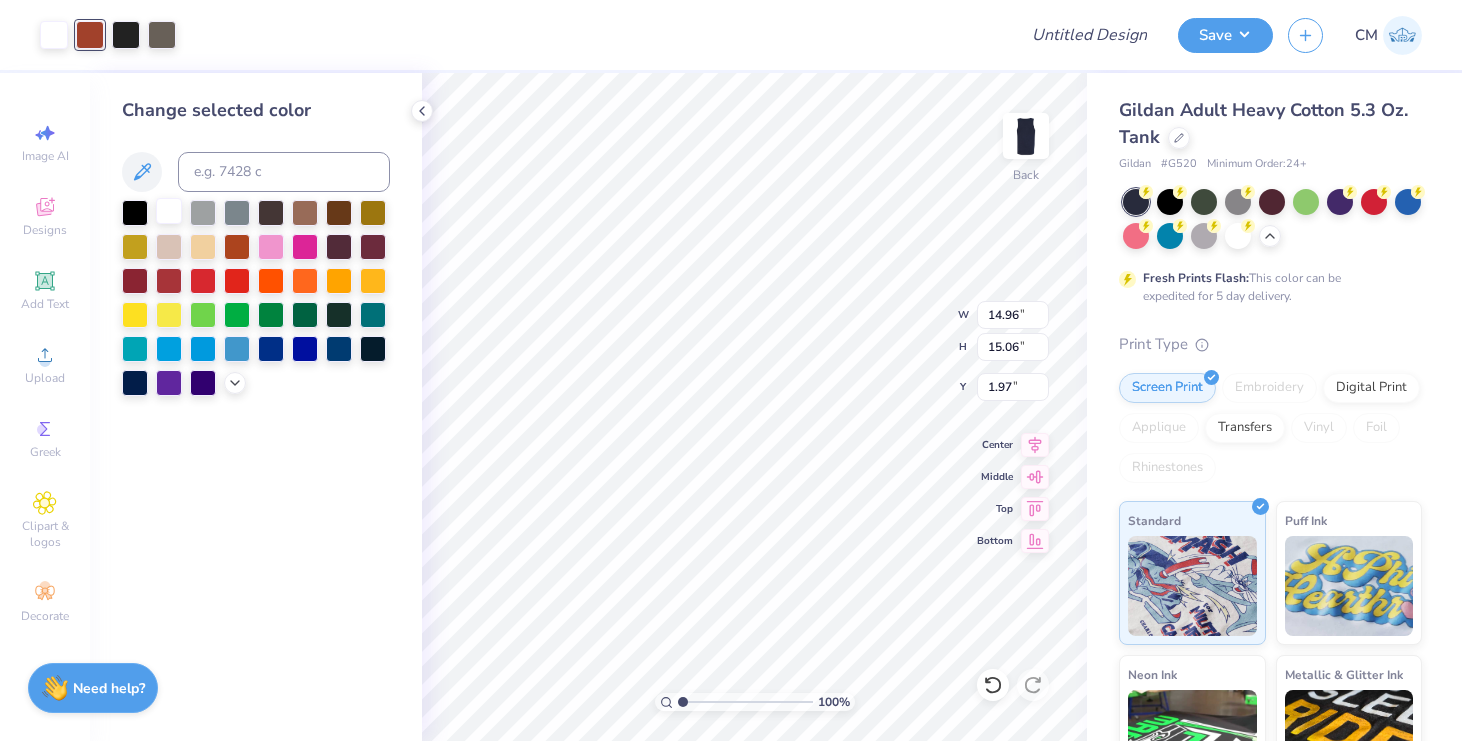 click at bounding box center [169, 211] 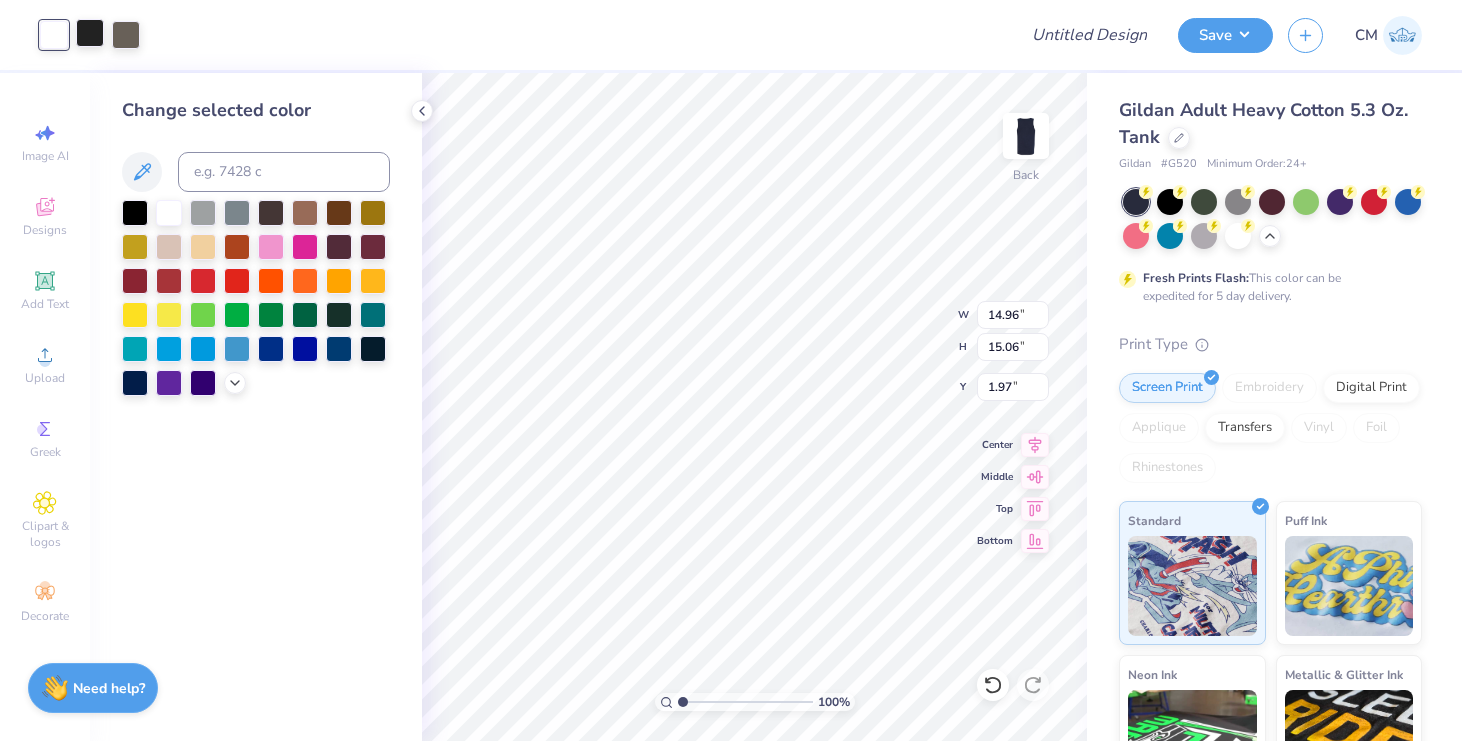 click at bounding box center (90, 33) 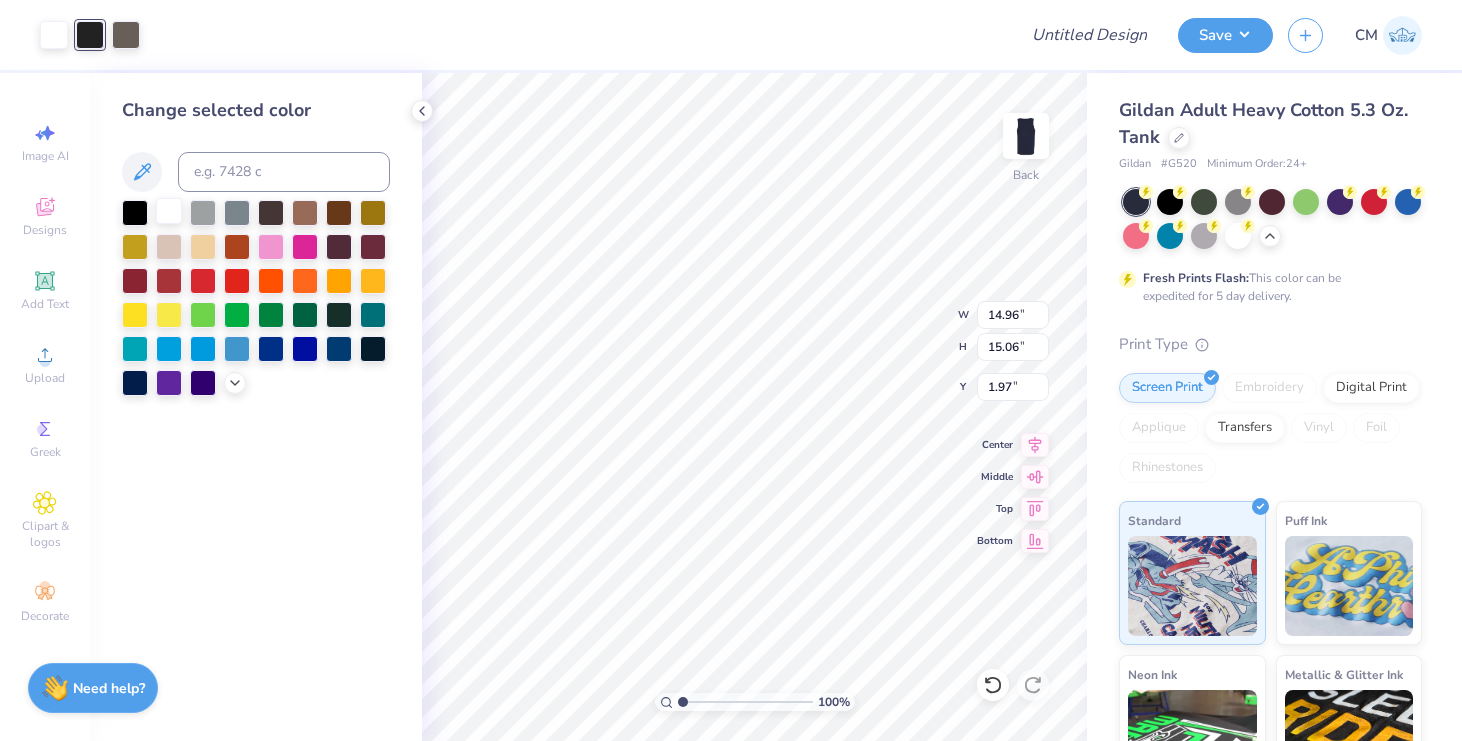 click at bounding box center [169, 211] 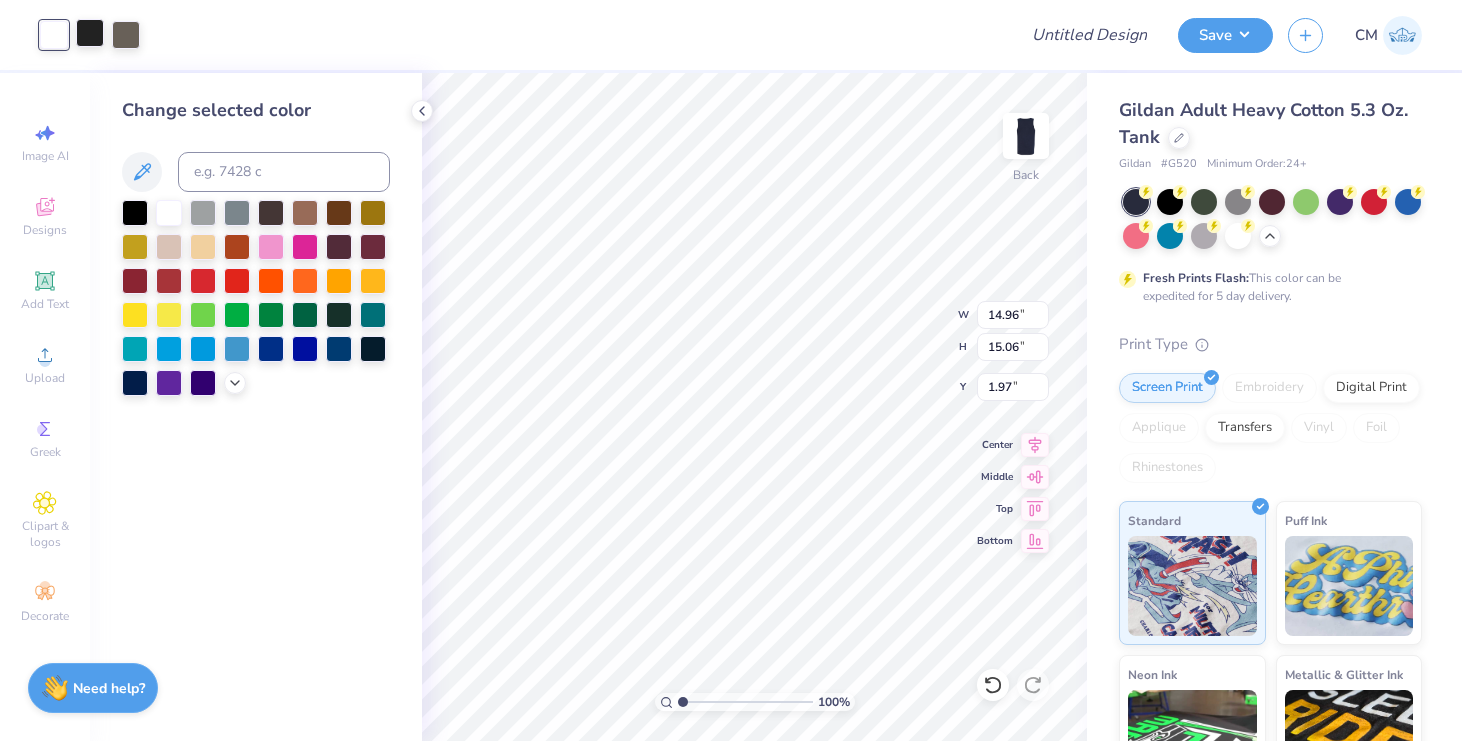 click at bounding box center [90, 33] 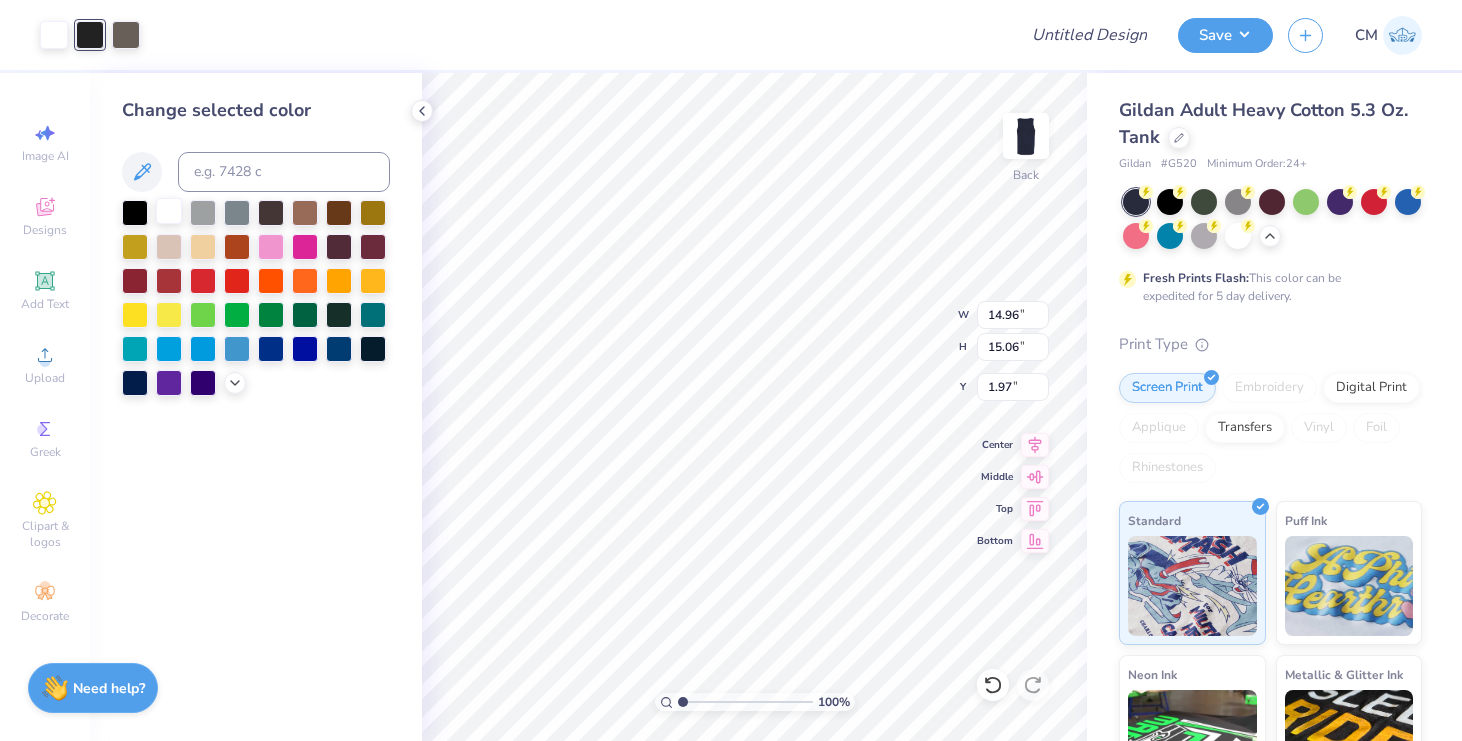 click at bounding box center [169, 211] 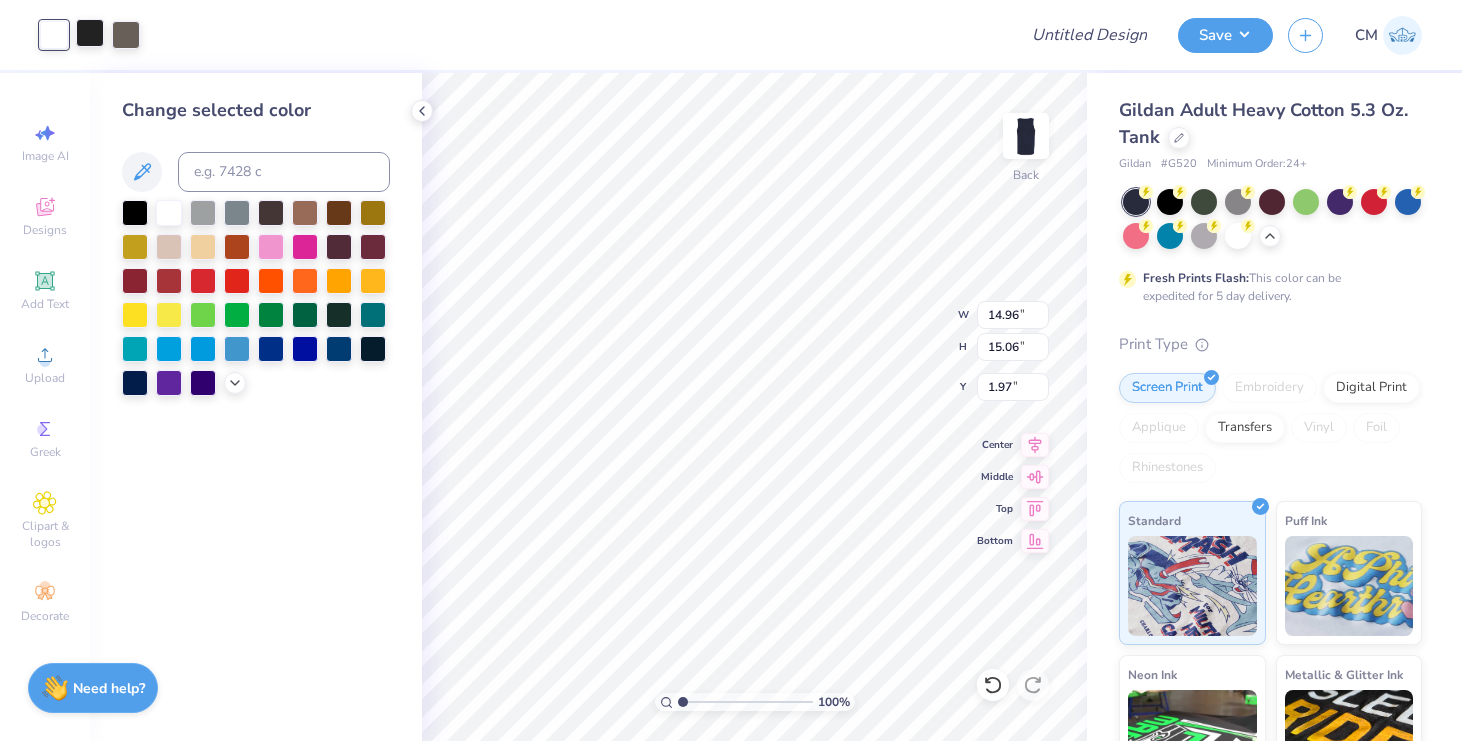 click at bounding box center (90, 33) 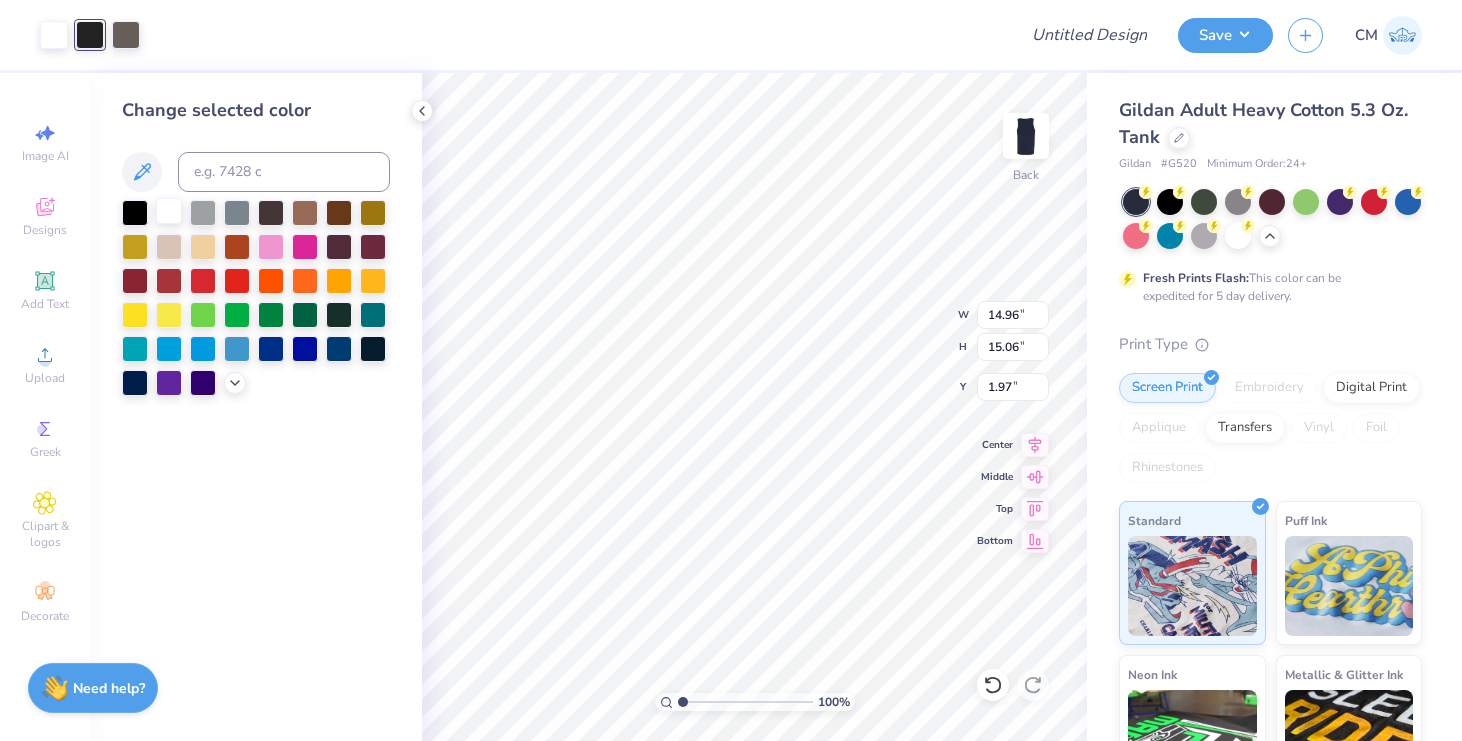 click at bounding box center [169, 211] 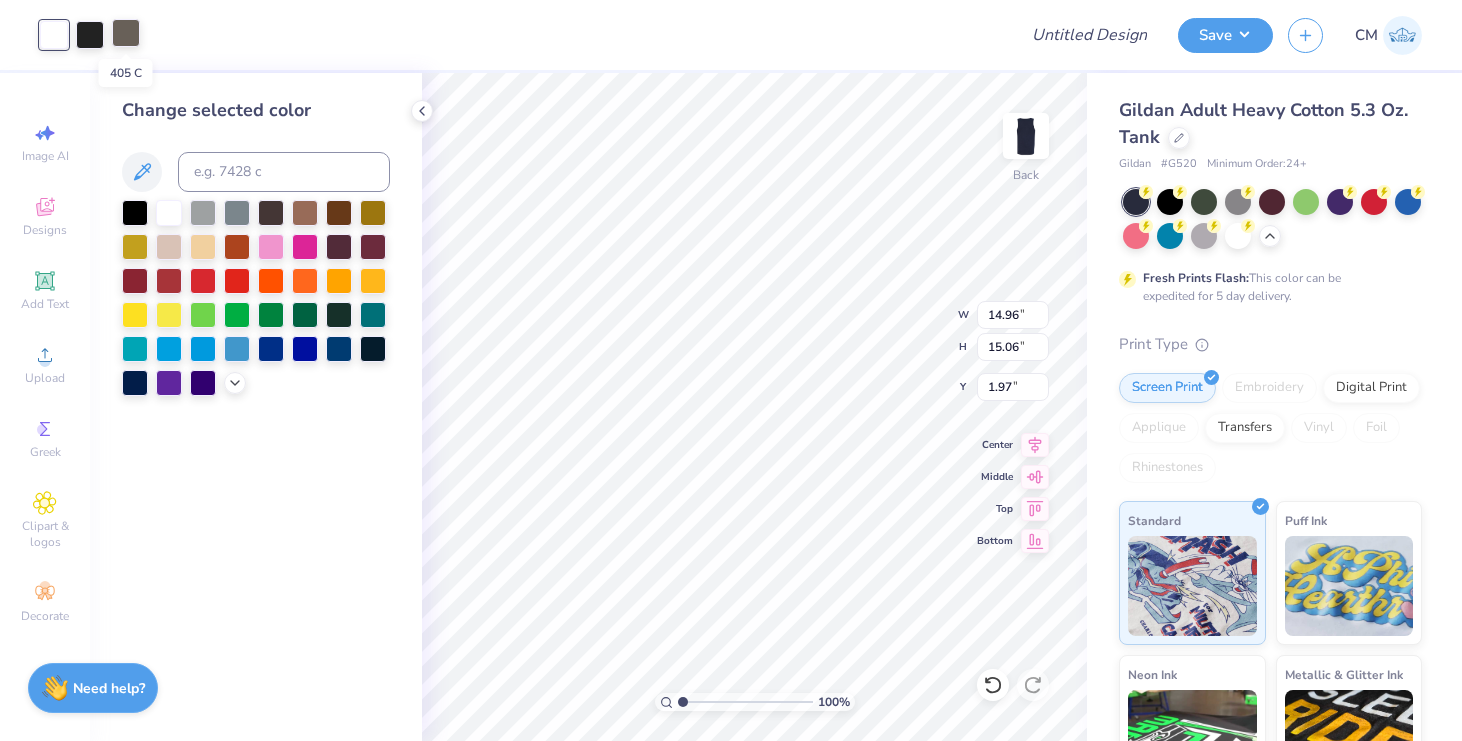 click at bounding box center (126, 33) 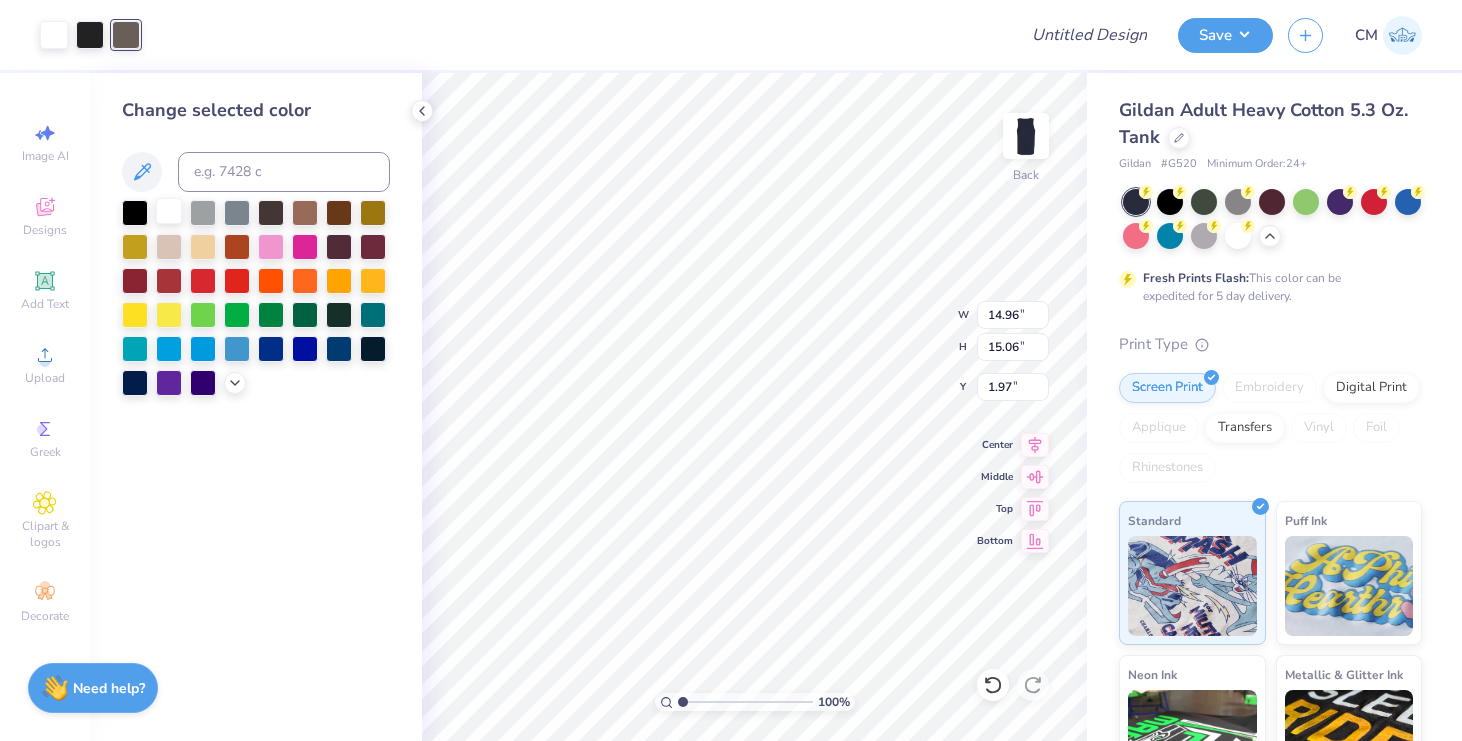 click at bounding box center (169, 211) 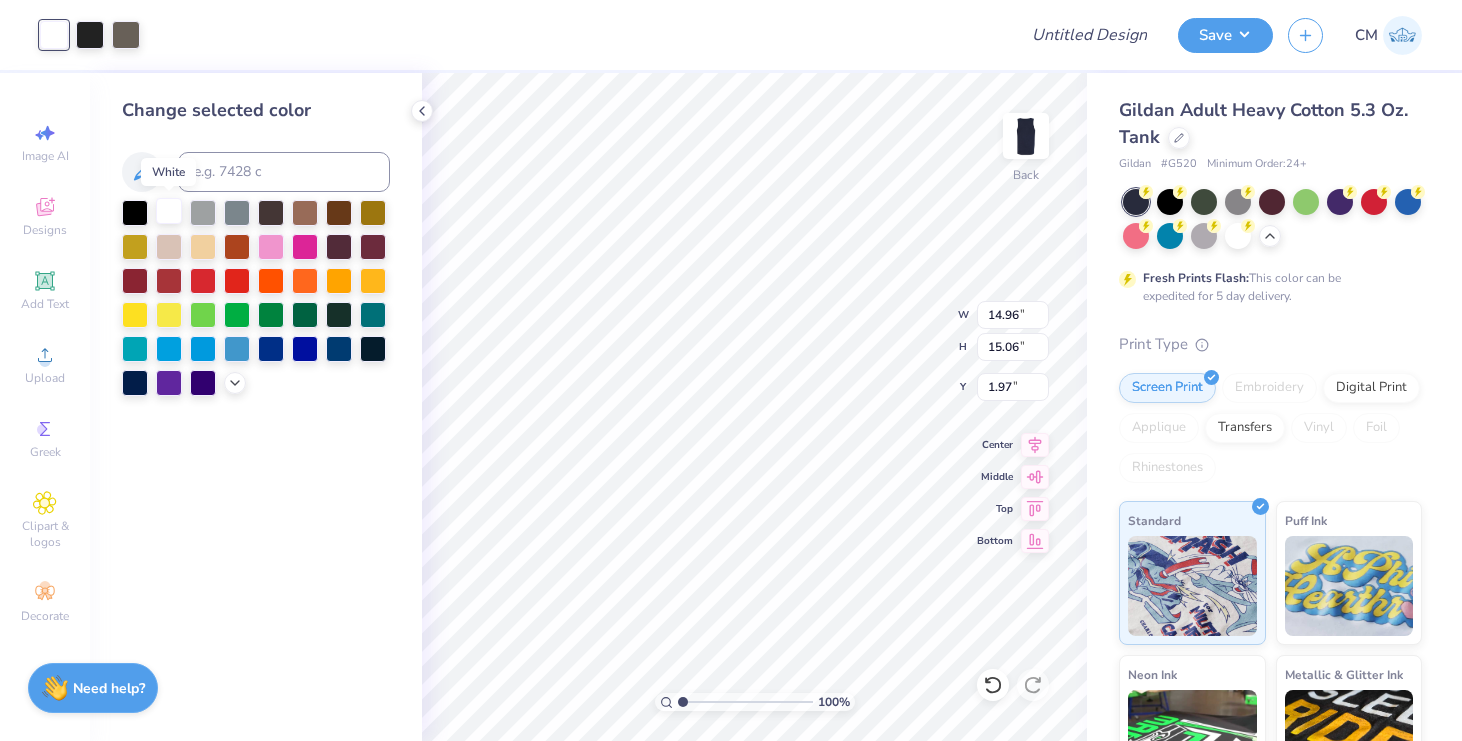 click at bounding box center (169, 211) 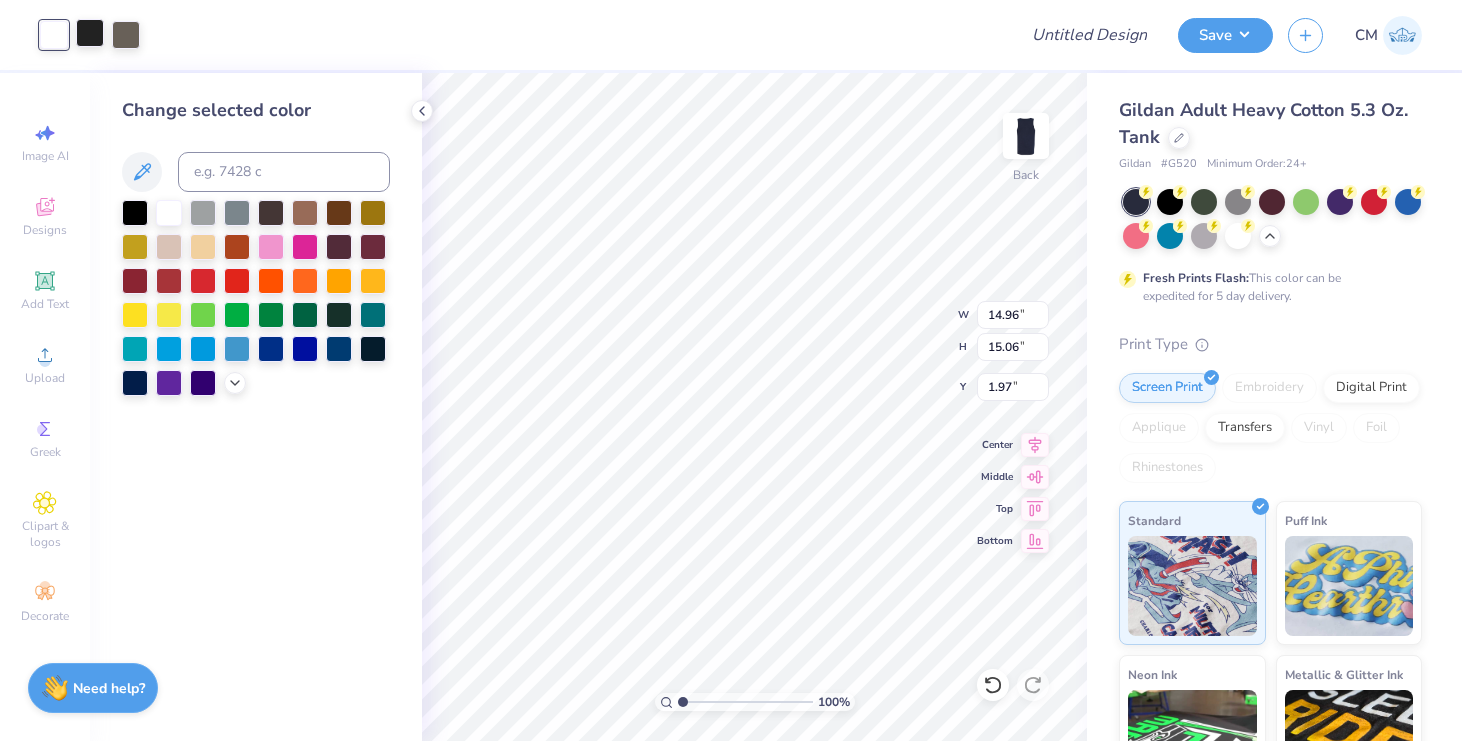 click at bounding box center [90, 33] 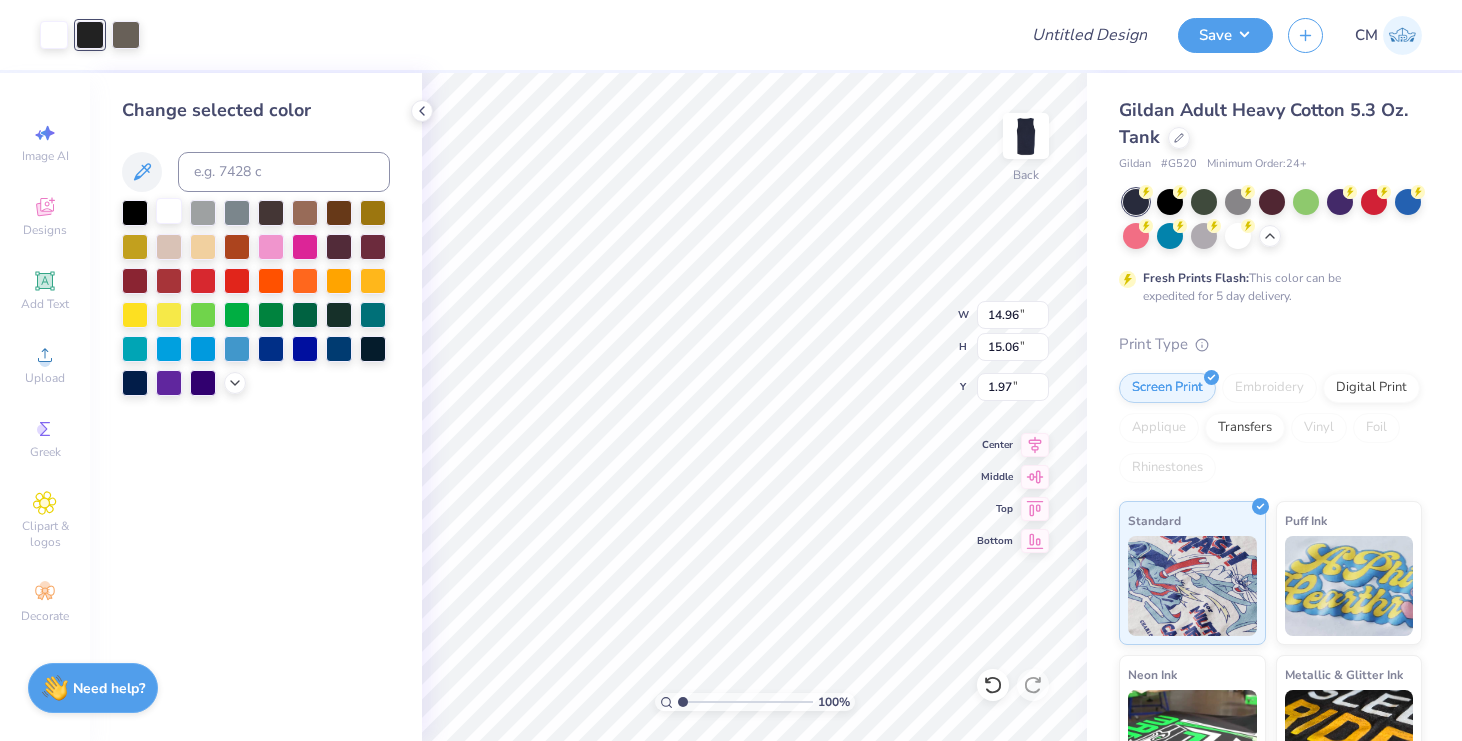 click at bounding box center (169, 211) 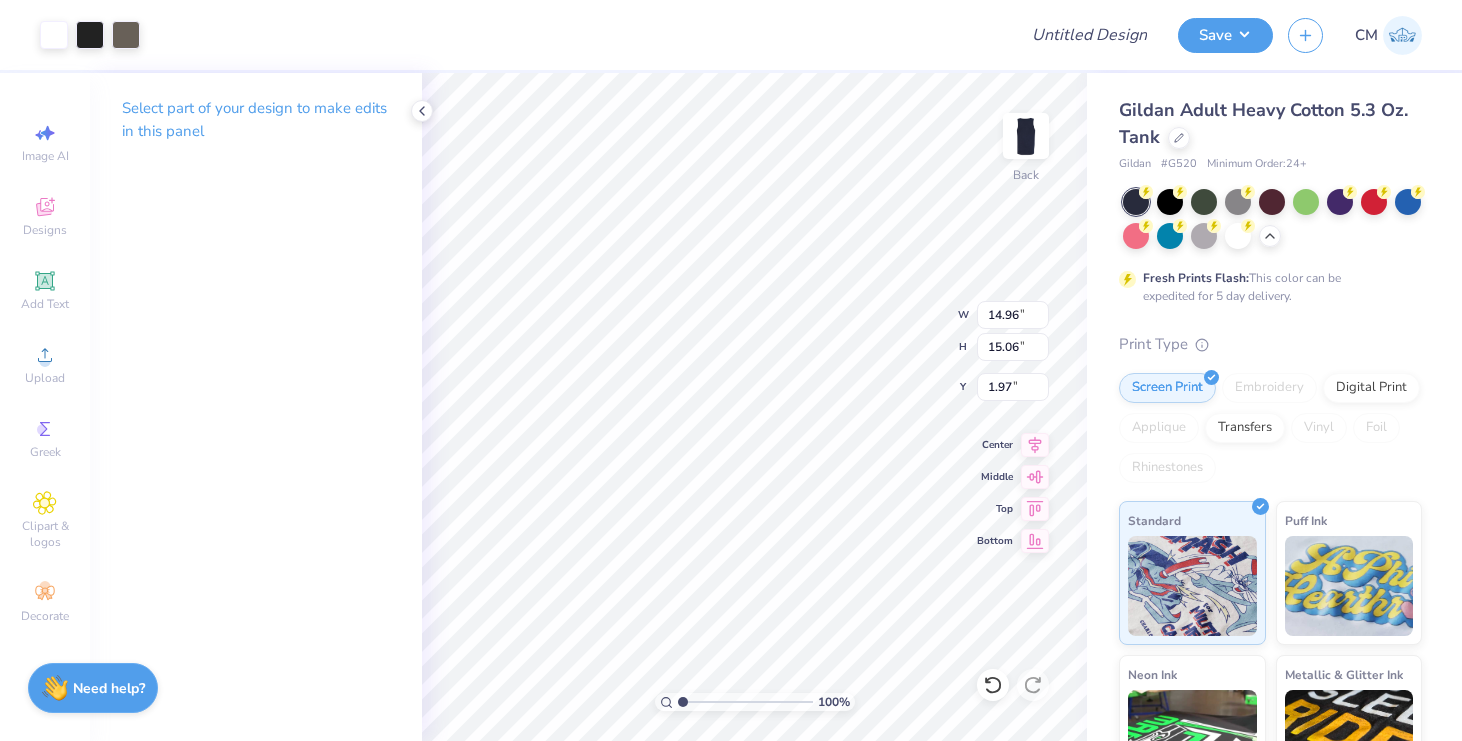 type on "11.33" 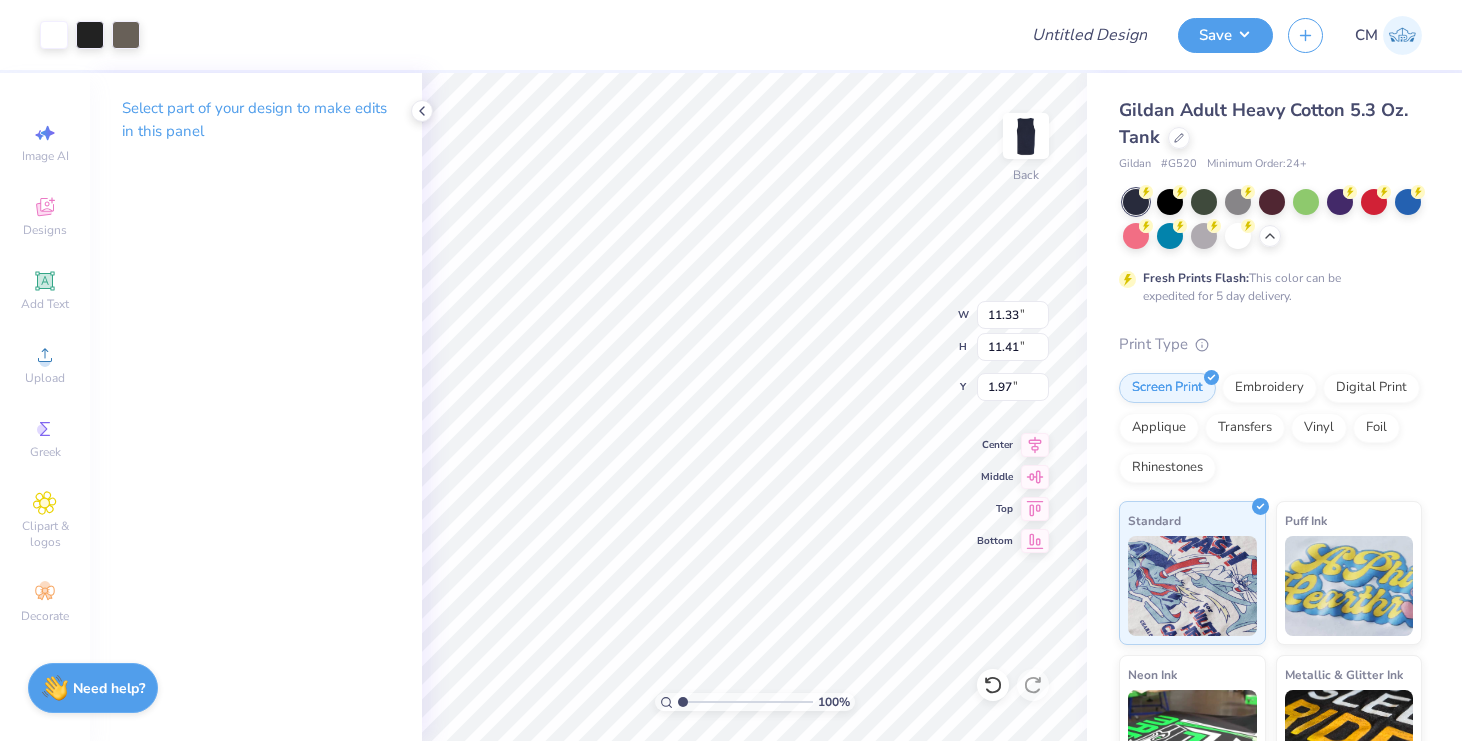 type on "1.84" 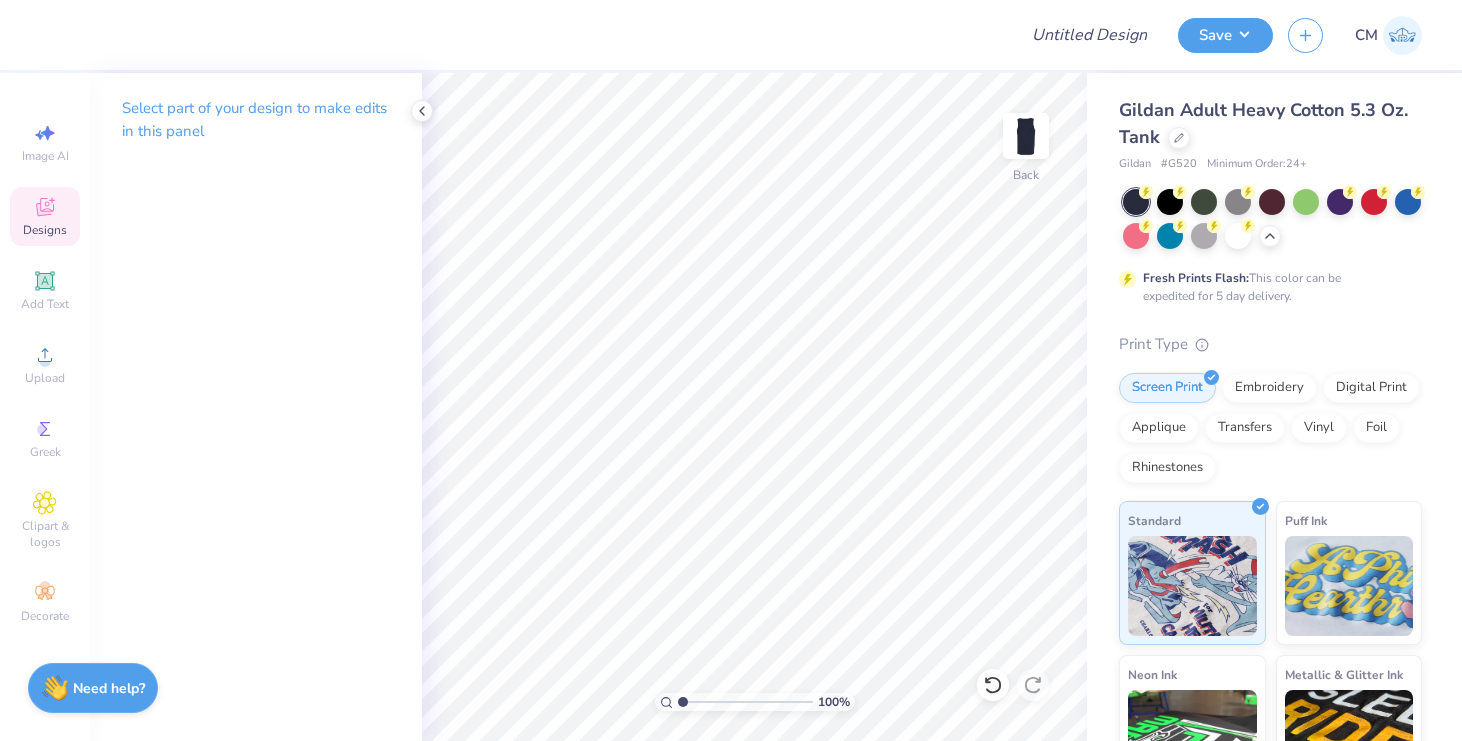 click 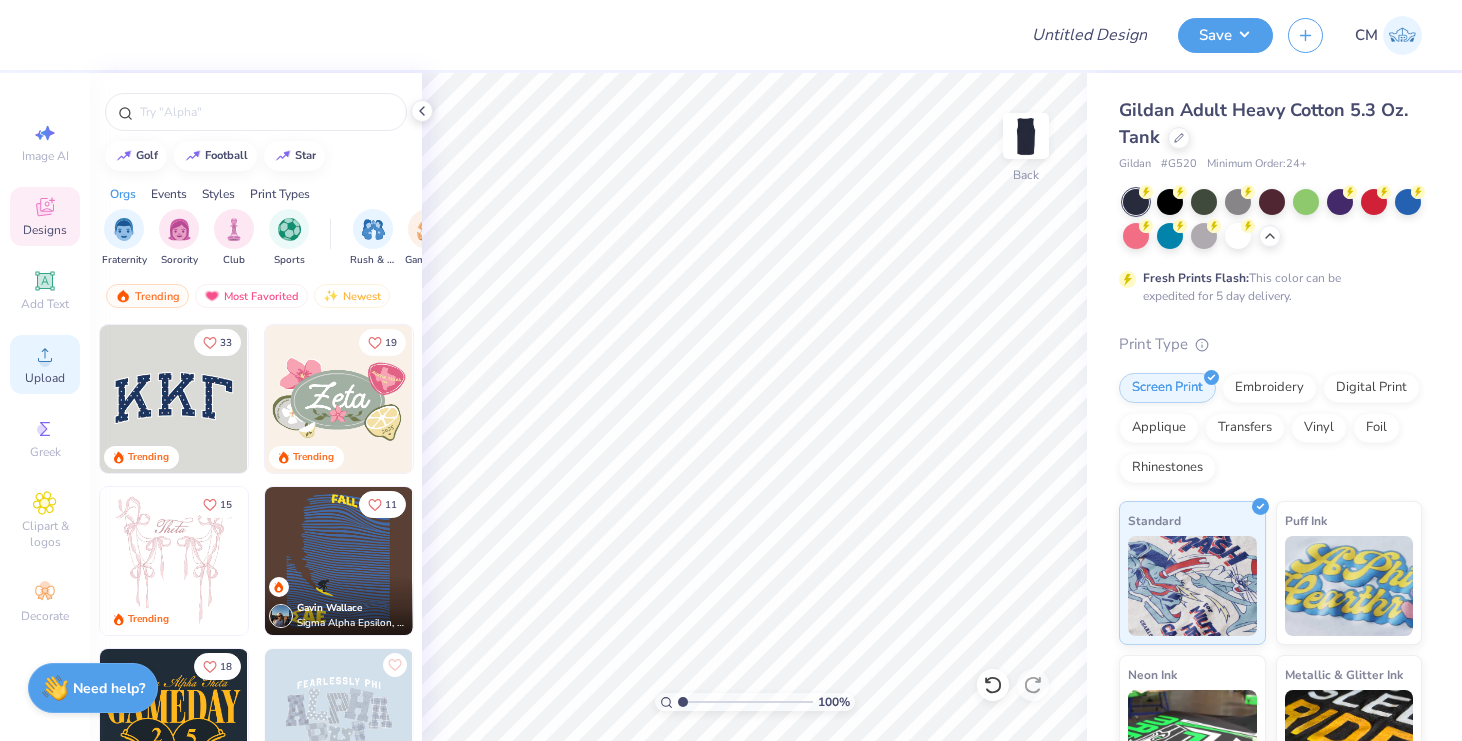 click on "Upload" at bounding box center [45, 364] 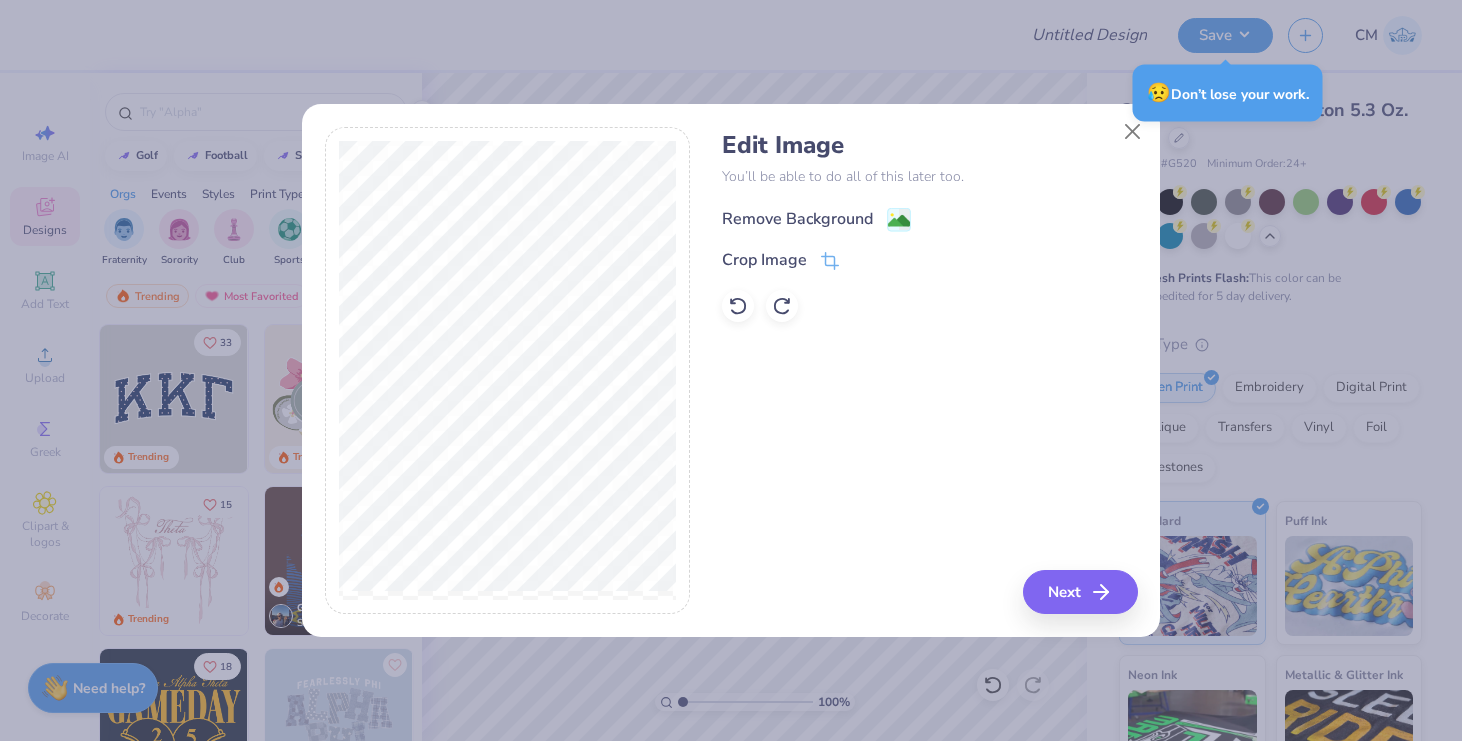 click on "Remove Background" at bounding box center [797, 219] 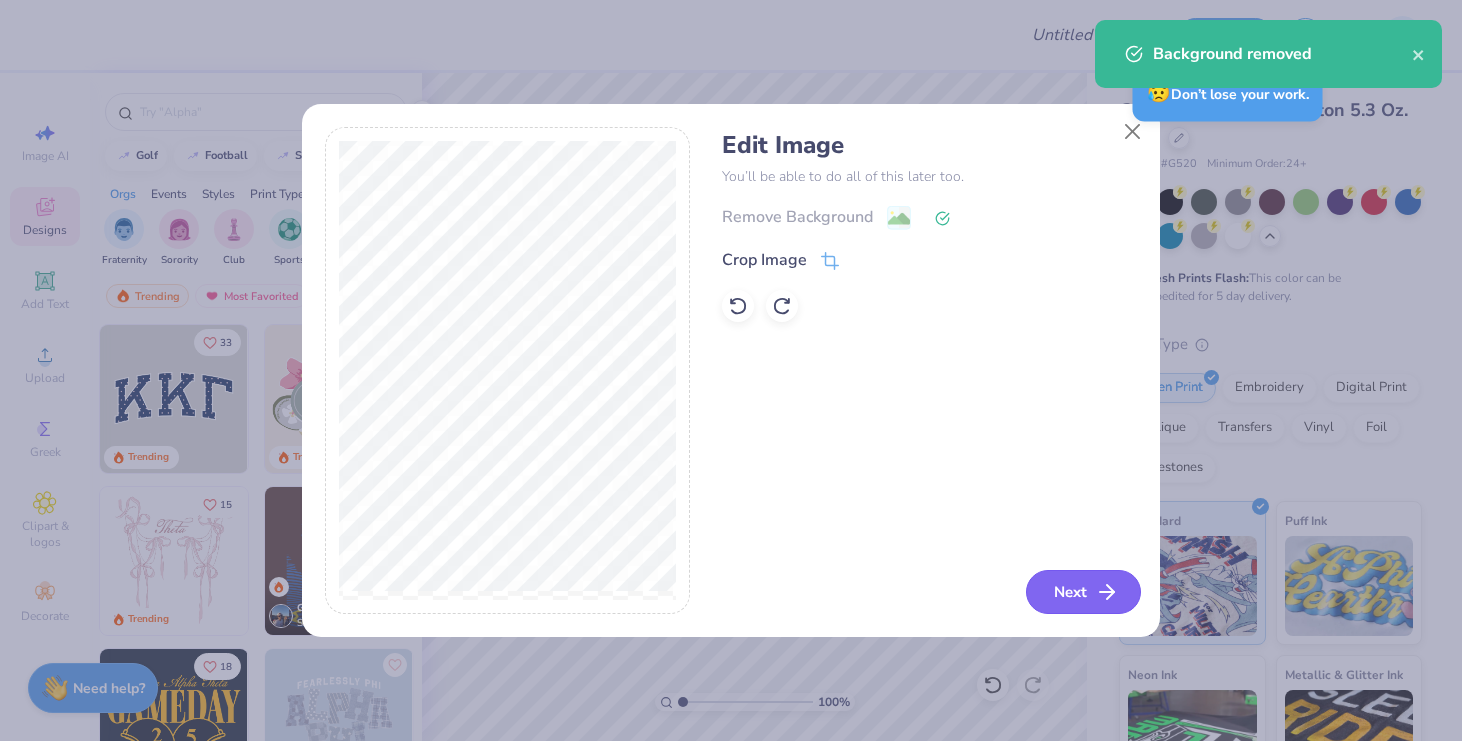 click 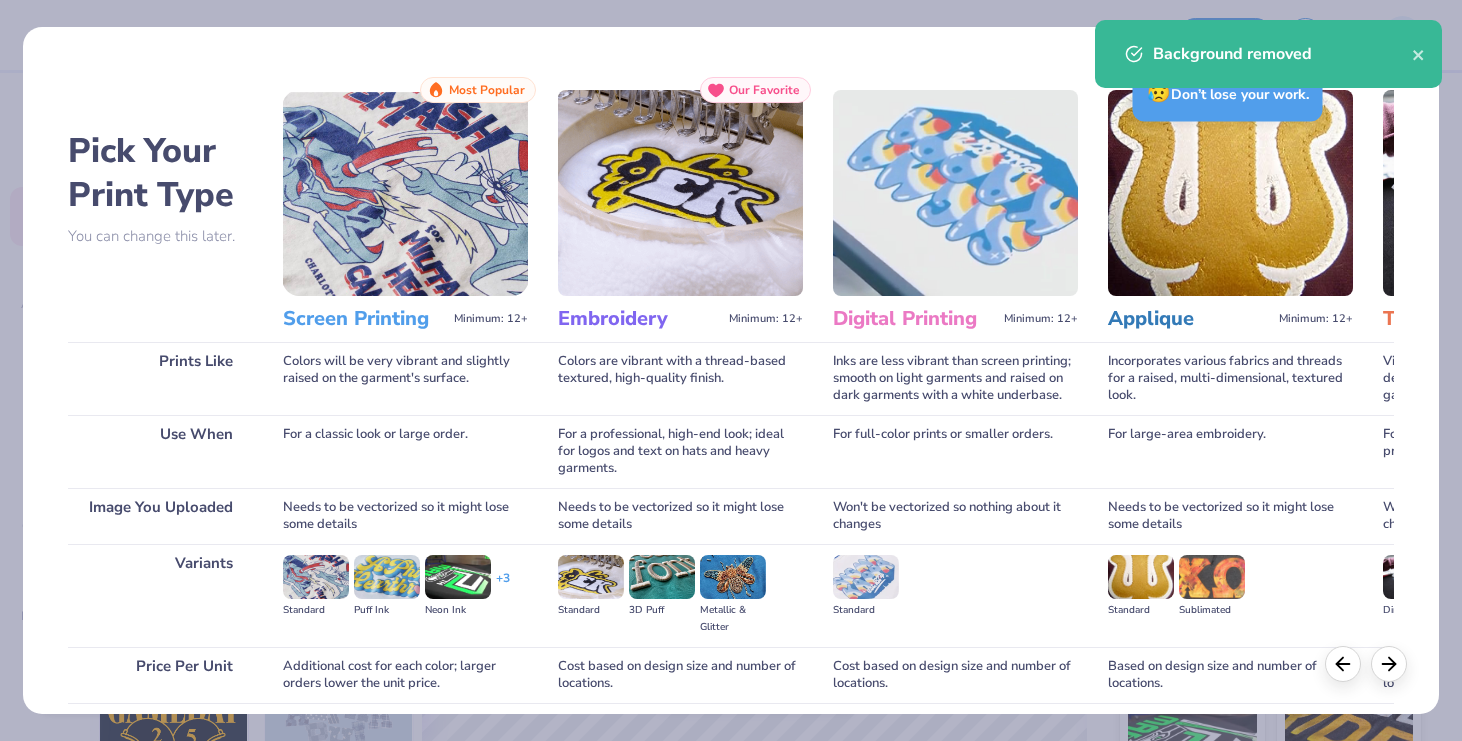 scroll, scrollTop: 156, scrollLeft: 0, axis: vertical 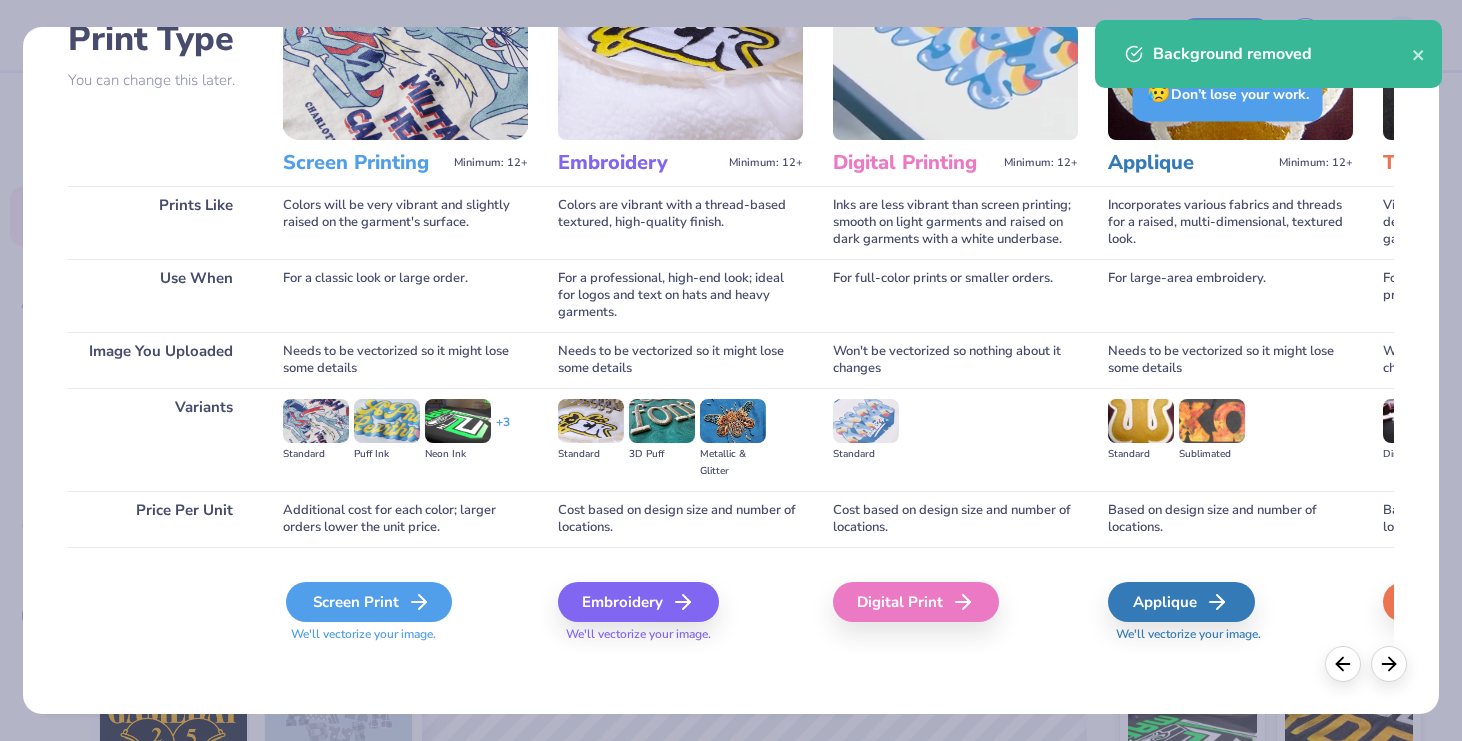 click on "Screen Print" at bounding box center (369, 602) 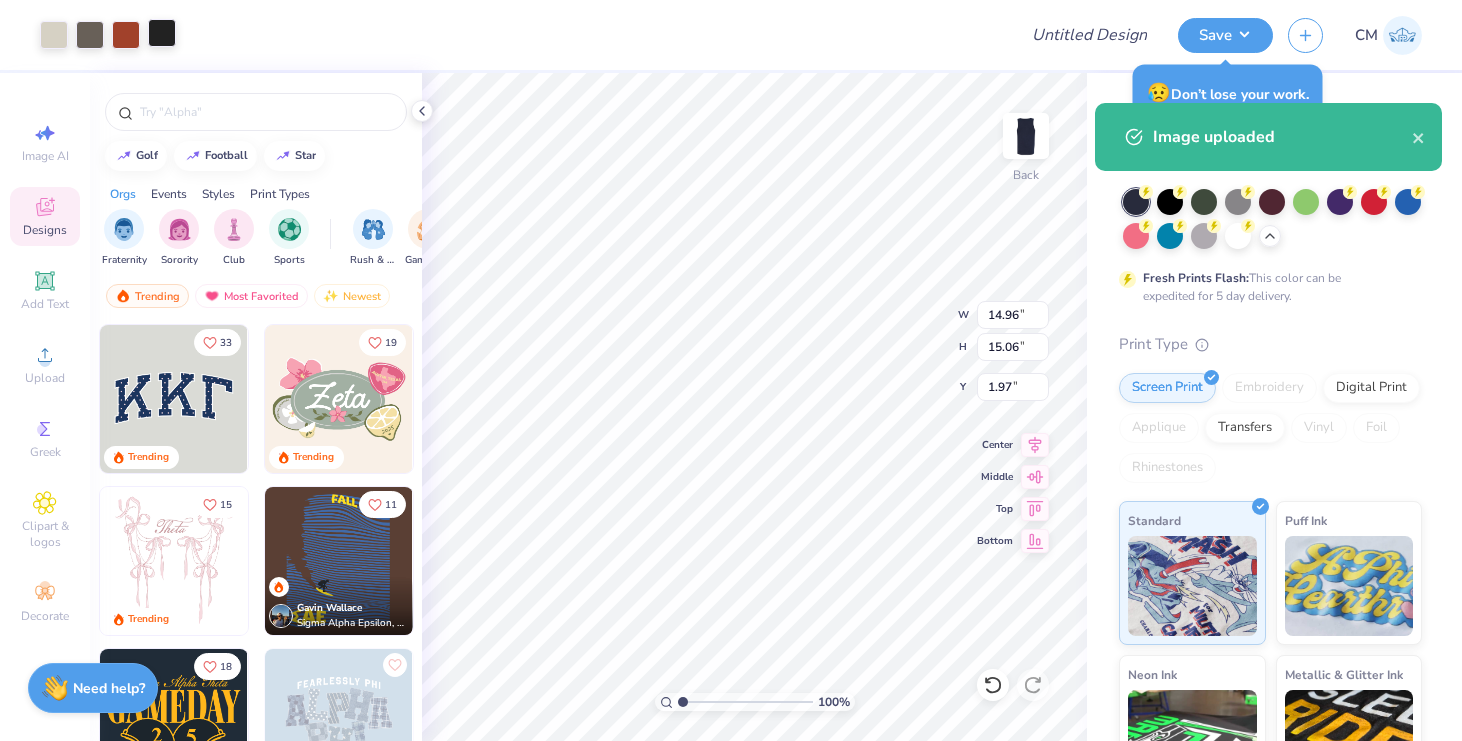 click at bounding box center (162, 33) 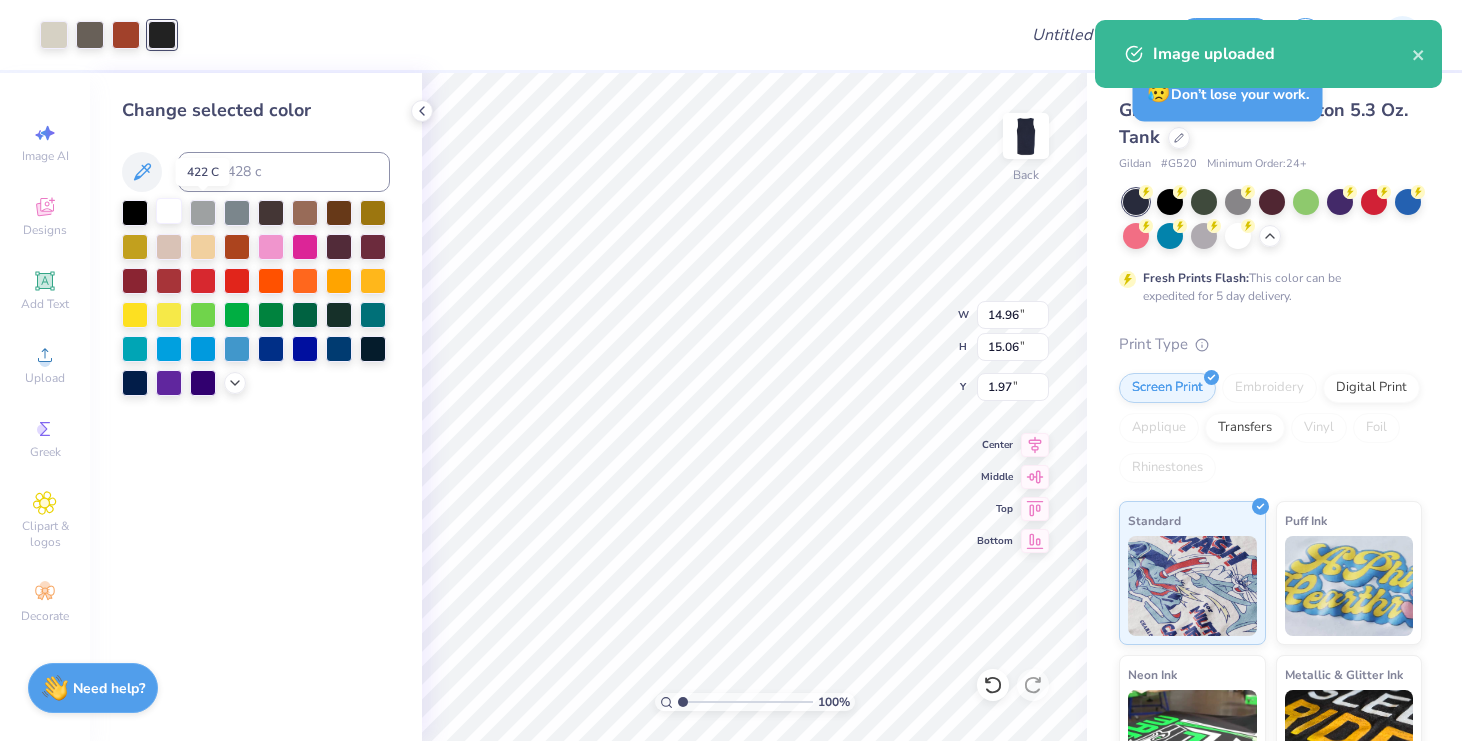 click at bounding box center (169, 211) 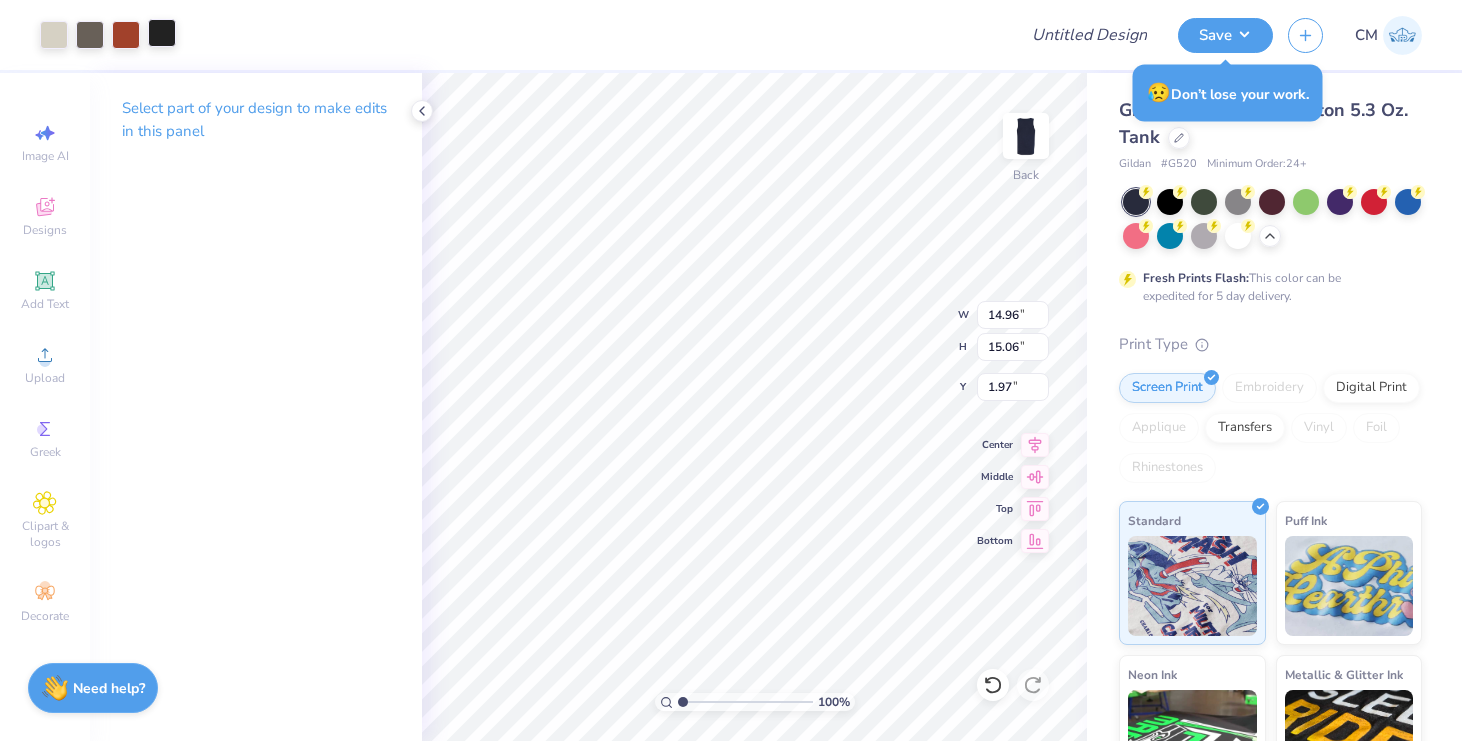 click at bounding box center (162, 33) 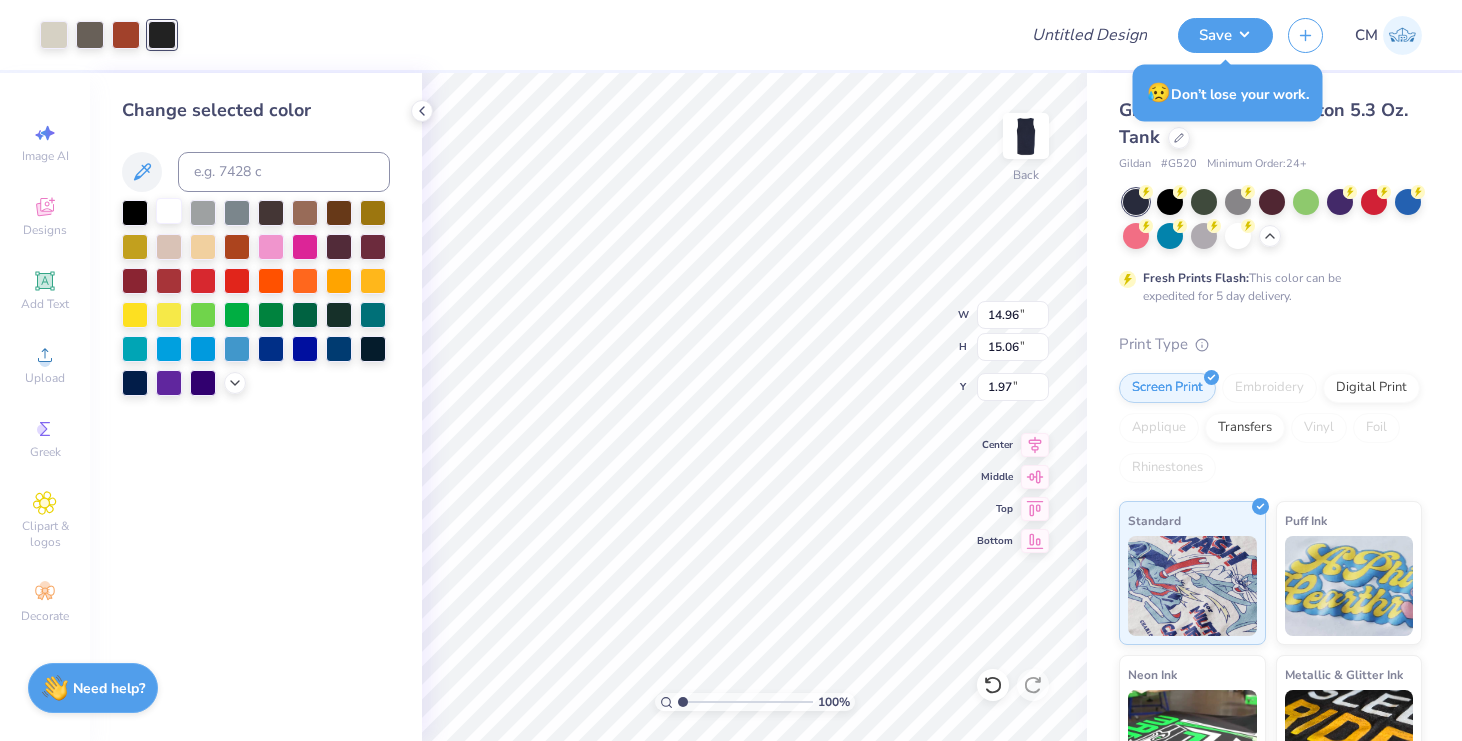 click at bounding box center [169, 211] 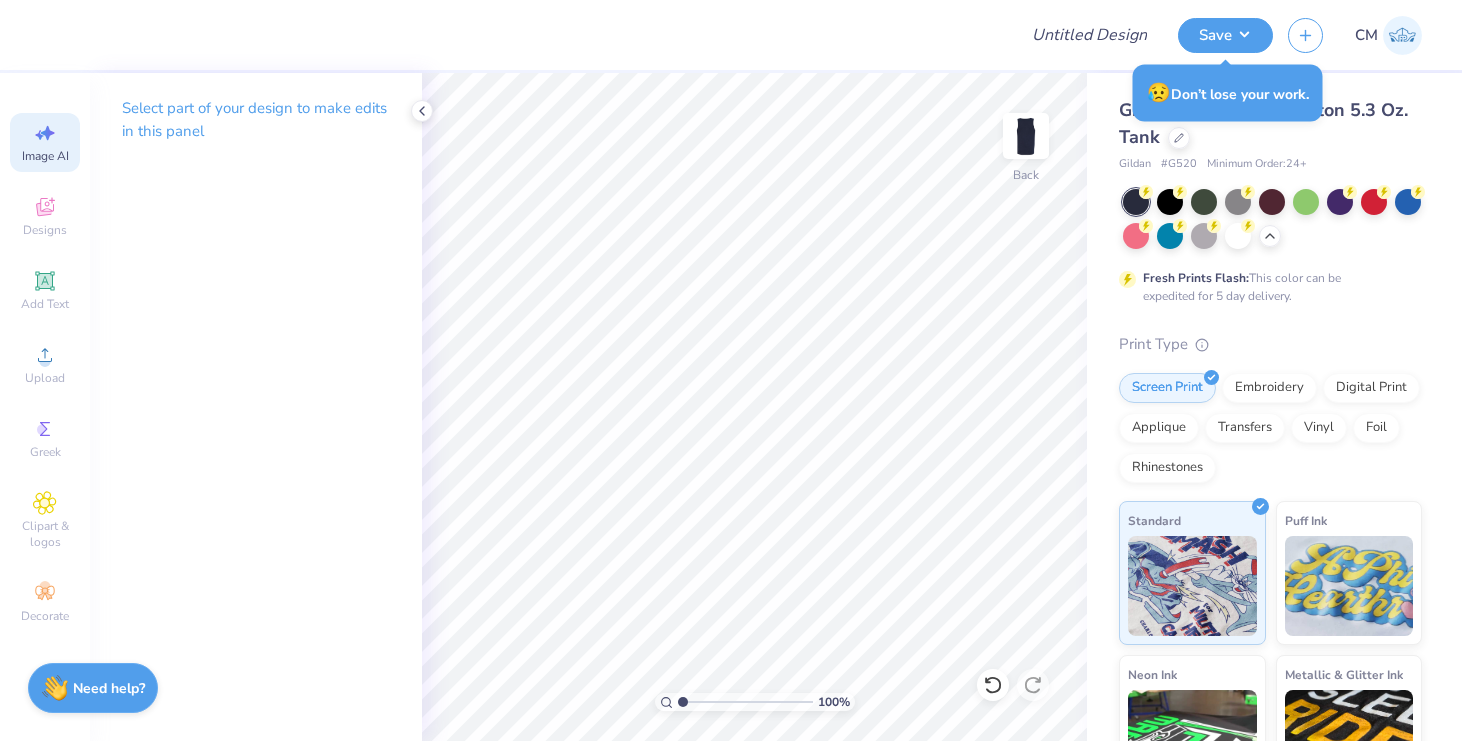 click on "Image AI" at bounding box center (45, 142) 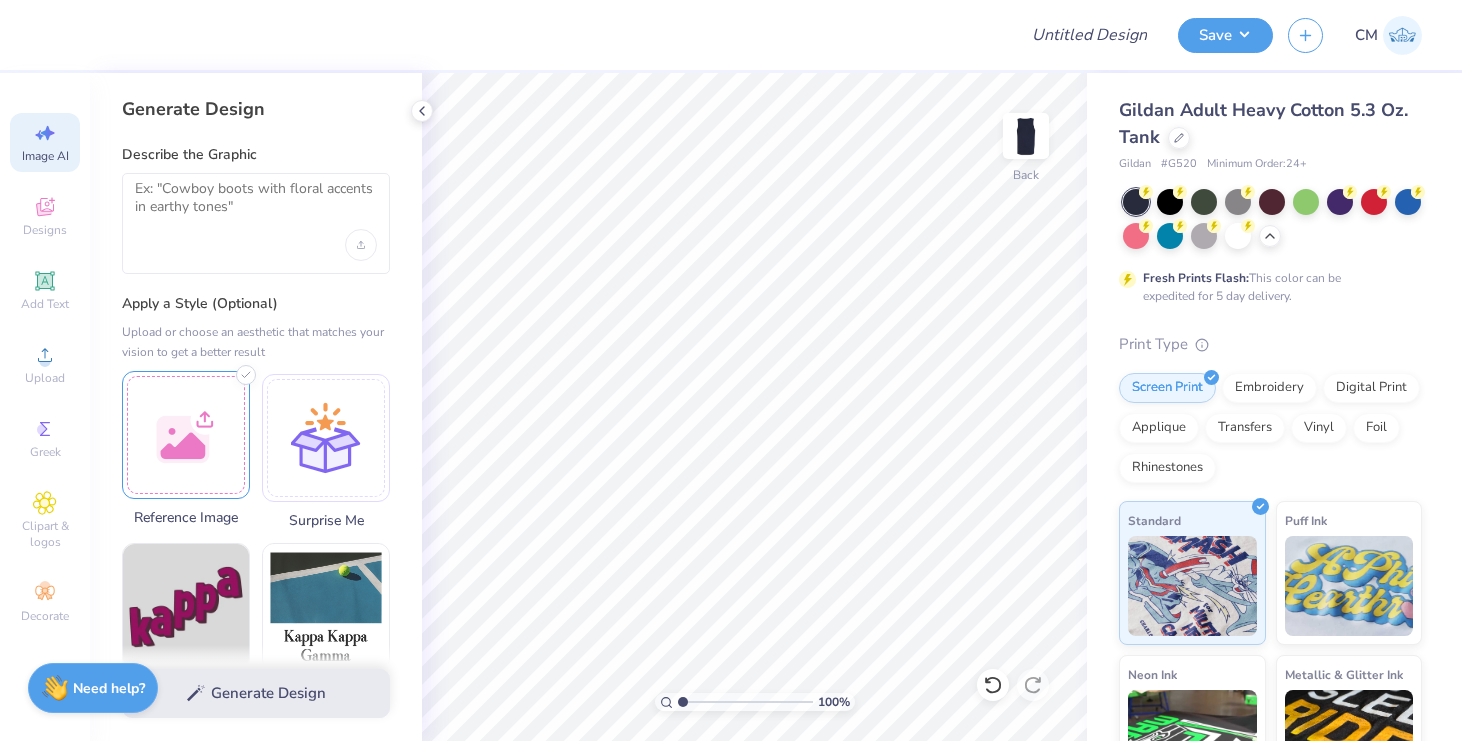click at bounding box center (186, 435) 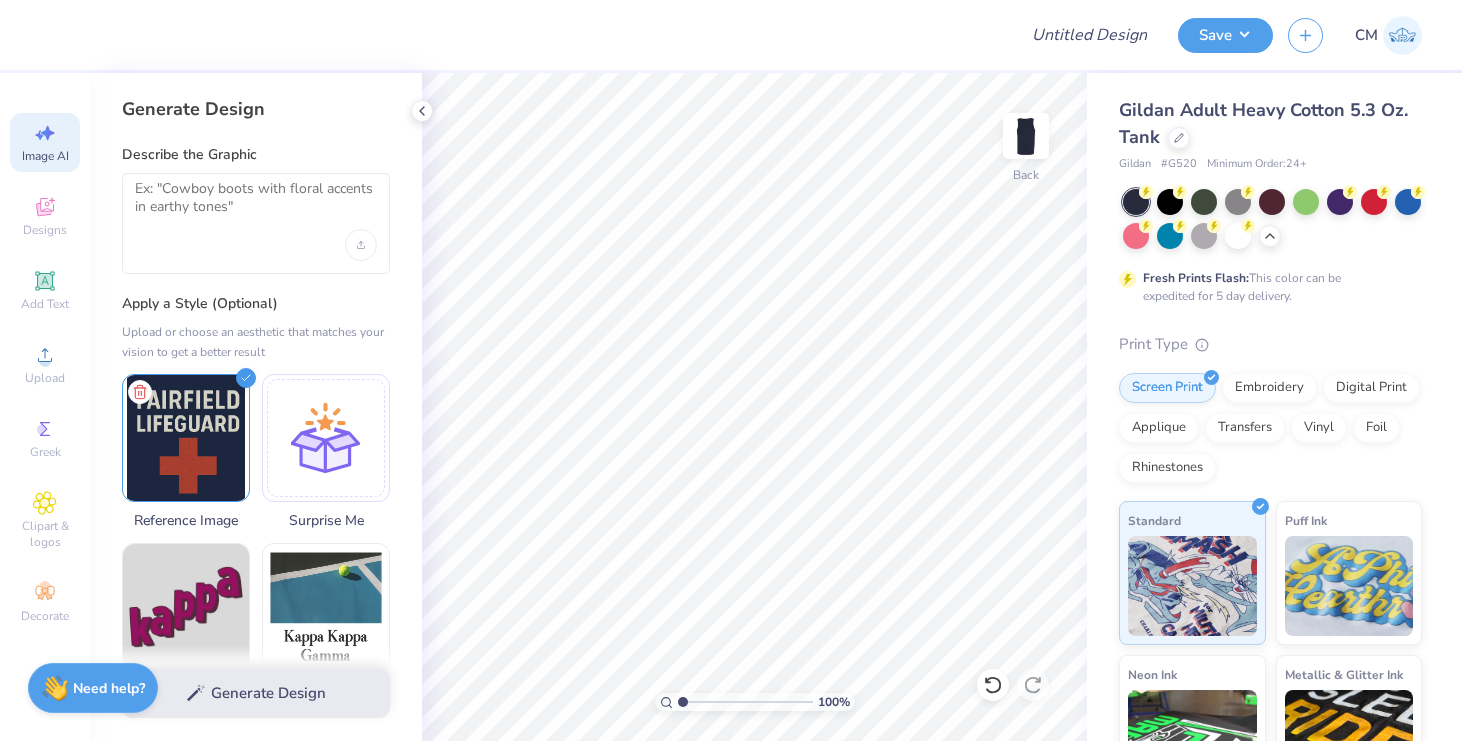 click at bounding box center (256, 223) 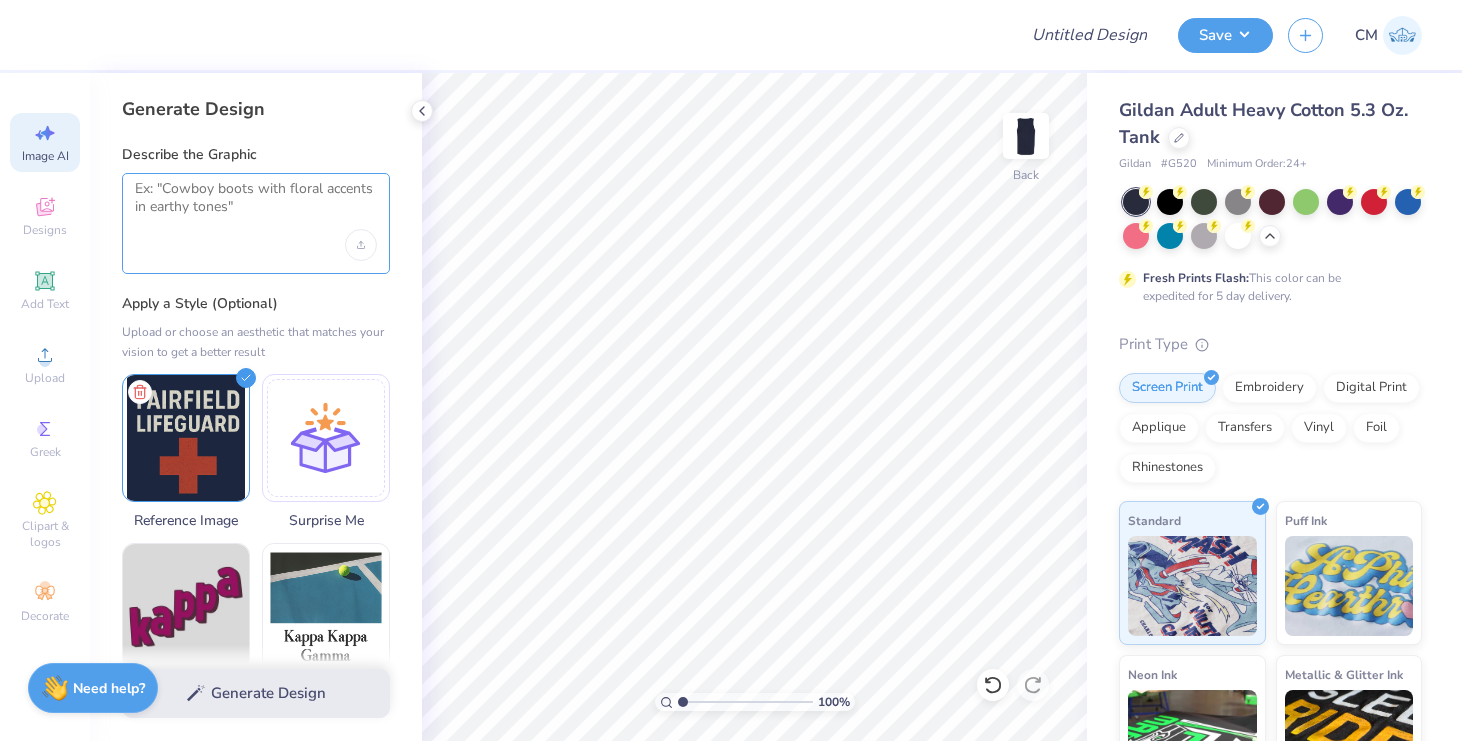click at bounding box center [256, 205] 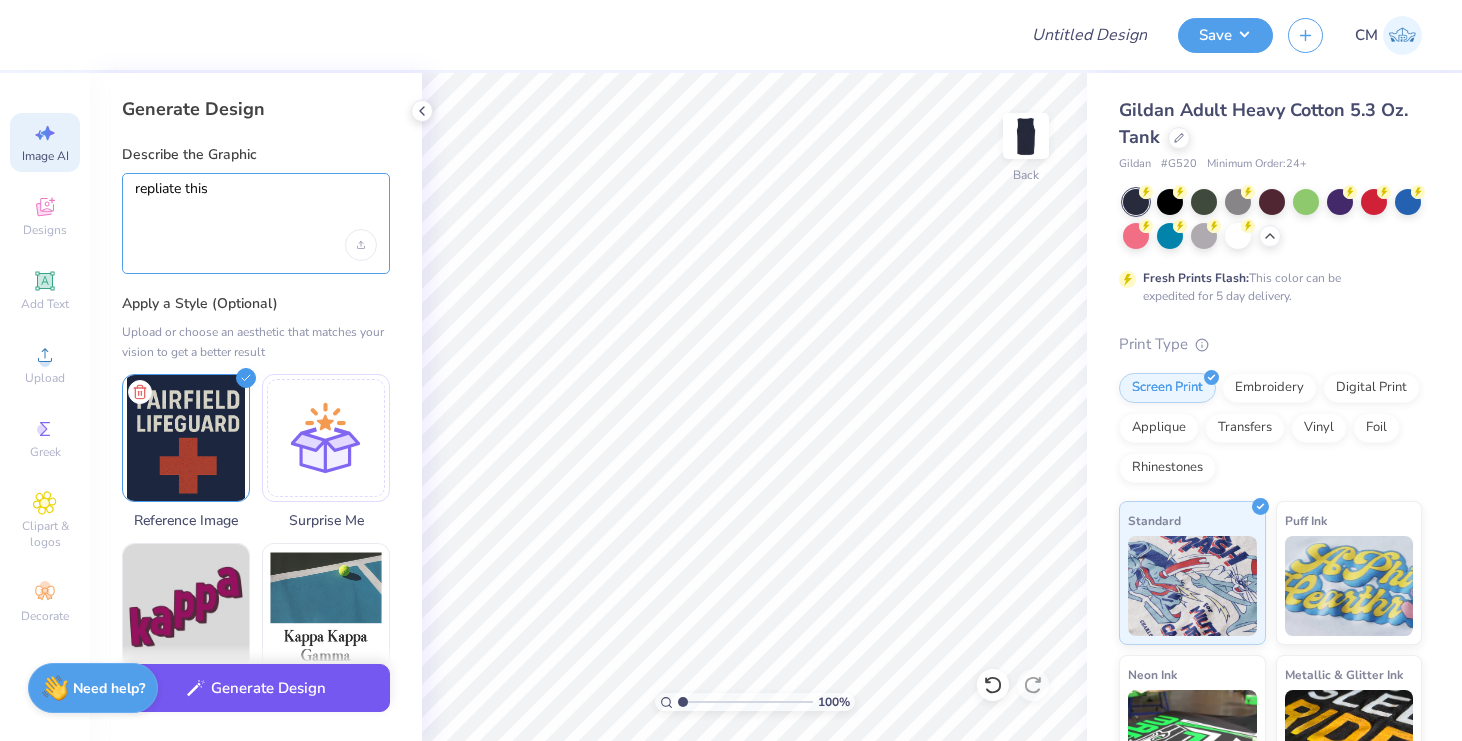 type on "repliate this" 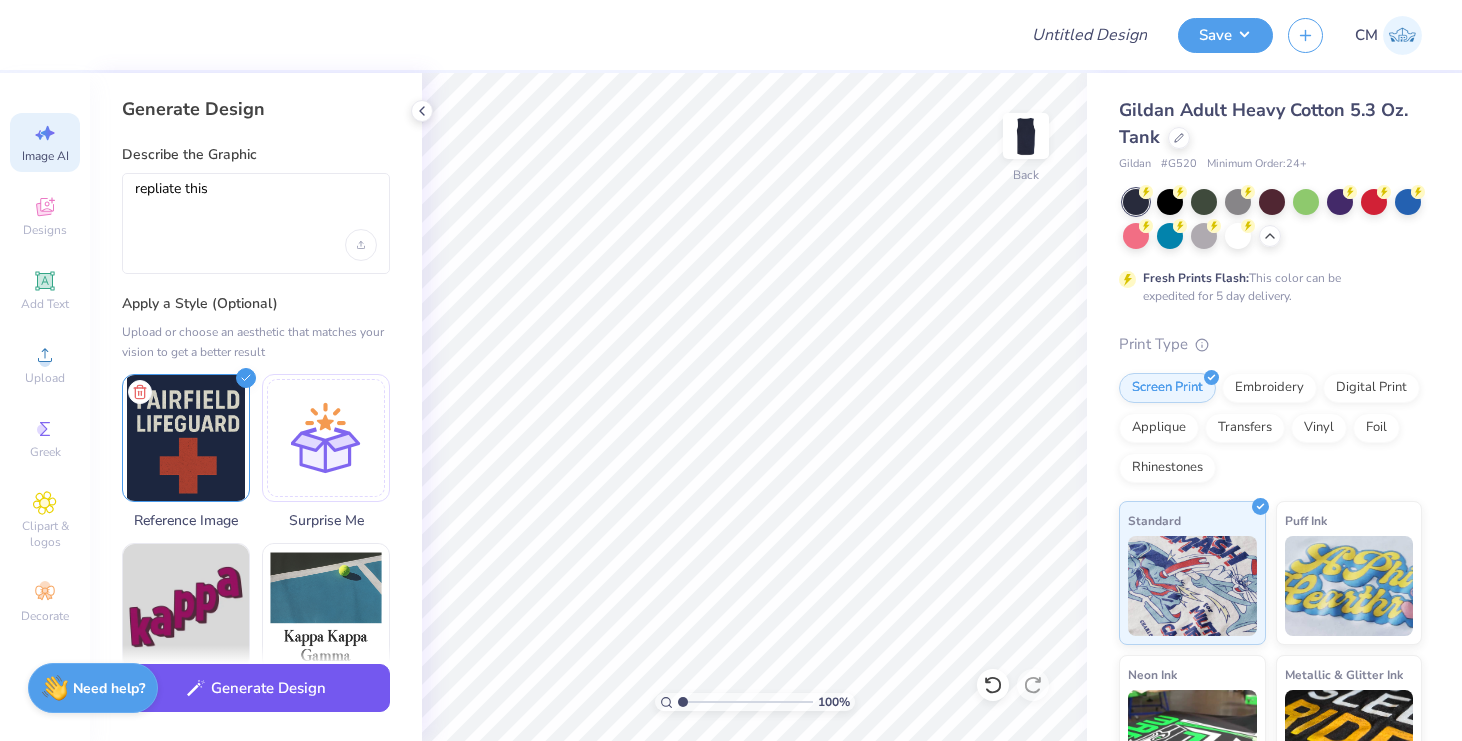 click on "Generate Design" at bounding box center (256, 688) 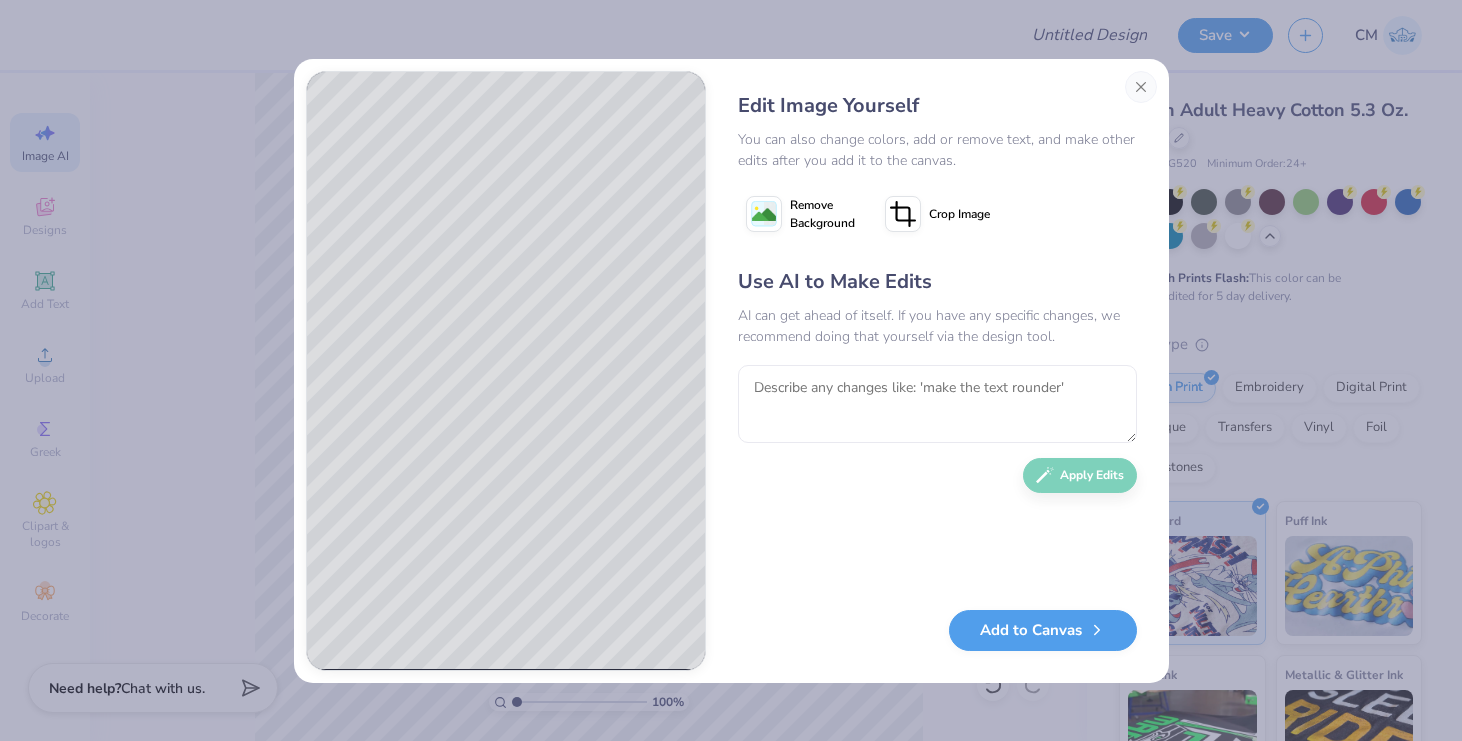 click on "Remove Background" at bounding box center [822, 214] 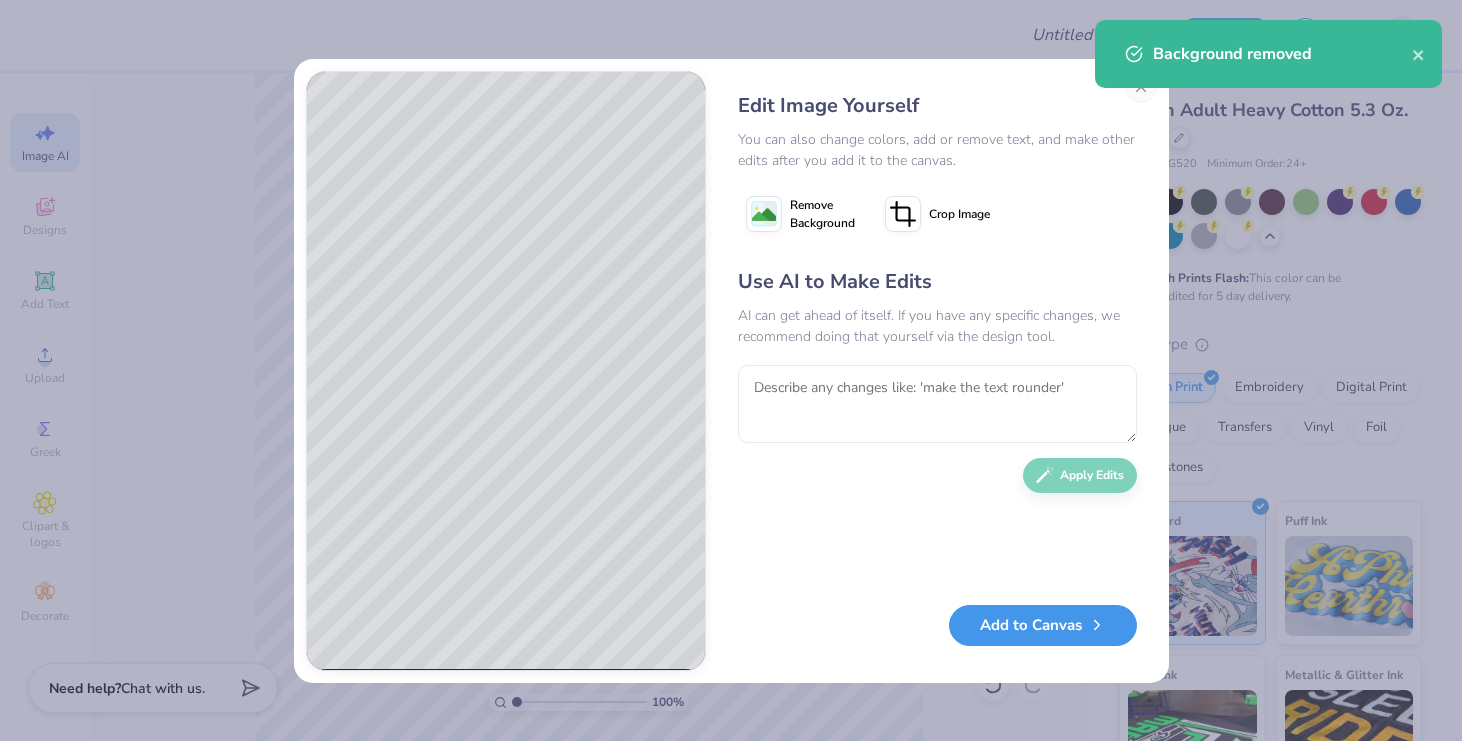 click on "Add to Canvas" at bounding box center [1043, 625] 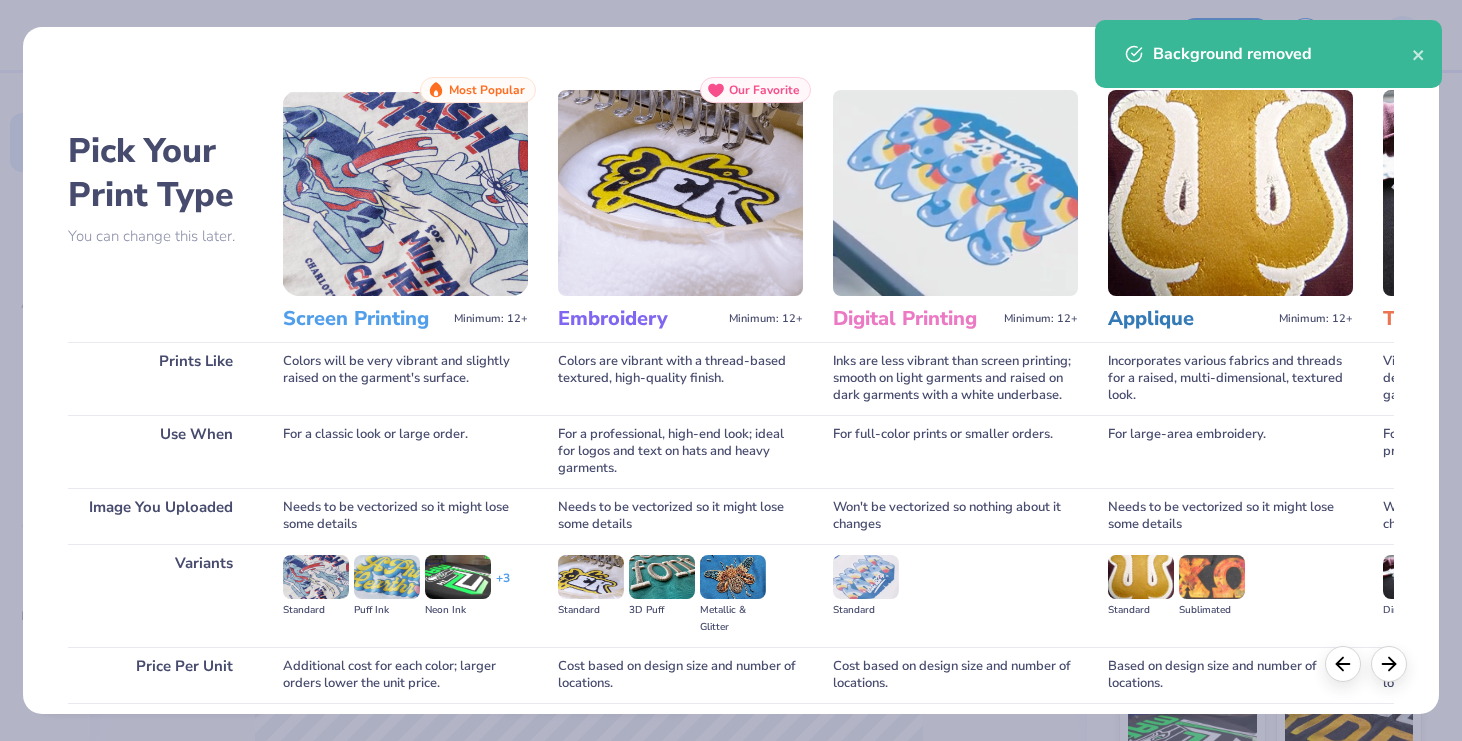 scroll, scrollTop: 156, scrollLeft: 0, axis: vertical 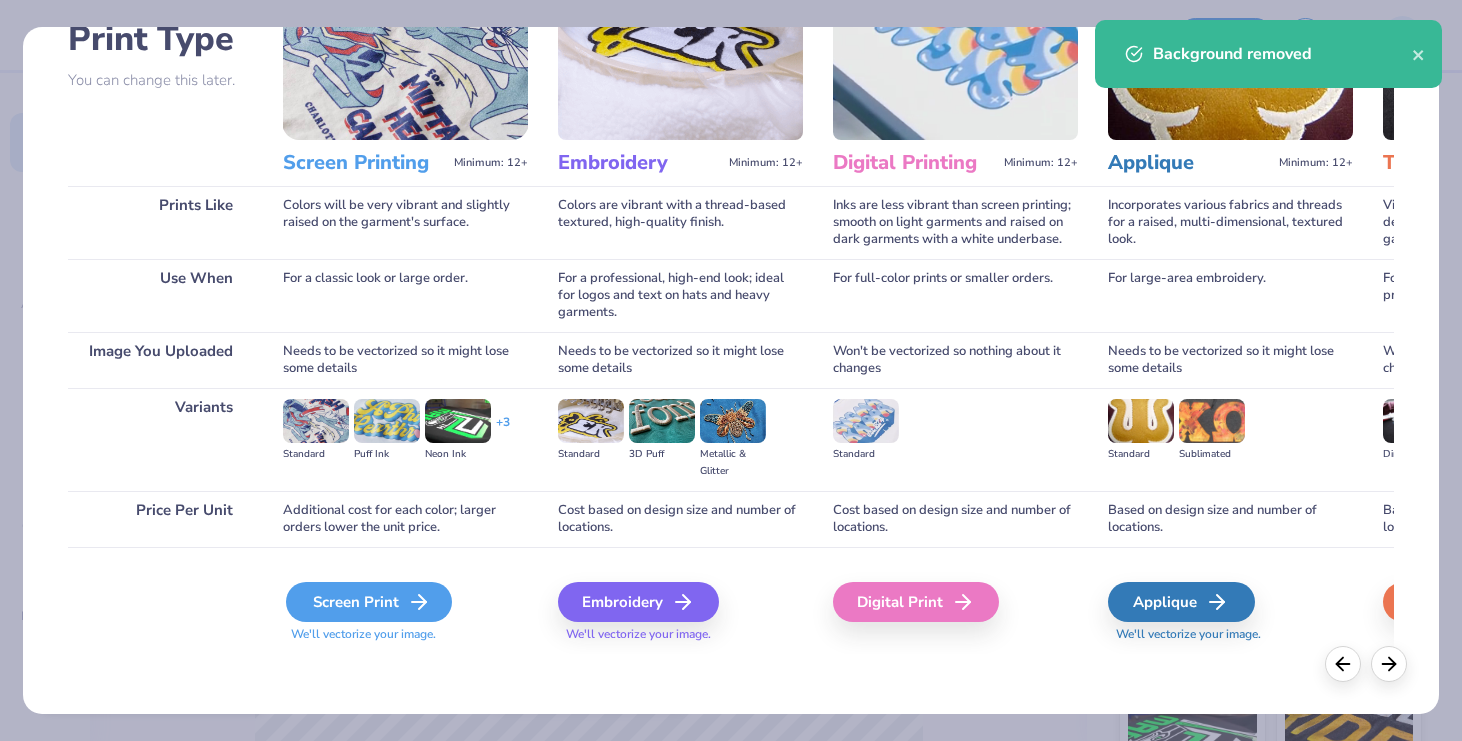 click on "Screen Print" at bounding box center [369, 602] 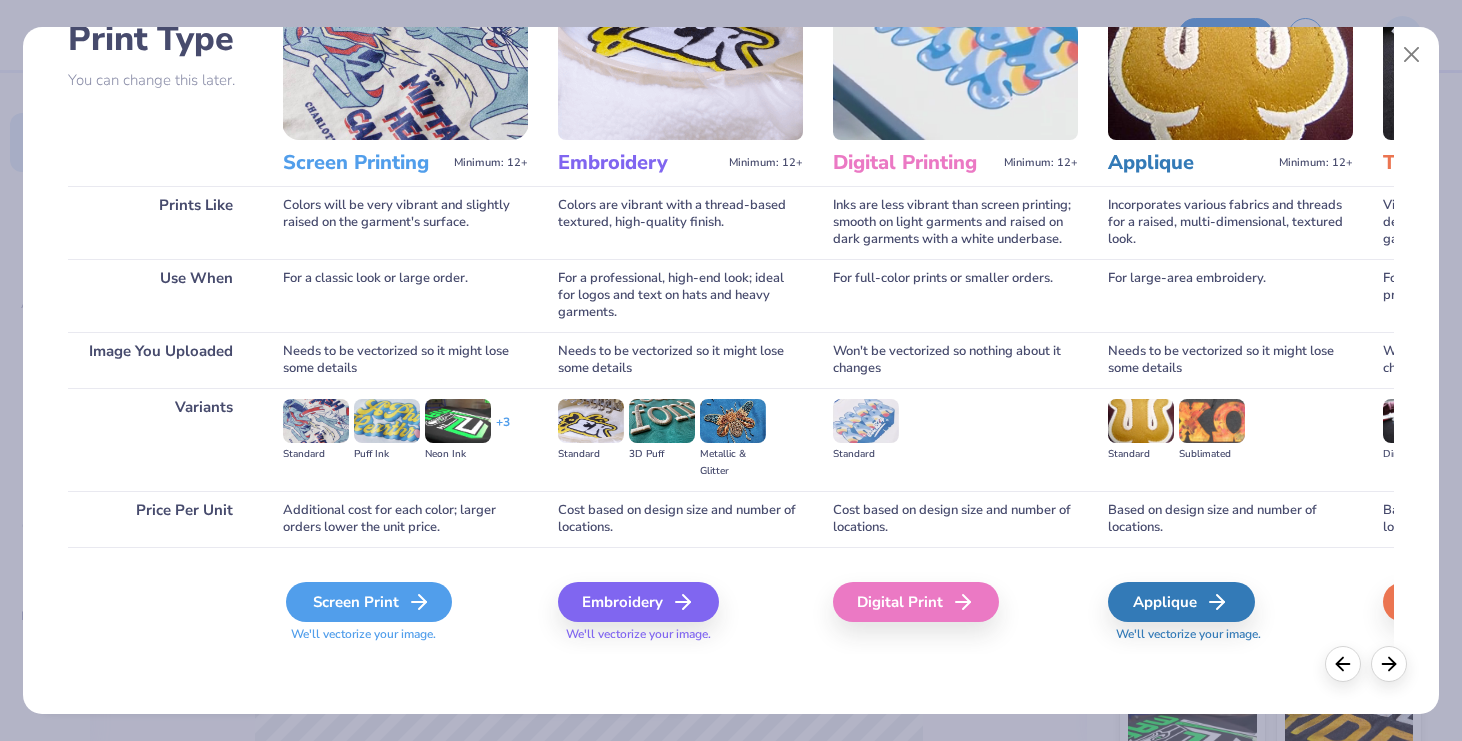 click on "Screen Print" at bounding box center [369, 602] 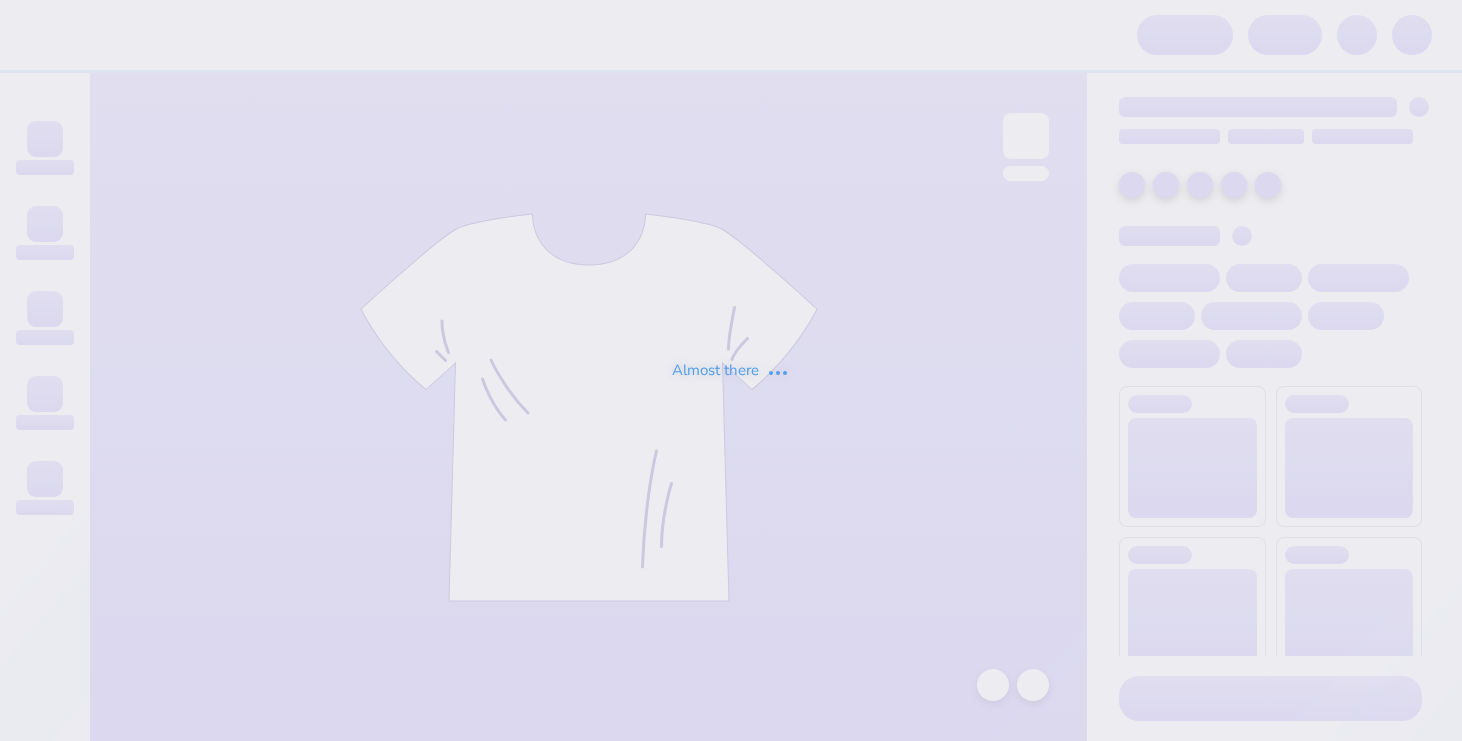 scroll, scrollTop: 0, scrollLeft: 0, axis: both 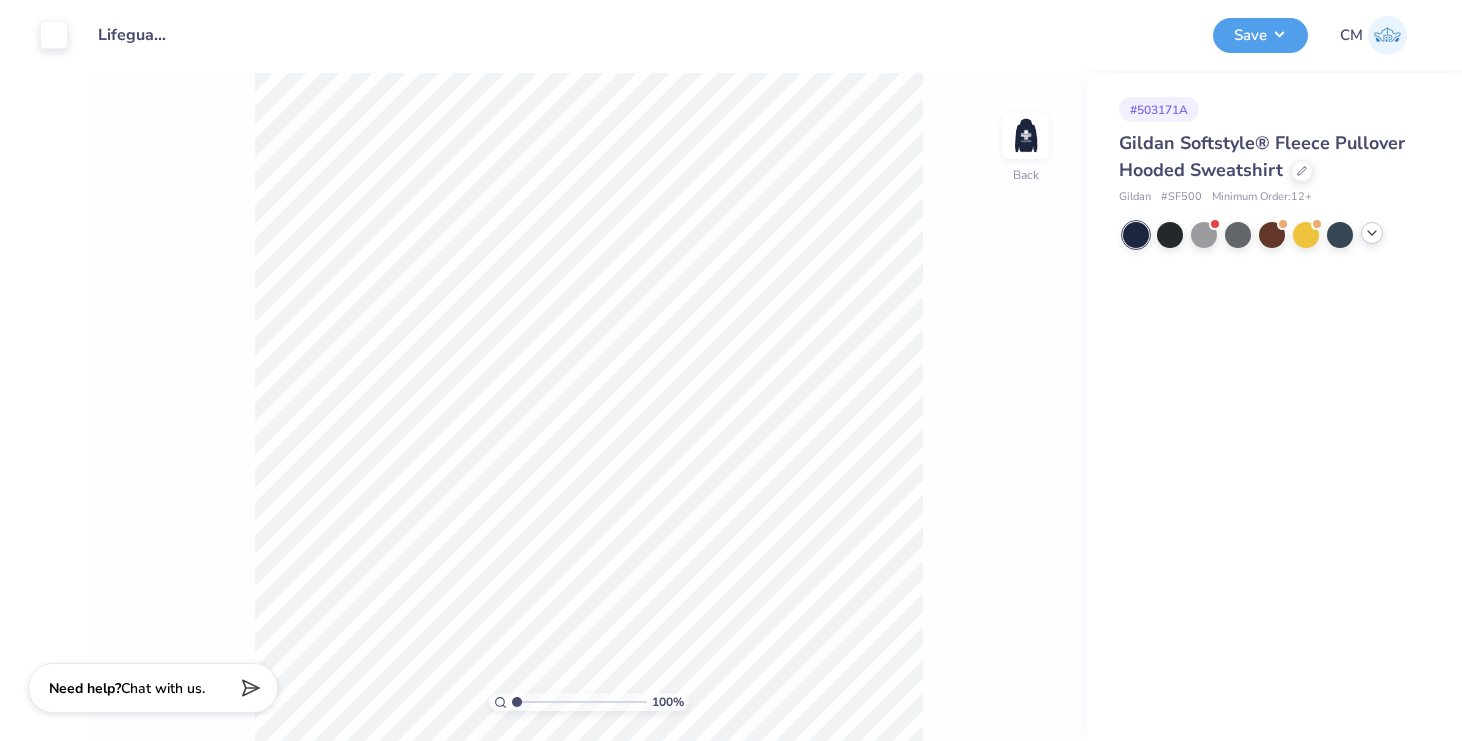 click 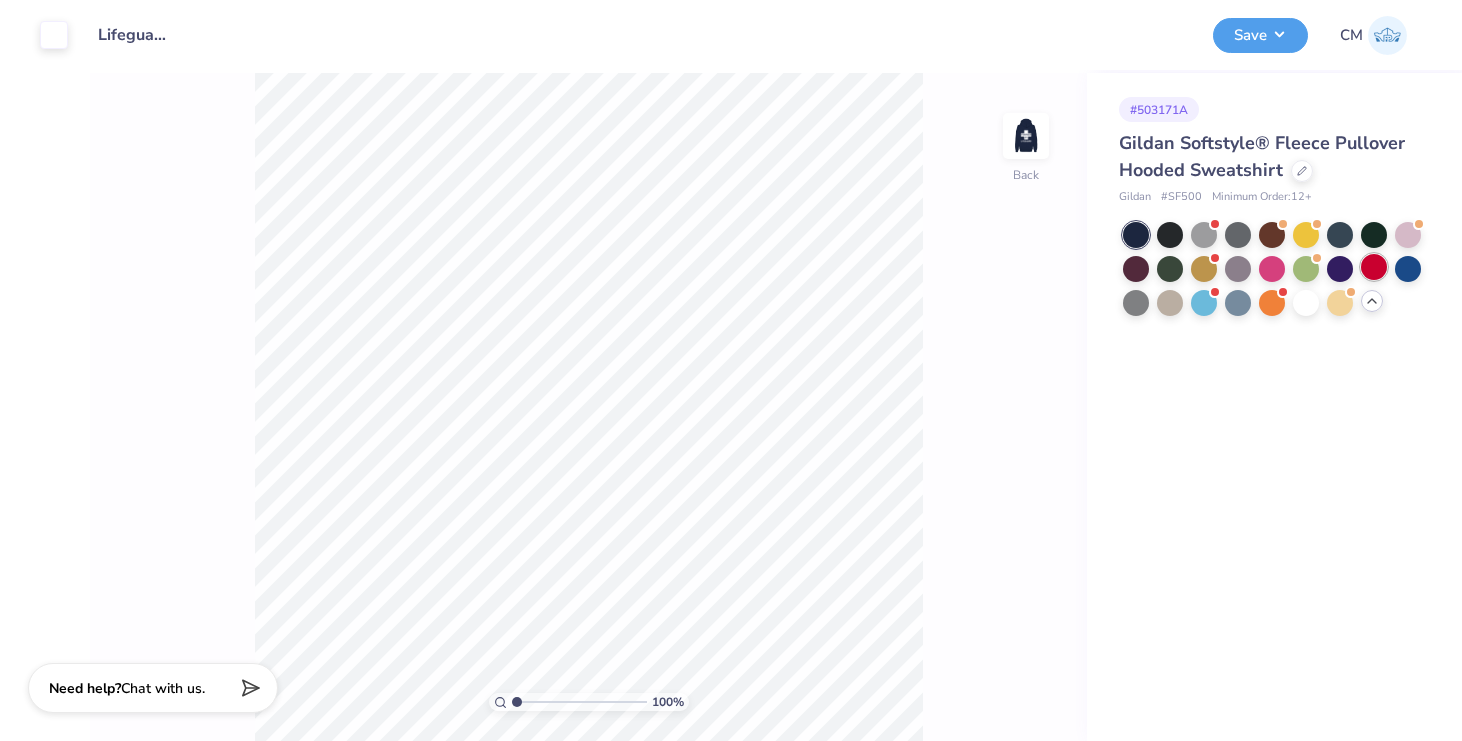 click at bounding box center [1374, 267] 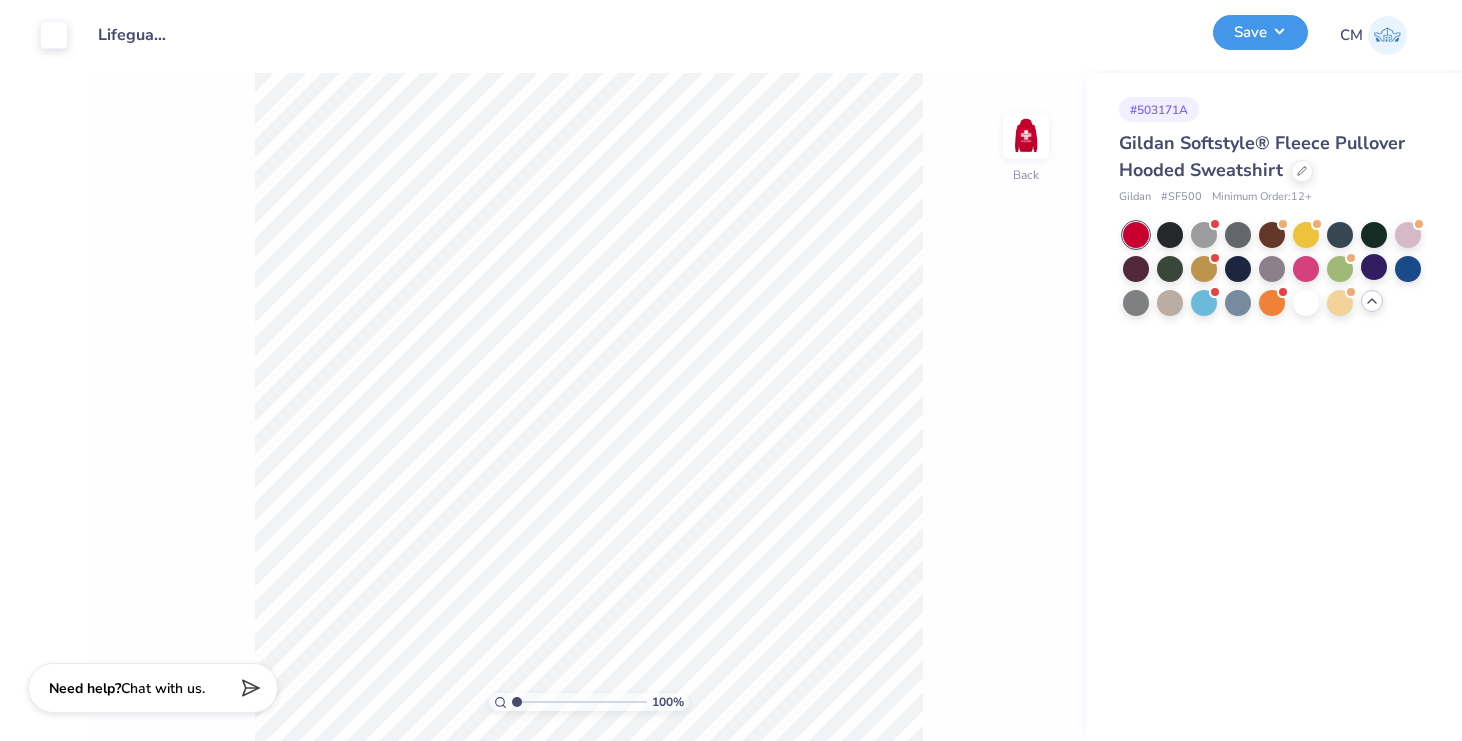 click on "Save" at bounding box center [1260, 32] 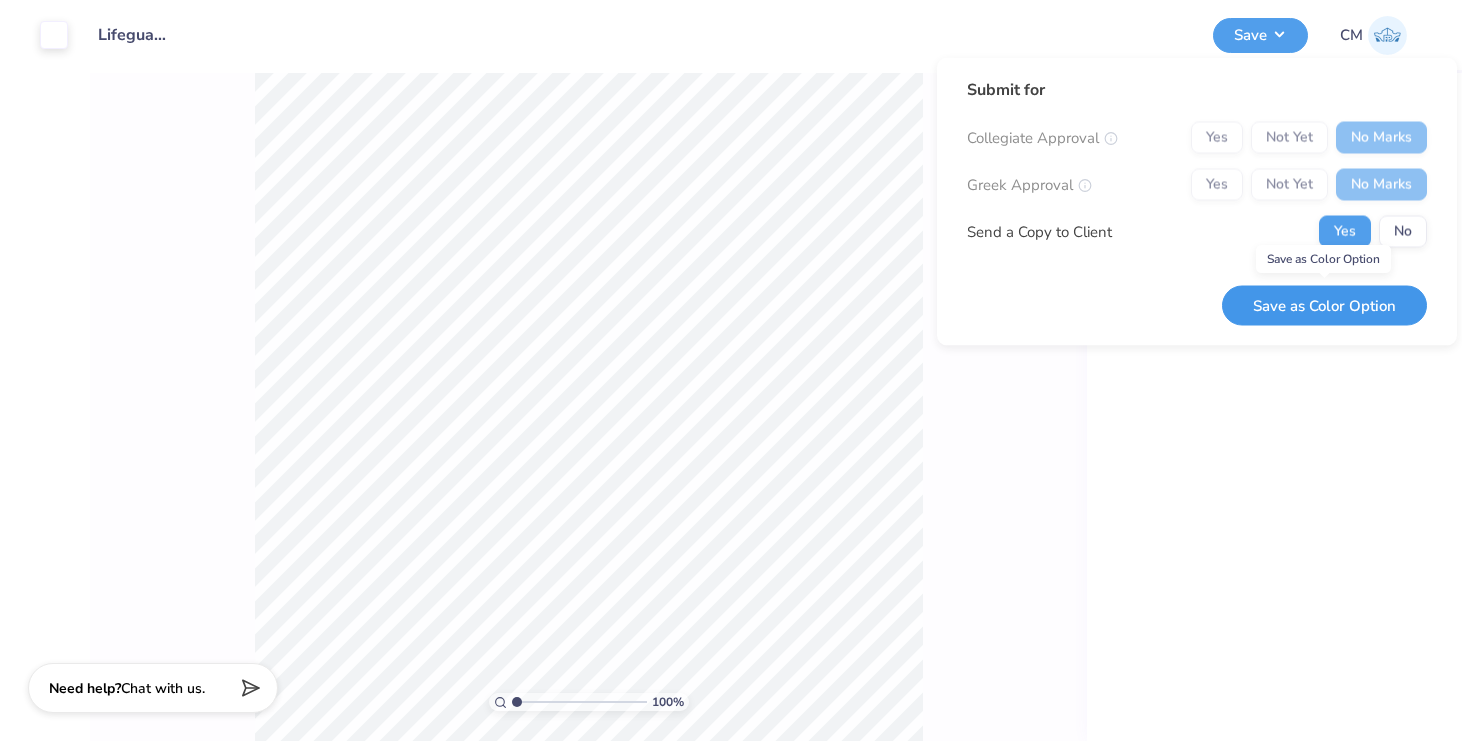 click on "Save as Color Option" at bounding box center [1324, 305] 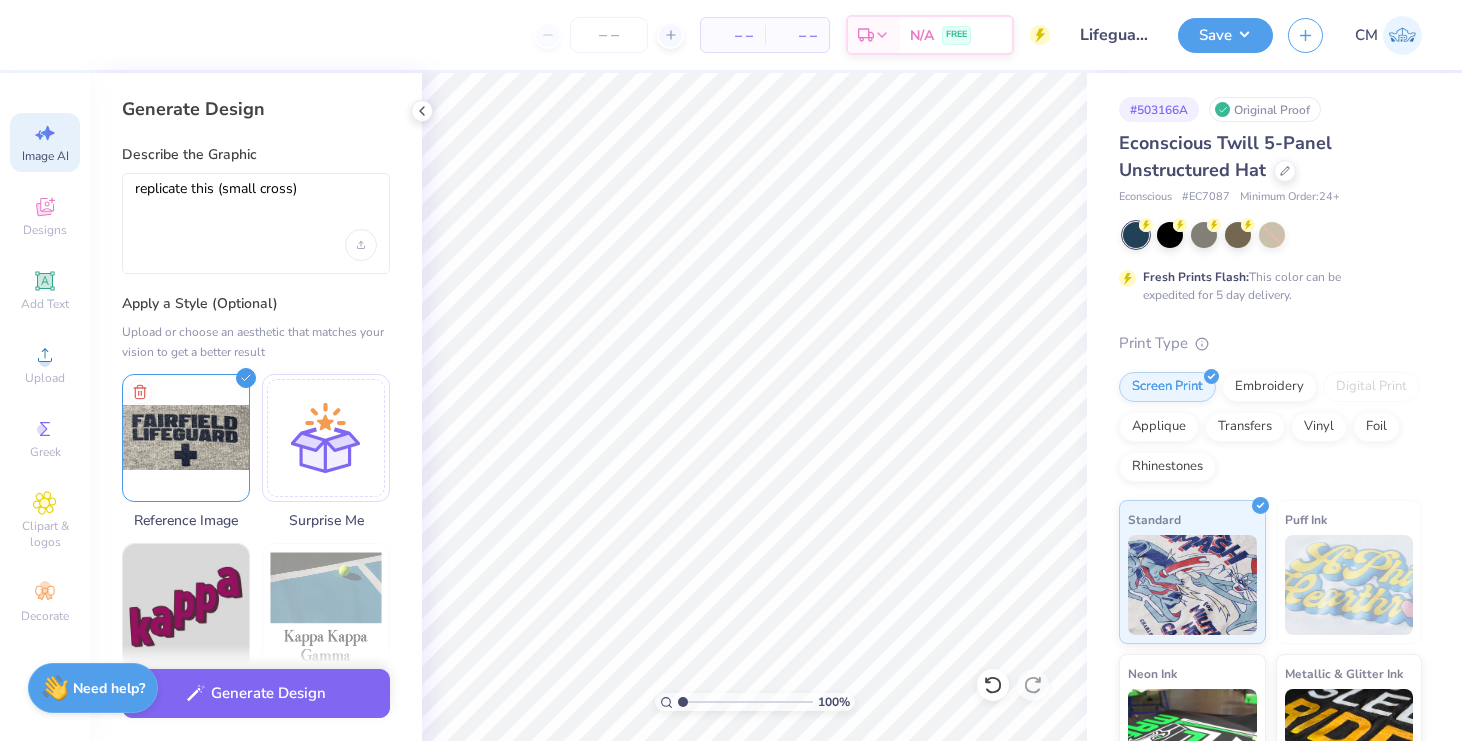 select on "4" 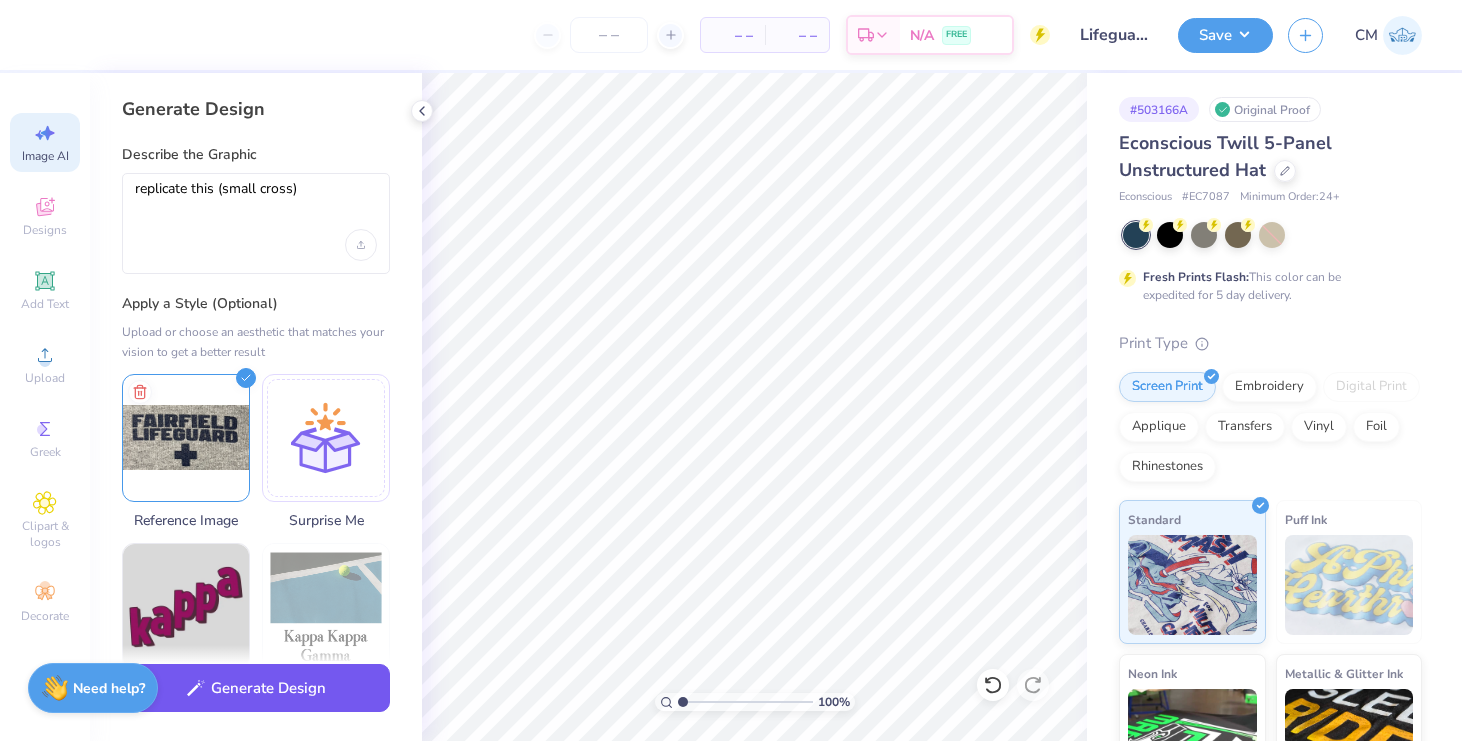 click on "Generate Design" at bounding box center (256, 688) 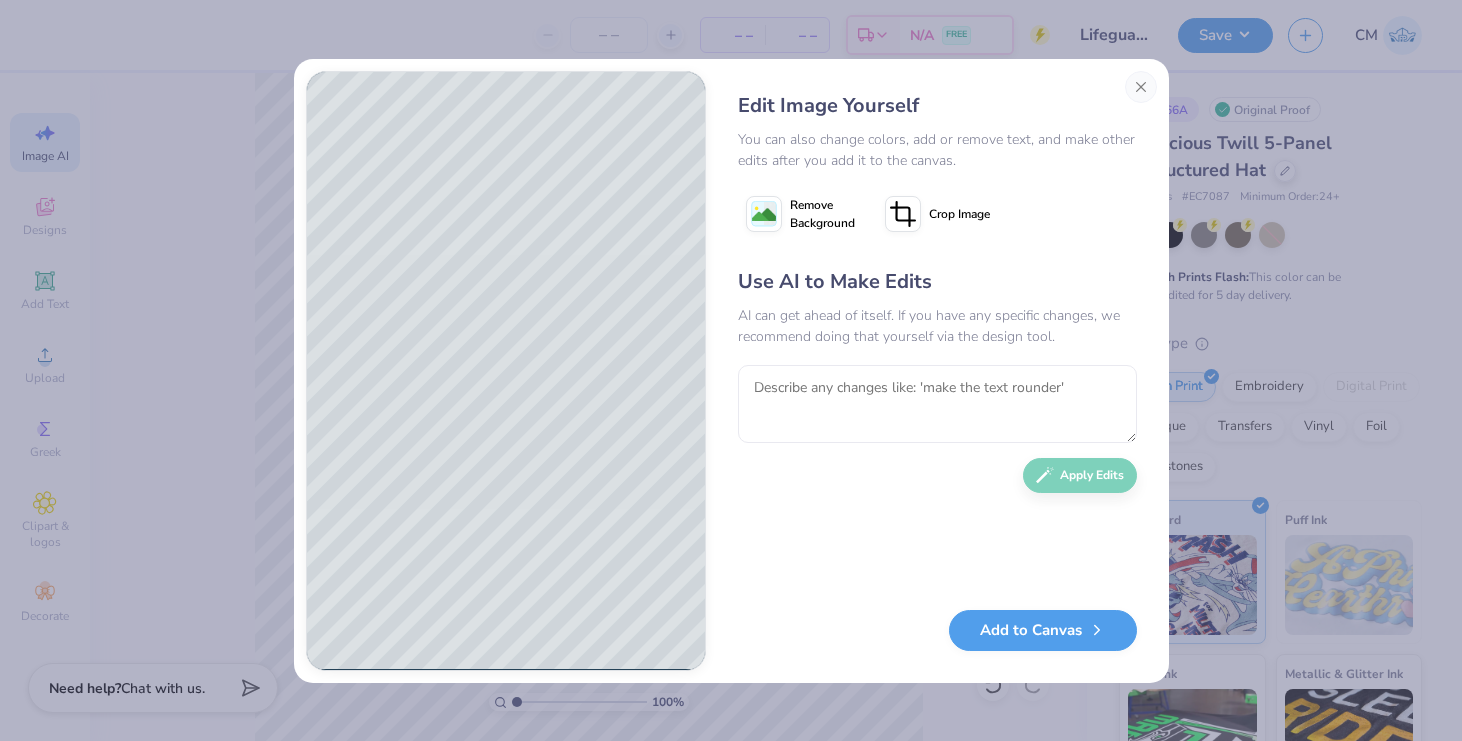scroll, scrollTop: 0, scrollLeft: 0, axis: both 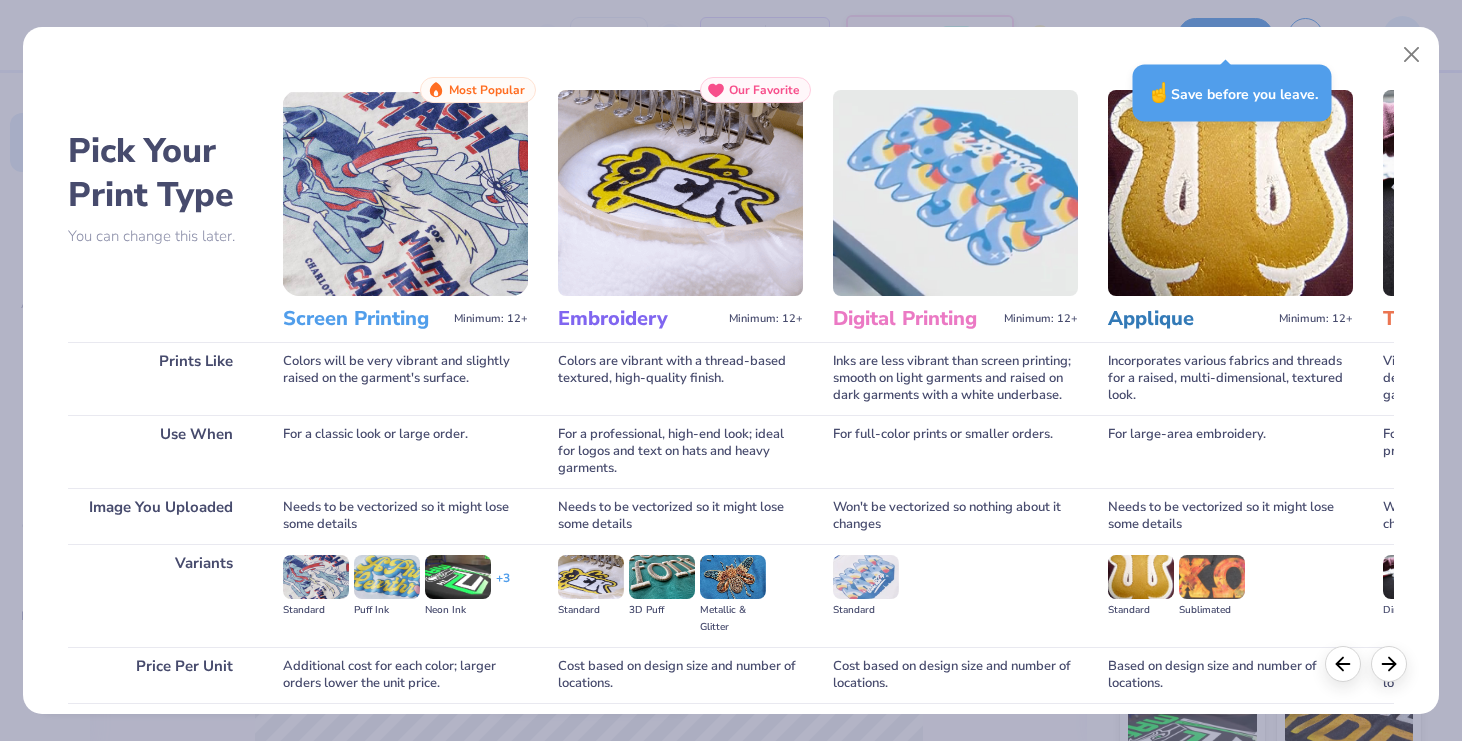 click at bounding box center (405, 193) 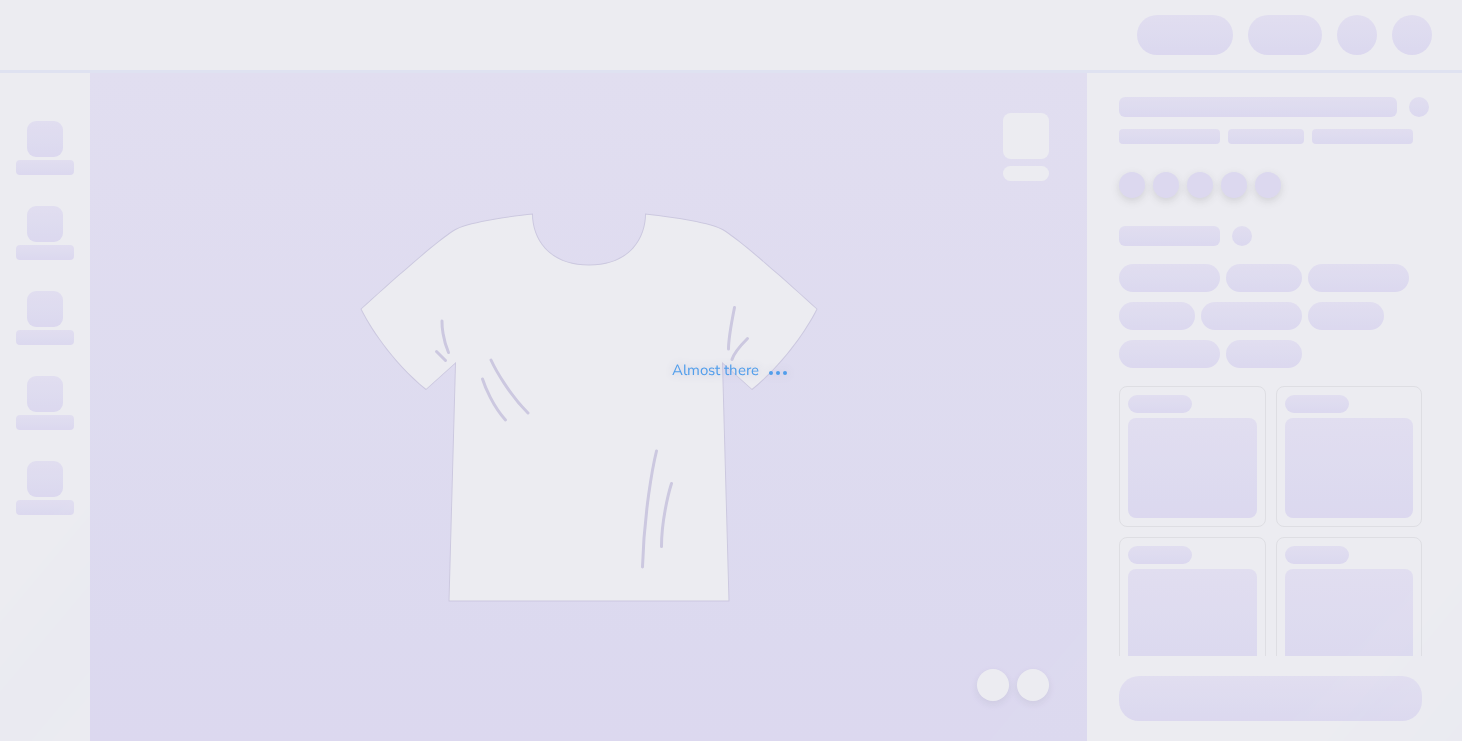 scroll, scrollTop: 0, scrollLeft: 0, axis: both 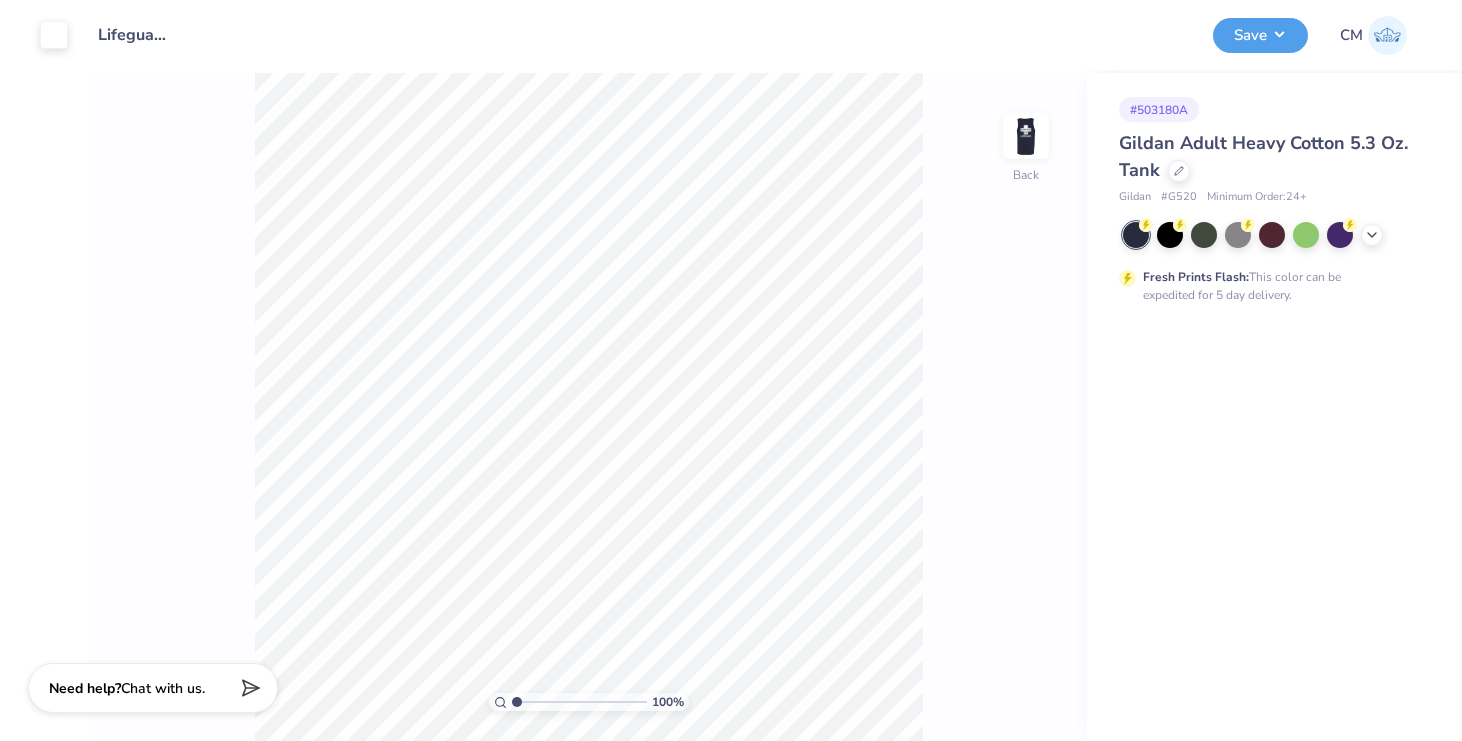click at bounding box center (1272, 235) 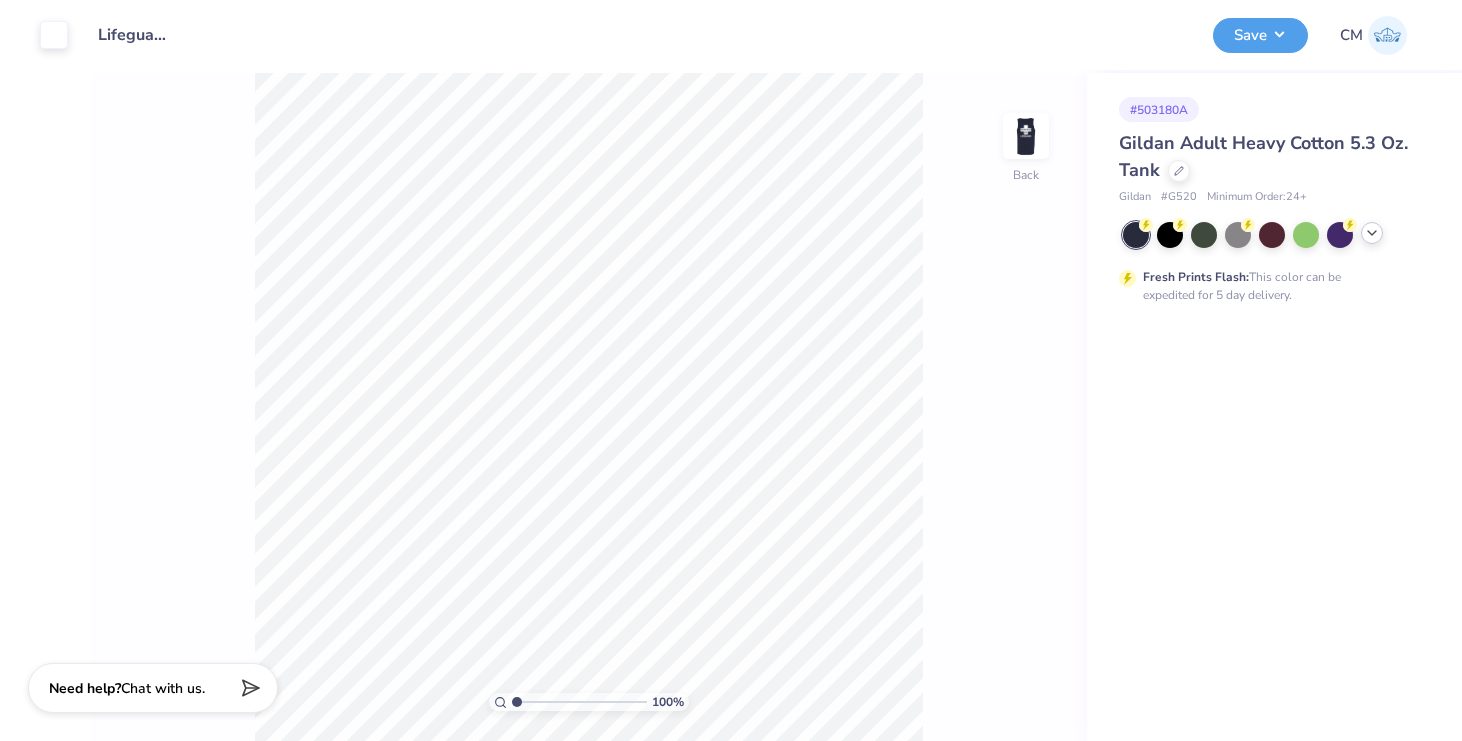 click 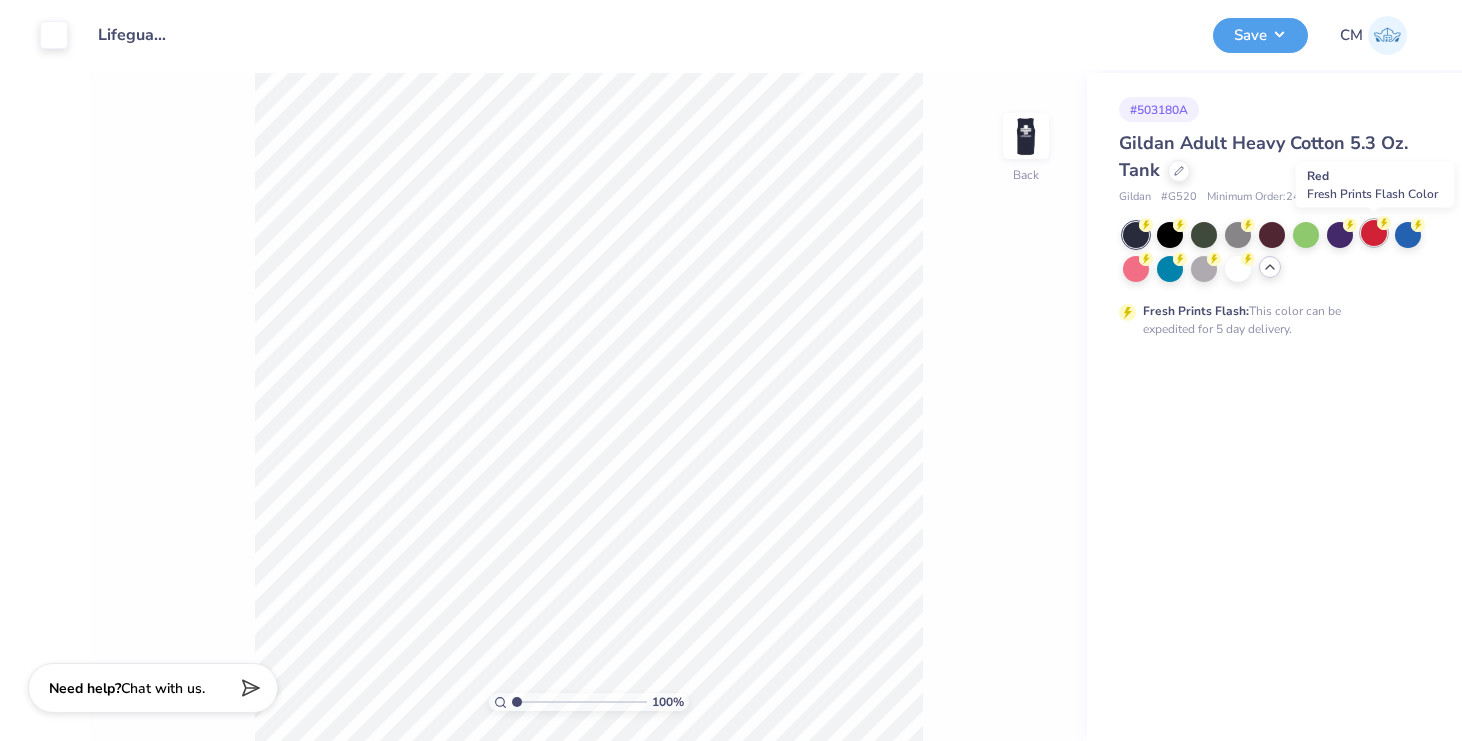 click at bounding box center (1374, 233) 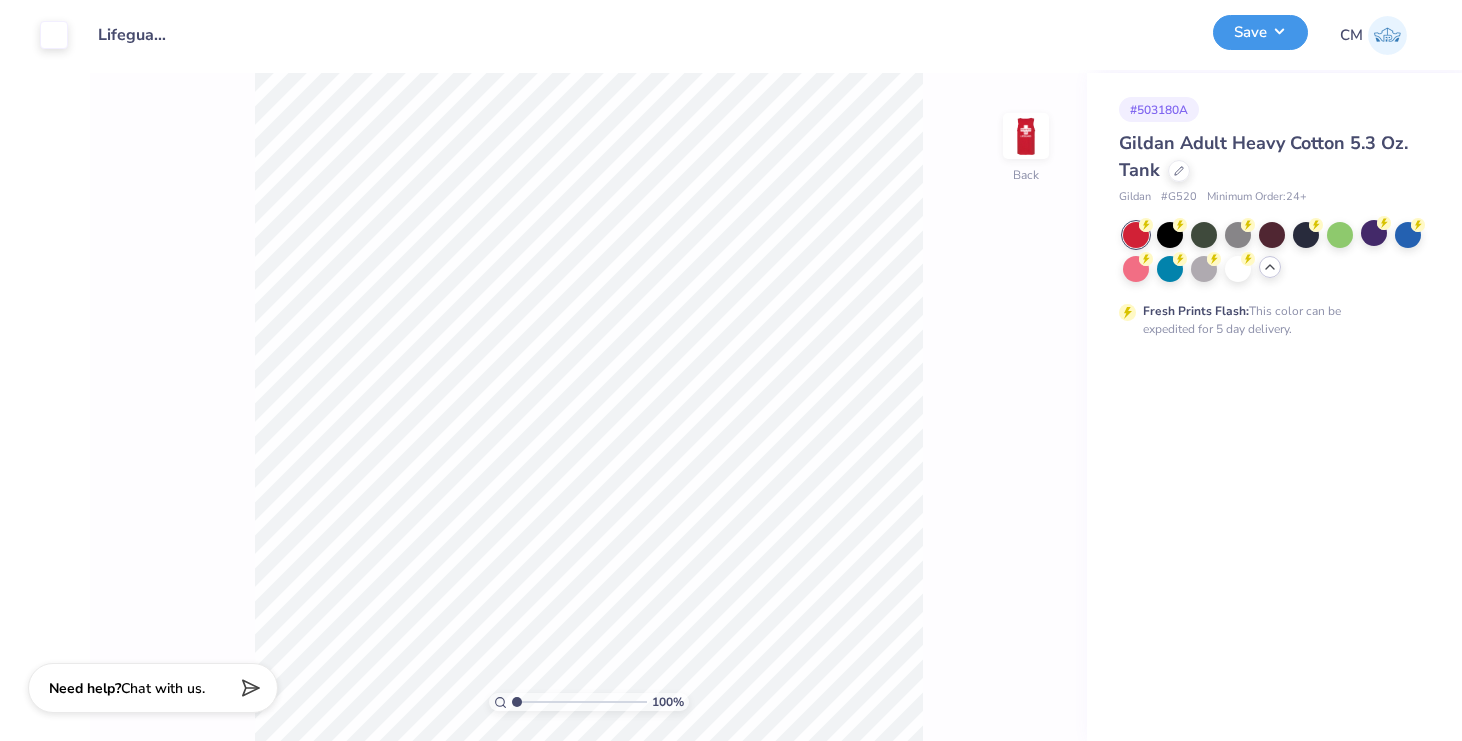click on "Save" at bounding box center (1260, 32) 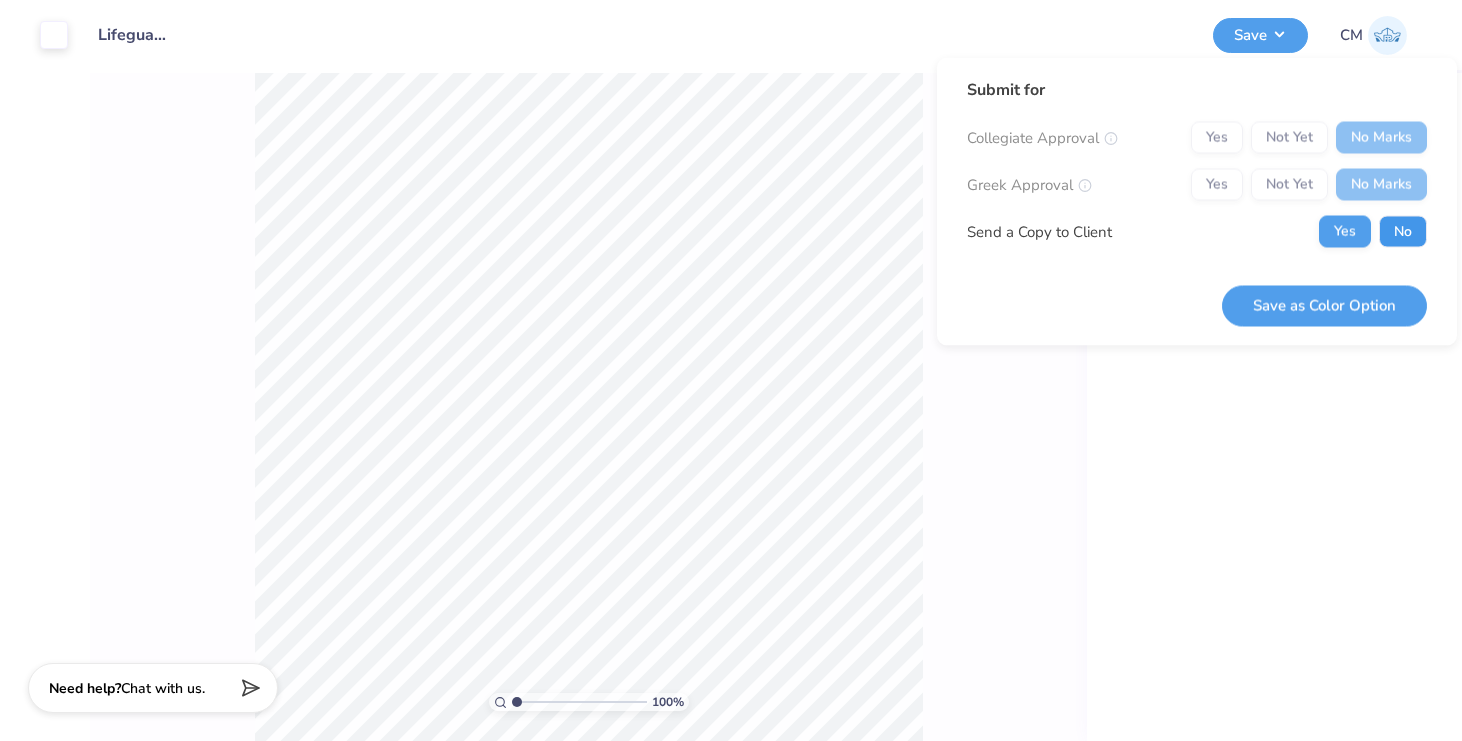 click on "No" at bounding box center (1403, 232) 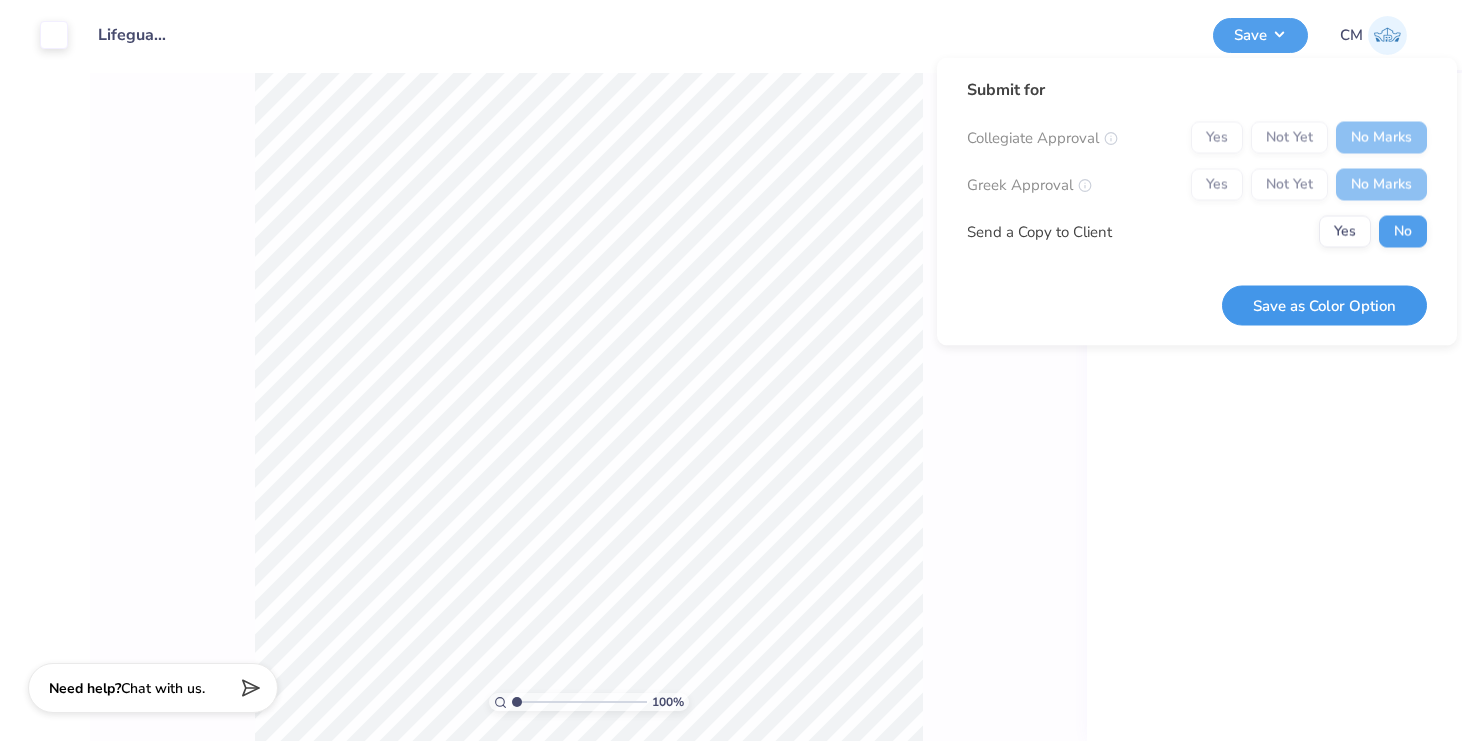 click on "Save as Color Option" at bounding box center [1324, 305] 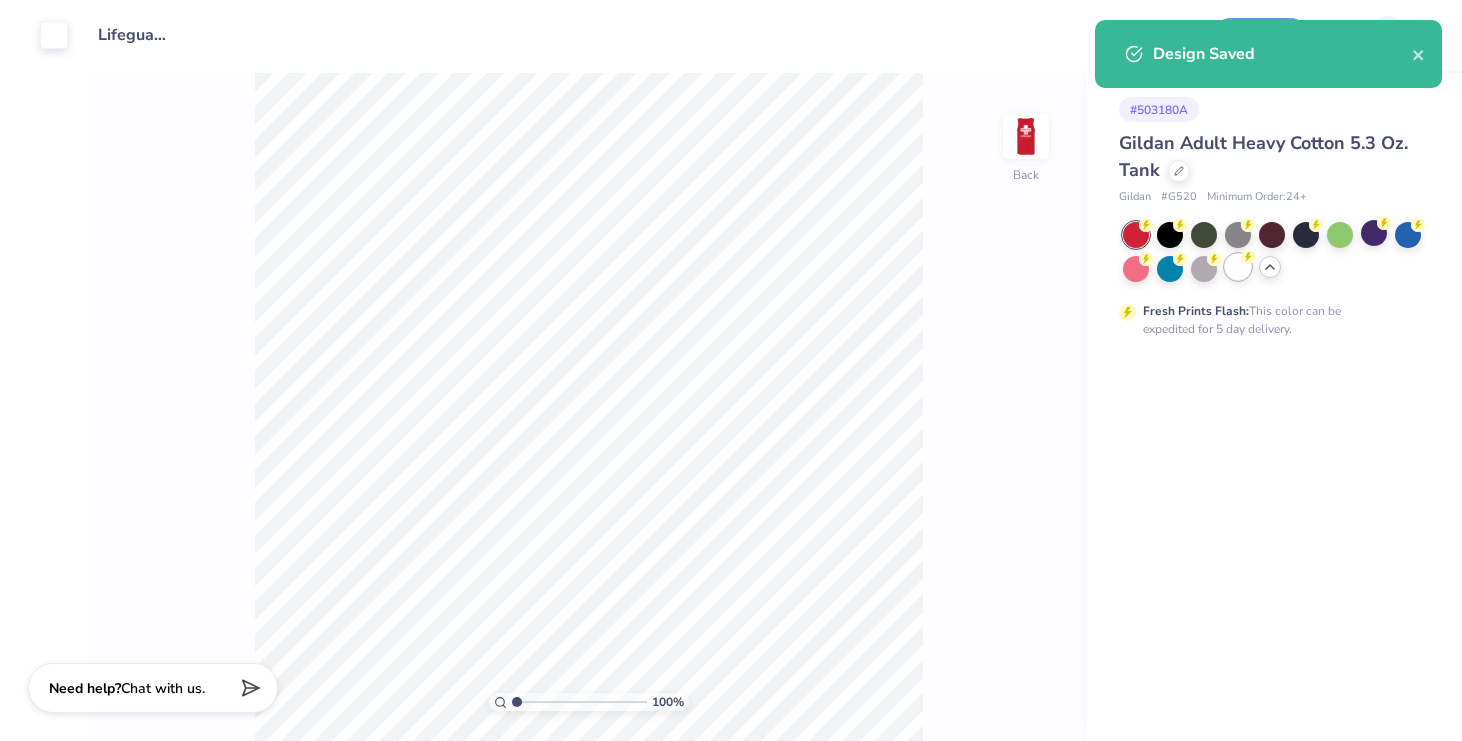click at bounding box center (1238, 267) 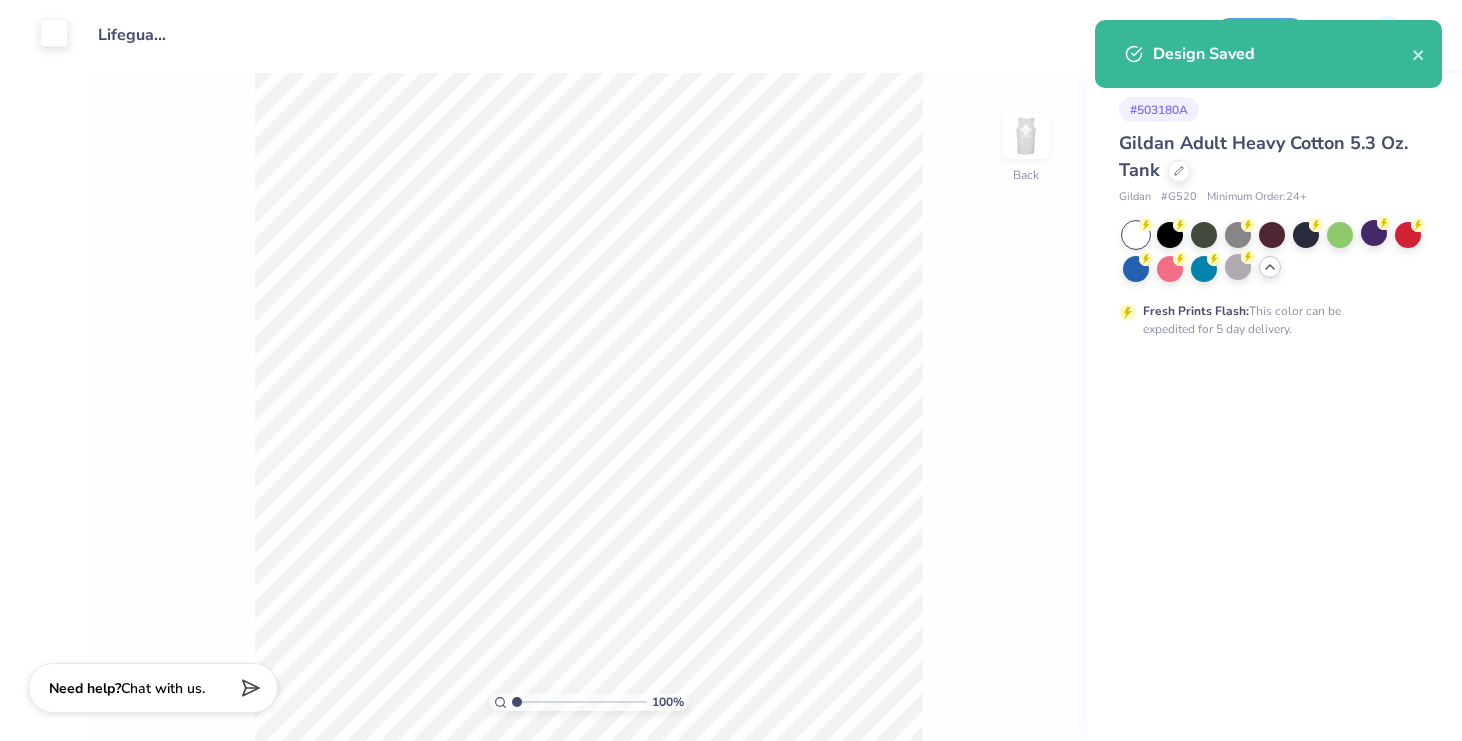 click at bounding box center [54, 33] 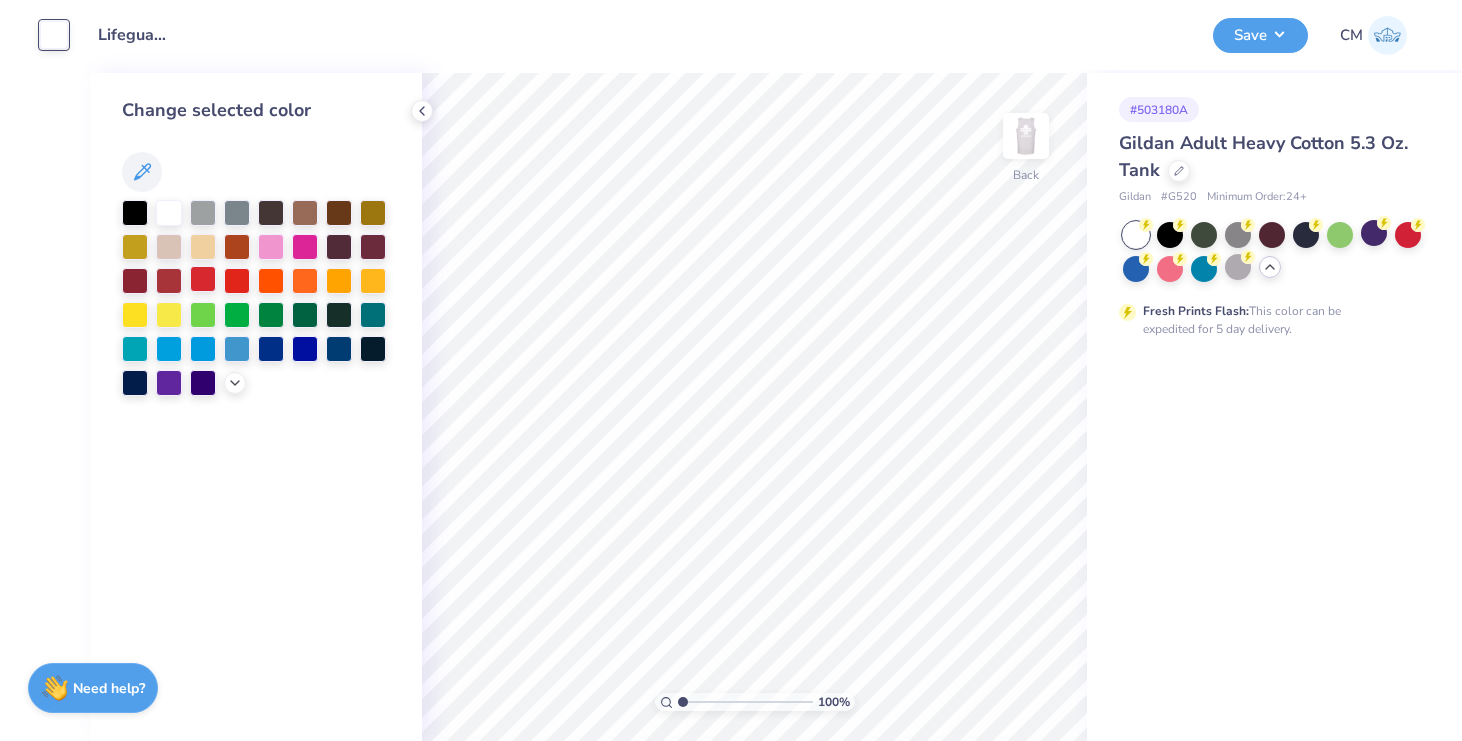 click at bounding box center [203, 279] 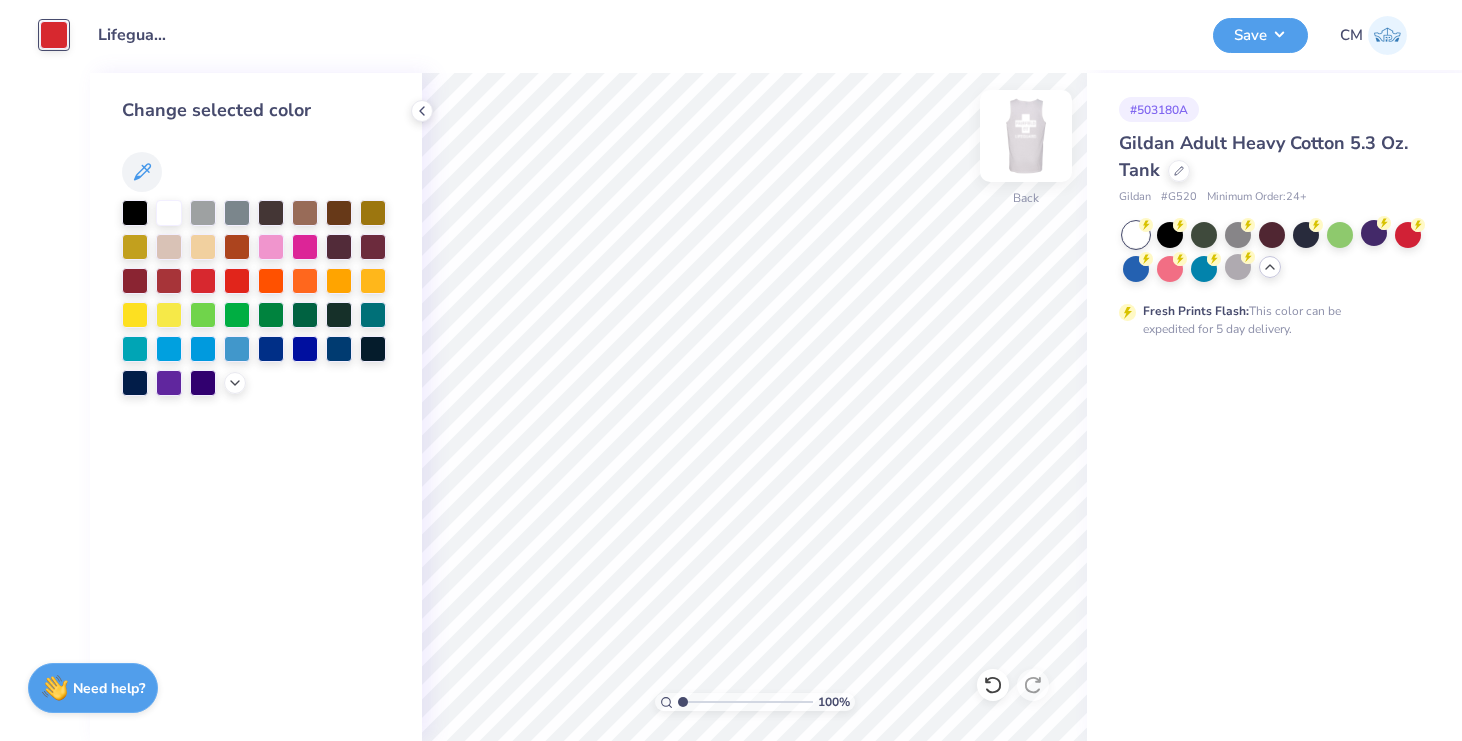 click at bounding box center [1026, 136] 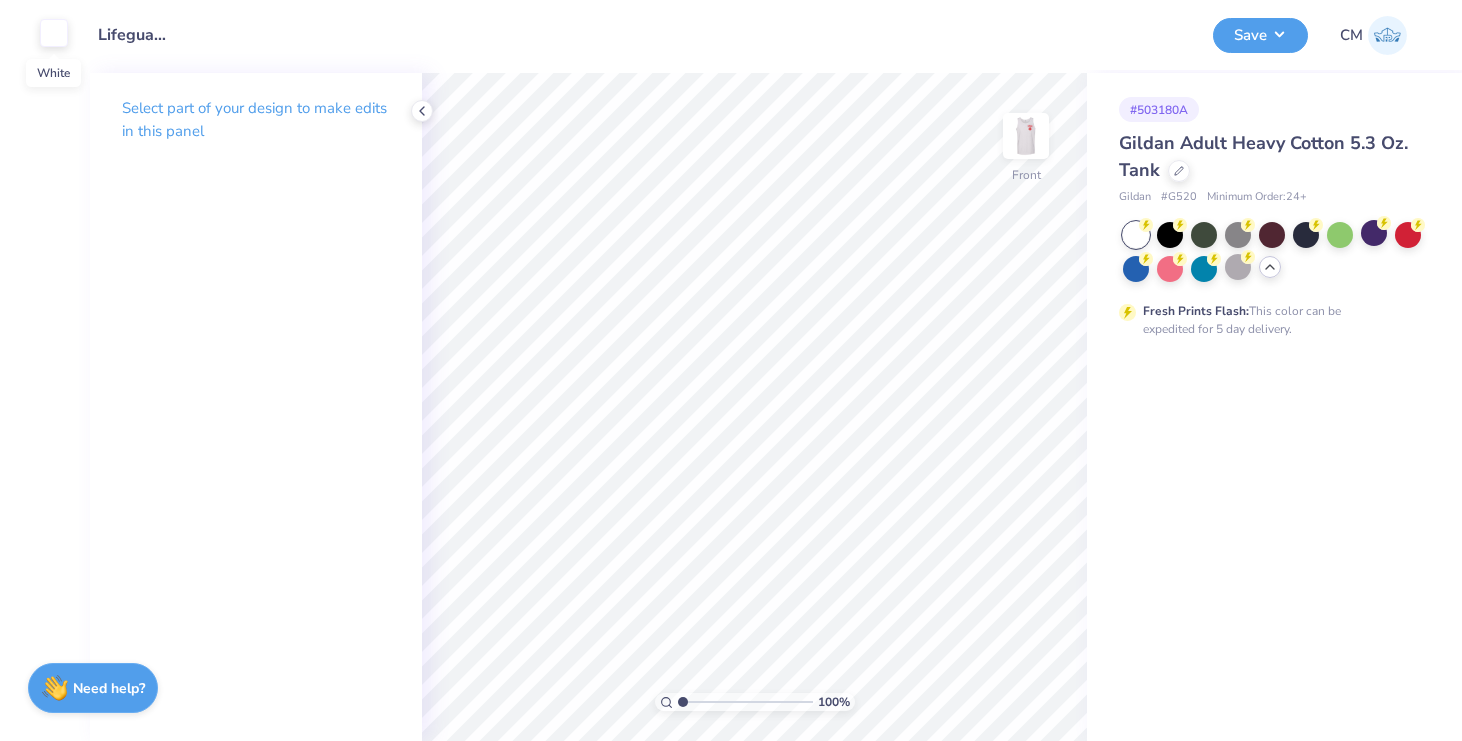 click at bounding box center (54, 33) 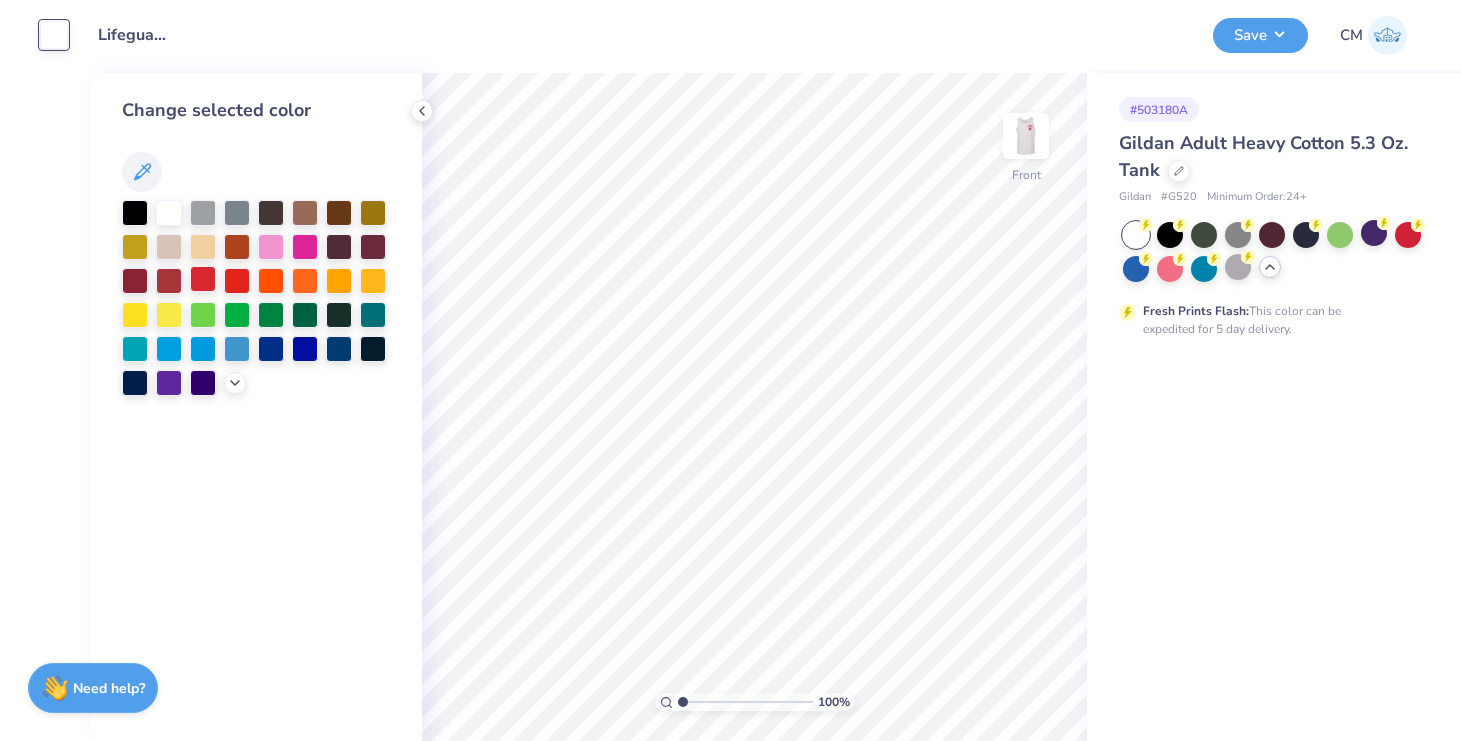 click at bounding box center [203, 279] 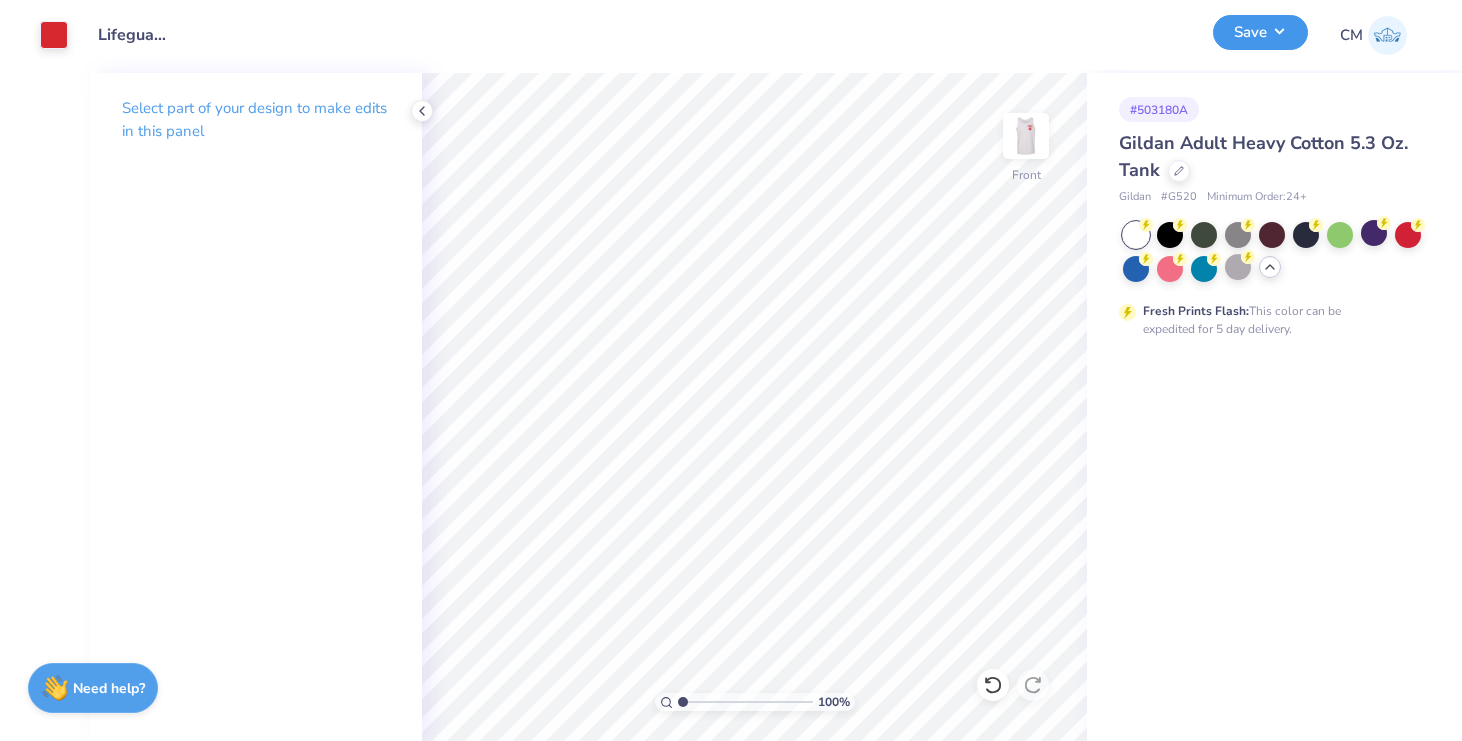 click on "Save" at bounding box center (1260, 32) 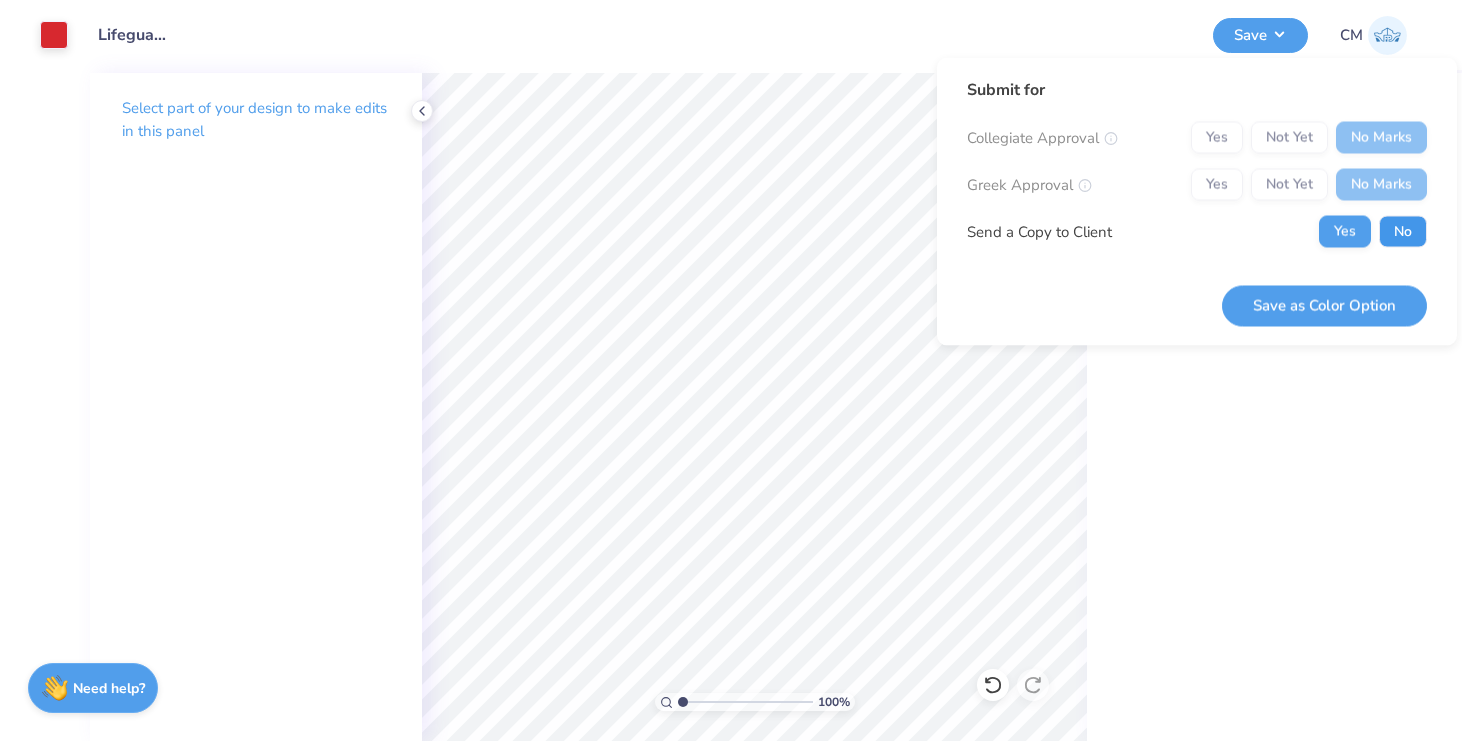 click on "No" at bounding box center (1403, 232) 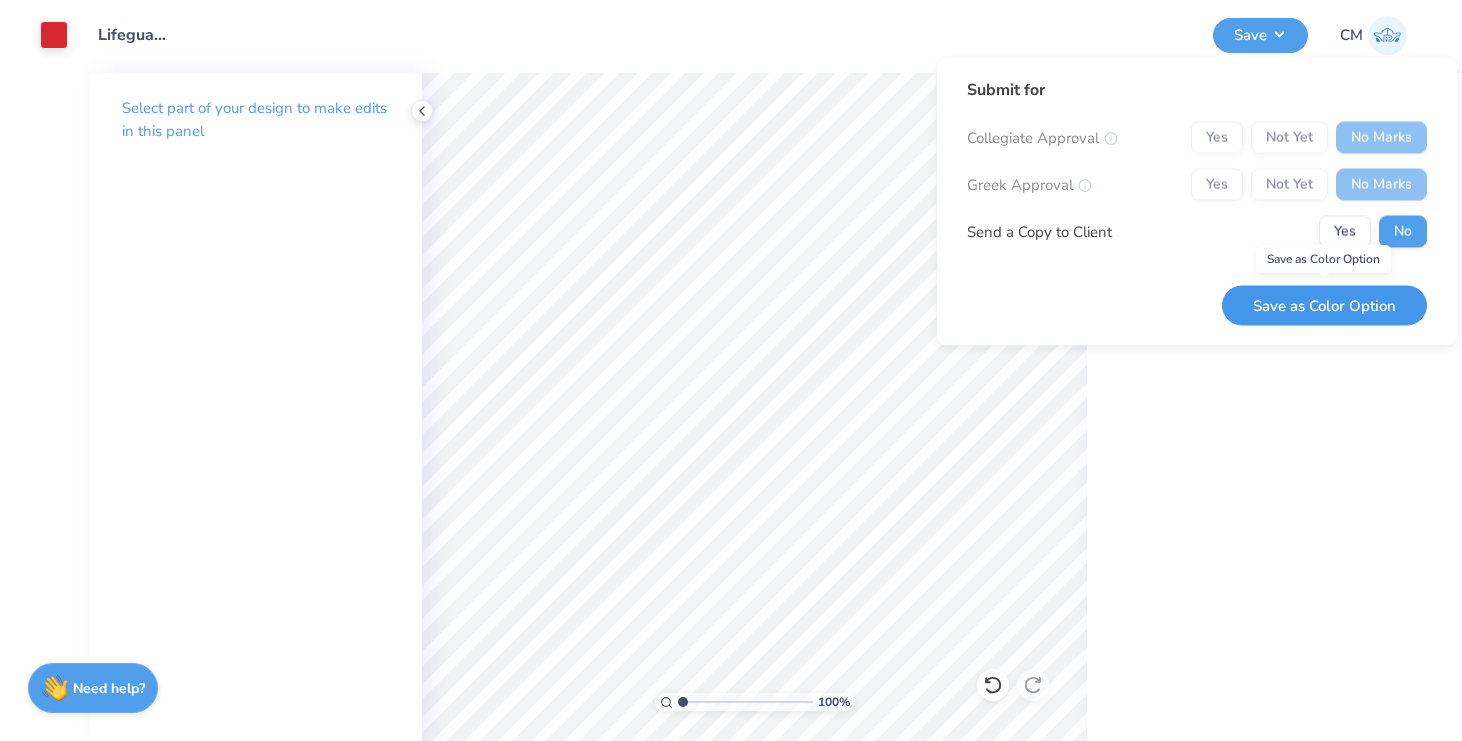 click on "Save as Color Option" at bounding box center [1324, 305] 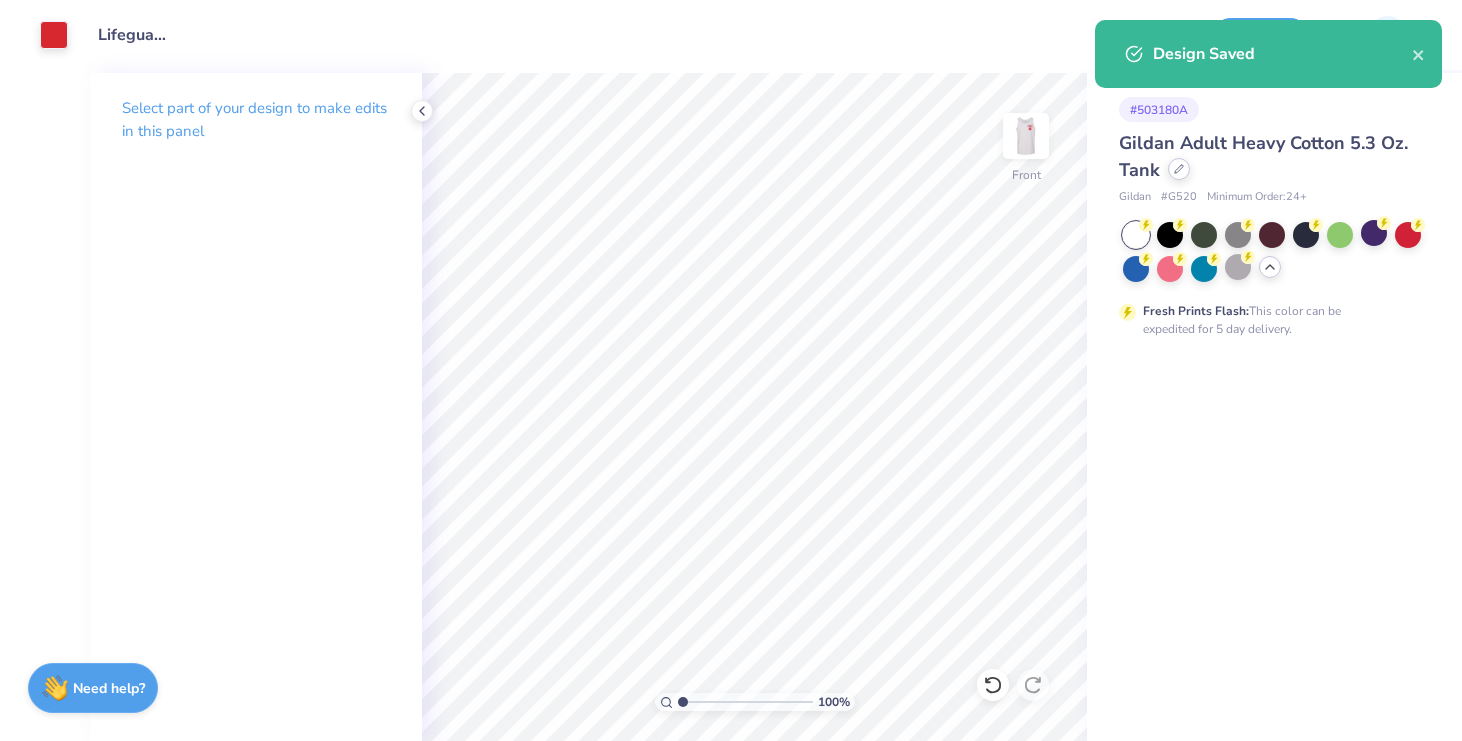 click at bounding box center [1179, 169] 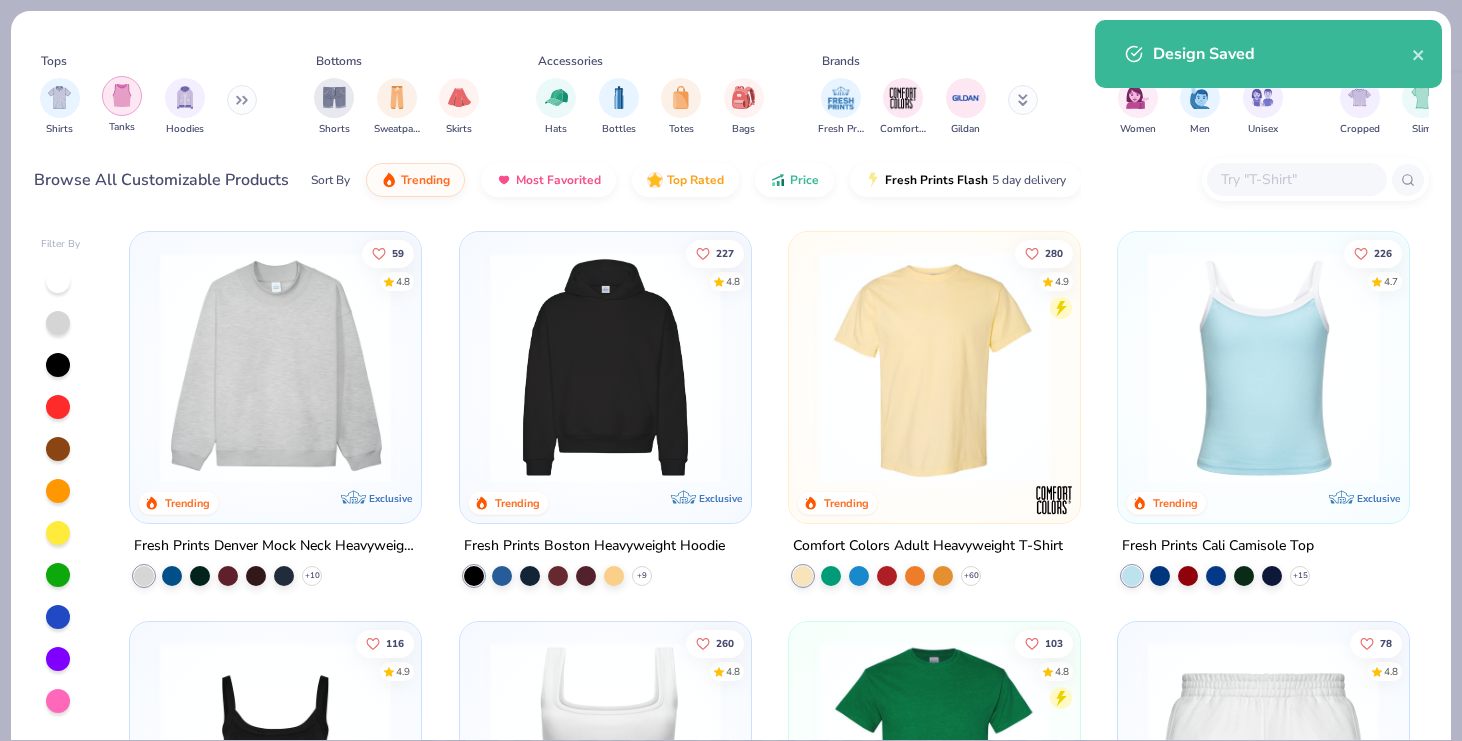 click at bounding box center (122, 95) 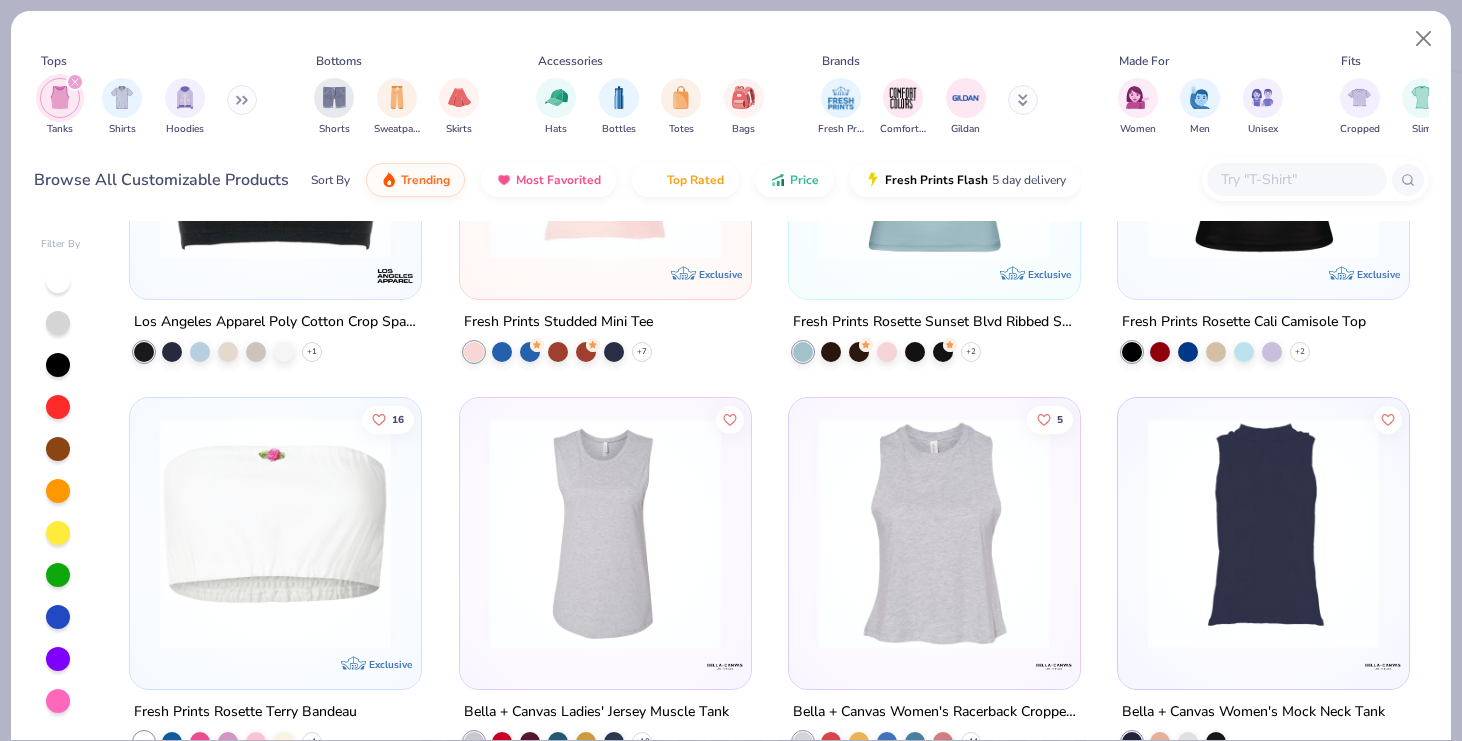 scroll, scrollTop: 4563, scrollLeft: 0, axis: vertical 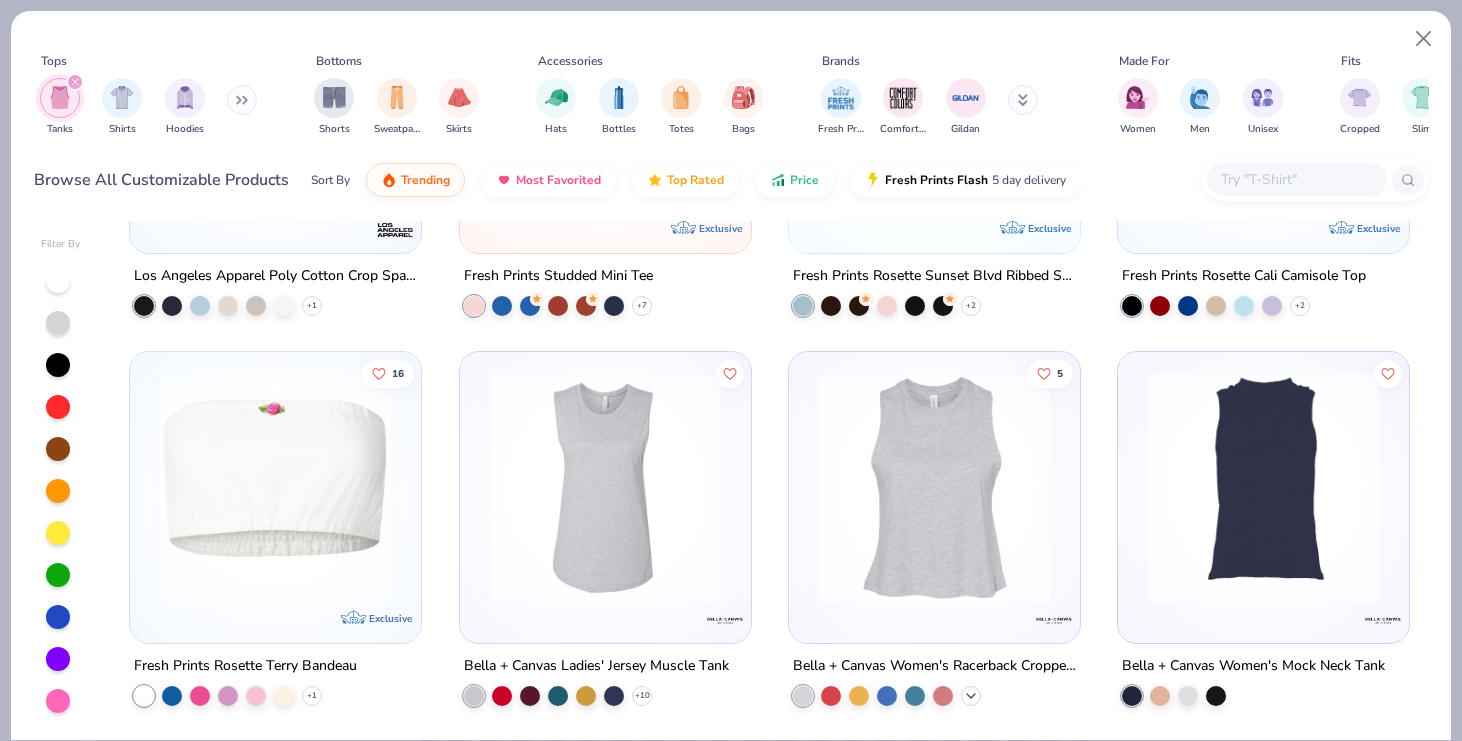 click 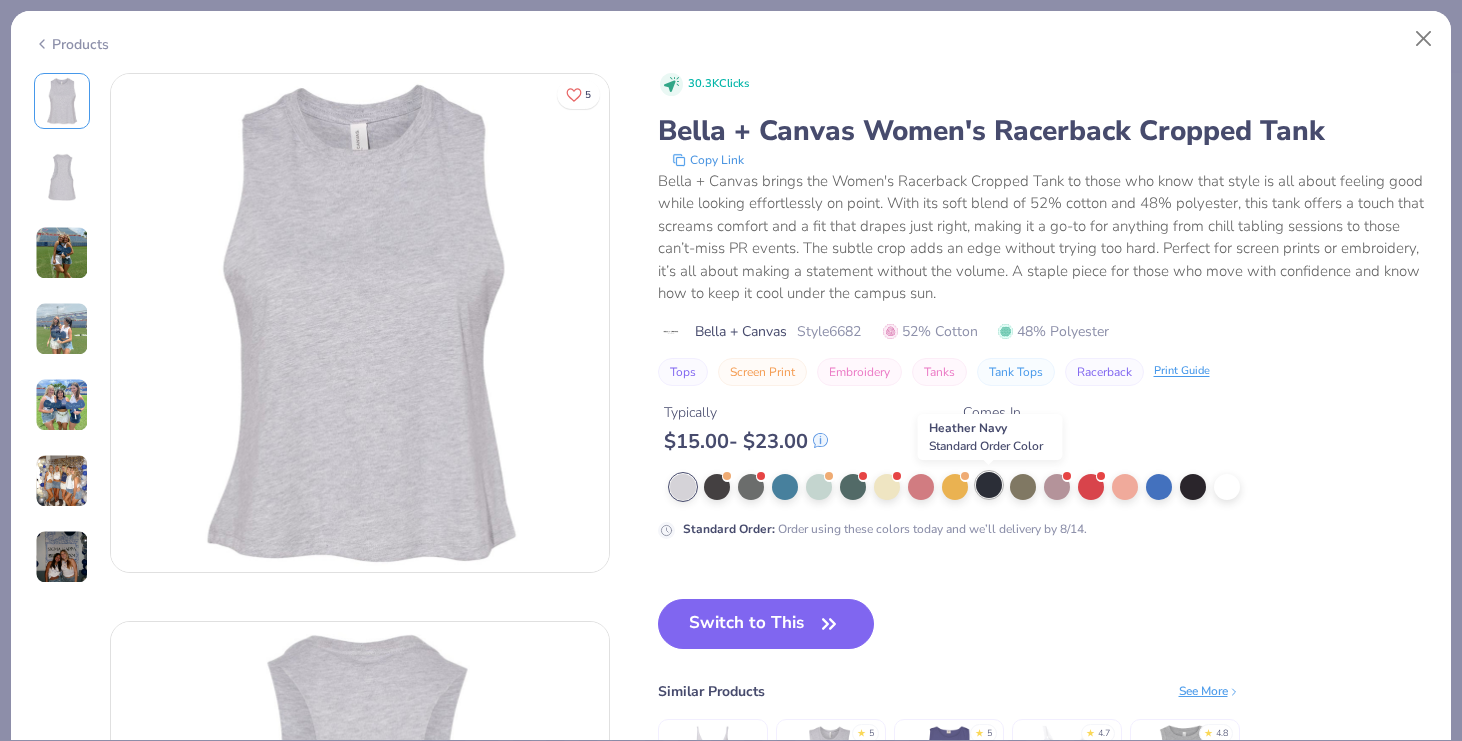 click at bounding box center [989, 485] 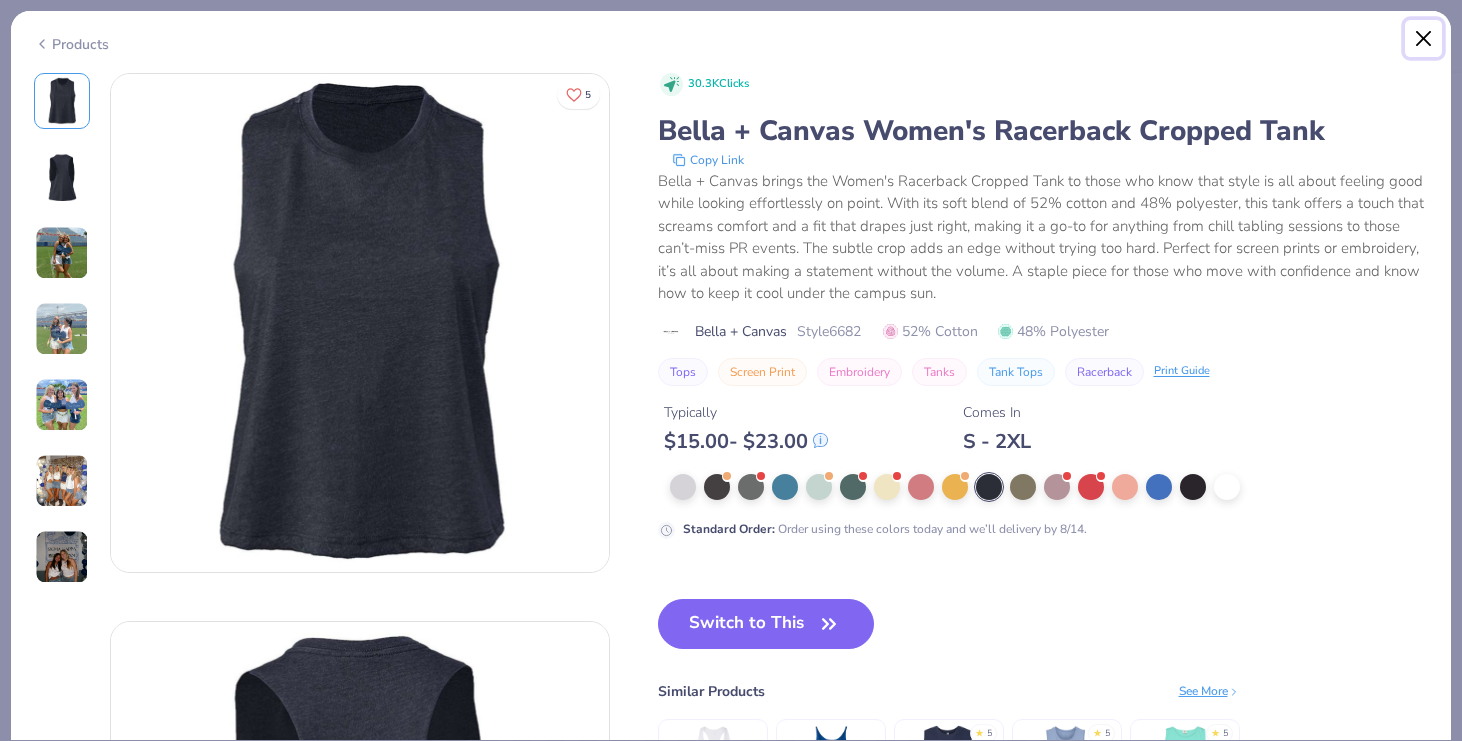 click at bounding box center [1424, 39] 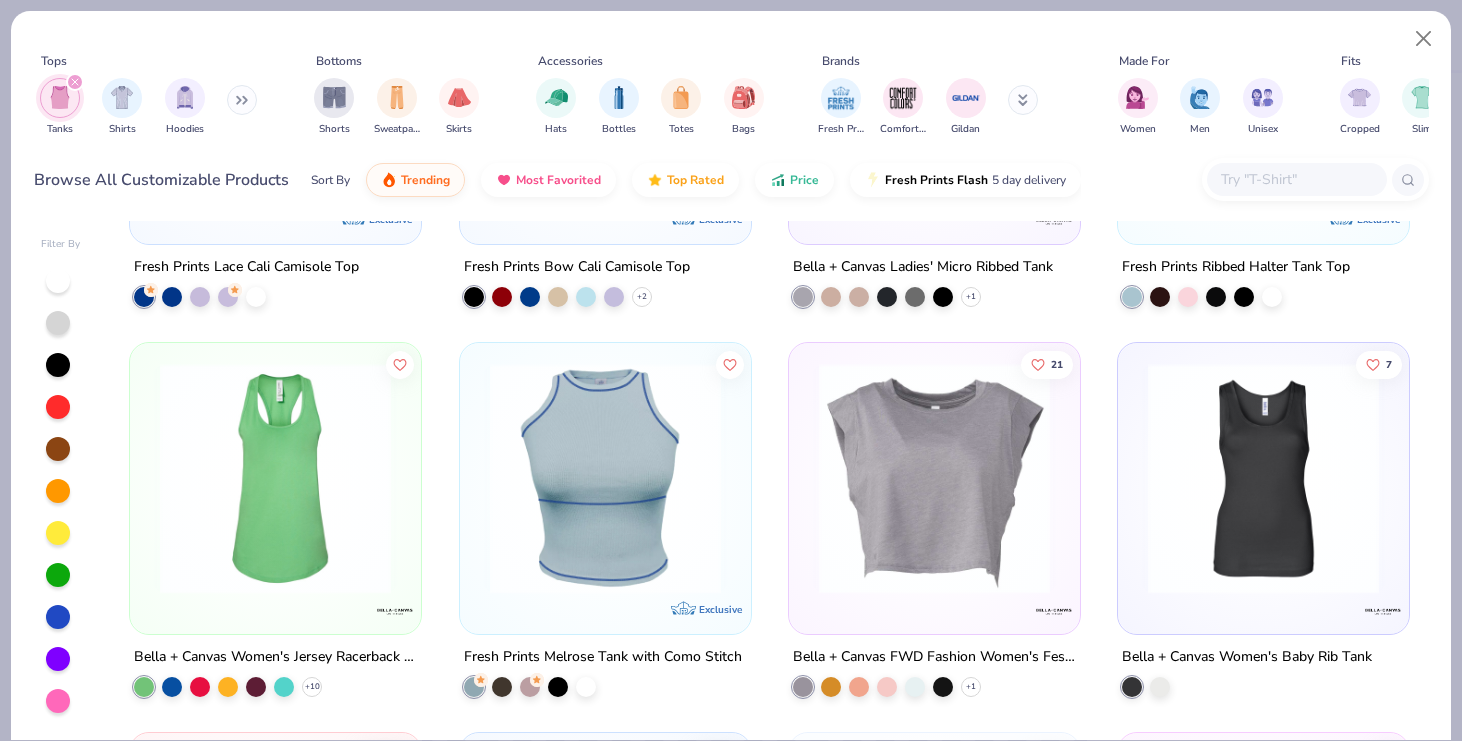 scroll, scrollTop: 1489, scrollLeft: 0, axis: vertical 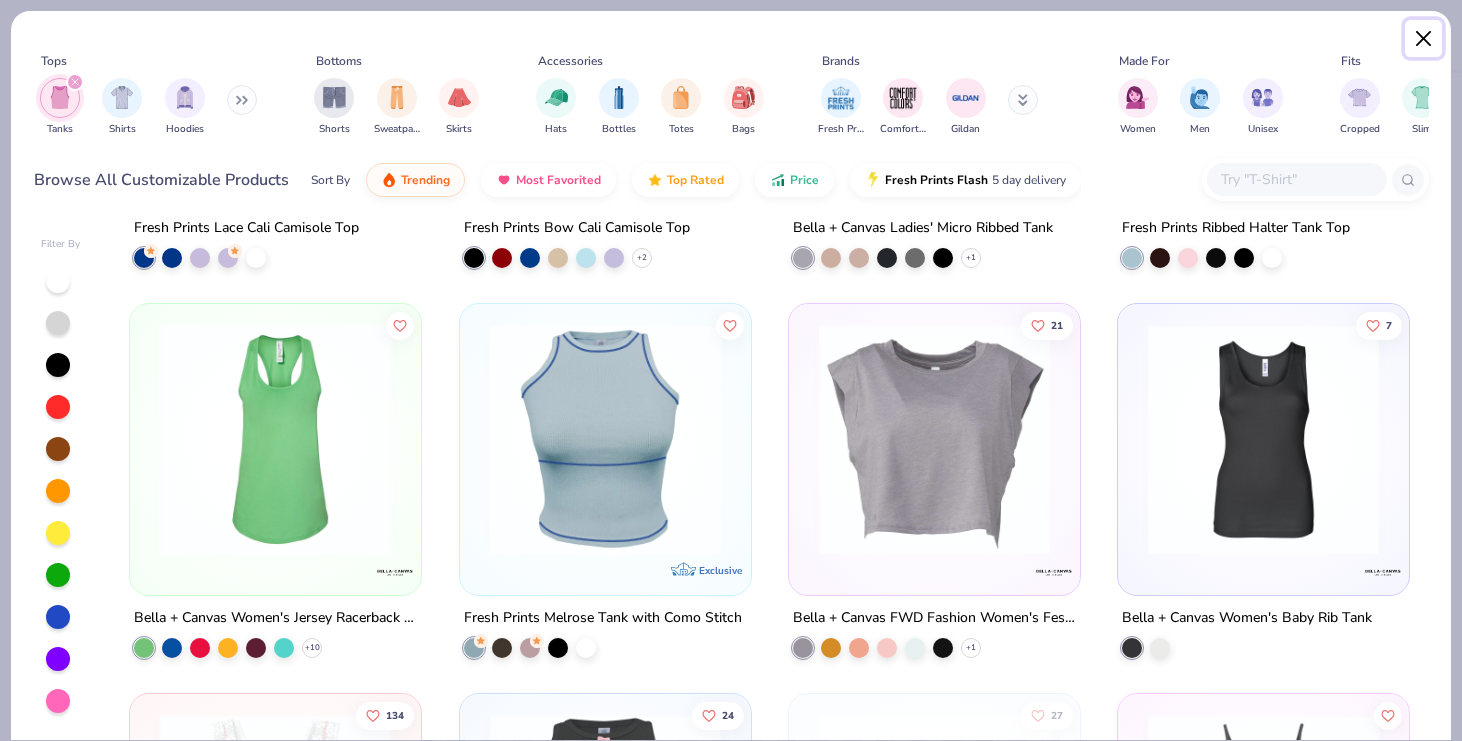 click at bounding box center [1424, 39] 